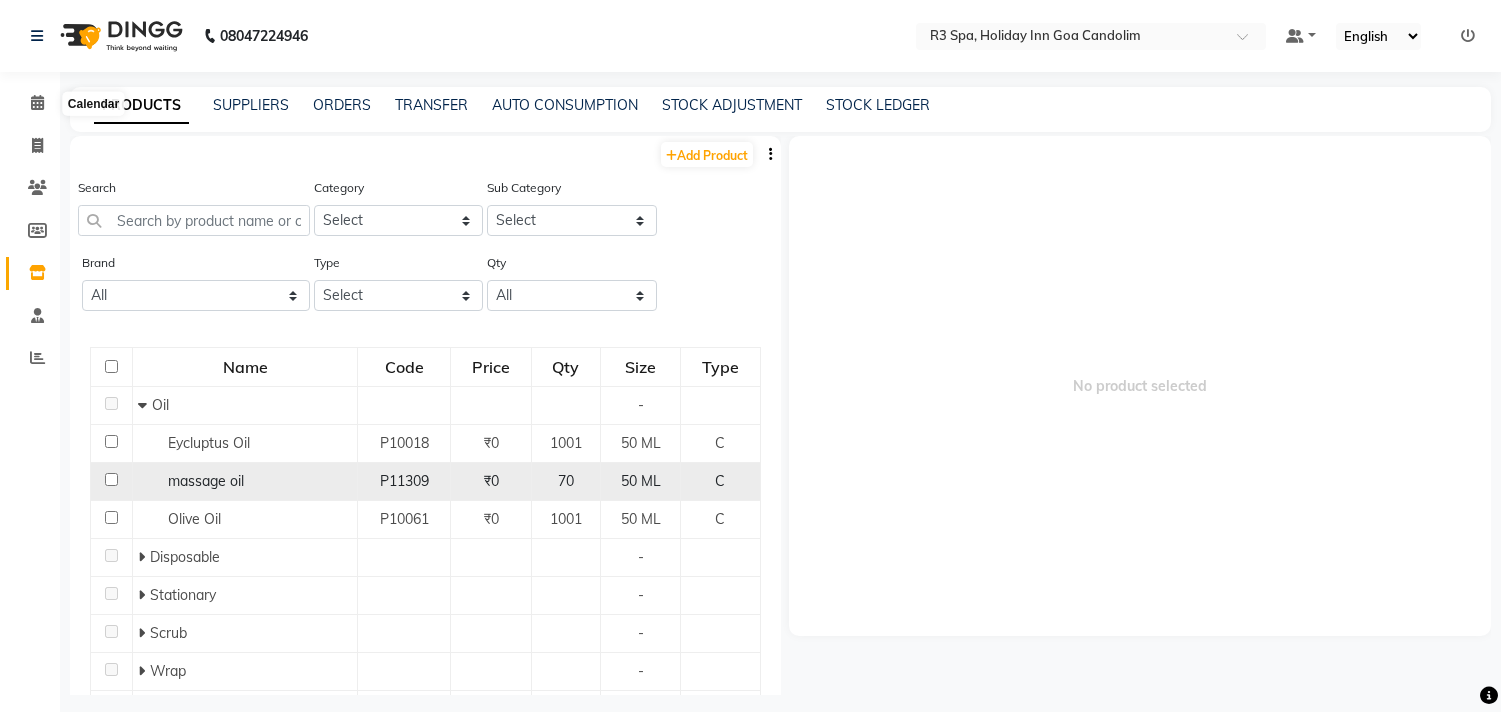 scroll, scrollTop: 0, scrollLeft: 0, axis: both 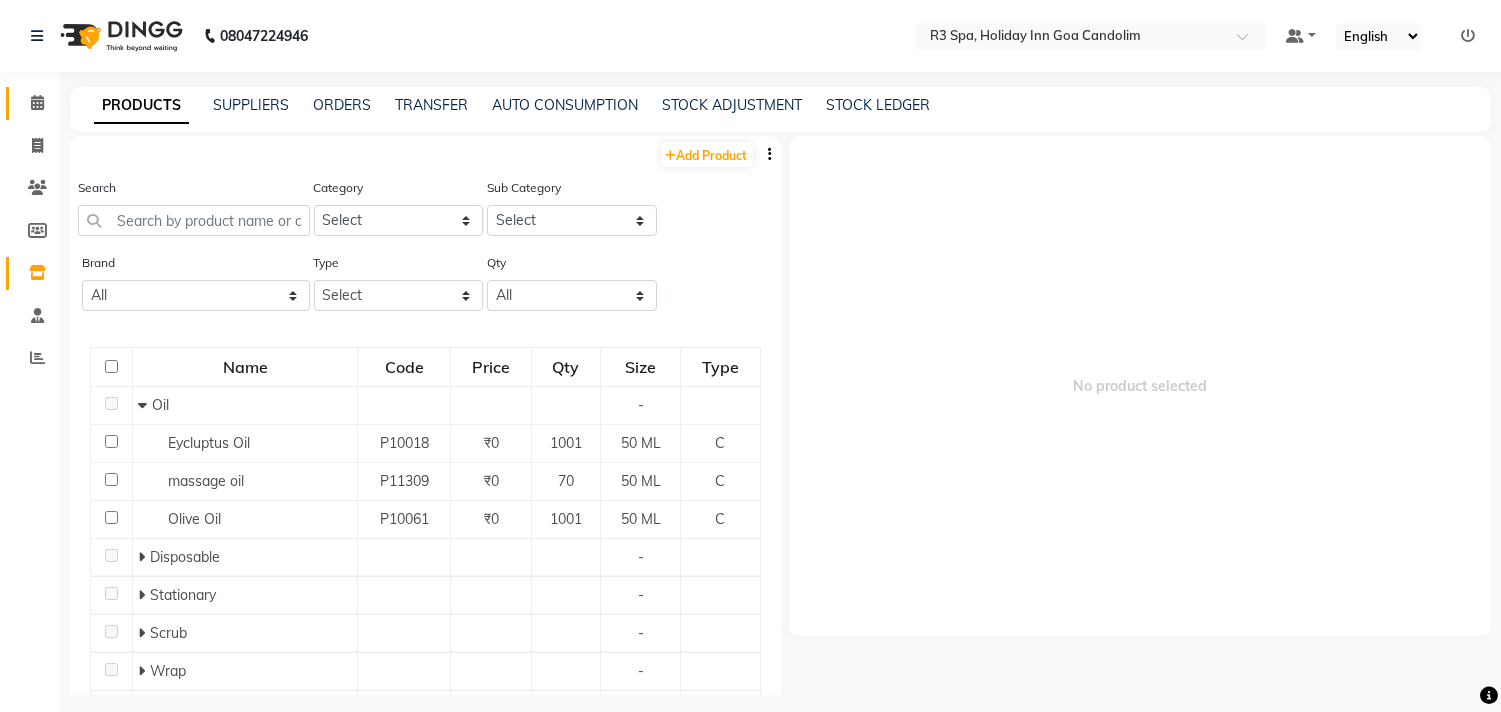 click 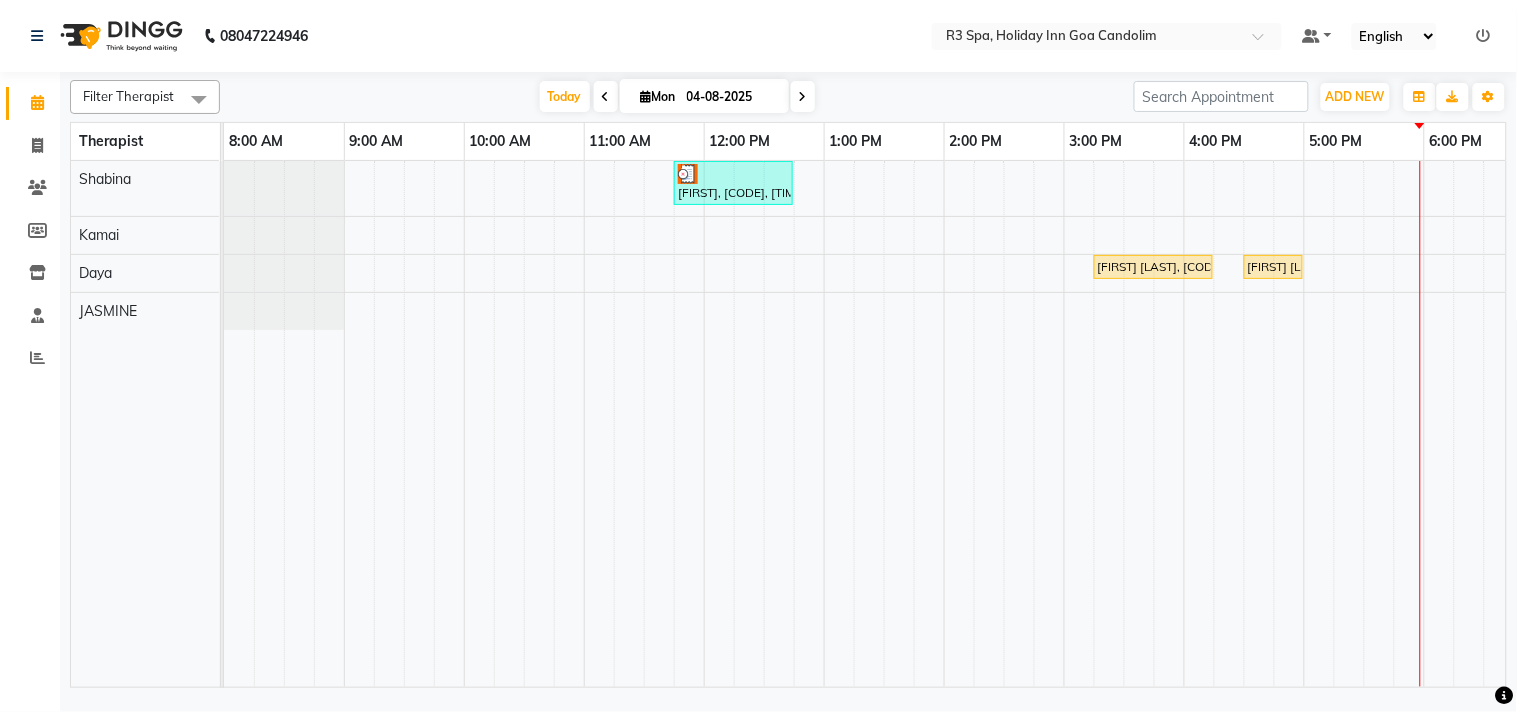scroll, scrollTop: 0, scrollLeft: 44, axis: horizontal 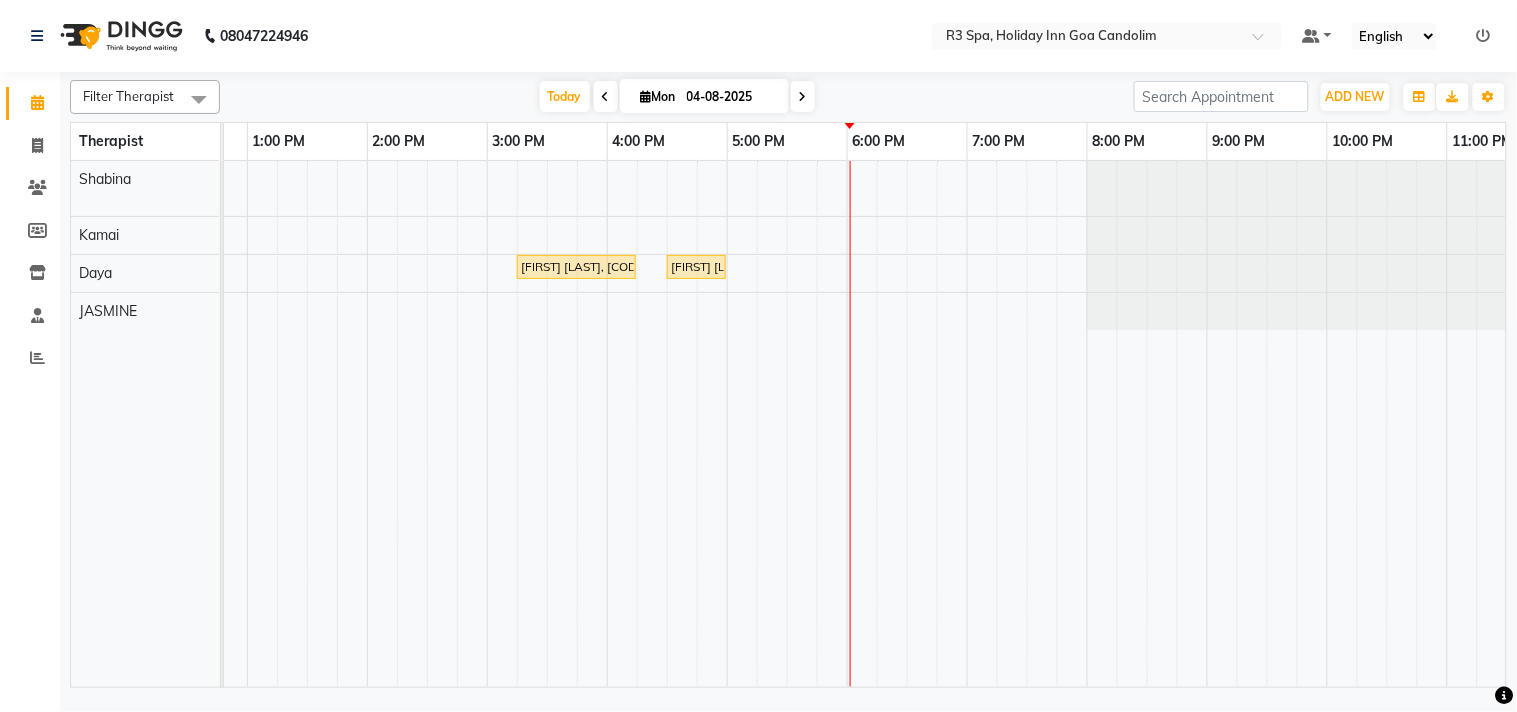 click at bounding box center (772, 424) 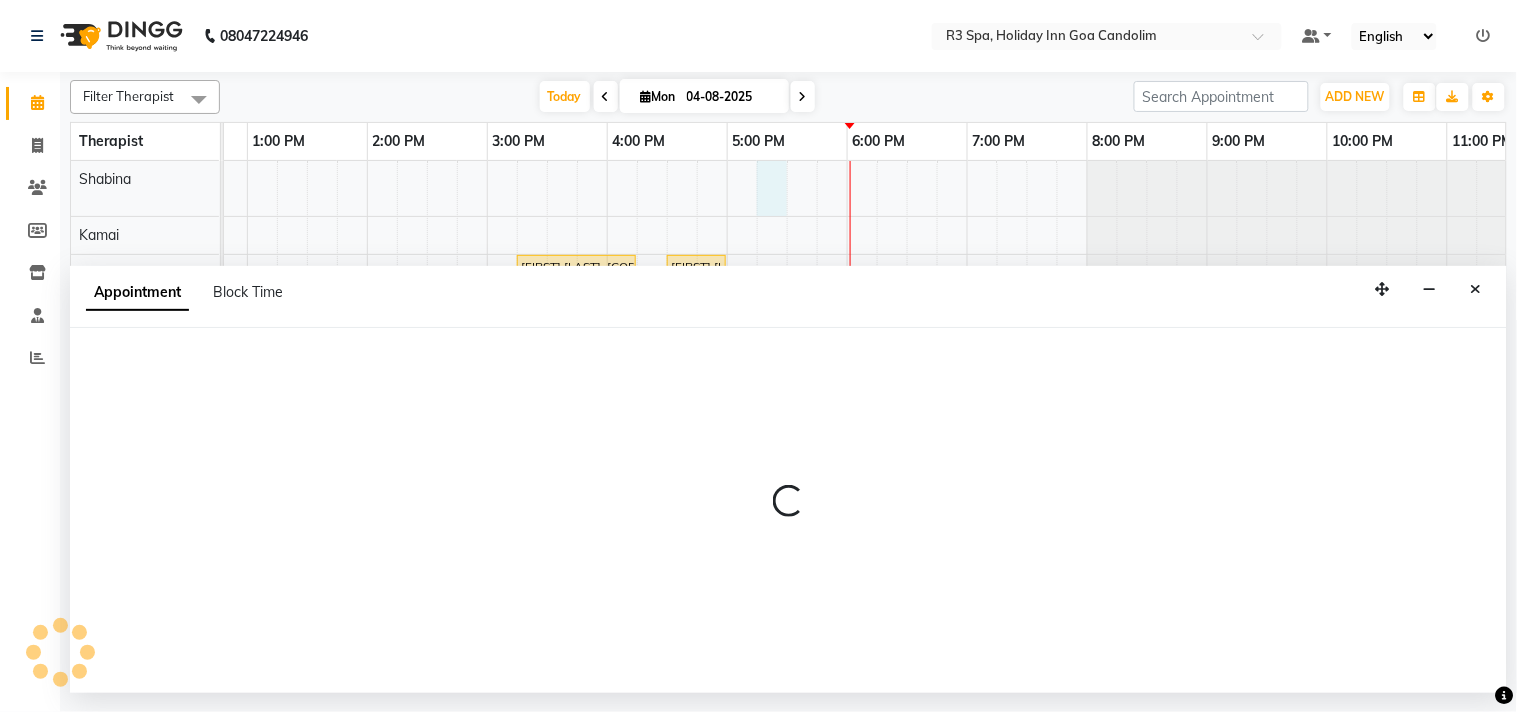 select on "[NUMBER]" 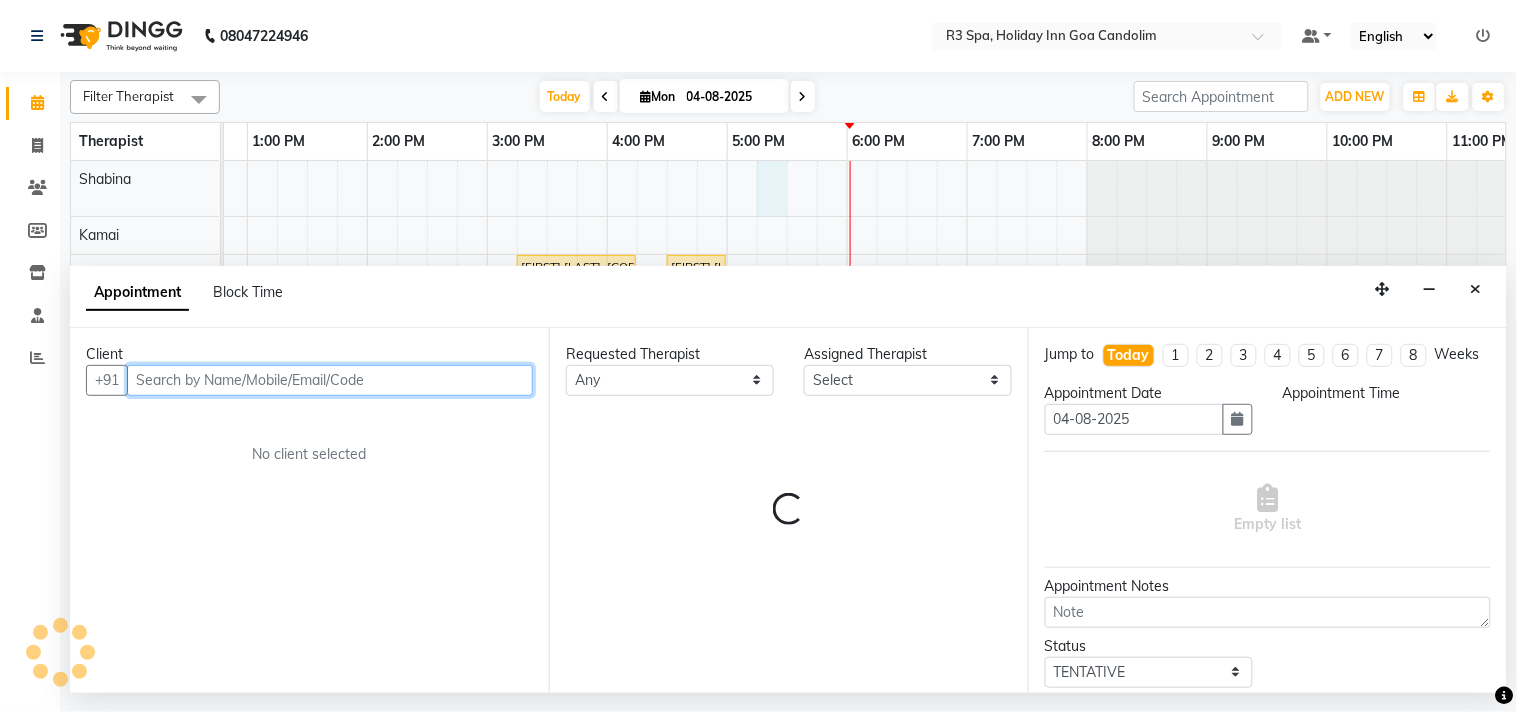 select on "1035" 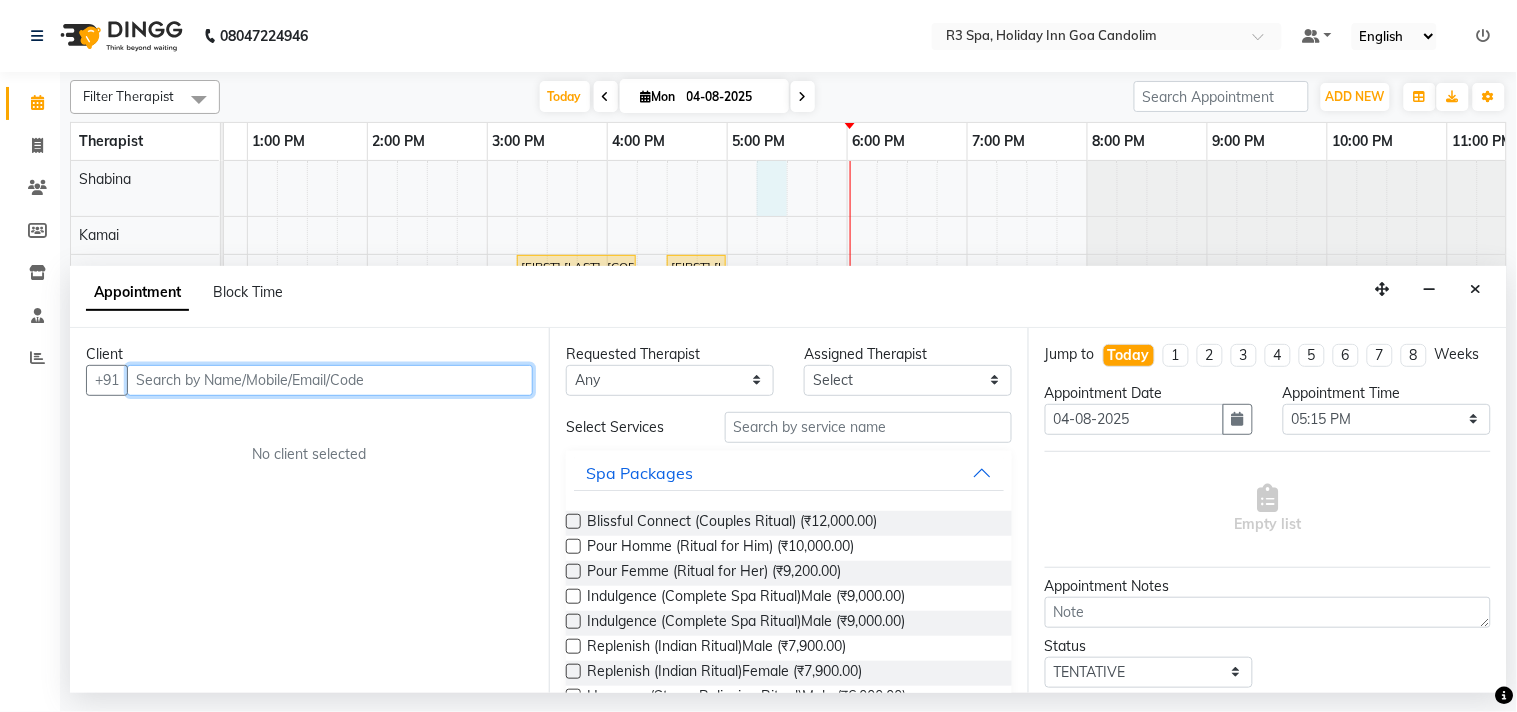 click at bounding box center (330, 380) 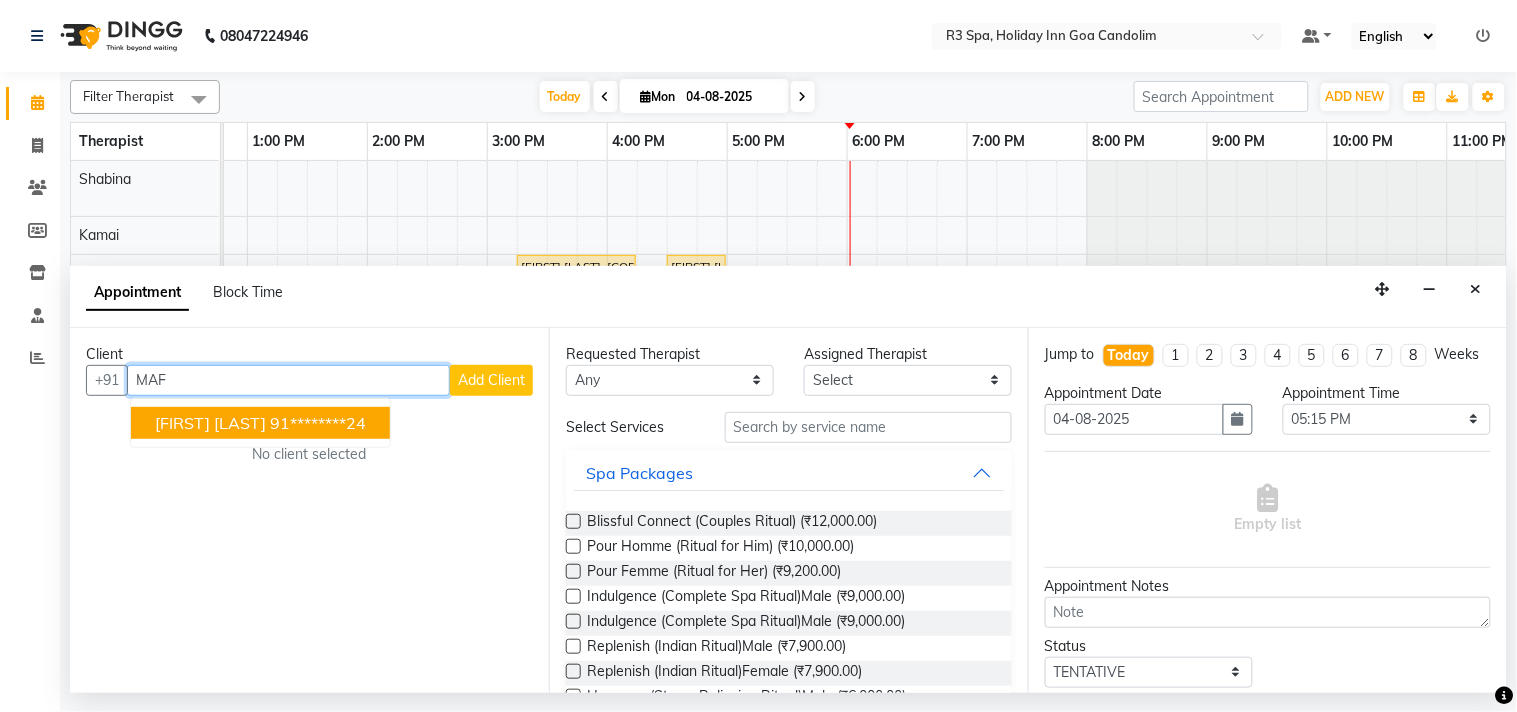 click on "[FIRST] [LAST]" at bounding box center [210, 423] 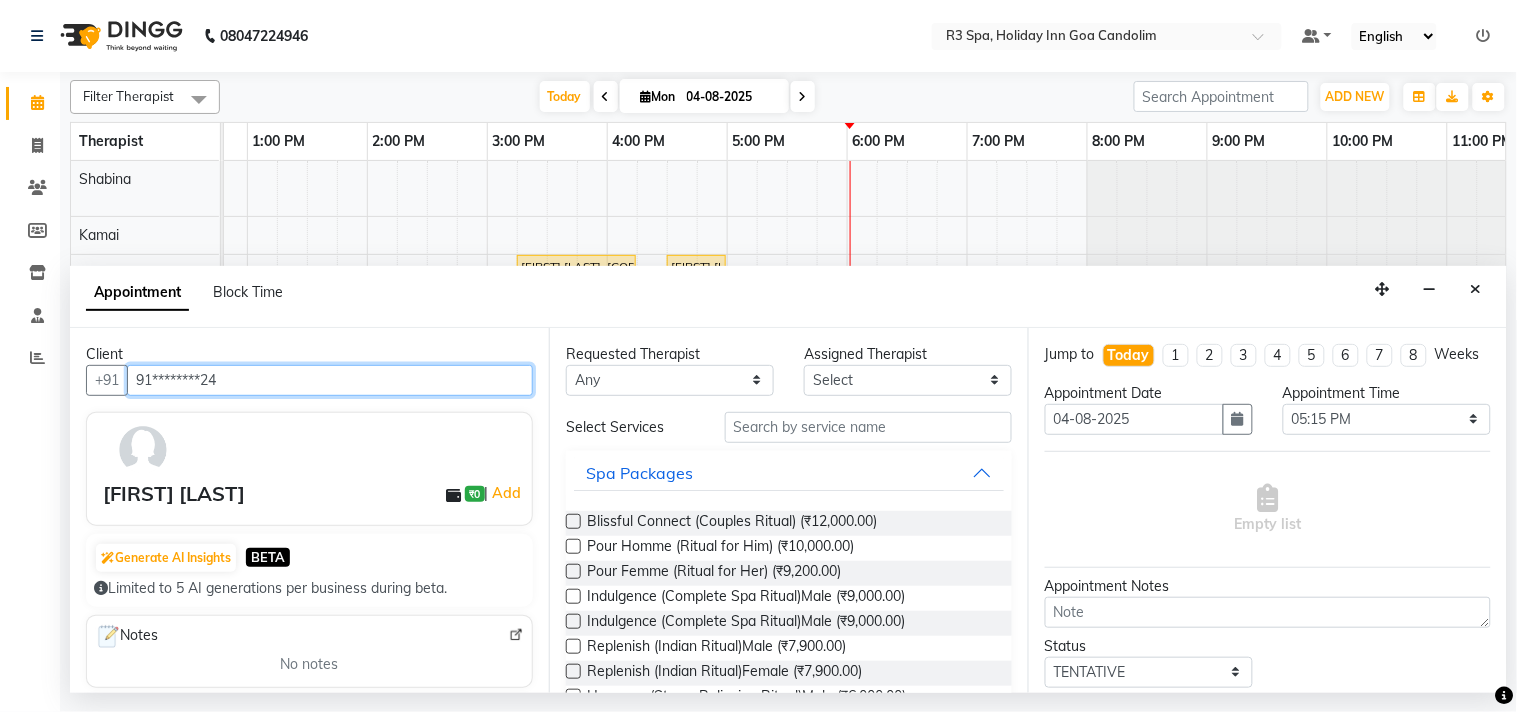 type on "91********24" 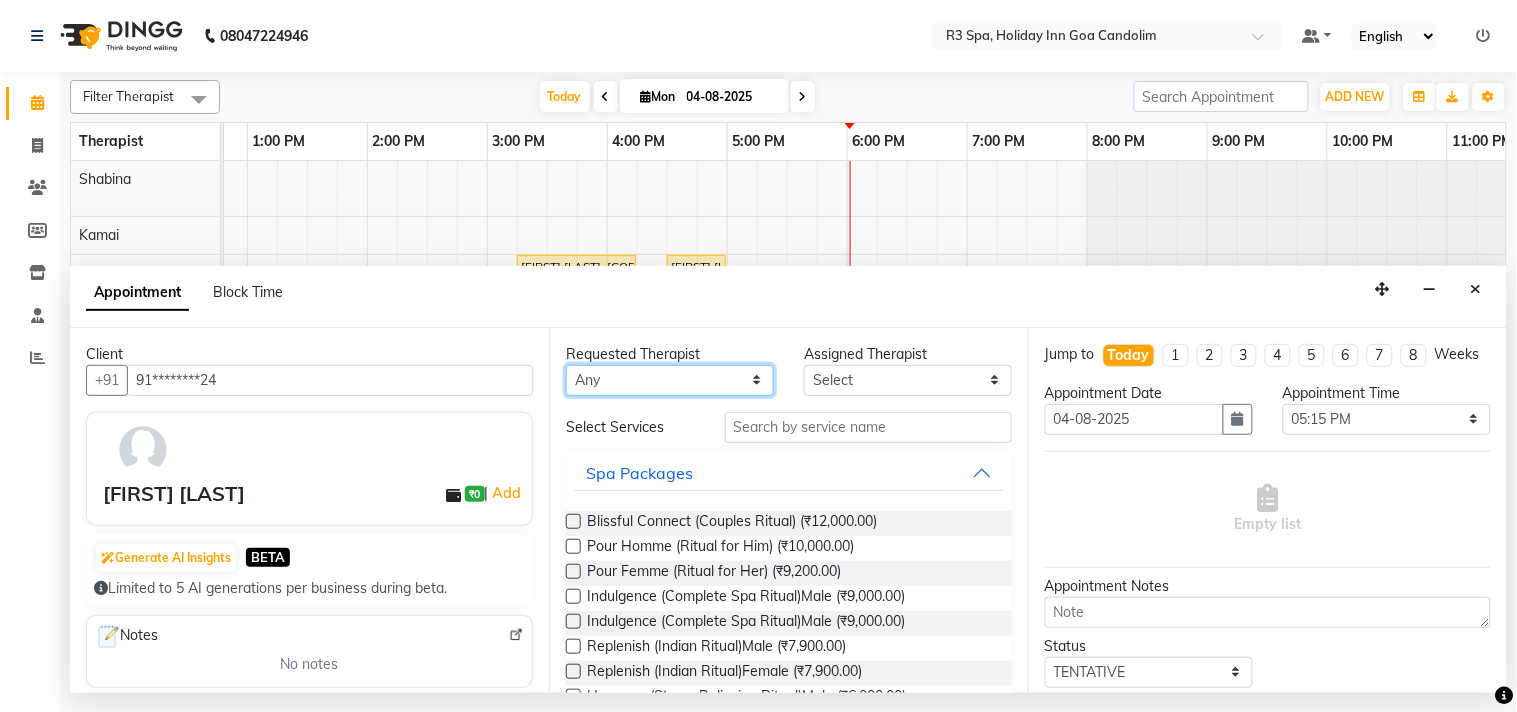 click on "Any Daya JASMINE Kamai Shabina" at bounding box center (670, 380) 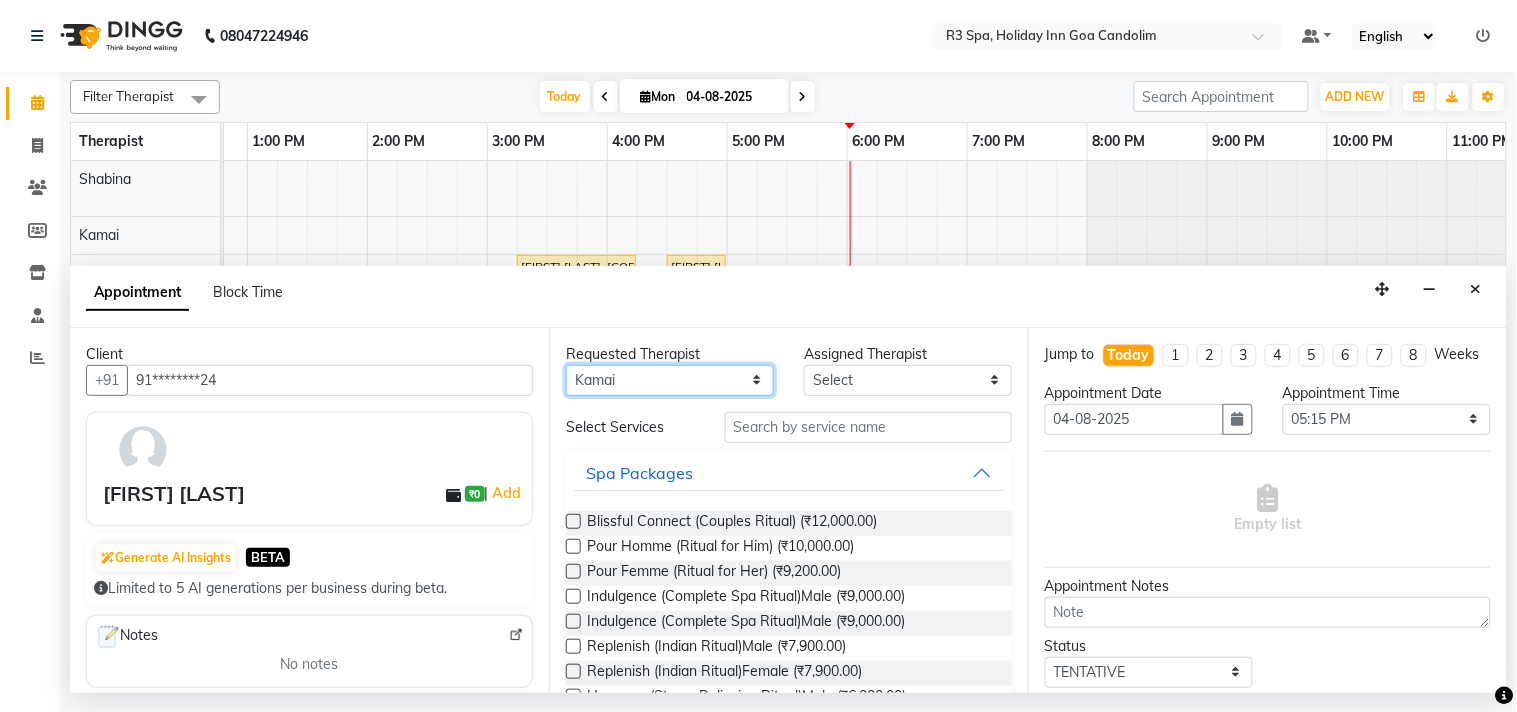 click on "Any Daya JASMINE Kamai Shabina" at bounding box center (670, 380) 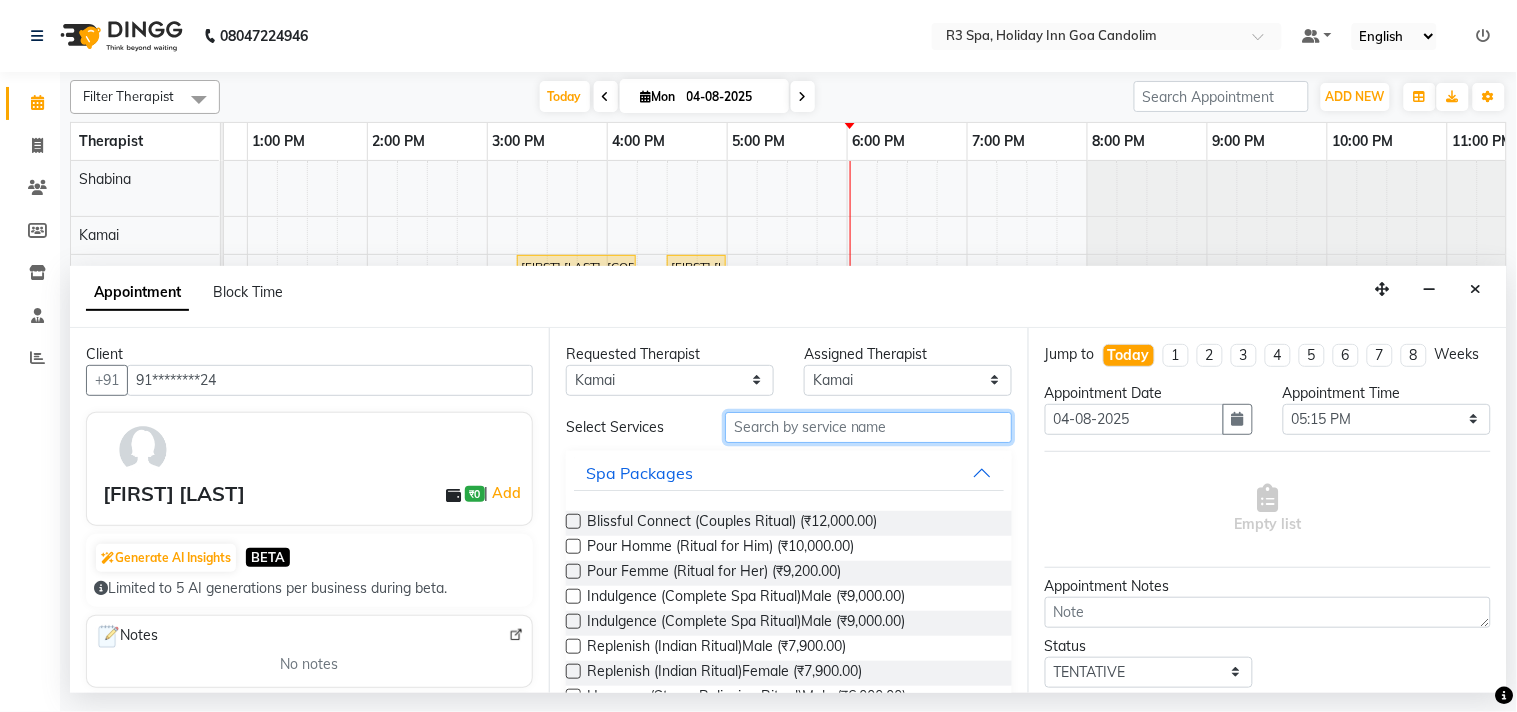 click at bounding box center (868, 427) 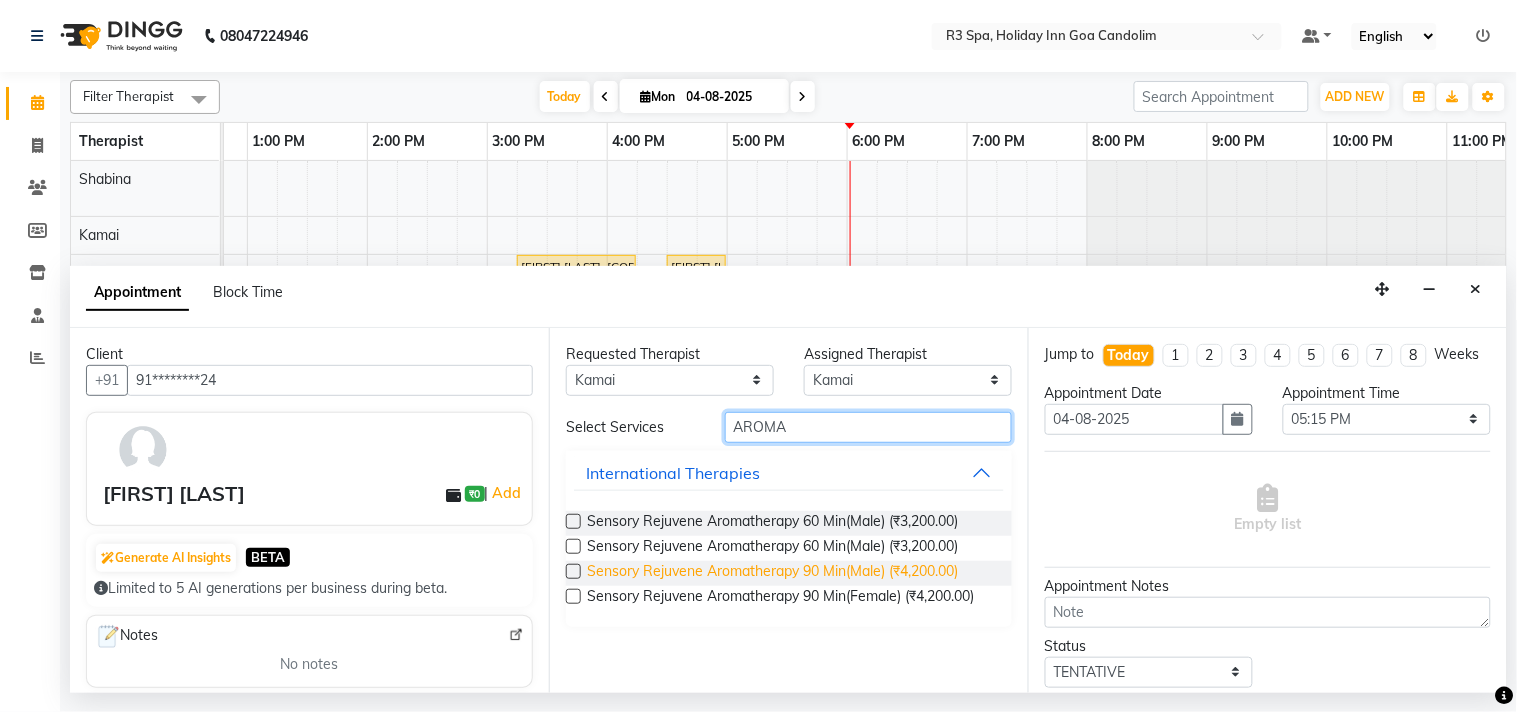 type on "AROMA" 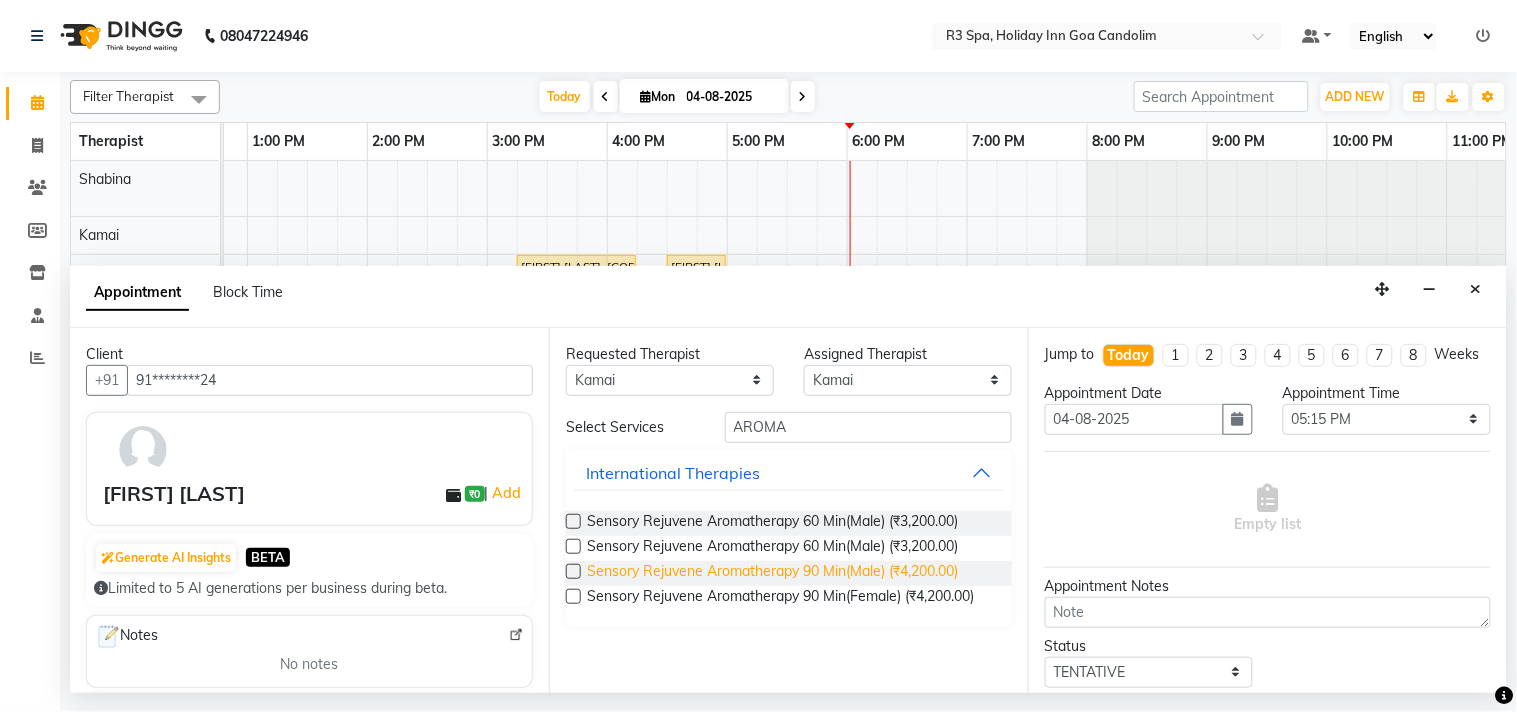 click on "Sensory Rejuvene Aromatherapy 90 Min(Male) (₹4,200.00)" at bounding box center [772, 573] 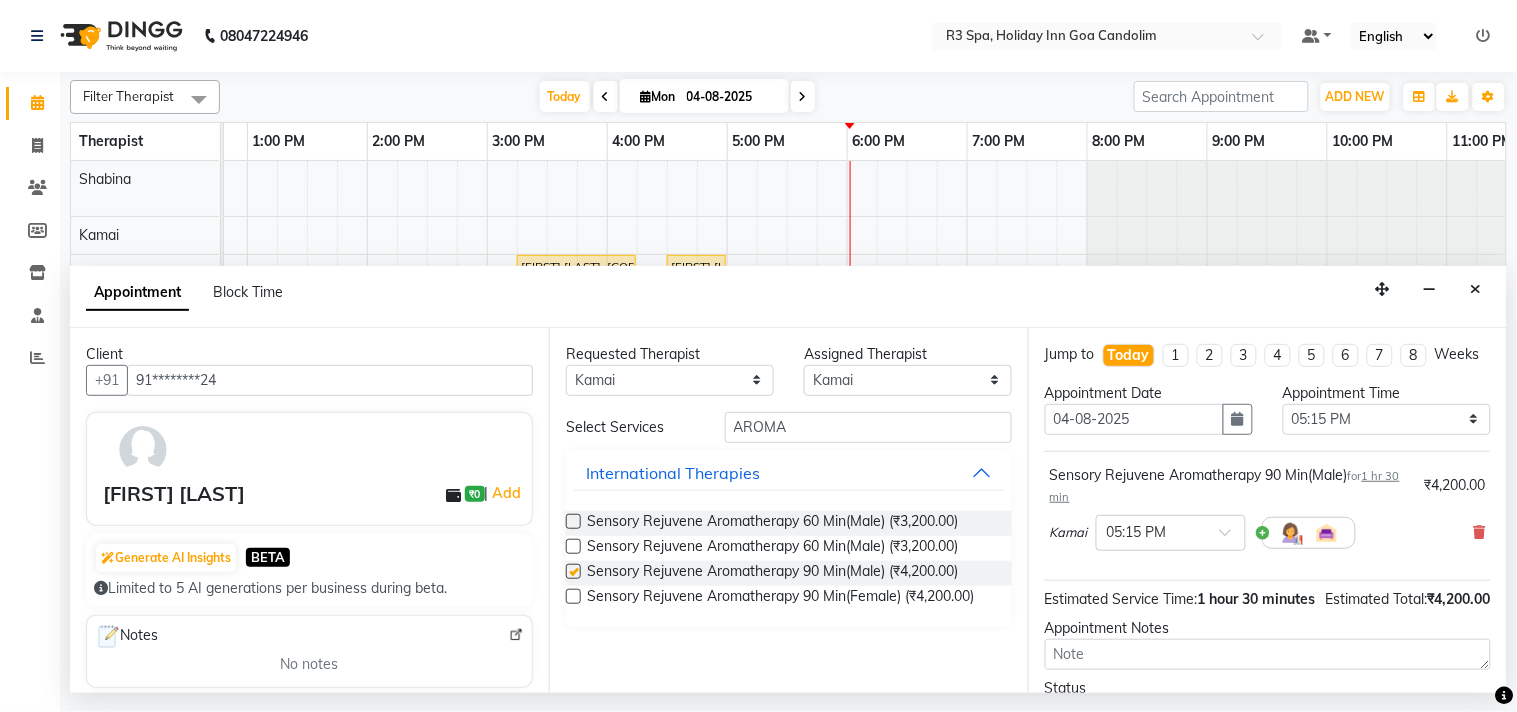 checkbox on "false" 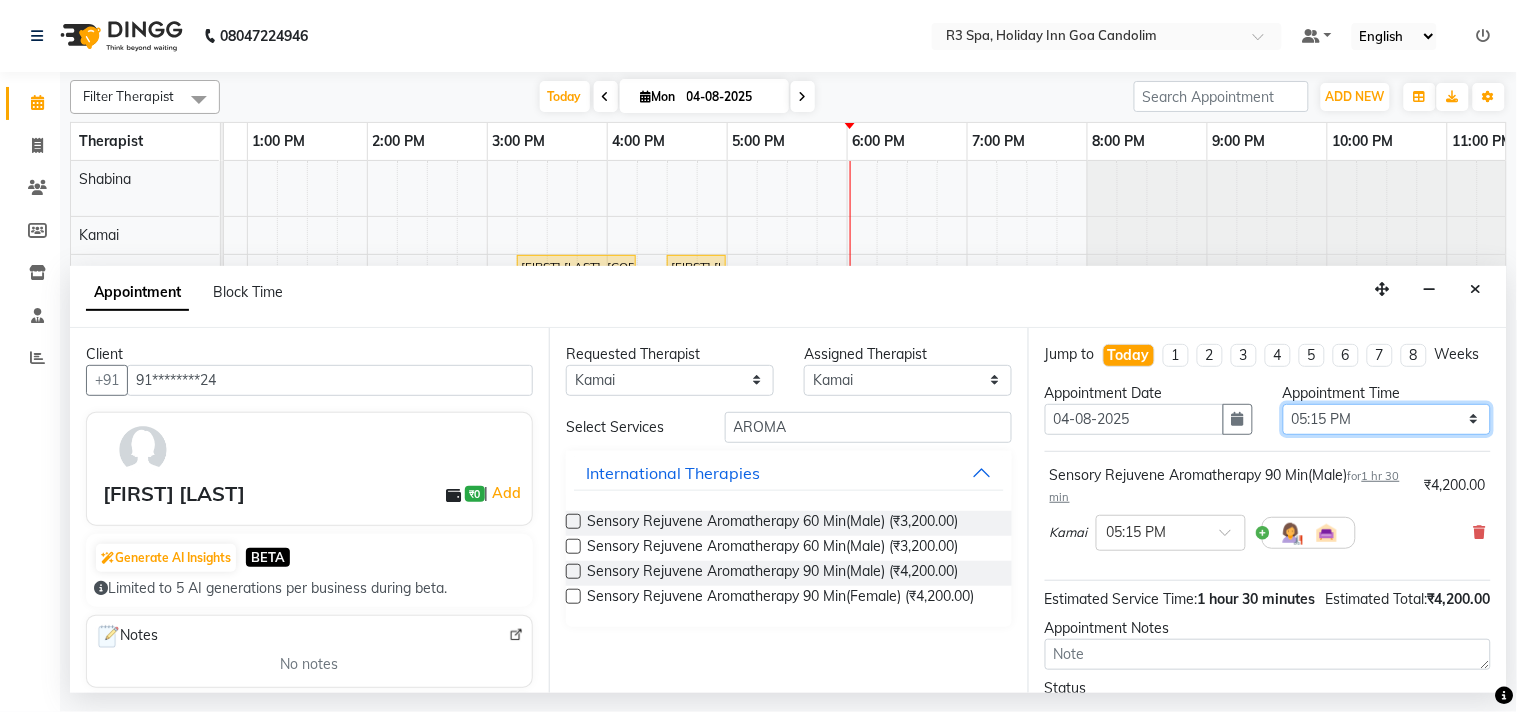 click on "Select 09:00 AM 09:15 AM 09:30 AM 09:45 AM 10:00 AM 10:15 AM 10:30 AM 10:45 AM 11:00 AM 11:15 AM 11:30 AM 11:45 AM 12:00 PM 12:15 PM 12:30 PM 12:45 PM 01:00 PM 01:15 PM 01:30 PM 01:45 PM 02:00 PM 02:15 PM 02:30 PM 02:45 PM 03:00 PM 03:15 PM 03:30 PM 03:45 PM 04:00 PM 04:15 PM 04:30 PM 04:45 PM 05:00 PM 05:15 PM 05:30 PM 05:45 PM 06:00 PM 06:15 PM 06:30 PM 06:45 PM 07:00 PM 07:15 PM 07:30 PM 07:45 PM 08:00 PM 08:15 PM 08:30 PM 08:45 PM 09:00 PM 09:15 PM 09:30 PM 09:45 PM 10:00 PM 10:15 PM 10:30 PM 10:45 PM 11:00 PM" at bounding box center [1387, 419] 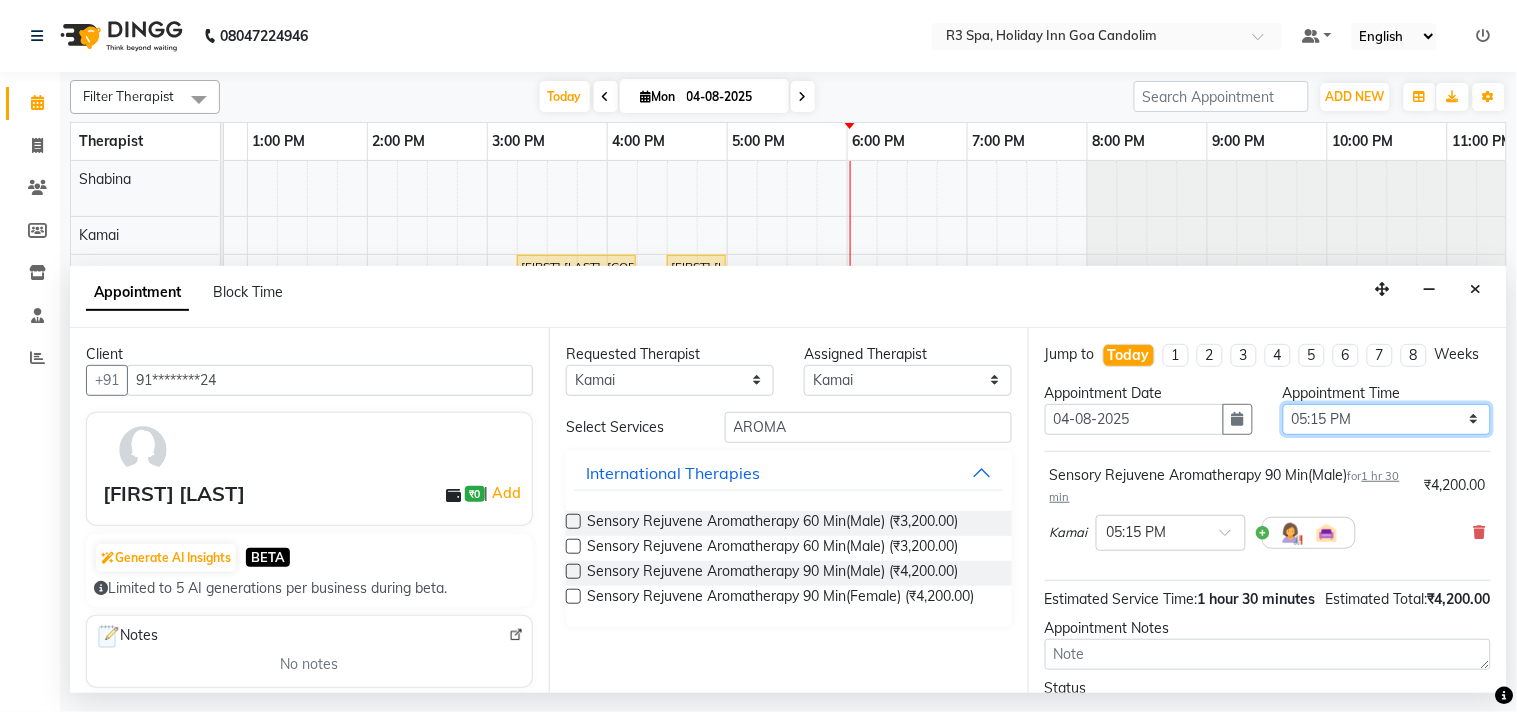 select on "1065" 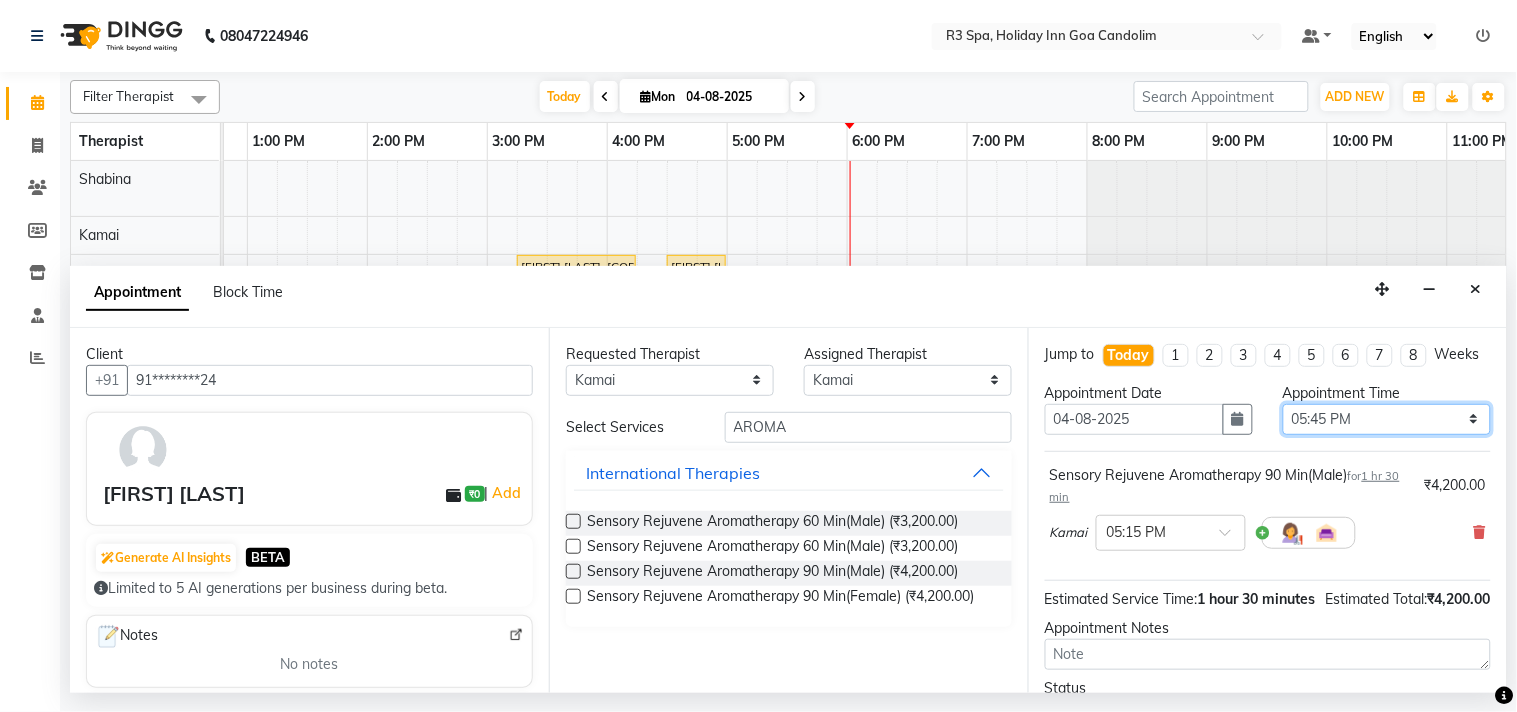 click on "Select 09:00 AM 09:15 AM 09:30 AM 09:45 AM 10:00 AM 10:15 AM 10:30 AM 10:45 AM 11:00 AM 11:15 AM 11:30 AM 11:45 AM 12:00 PM 12:15 PM 12:30 PM 12:45 PM 01:00 PM 01:15 PM 01:30 PM 01:45 PM 02:00 PM 02:15 PM 02:30 PM 02:45 PM 03:00 PM 03:15 PM 03:30 PM 03:45 PM 04:00 PM 04:15 PM 04:30 PM 04:45 PM 05:00 PM 05:15 PM 05:30 PM 05:45 PM 06:00 PM 06:15 PM 06:30 PM 06:45 PM 07:00 PM 07:15 PM 07:30 PM 07:45 PM 08:00 PM 08:15 PM 08:30 PM 08:45 PM 09:00 PM 09:15 PM 09:30 PM 09:45 PM 10:00 PM 10:15 PM 10:30 PM 10:45 PM 11:00 PM" at bounding box center [1387, 419] 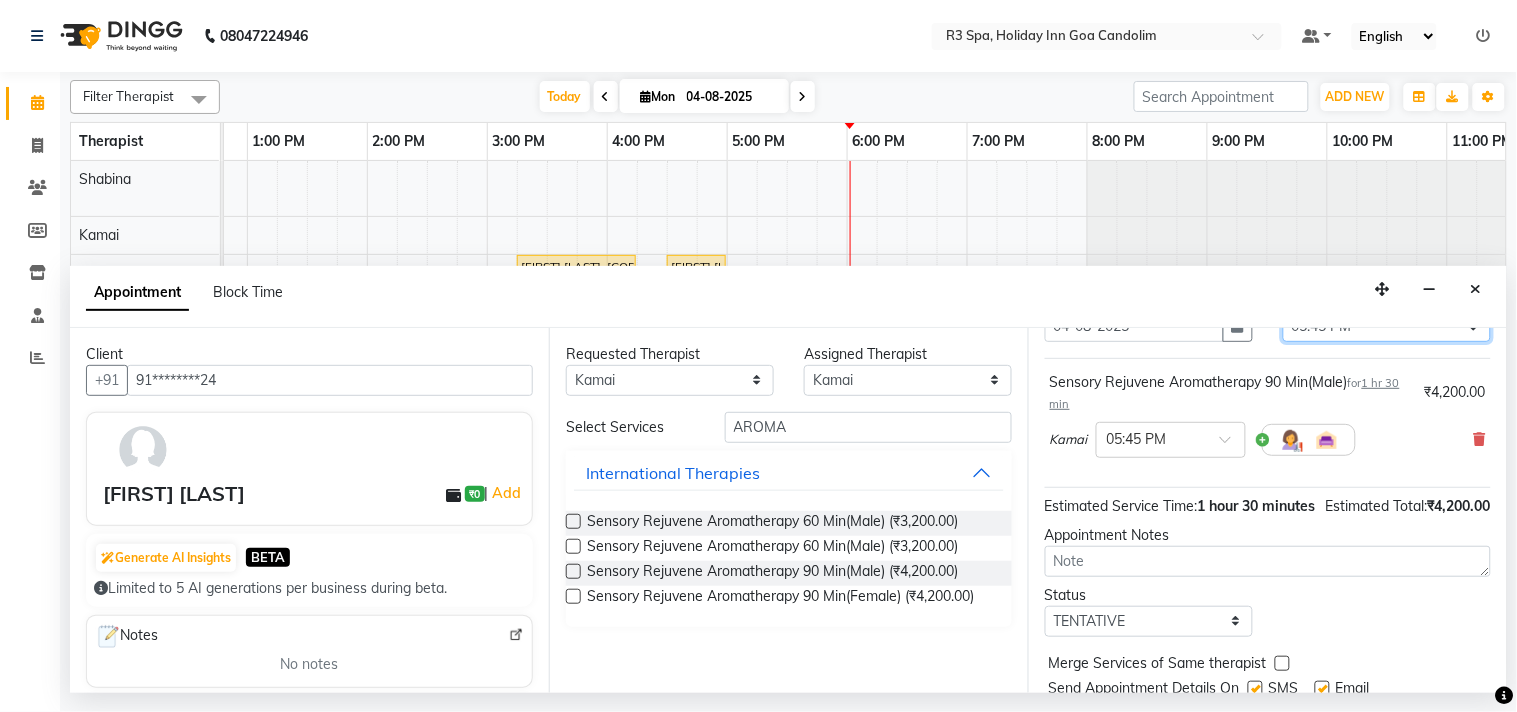 scroll, scrollTop: 202, scrollLeft: 0, axis: vertical 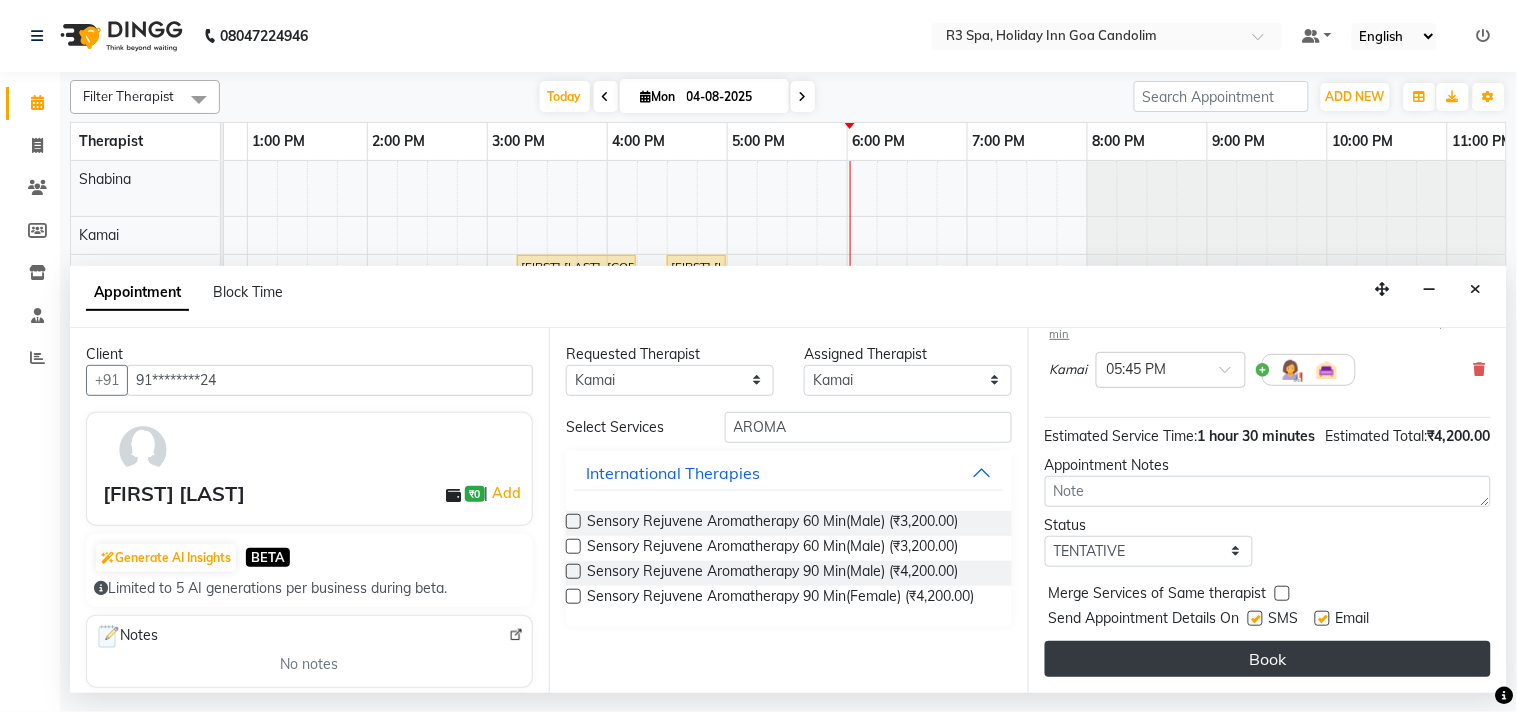 click on "Book" at bounding box center (1268, 659) 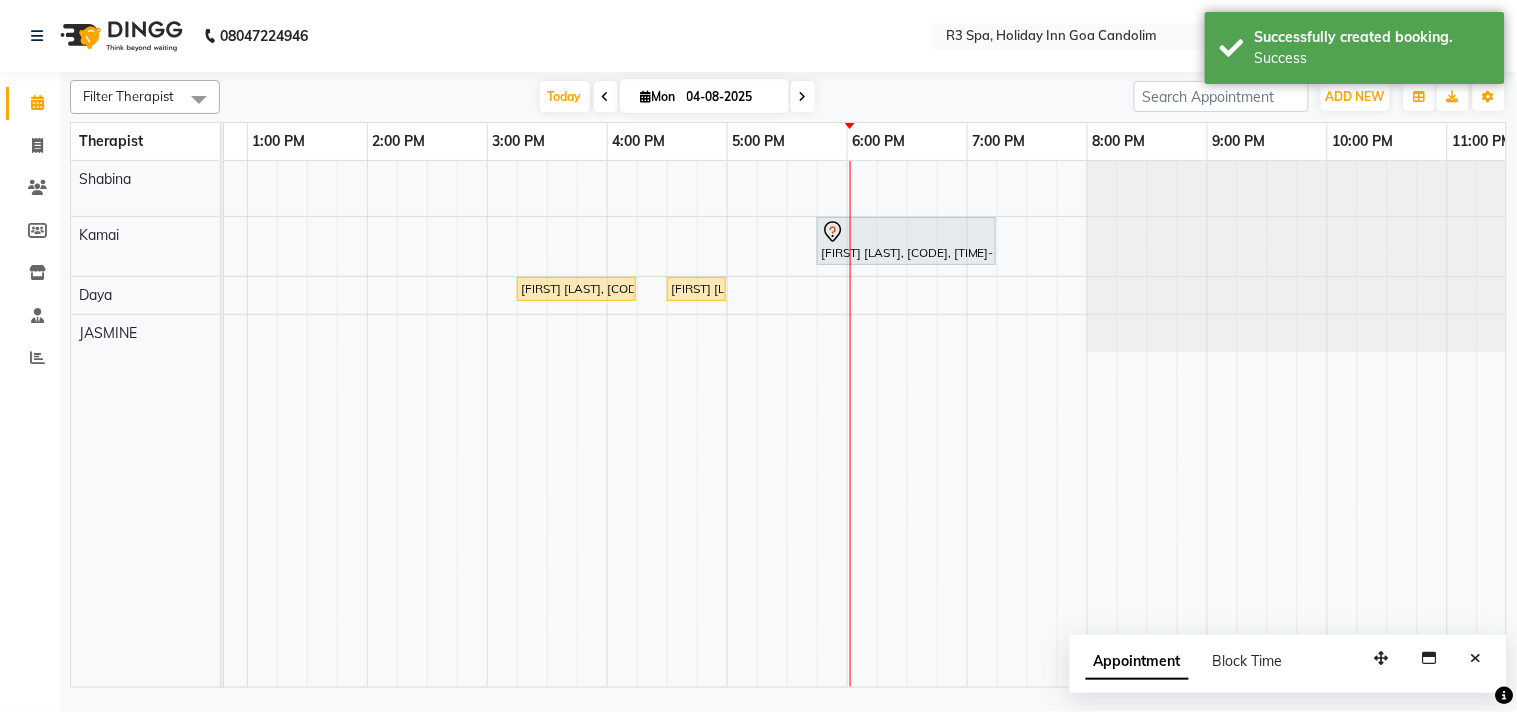 click on "[FIRST] [LAST], [CODE], [TIME]-[TIME], [SERVICE] [DURATION]([GENDER])" at bounding box center (576, 289) 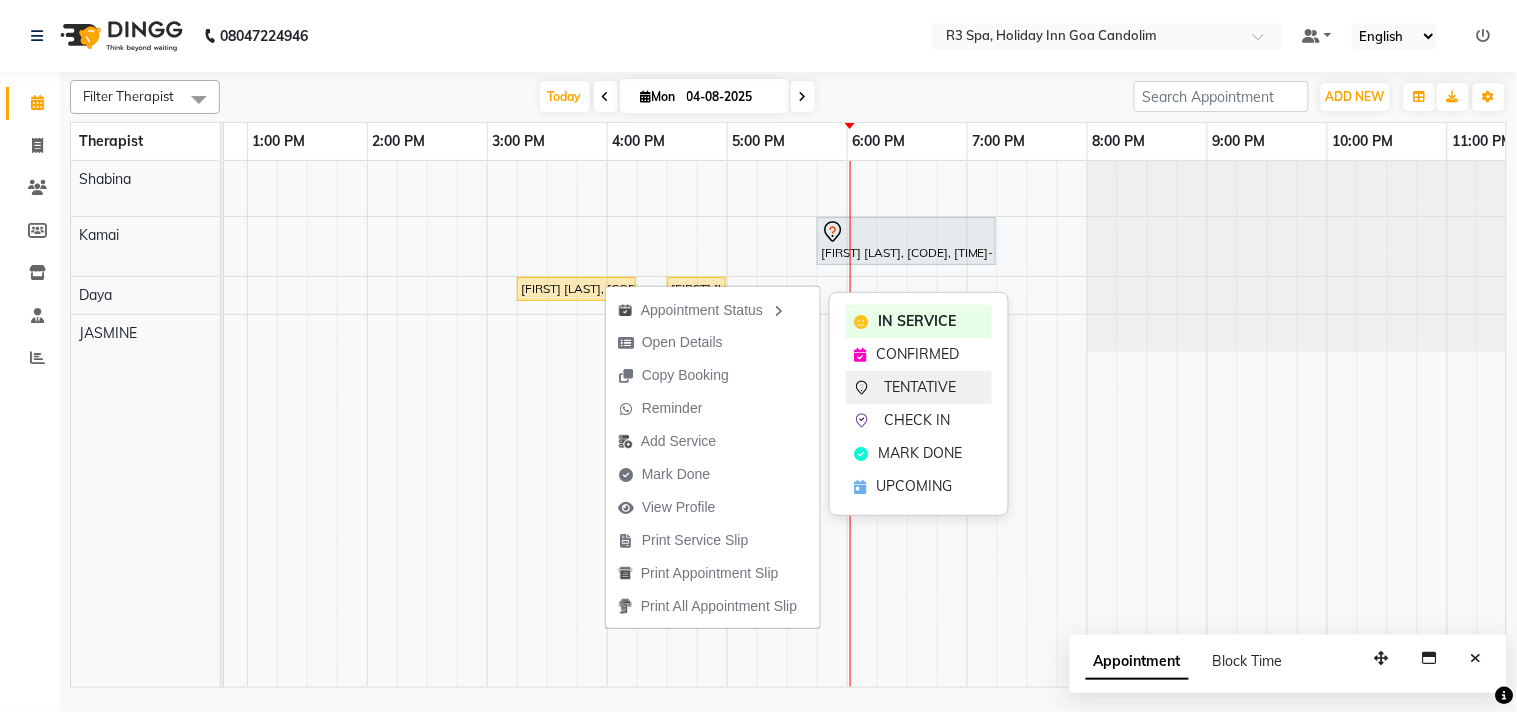 click on "TENTATIVE" 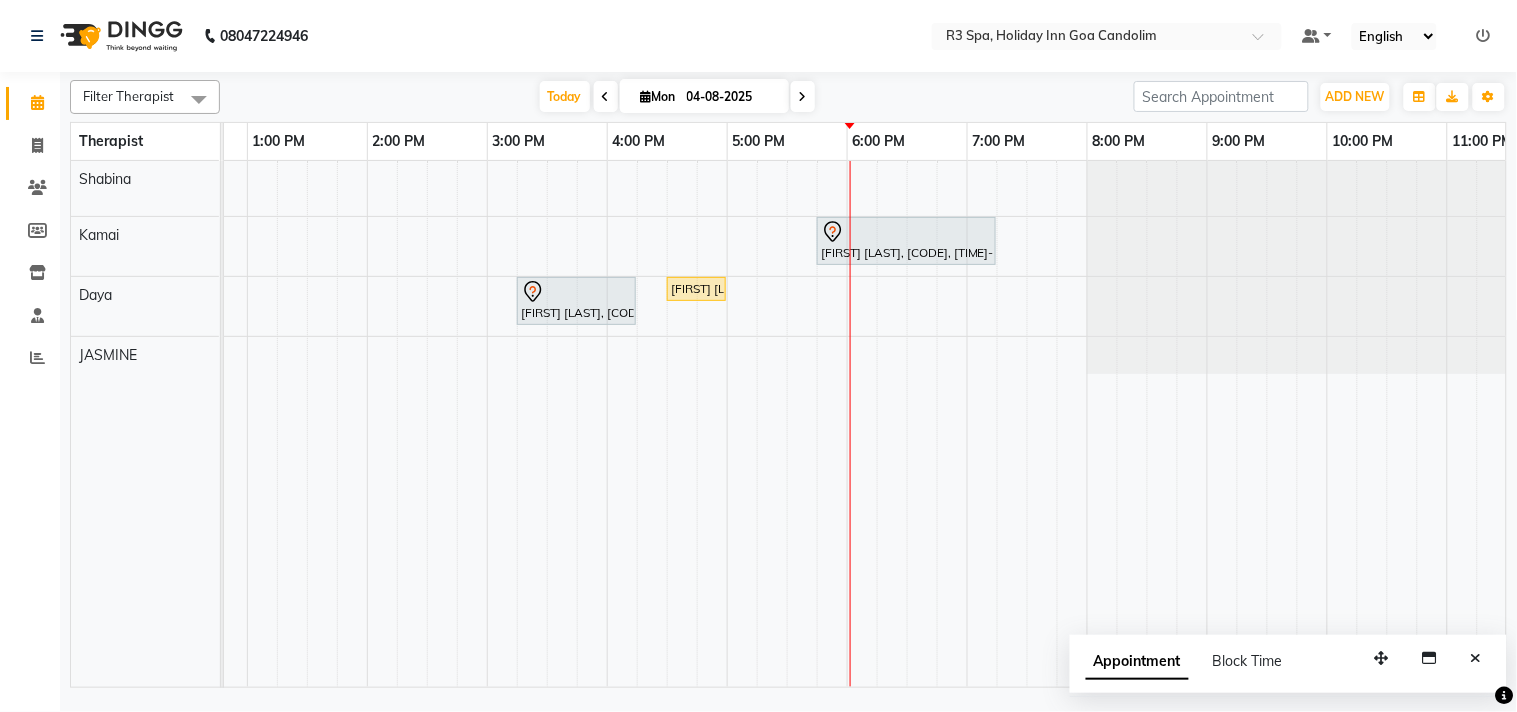 click on "[FIRST] [LAST], [CODE], [TIME]-[TIME], [SERVICE] [DURATION]" at bounding box center [696, 289] 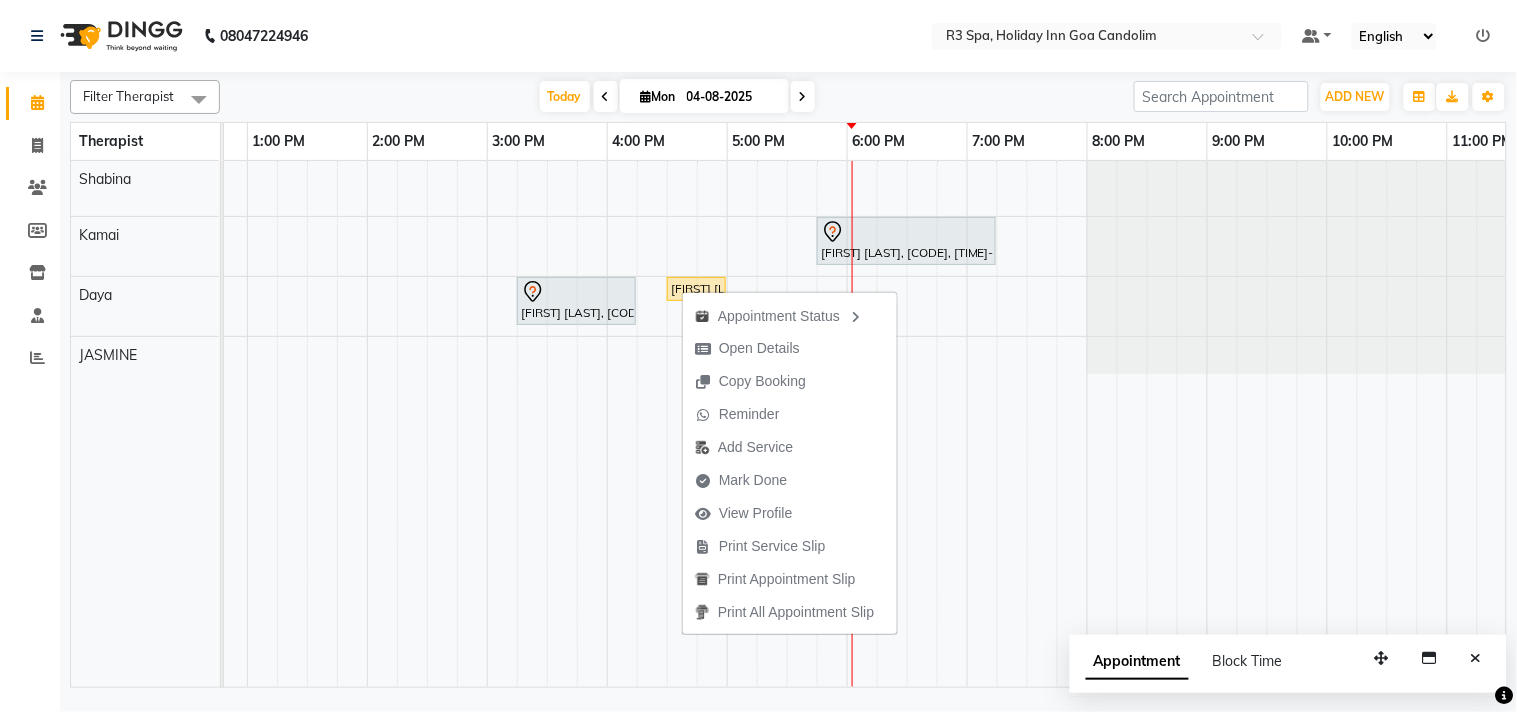 click at bounding box center [576, 292] 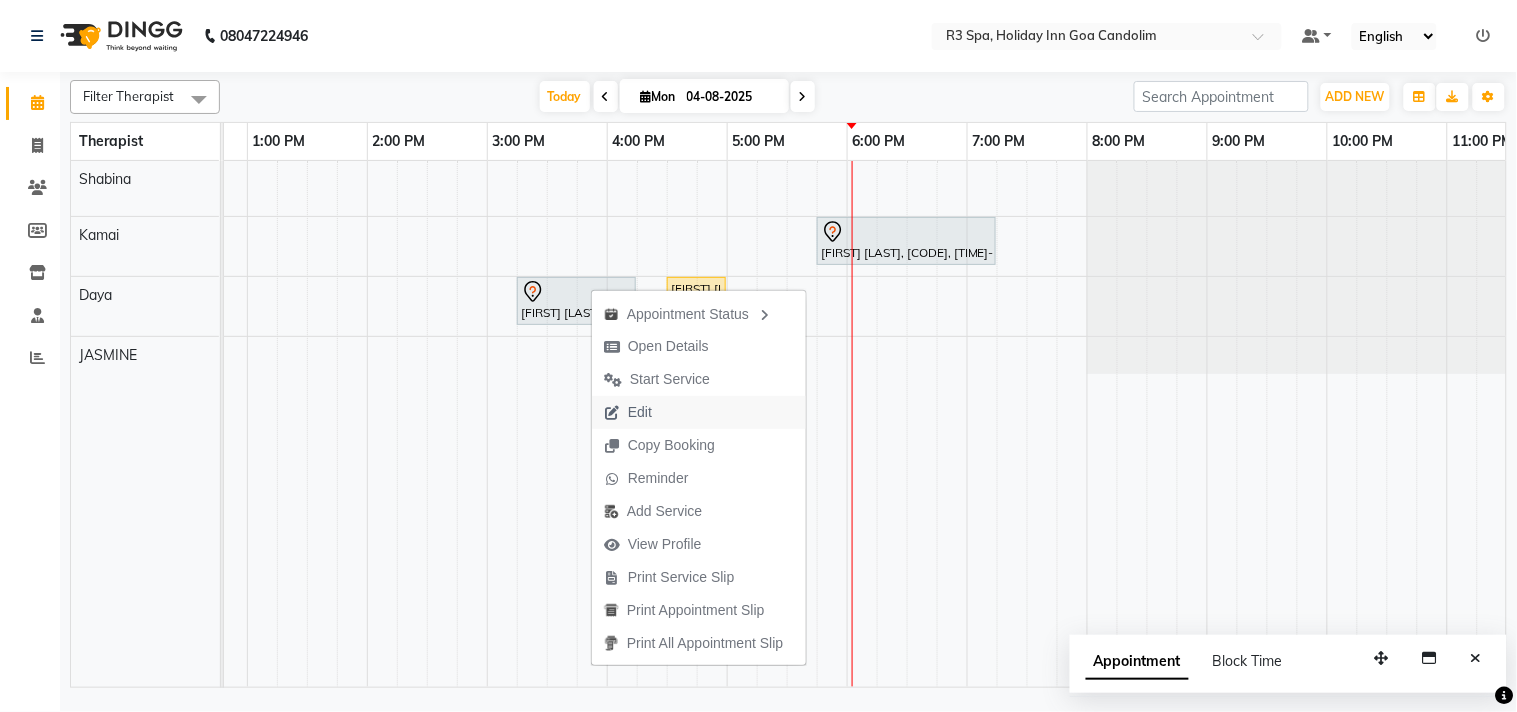 click on "Edit" at bounding box center (640, 412) 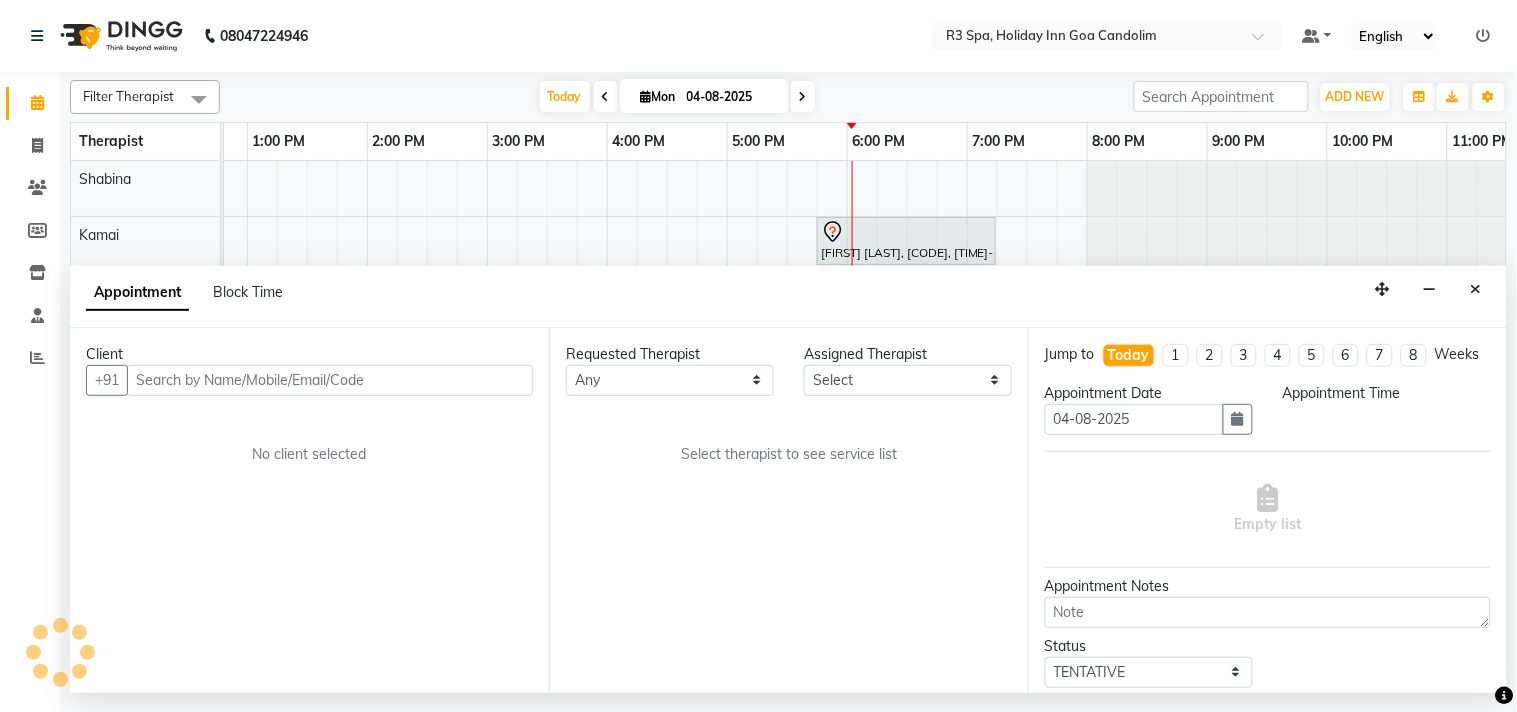 select on "915" 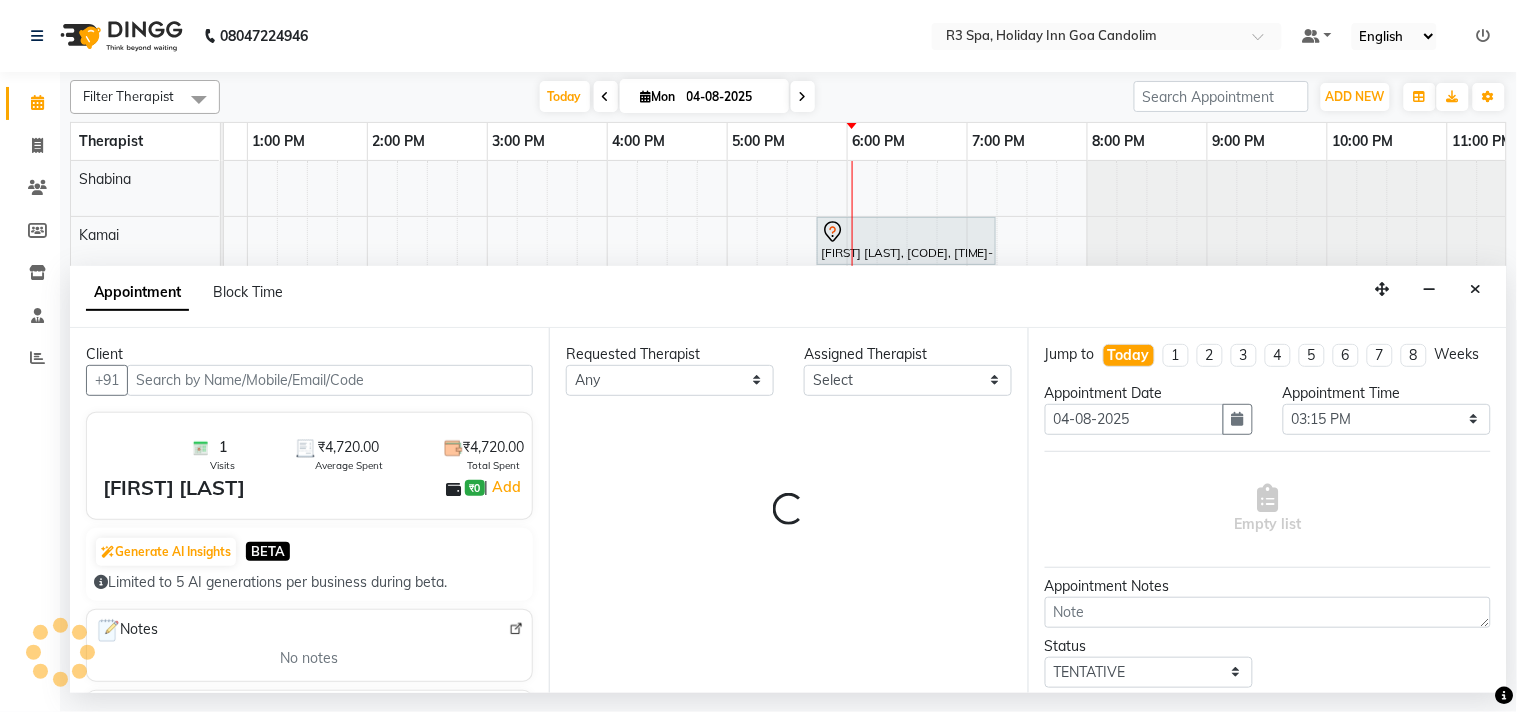 select on "71368" 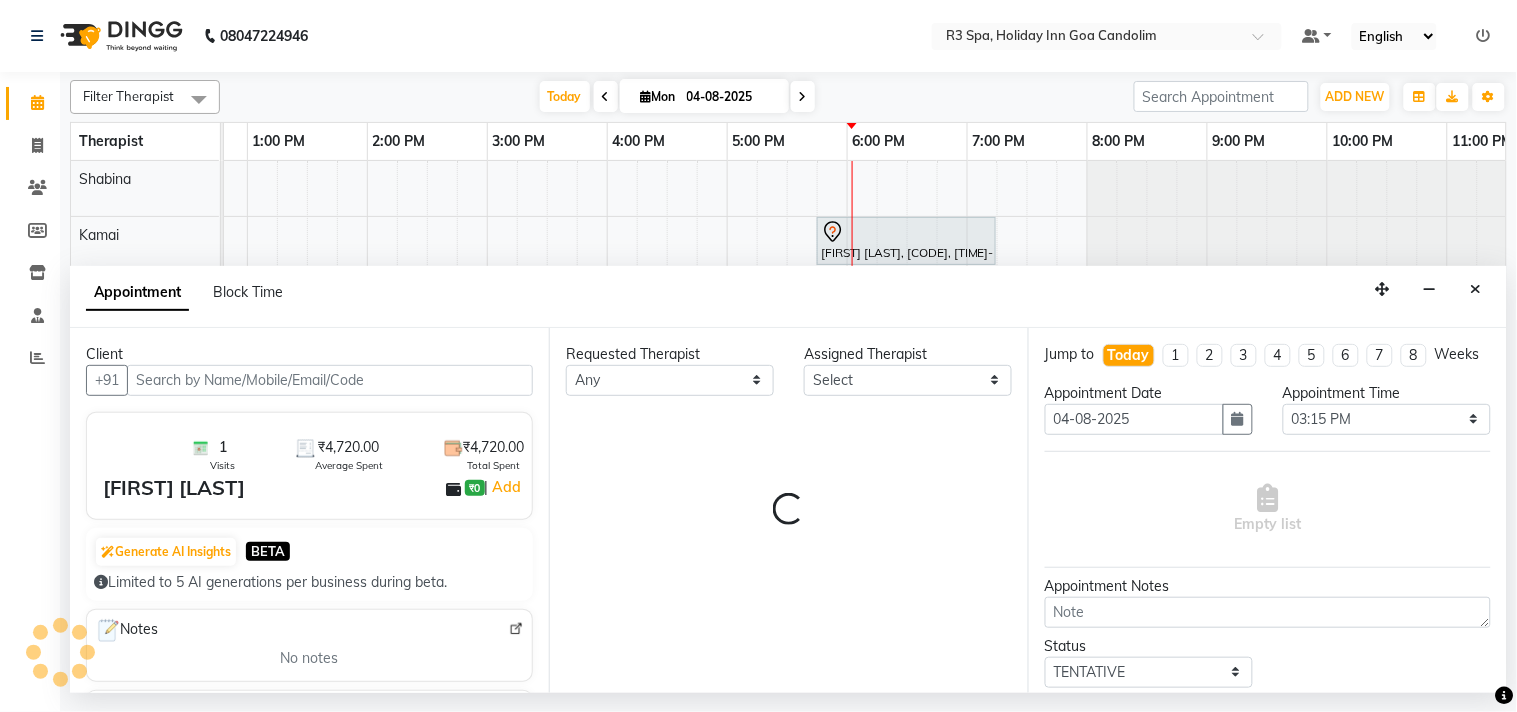 select on "71368" 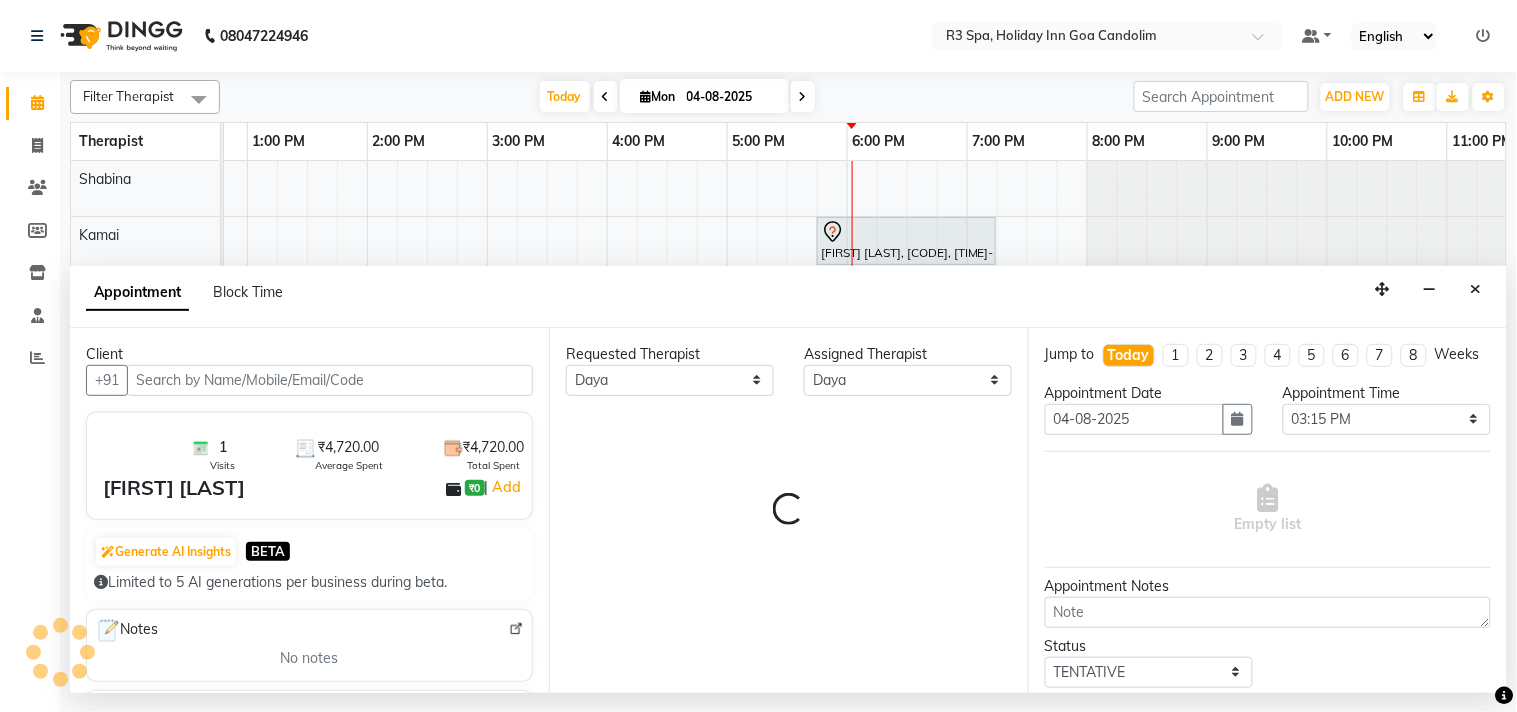 select on "3986" 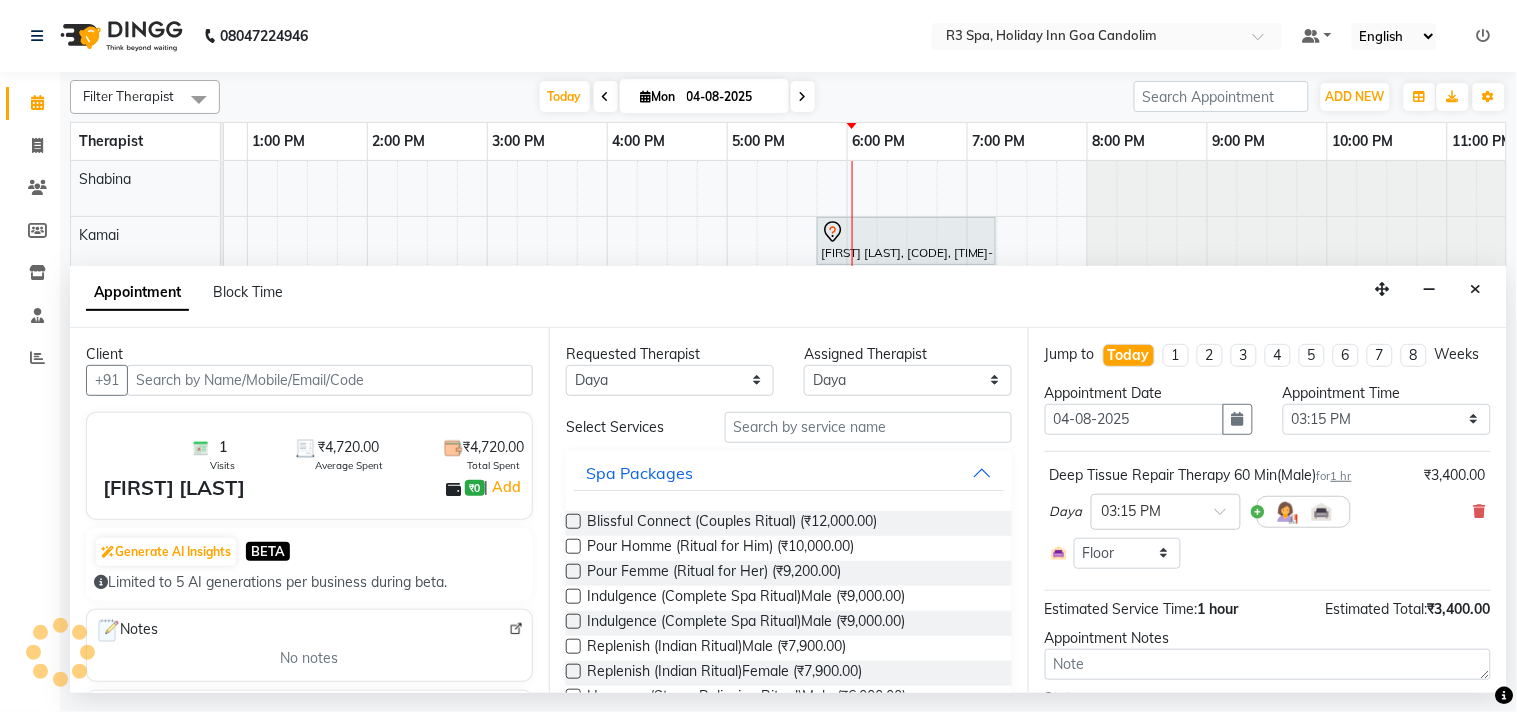 scroll, scrollTop: 0, scrollLeft: 637, axis: horizontal 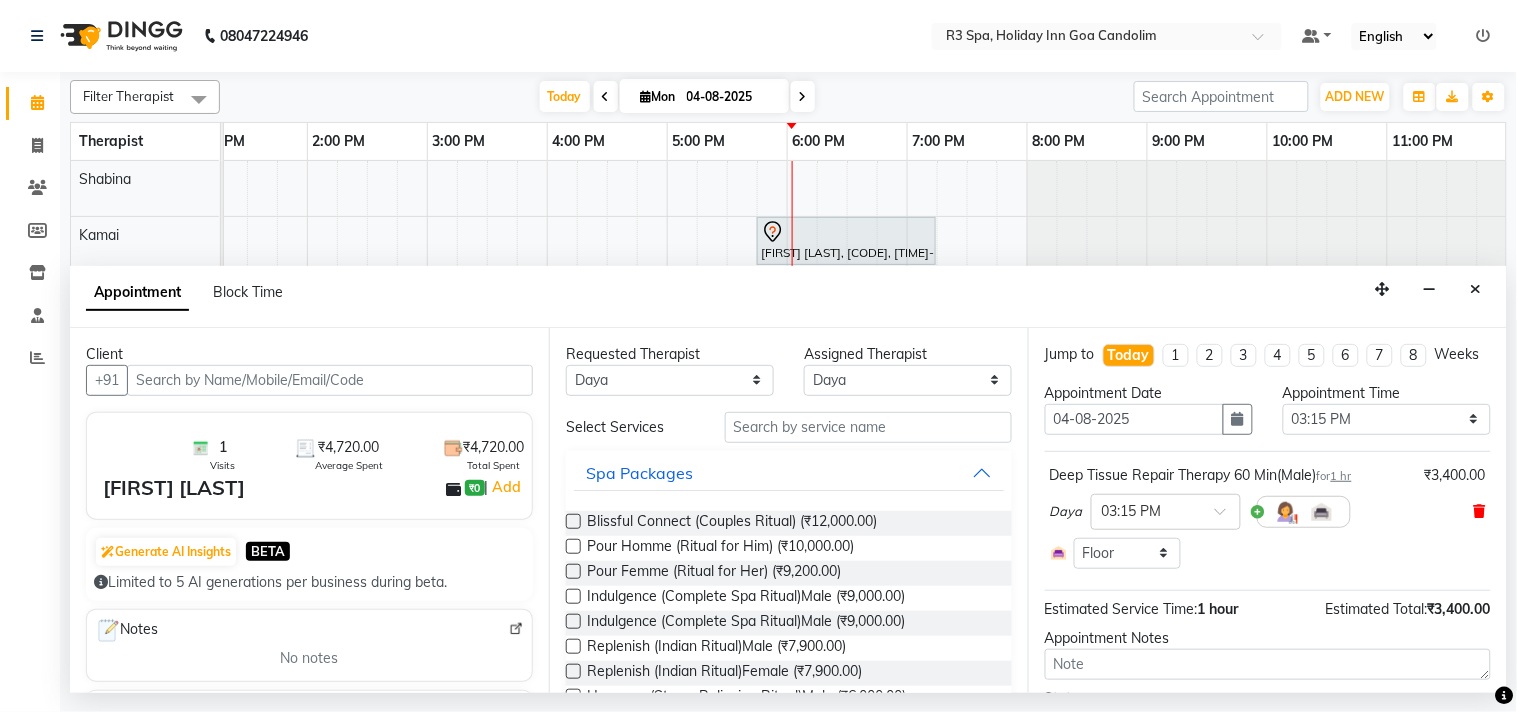 click at bounding box center (1480, 511) 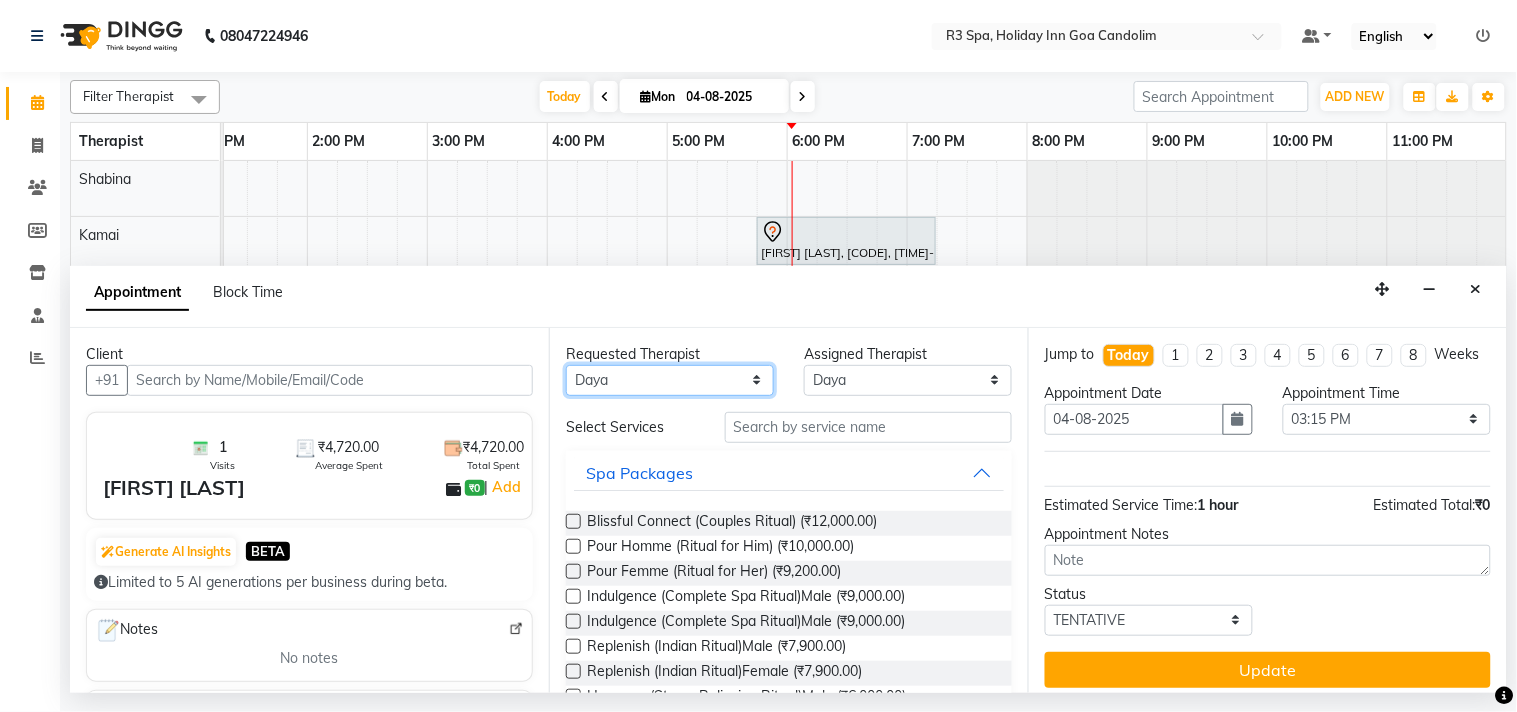 click on "Any Daya JASMINE Kamai Shabina" at bounding box center [670, 380] 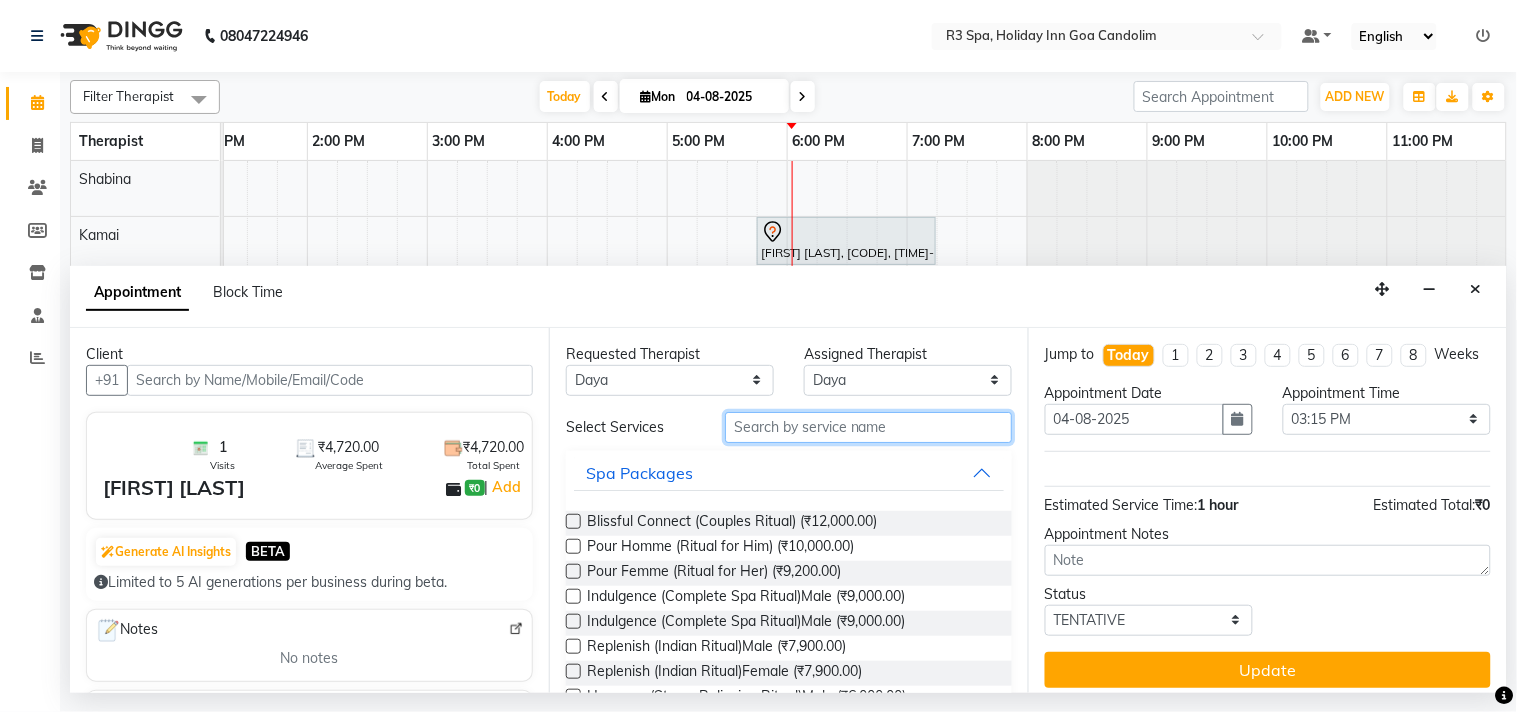 click at bounding box center [868, 427] 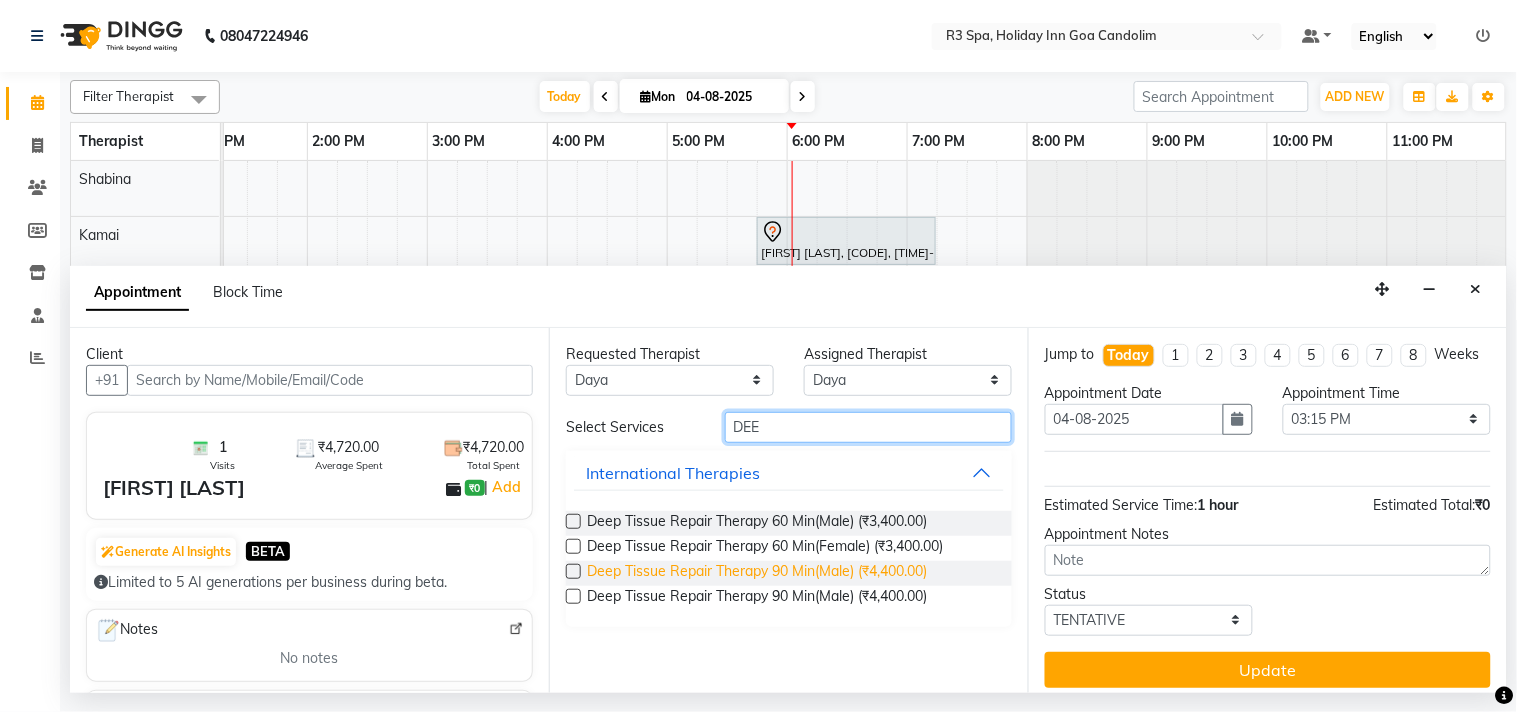 type on "DEE" 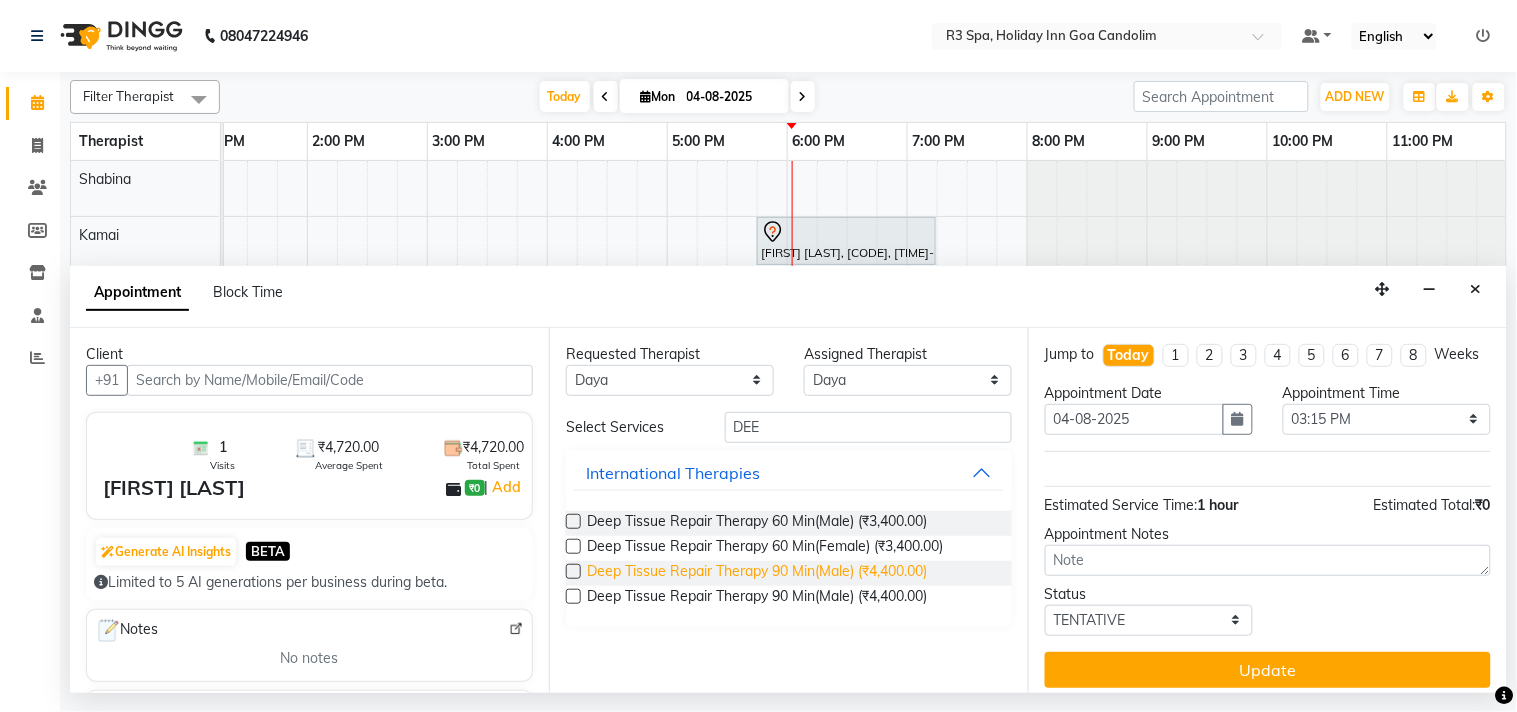 click on "Deep Tissue Repair Therapy 90 Min(Male) (₹4,400.00)" at bounding box center [757, 573] 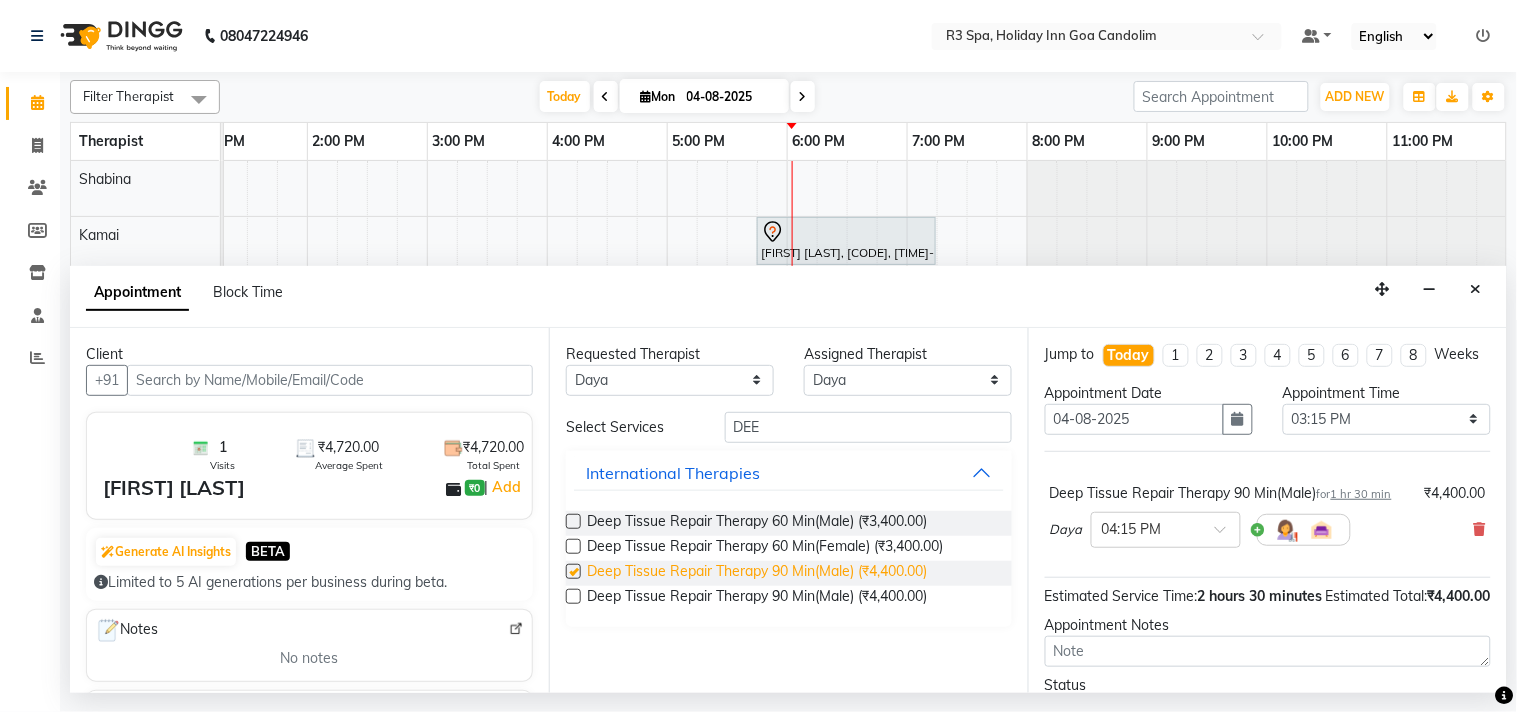 checkbox on "false" 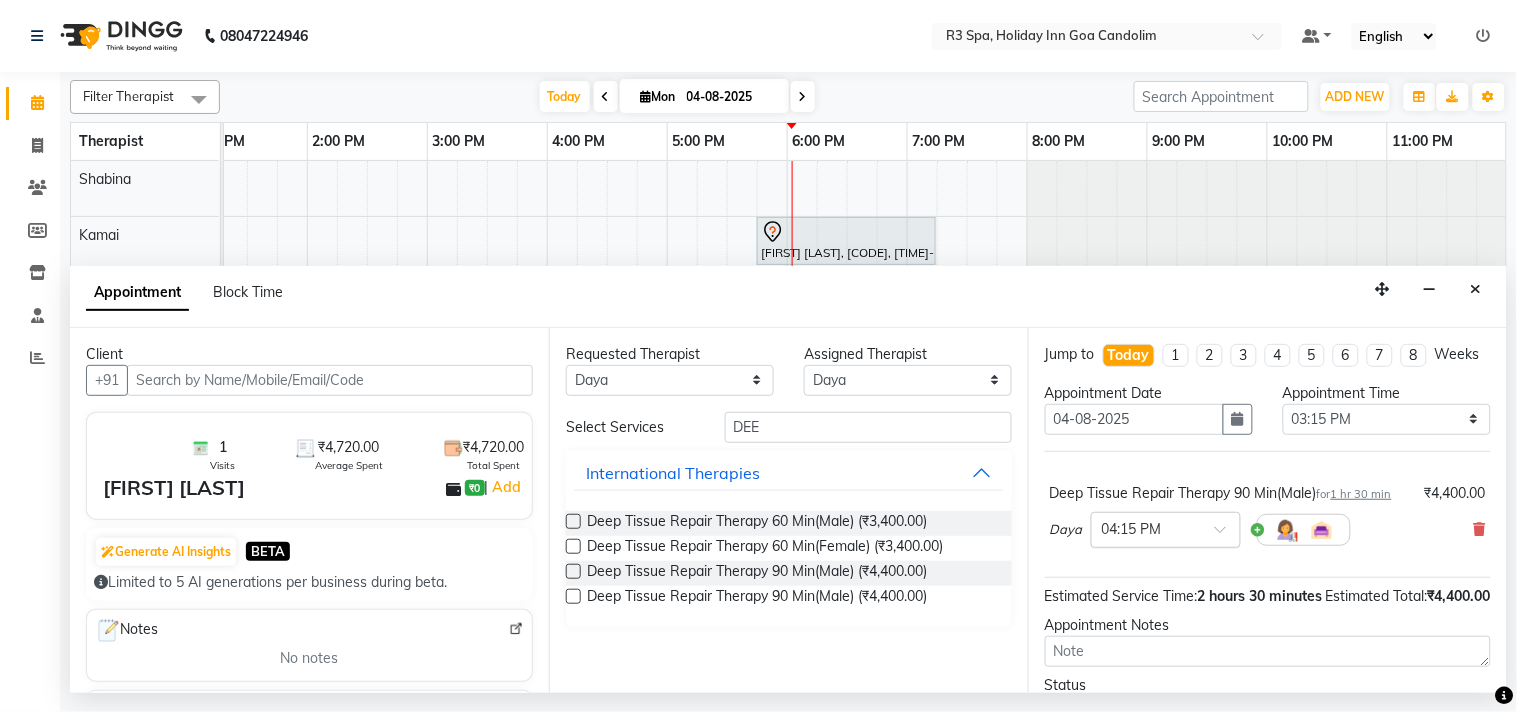 click at bounding box center [1227, 535] 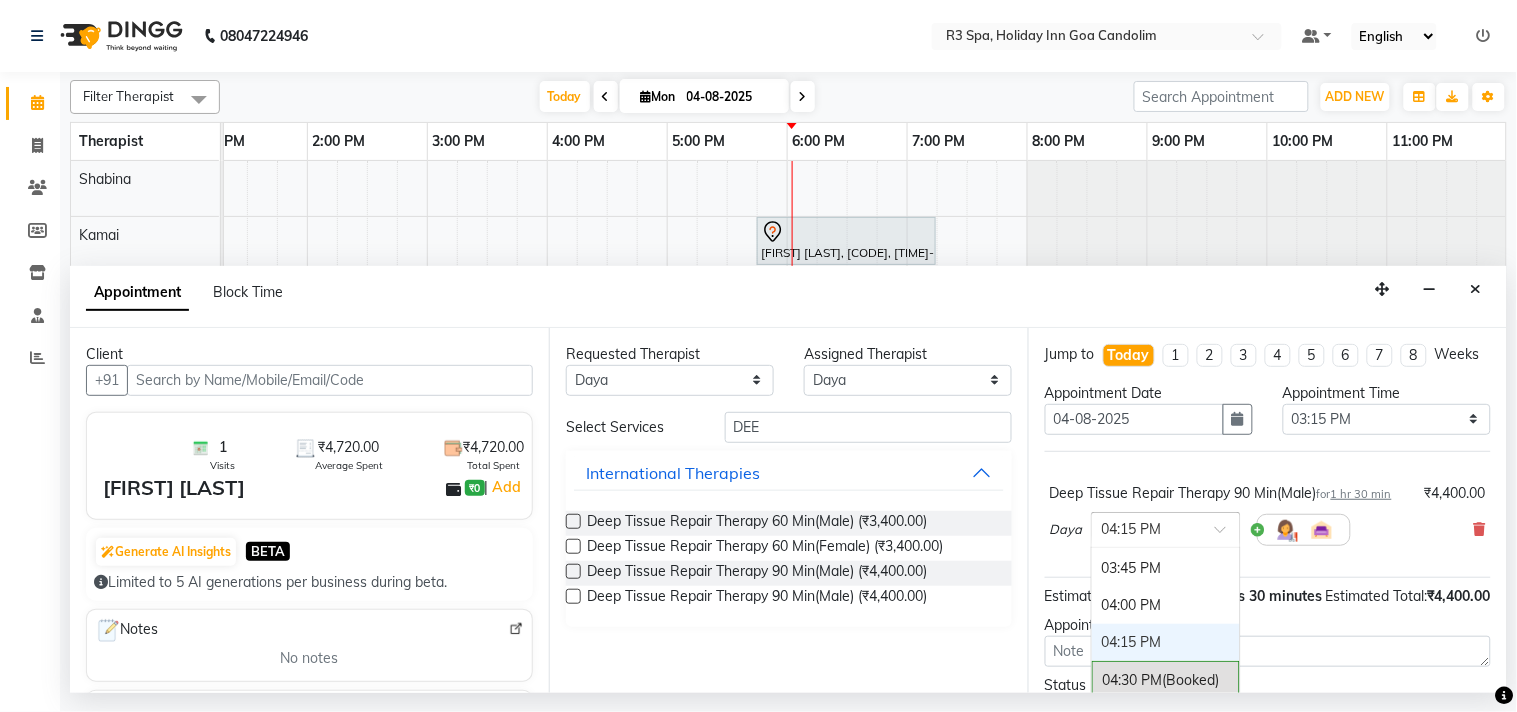 scroll, scrollTop: 850, scrollLeft: 0, axis: vertical 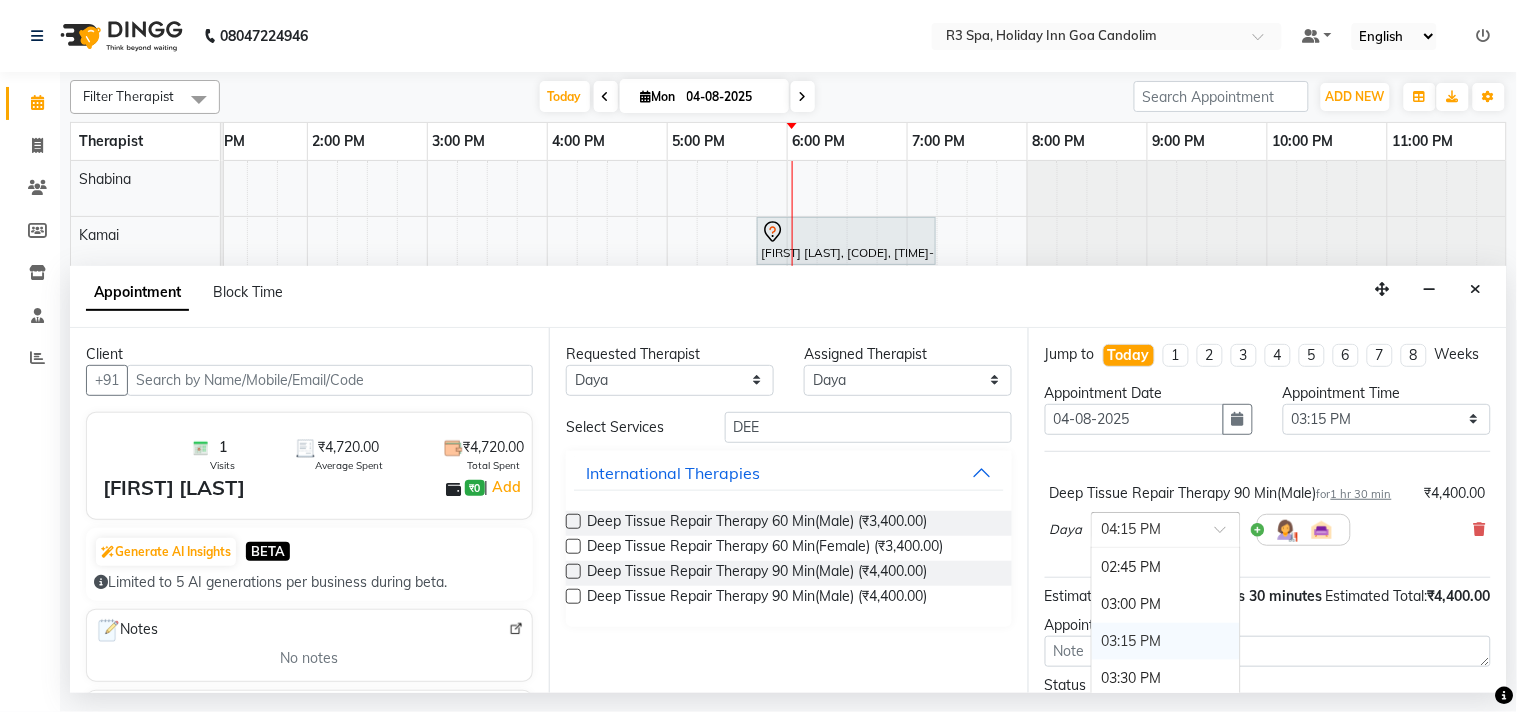 click on "03:15 PM" at bounding box center (1166, 641) 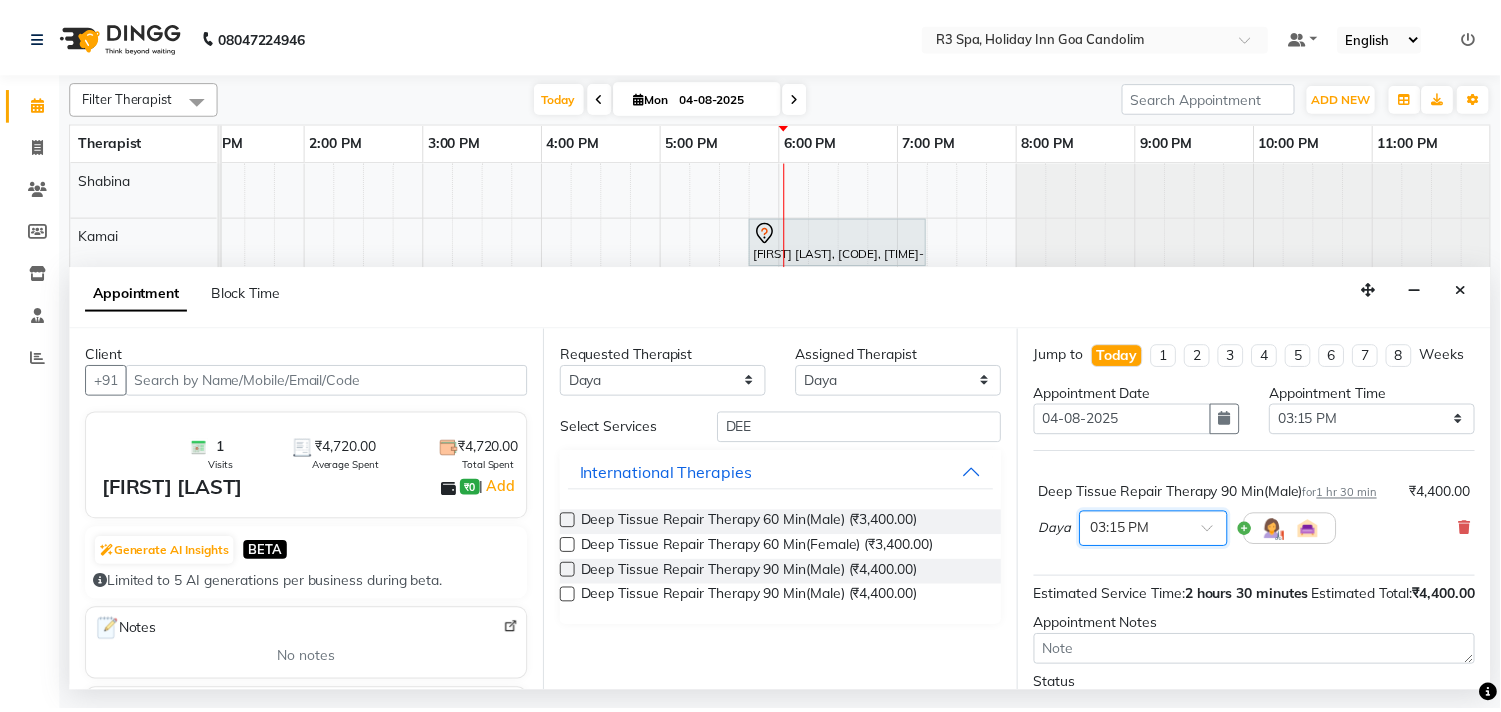 scroll, scrollTop: 162, scrollLeft: 0, axis: vertical 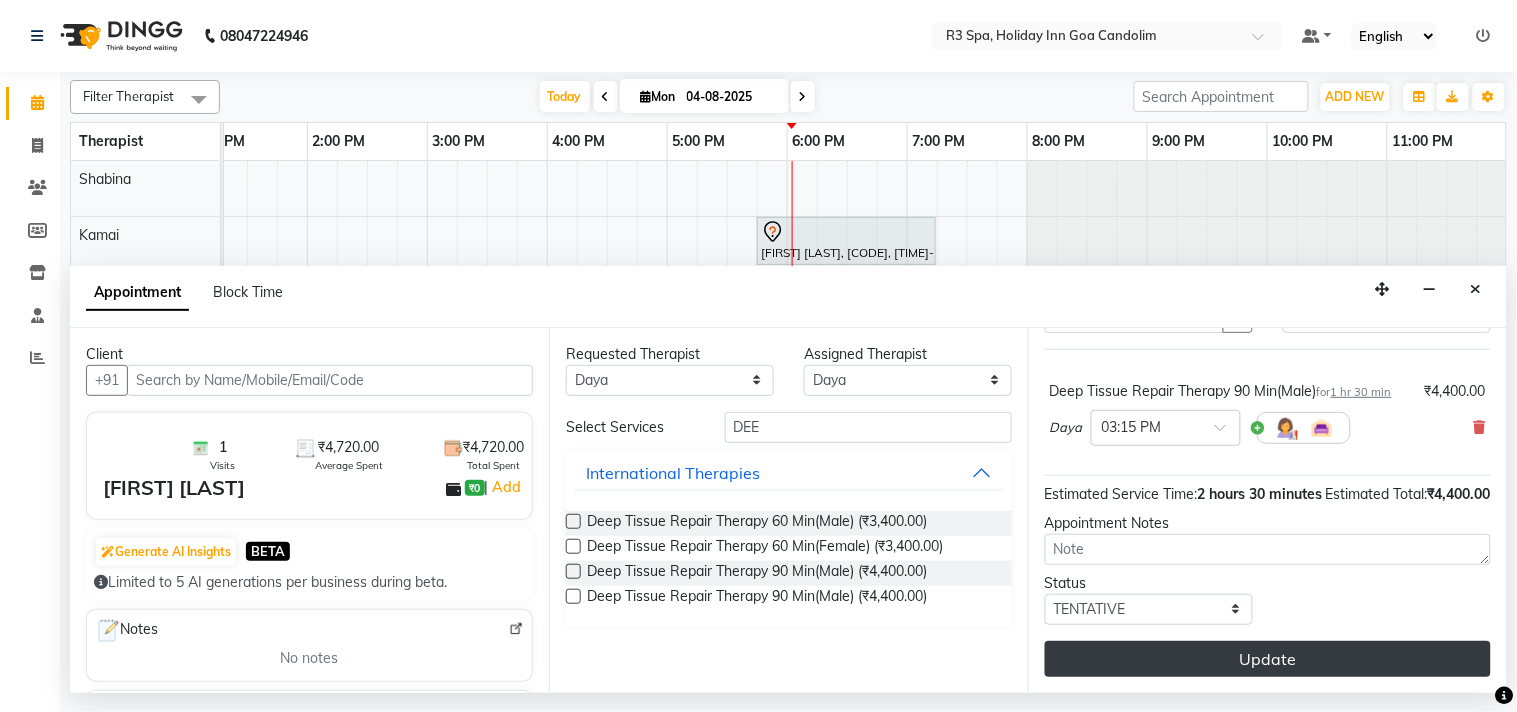 click on "Update" at bounding box center [1268, 659] 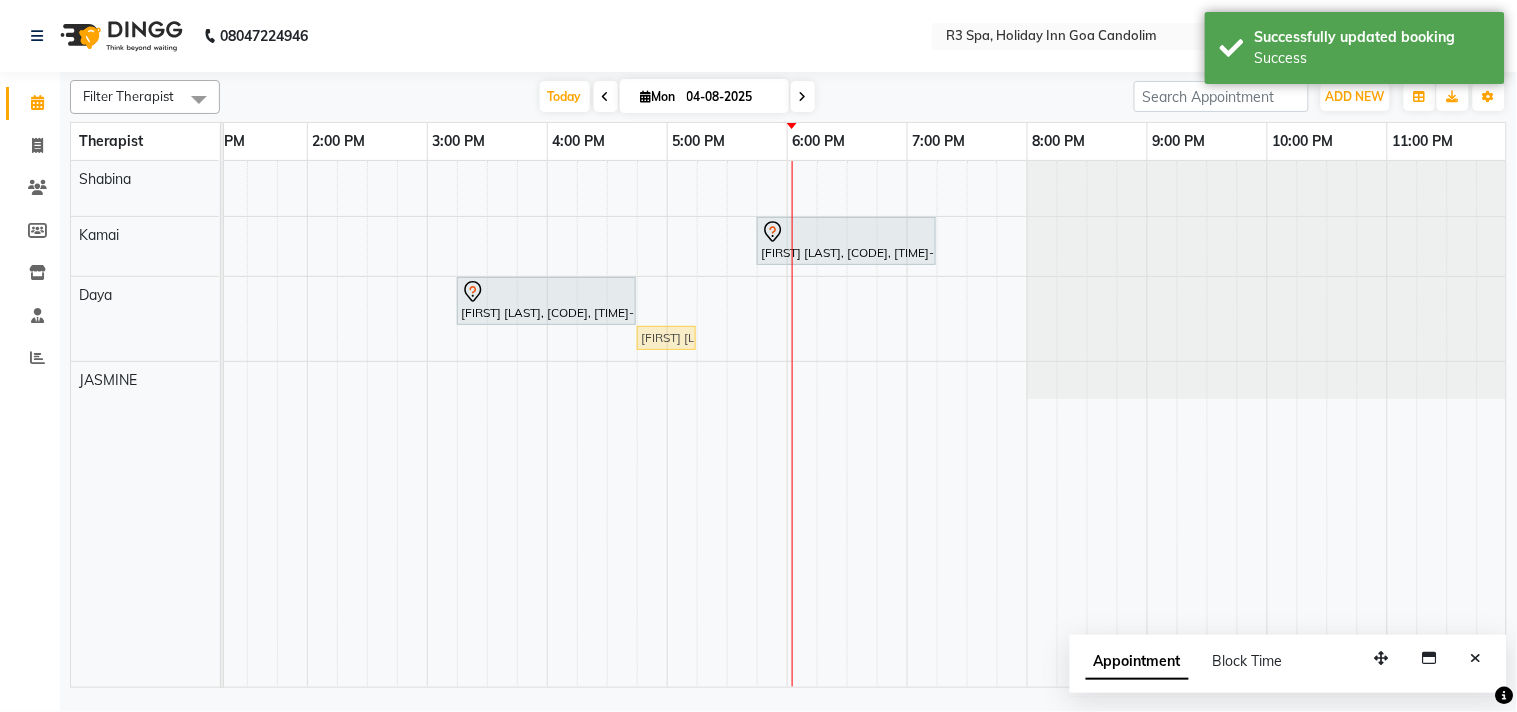 drag, startPoint x: 643, startPoint y: 335, endPoint x: 686, endPoint y: 286, distance: 65.192024 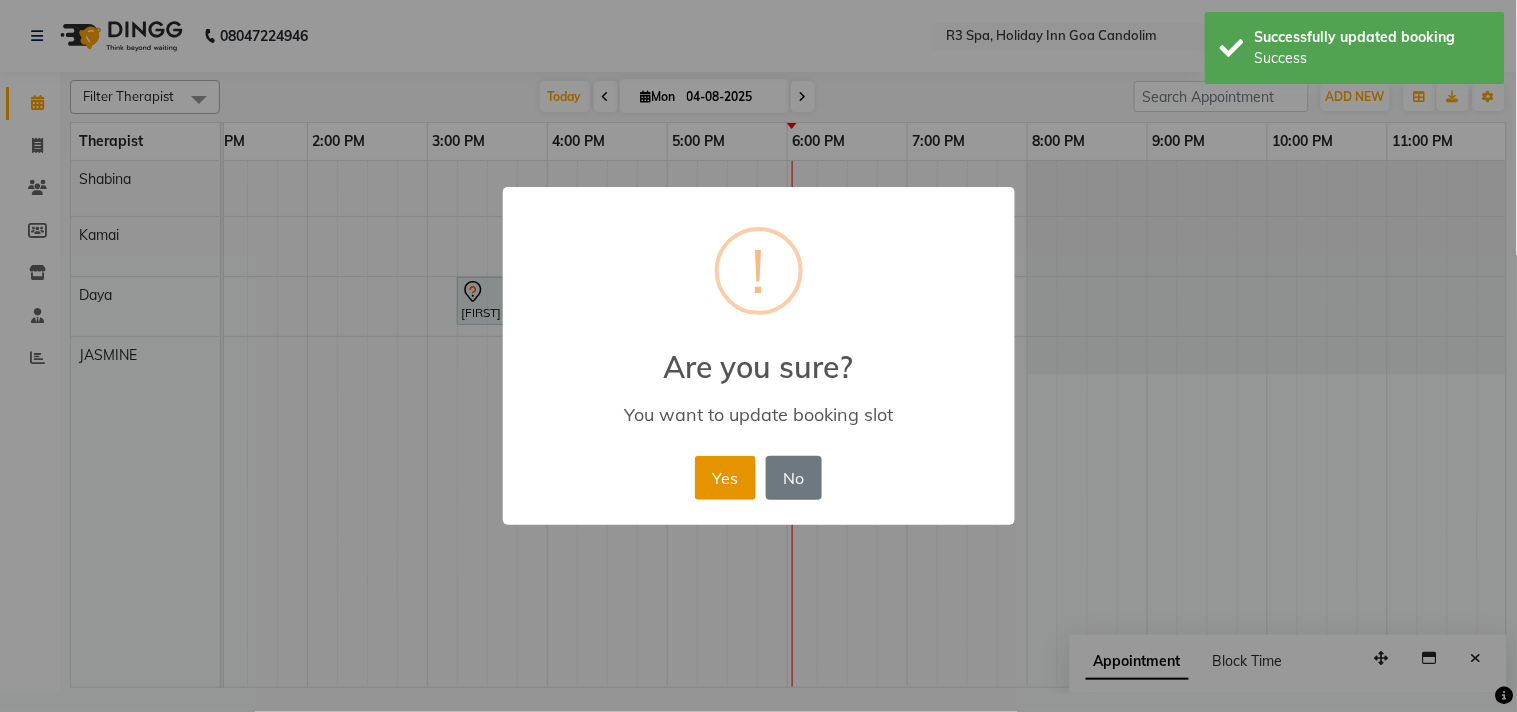 click on "Yes" at bounding box center (725, 478) 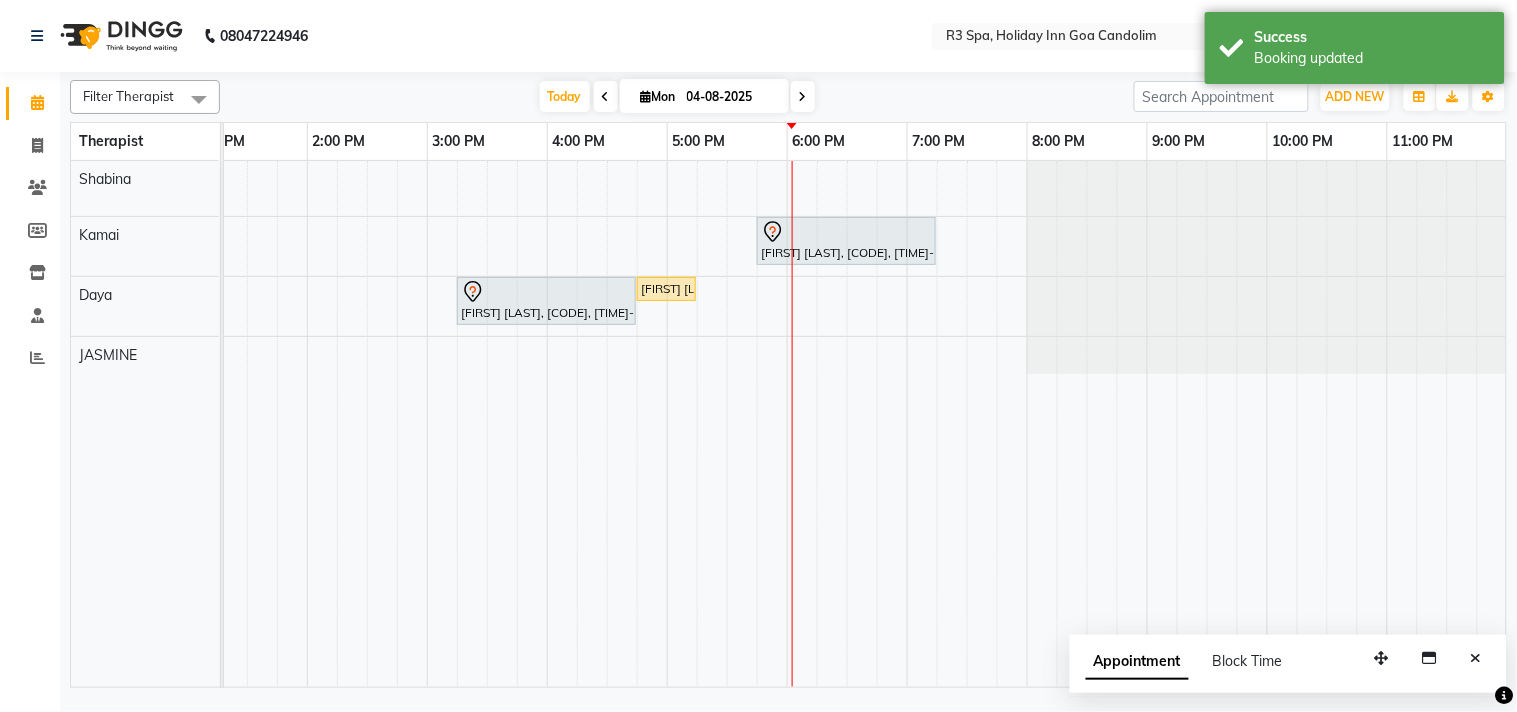 drag, startPoint x: 600, startPoint y: 297, endPoint x: 566, endPoint y: 305, distance: 34.928497 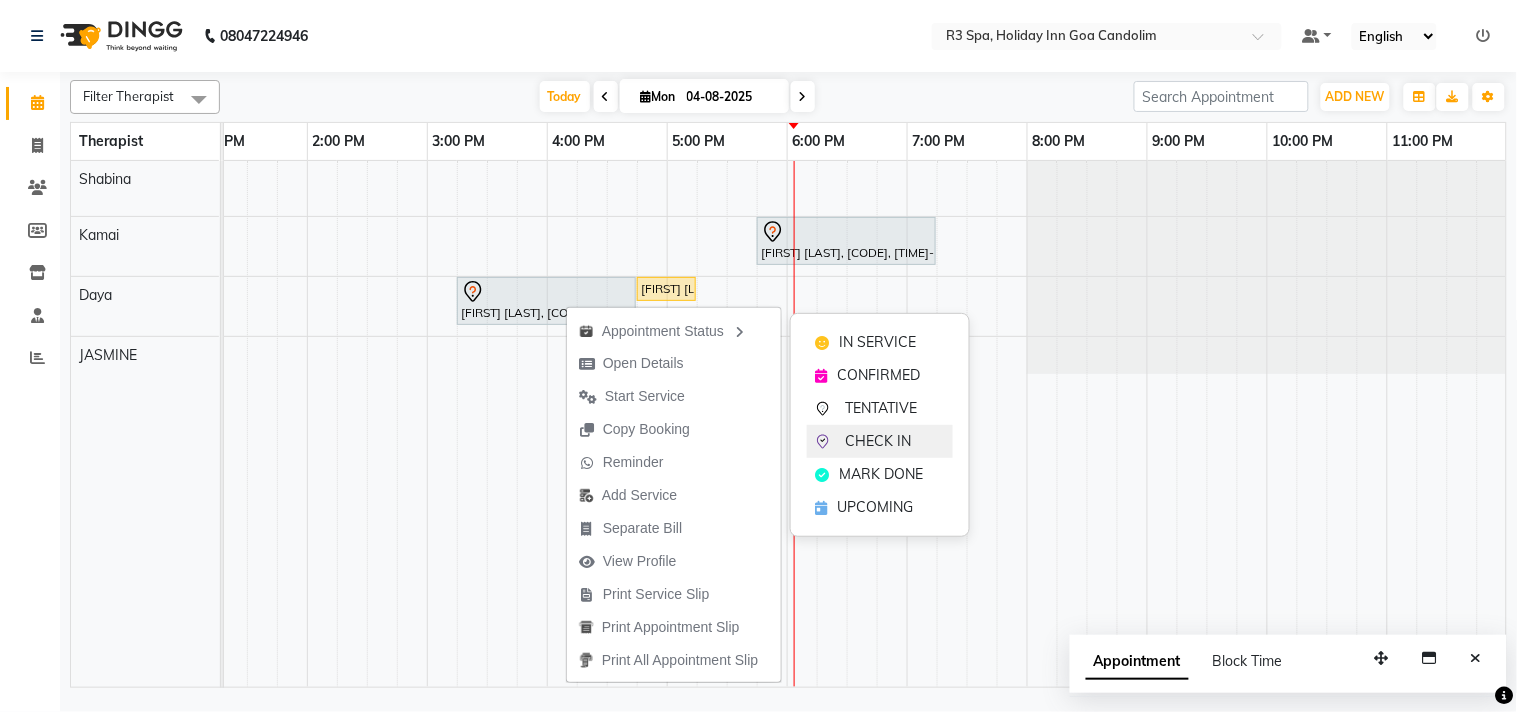click on "CHECK IN" 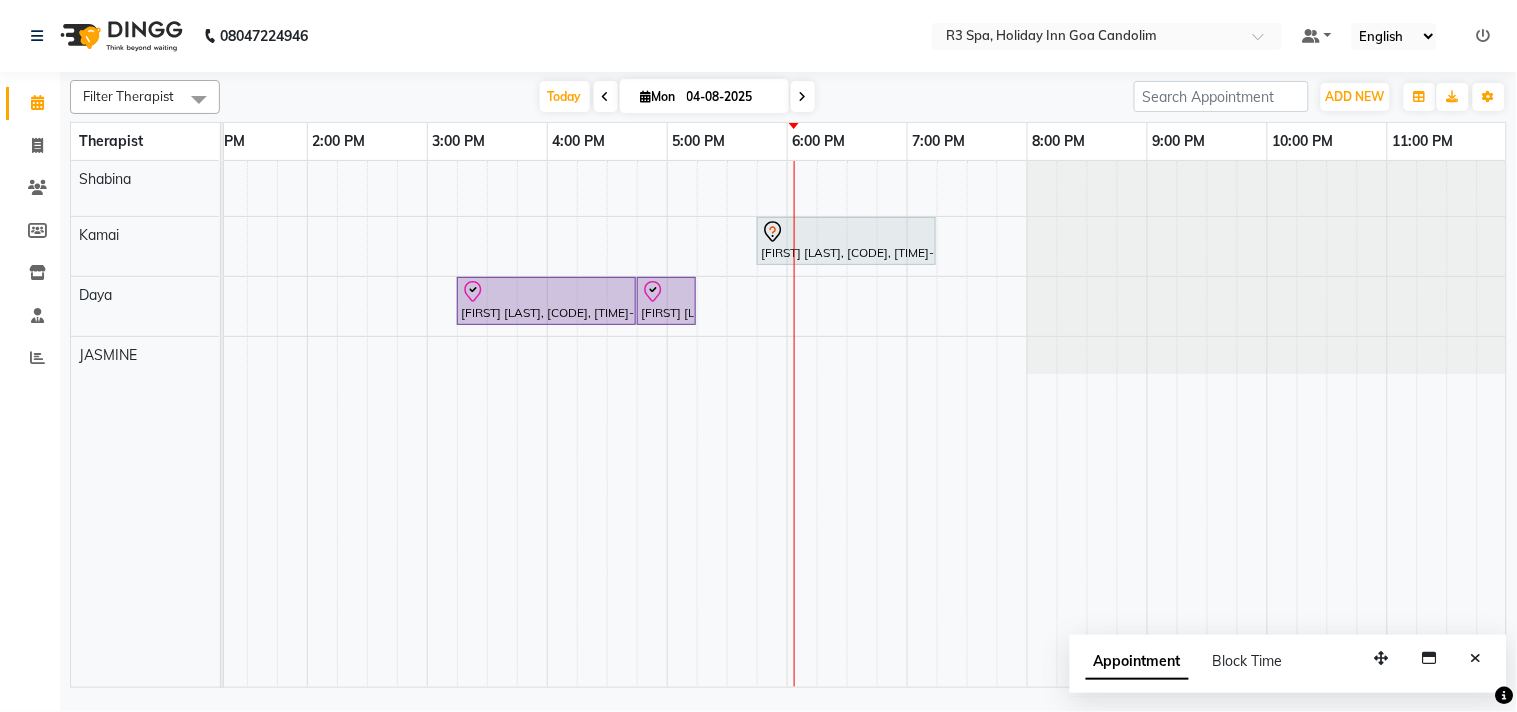 click at bounding box center [546, 292] 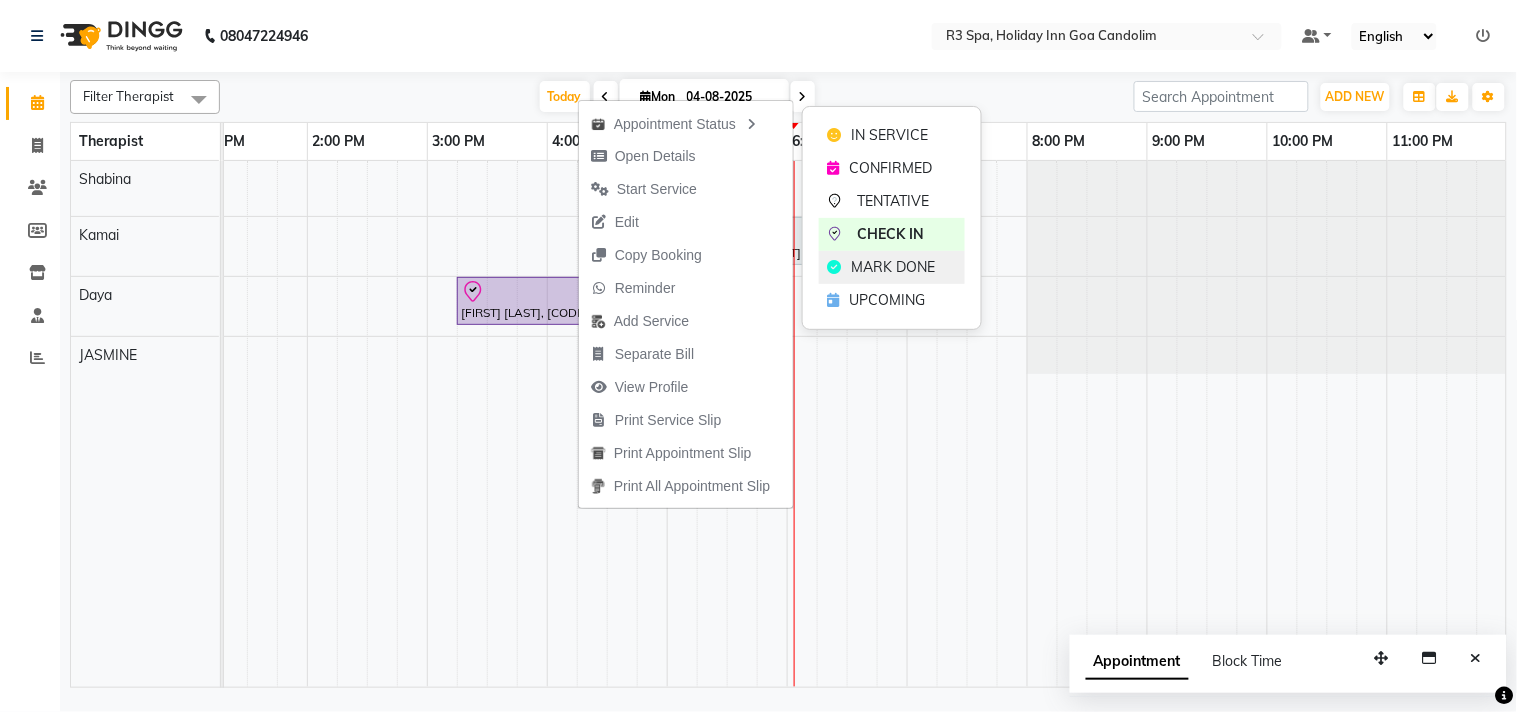 click on "MARK DONE" 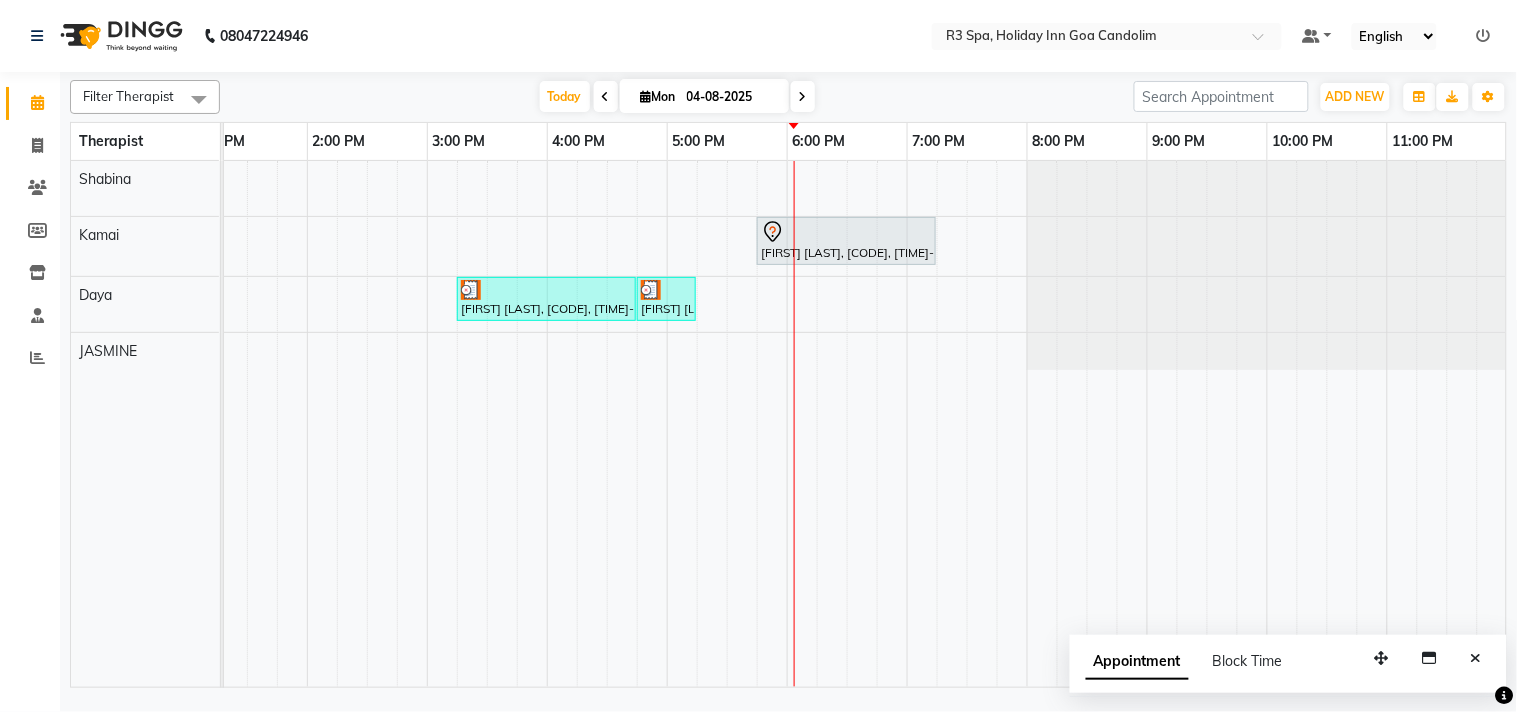 click on "[FIRST] [LAST], [CODE], [TIME]-[TIME], [SERVICE] [DURATION]([GENDER])" at bounding box center (546, 299) 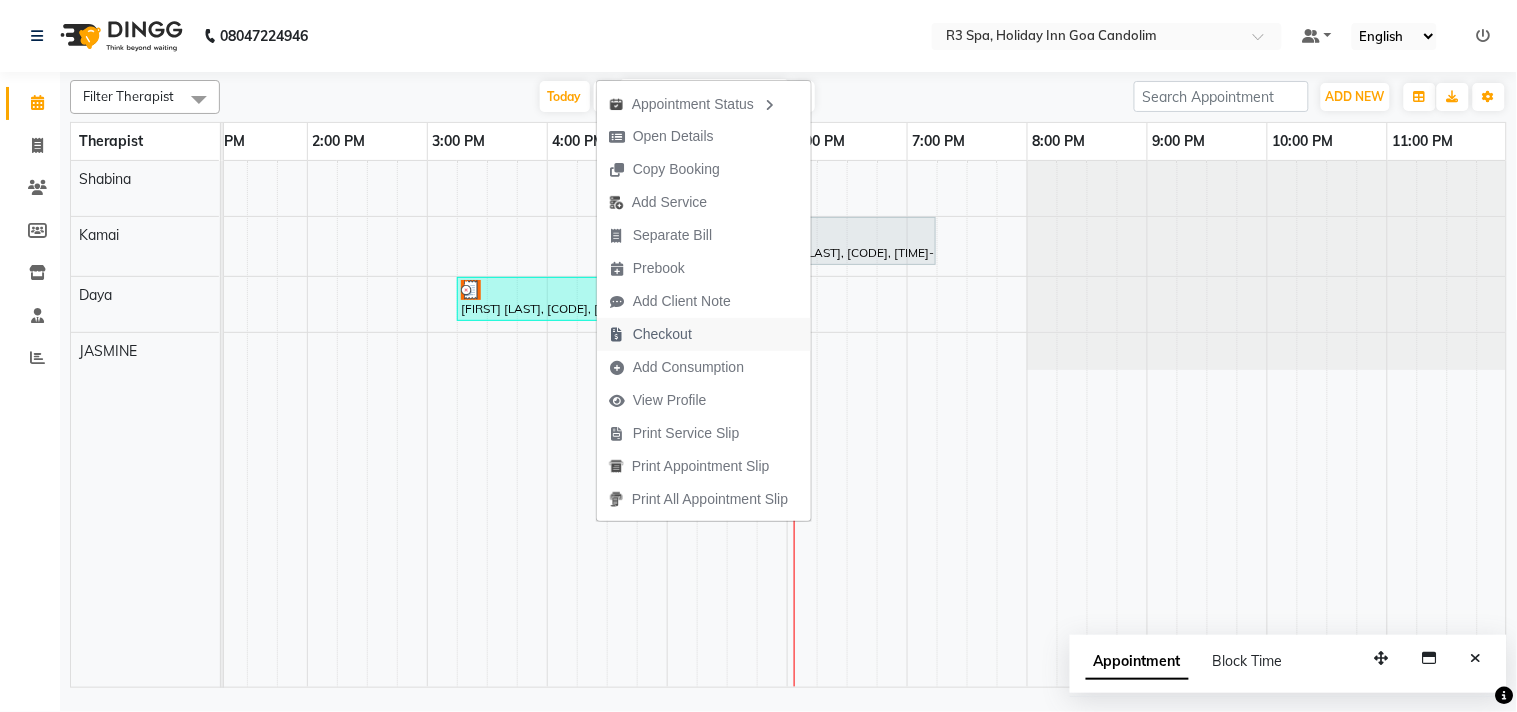 click on "Checkout" at bounding box center (662, 334) 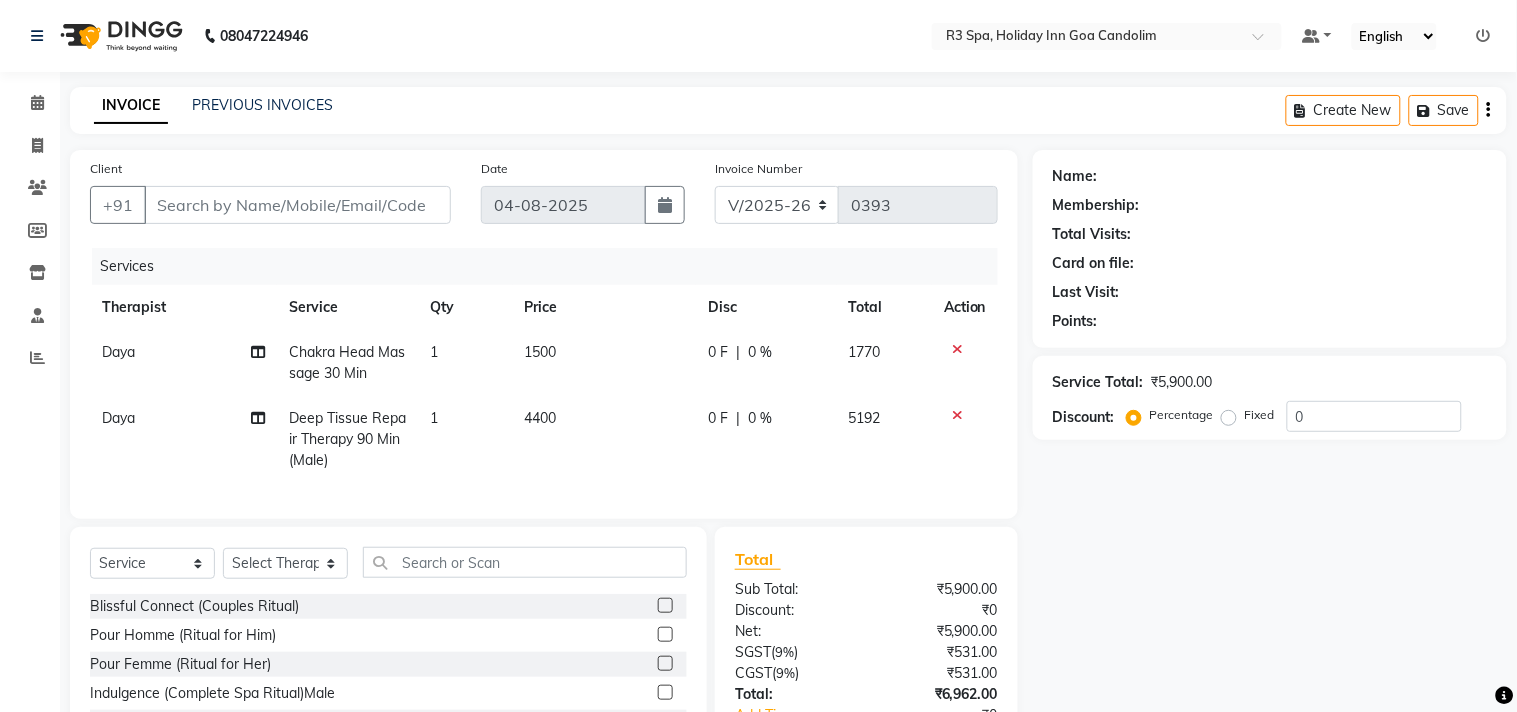 type on "******" 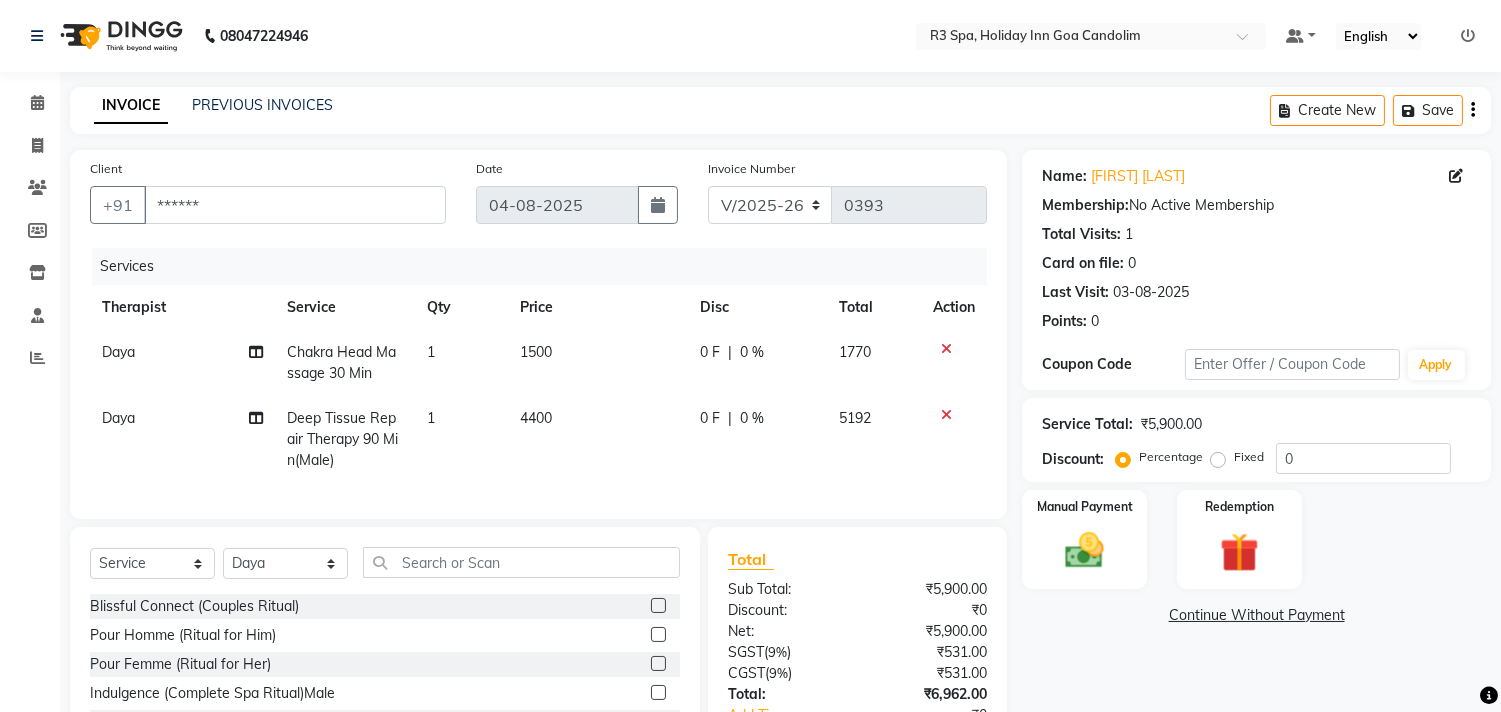 click on "0 F | 0 %" 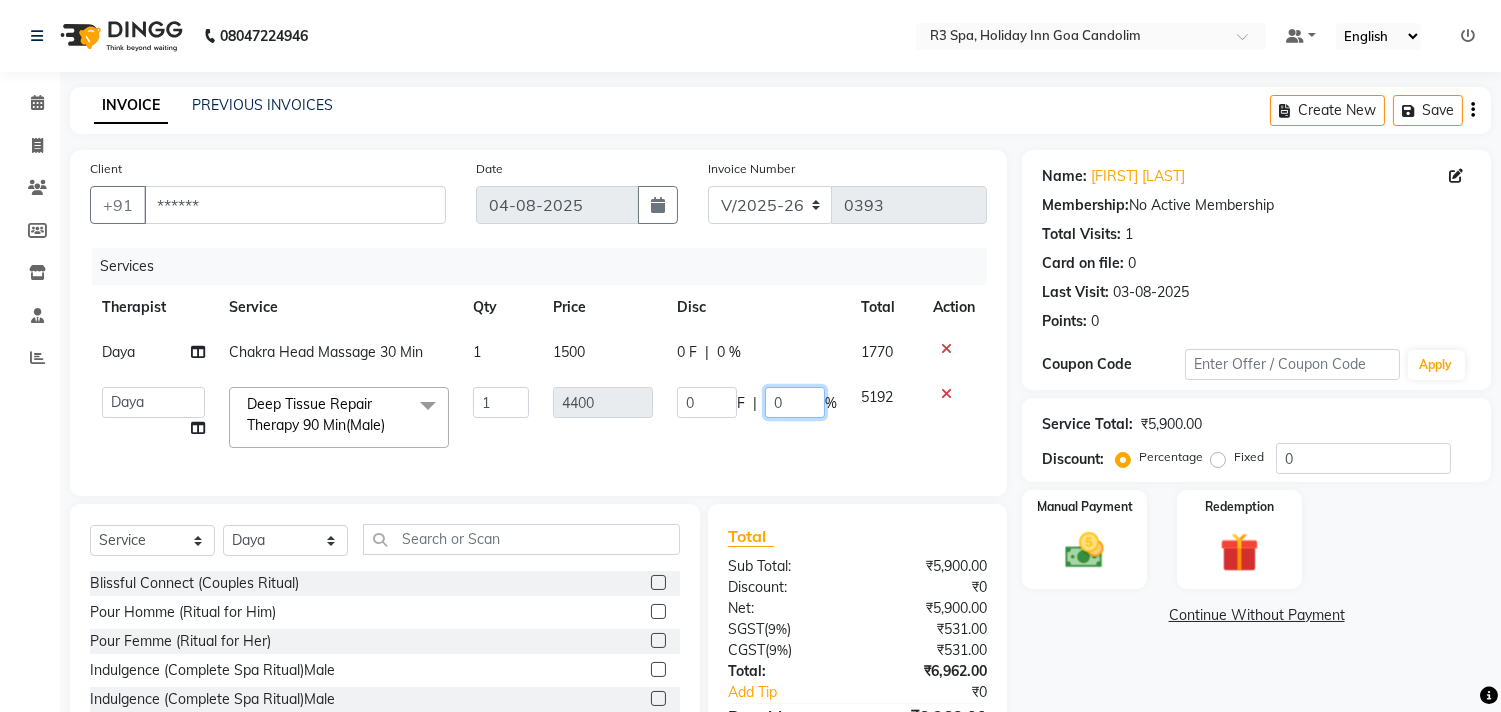 click on "0" 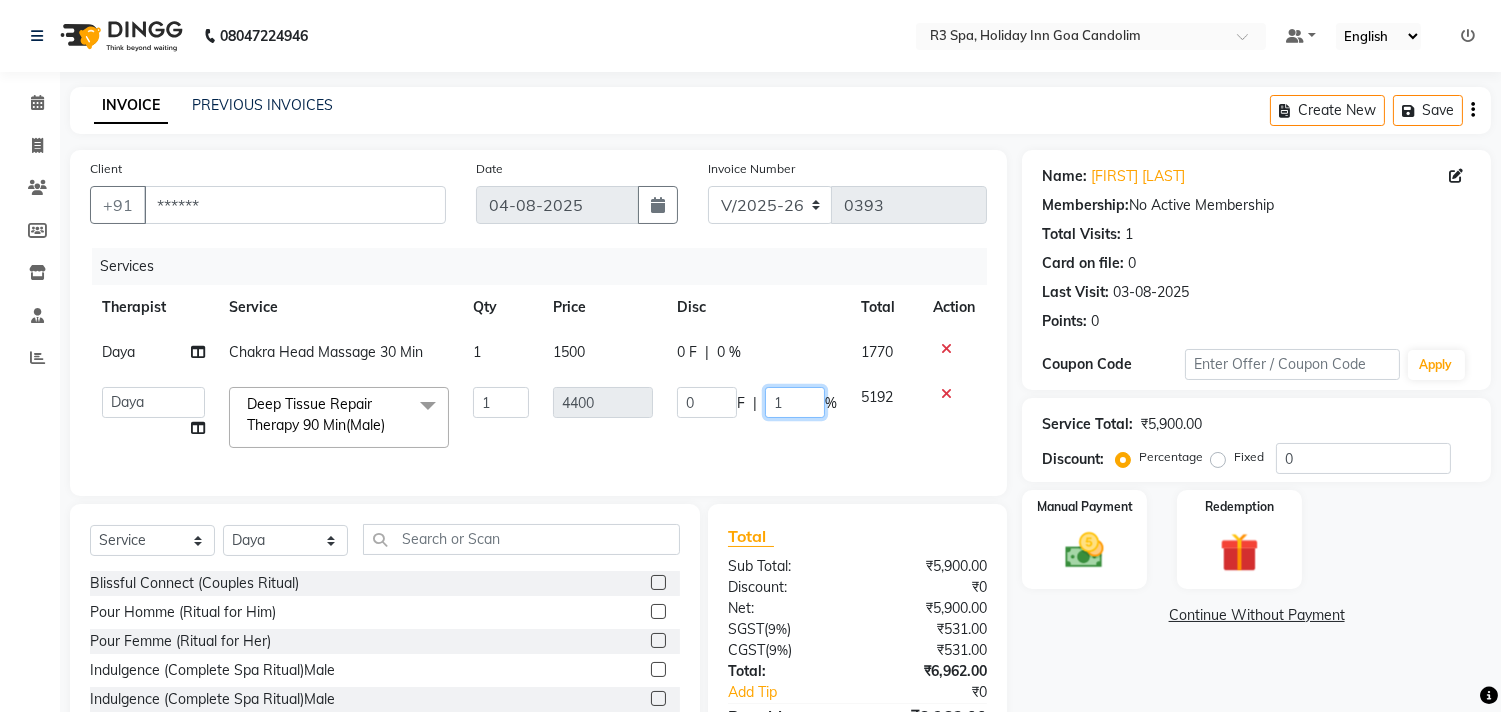 type on "15" 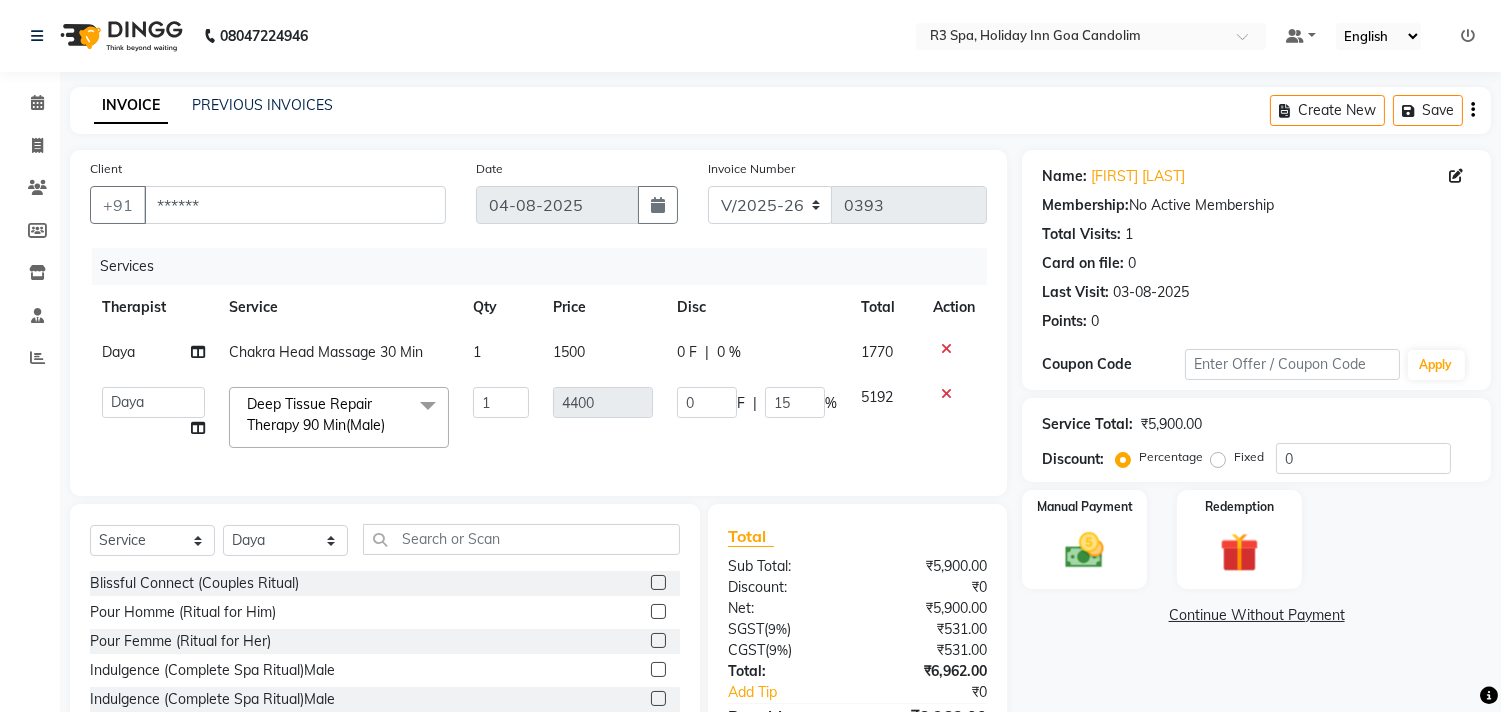 click on "Total Sub Total: ₹5,900.00 Discount: ₹0 Net: ₹5,900.00 SGST  ( 9% ) ₹531.00 CGST  ( 9% ) ₹531.00 Total: ₹6,962.00 Add Tip ₹0 Payable: ₹6,962.00 Paid: ₹0 Balance   : ₹6,962.00" 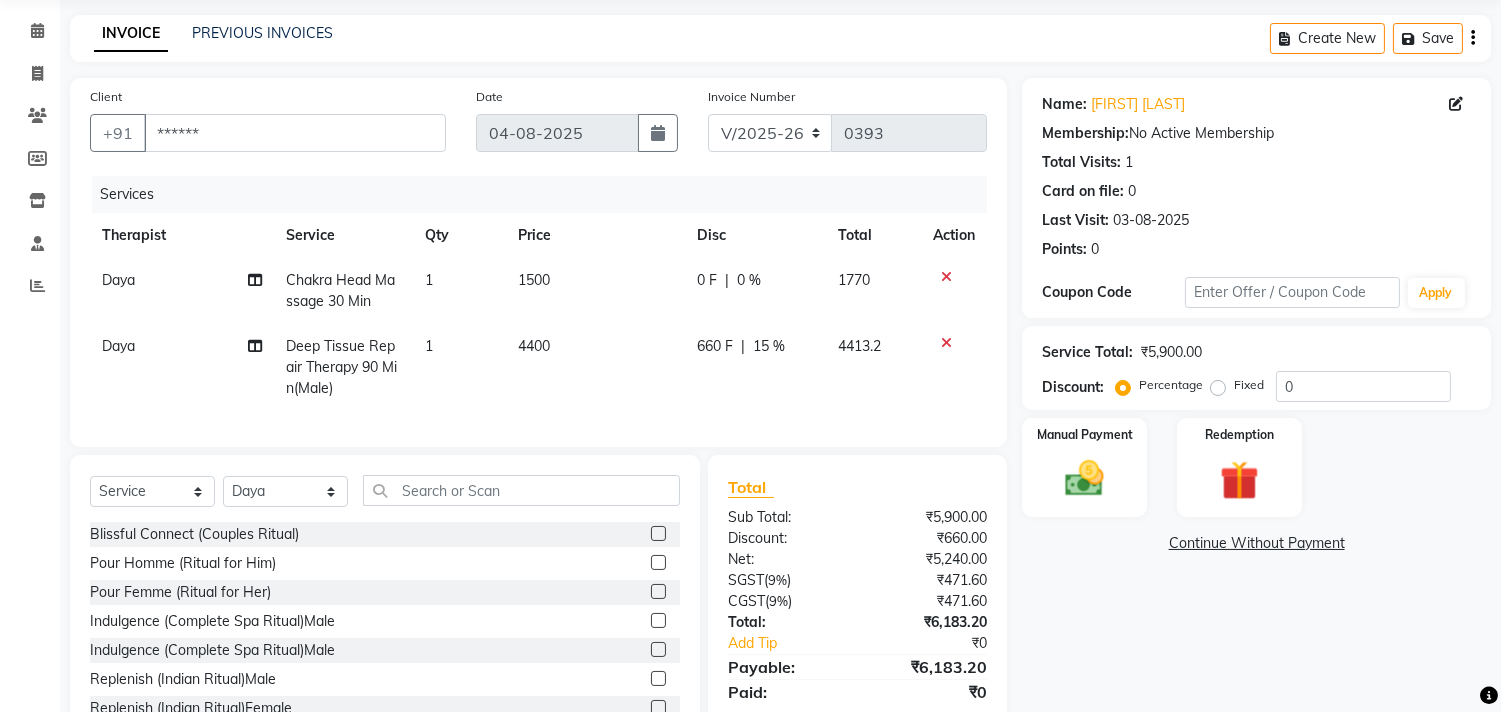 scroll, scrollTop: 111, scrollLeft: 0, axis: vertical 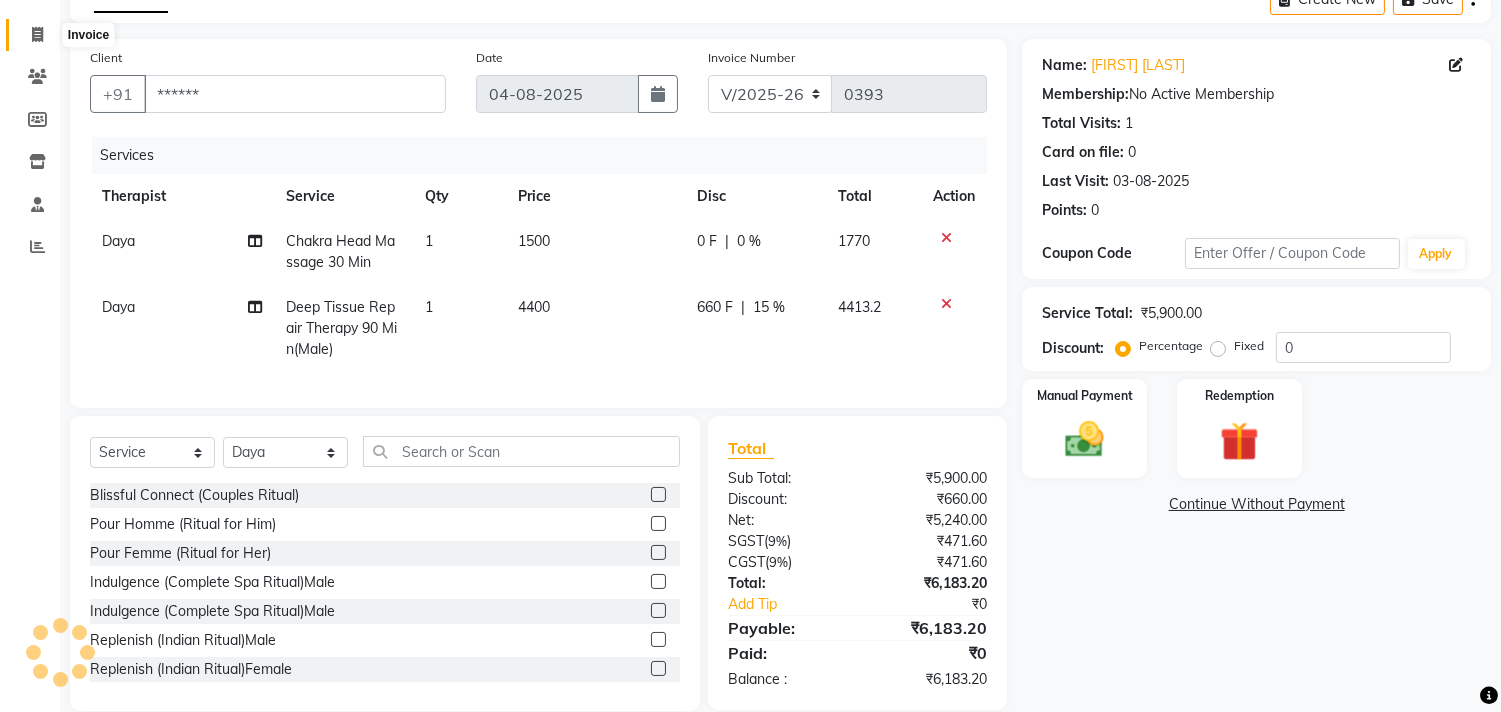 click 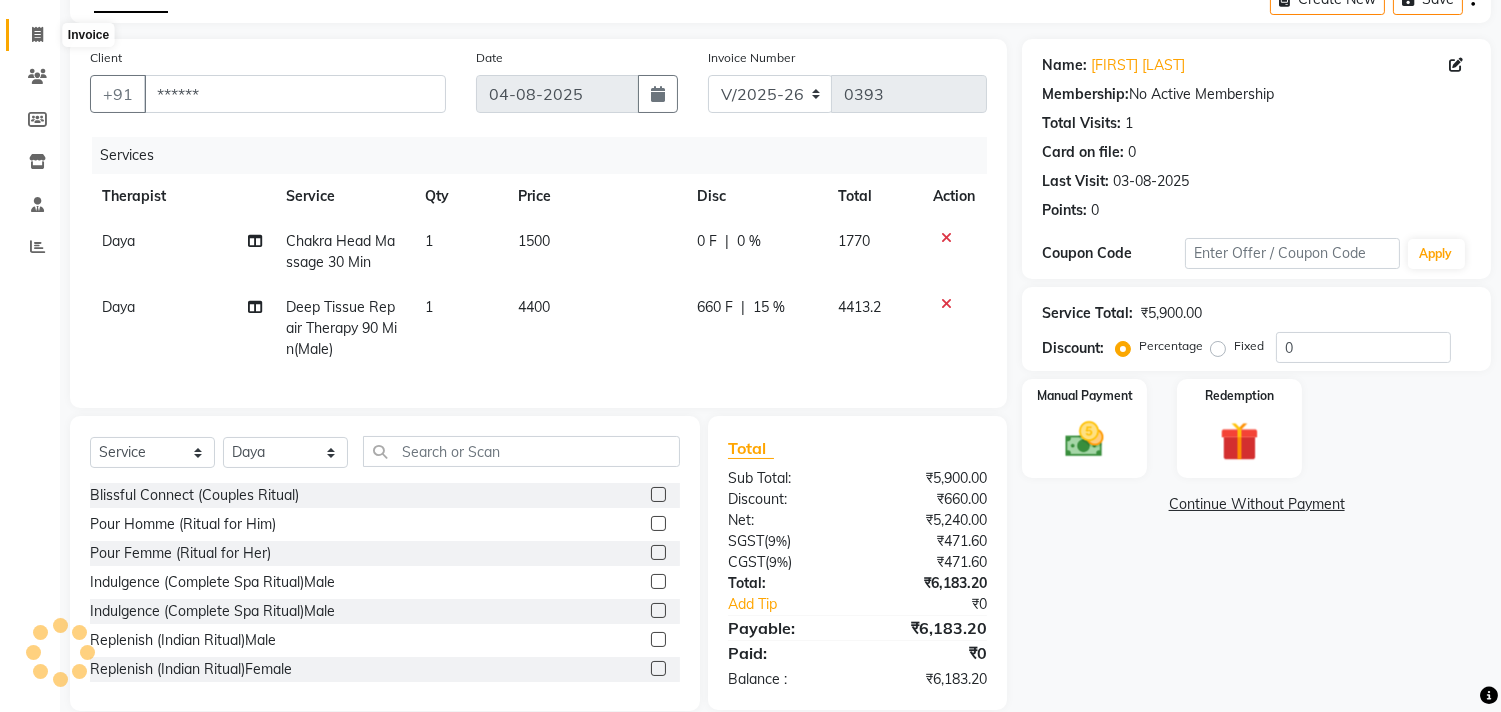 select on "service" 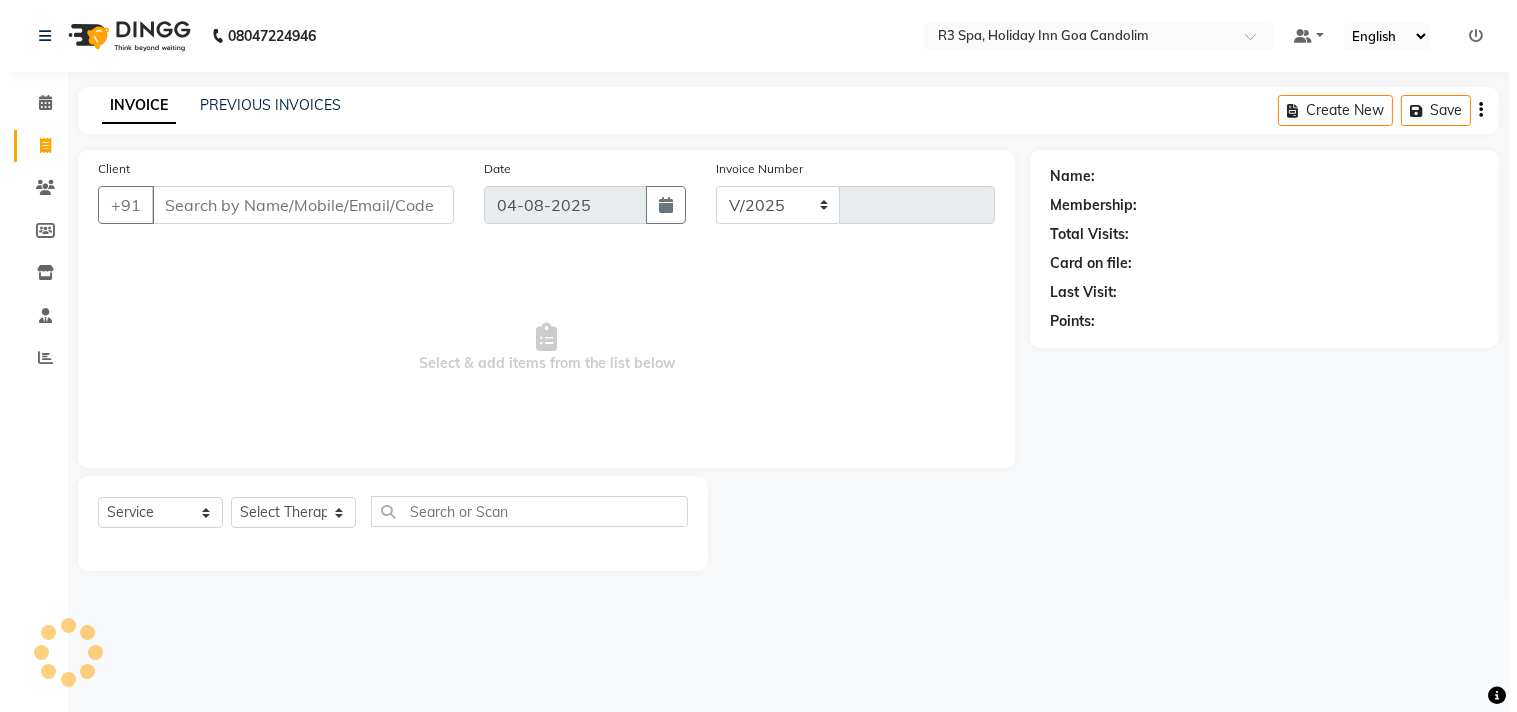 scroll, scrollTop: 0, scrollLeft: 0, axis: both 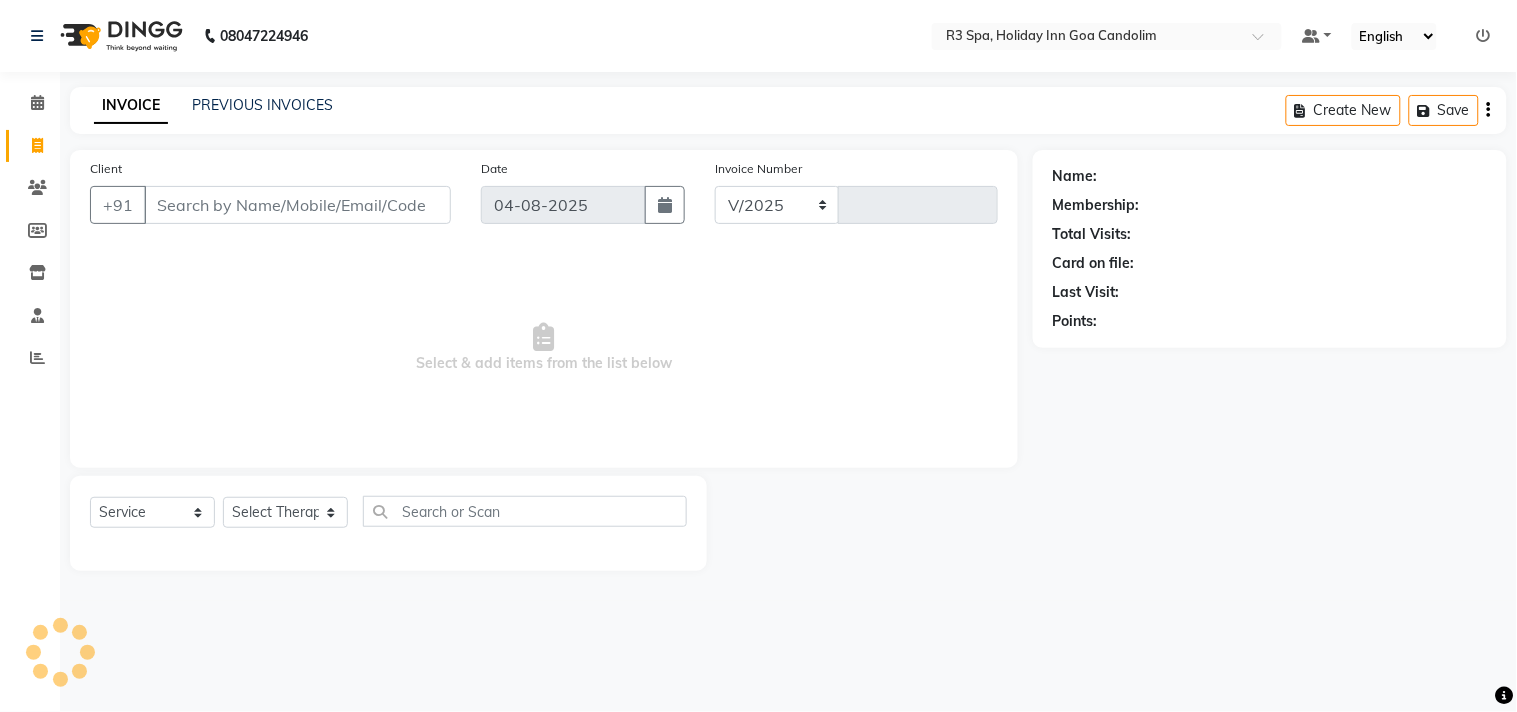select on "7921" 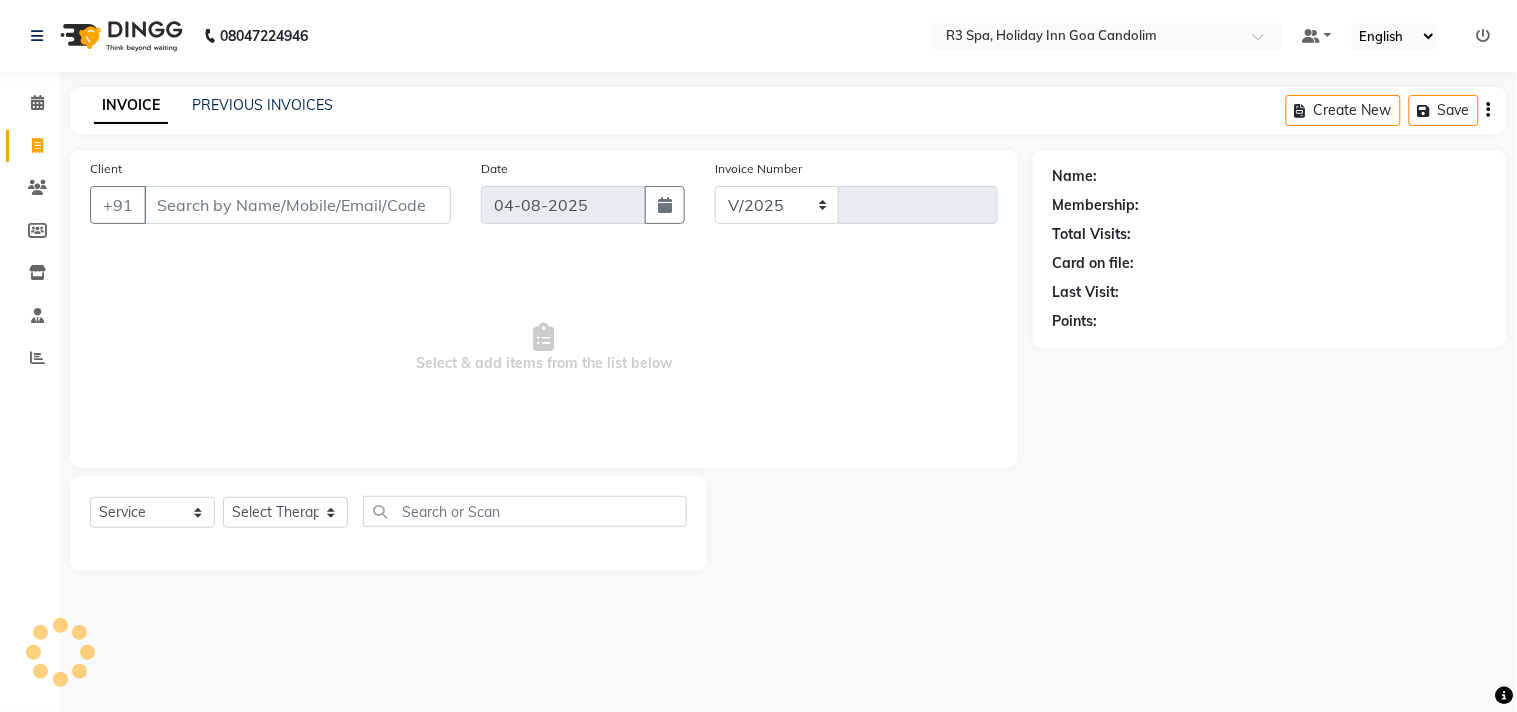type on "0393" 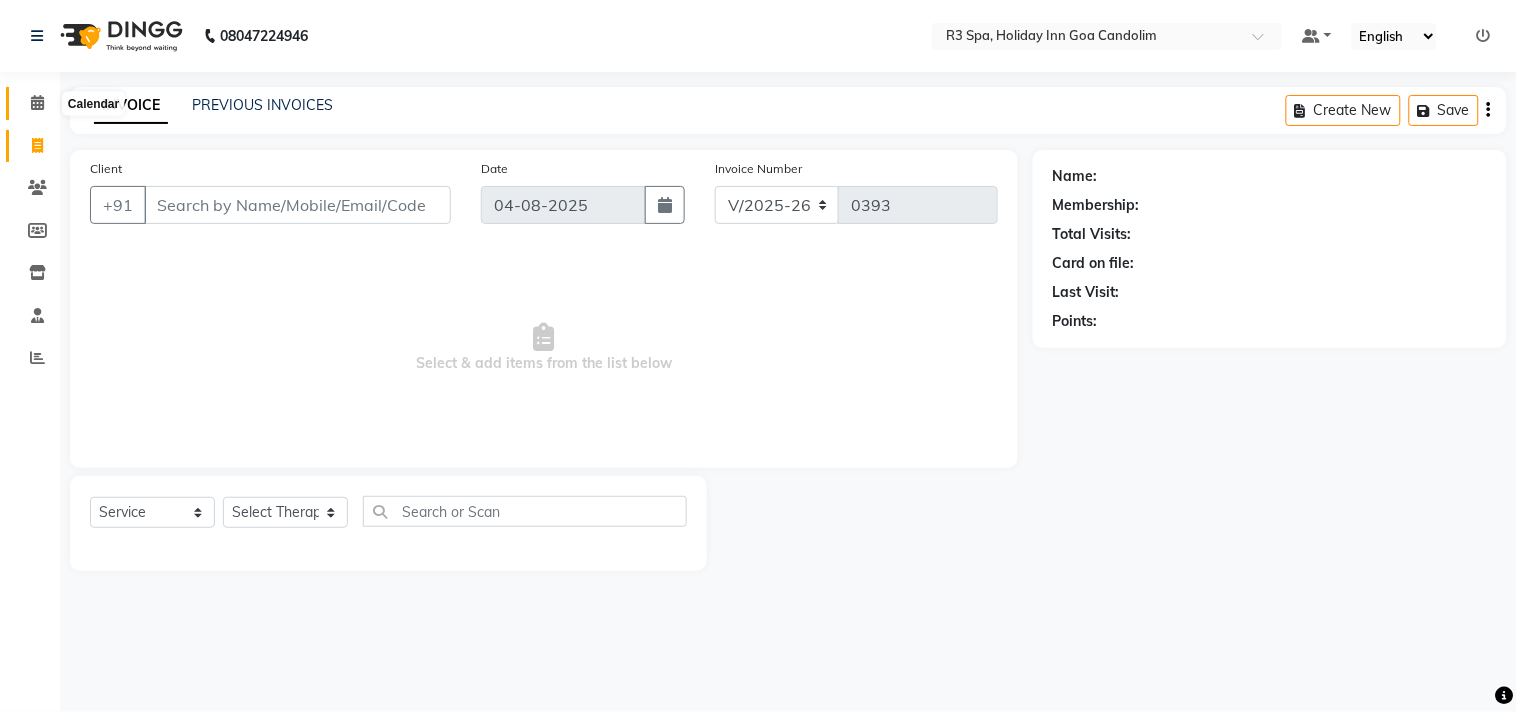 click 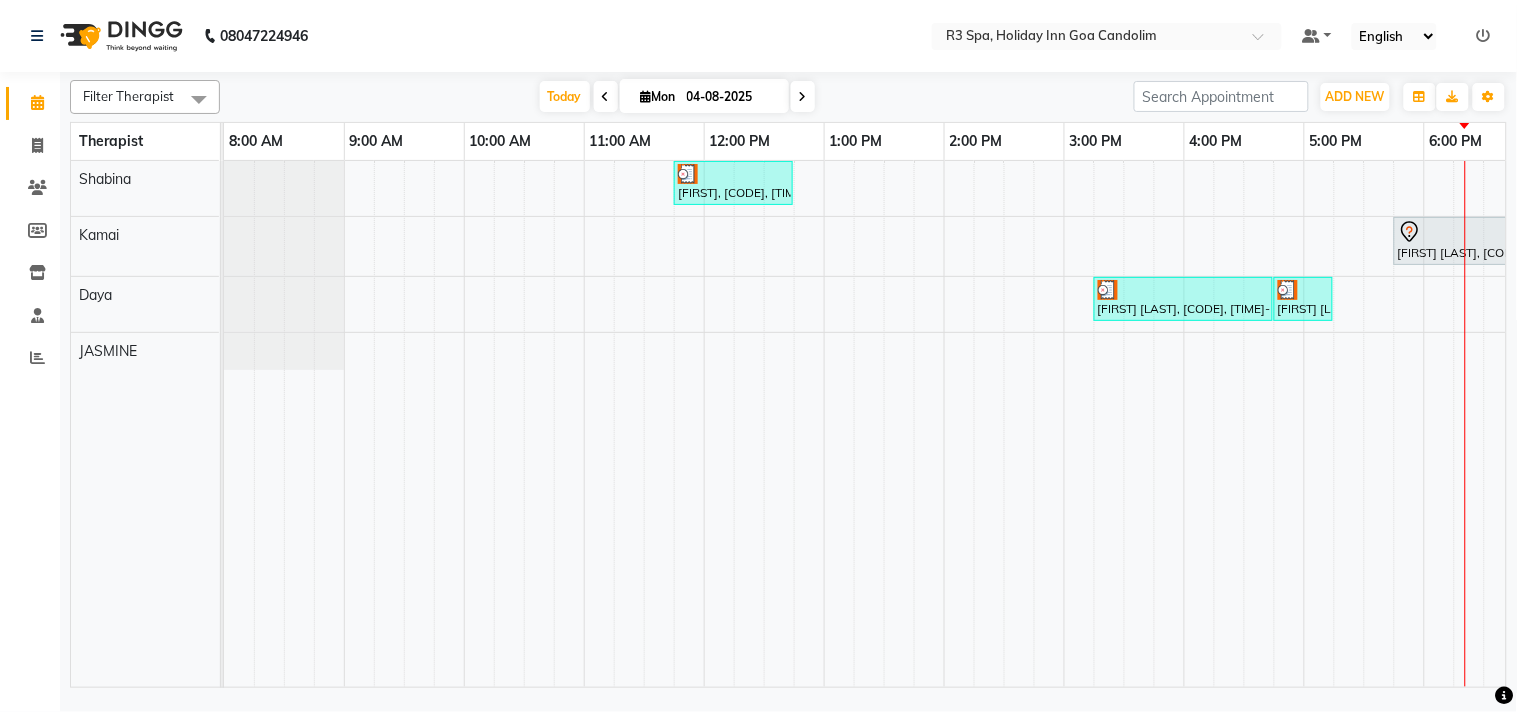 scroll, scrollTop: 0, scrollLeft: 37, axis: horizontal 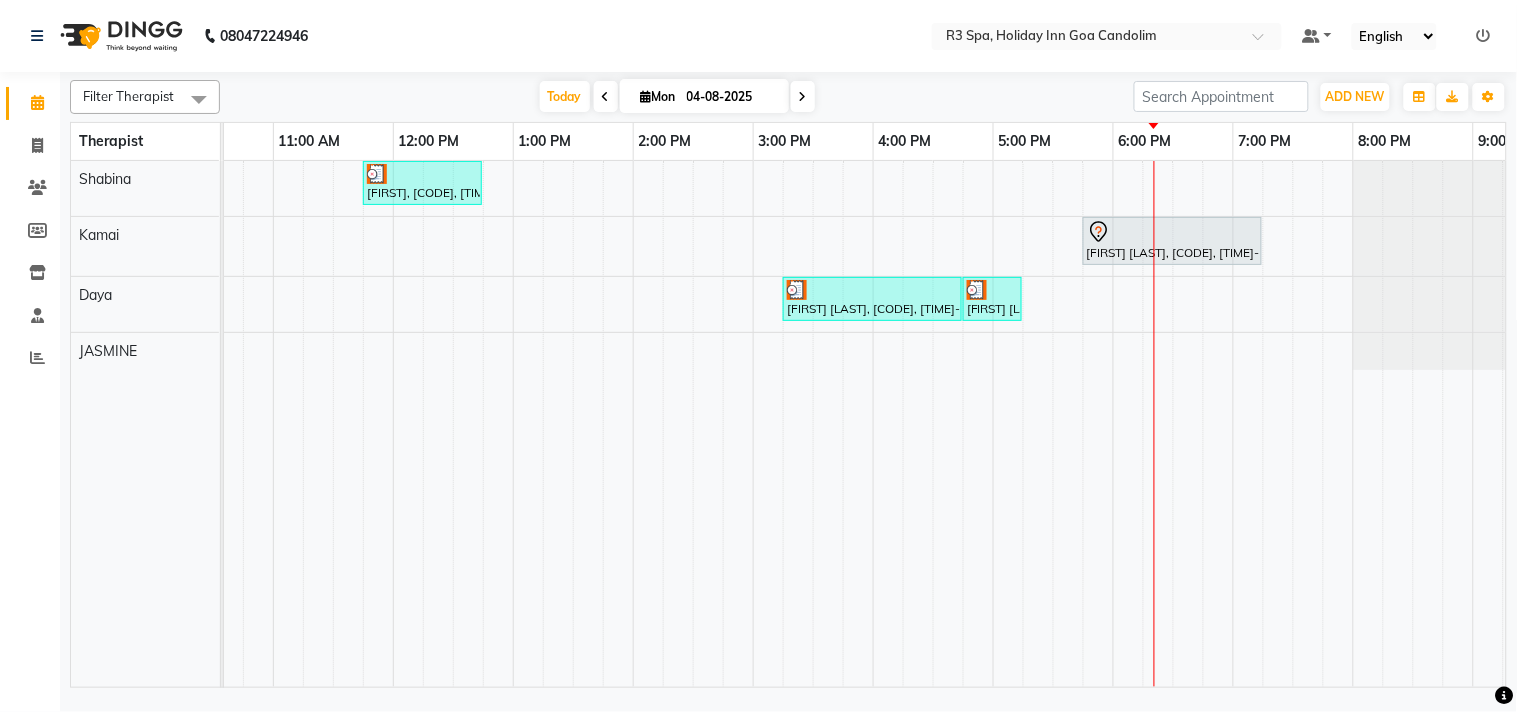 click at bounding box center (1172, 232) 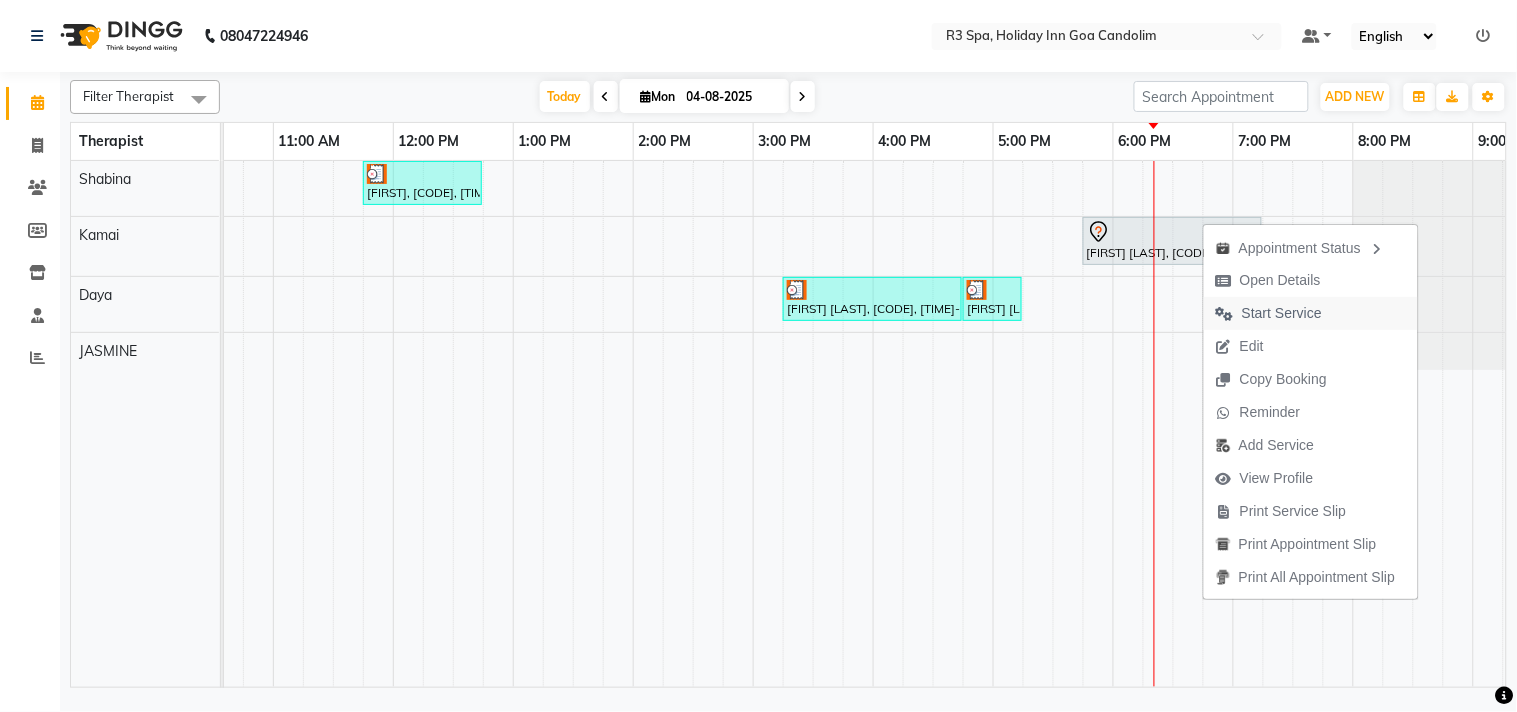 click on "Start Service" at bounding box center [1282, 313] 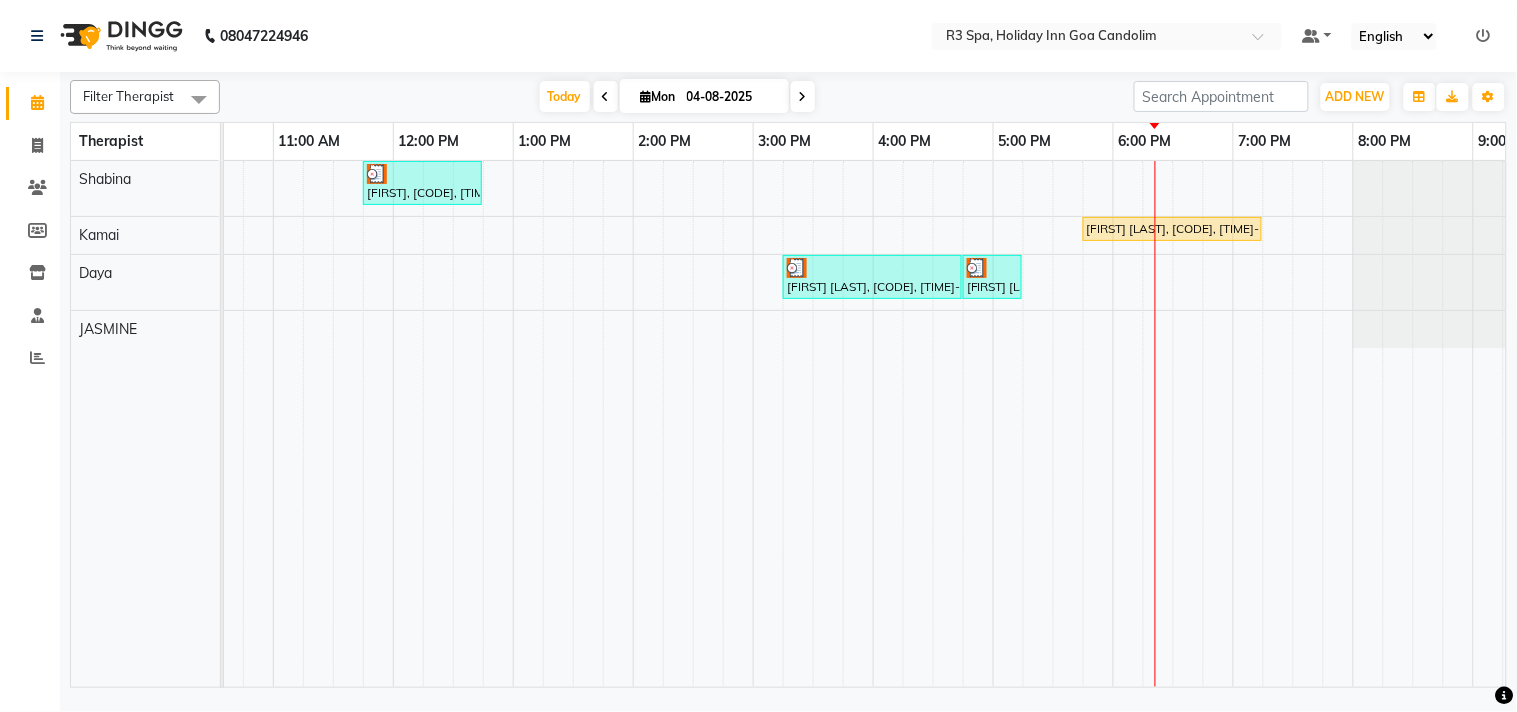 scroll, scrollTop: 0, scrollLeft: 341, axis: horizontal 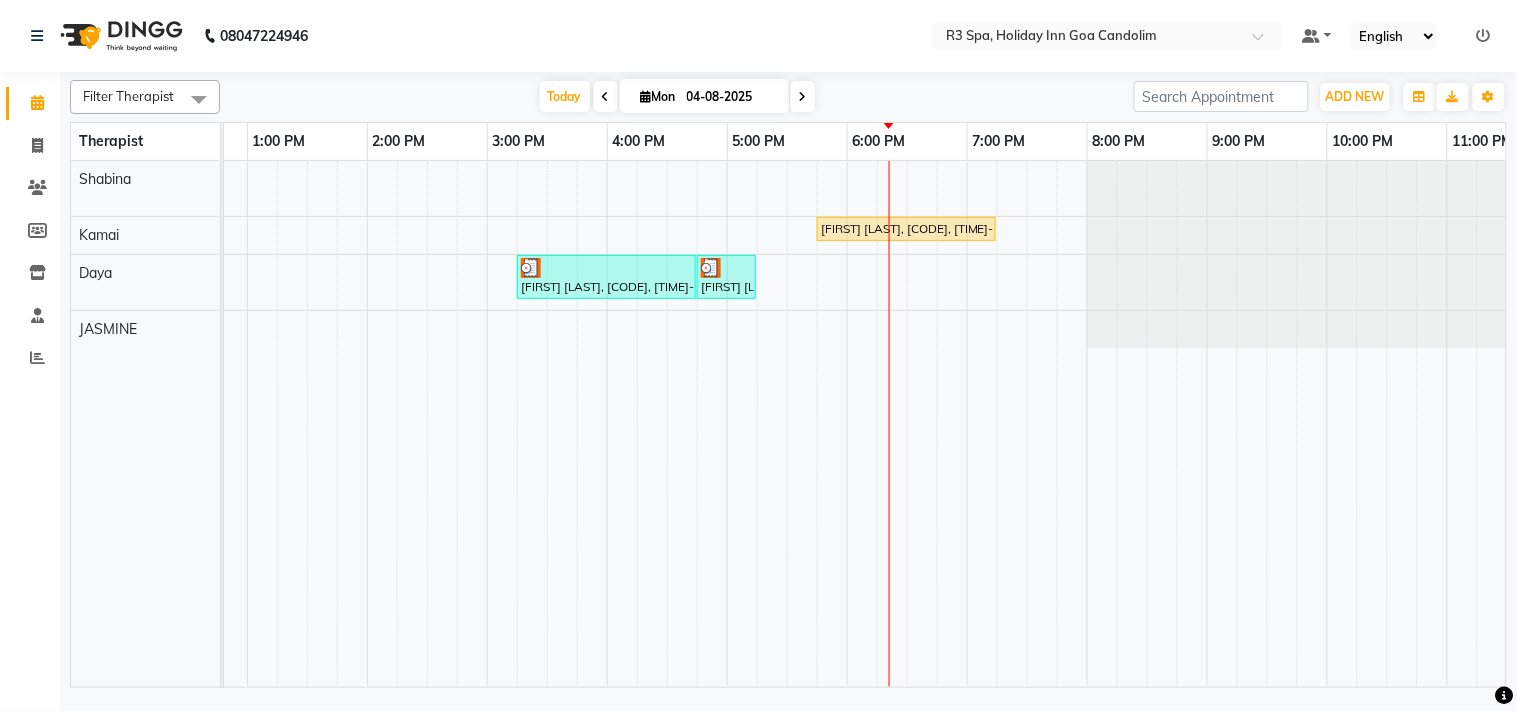 click on "[FIRST], [CODE], [TIME]-[TIME], [SERVICE] [DURATION]([GENDER])    [FIRST] [LAST], [CODE], [TIME]-[TIME], [SERVICE] [DURATION]([GENDER])     [FIRST] [LAST], [CODE], [TIME]-[TIME], [SERVICE] [DURATION]([GENDER])     [FIRST] [LAST], [CODE], [TIME]-[TIME], [SERVICE] [DURATION]" at bounding box center [607, 424] 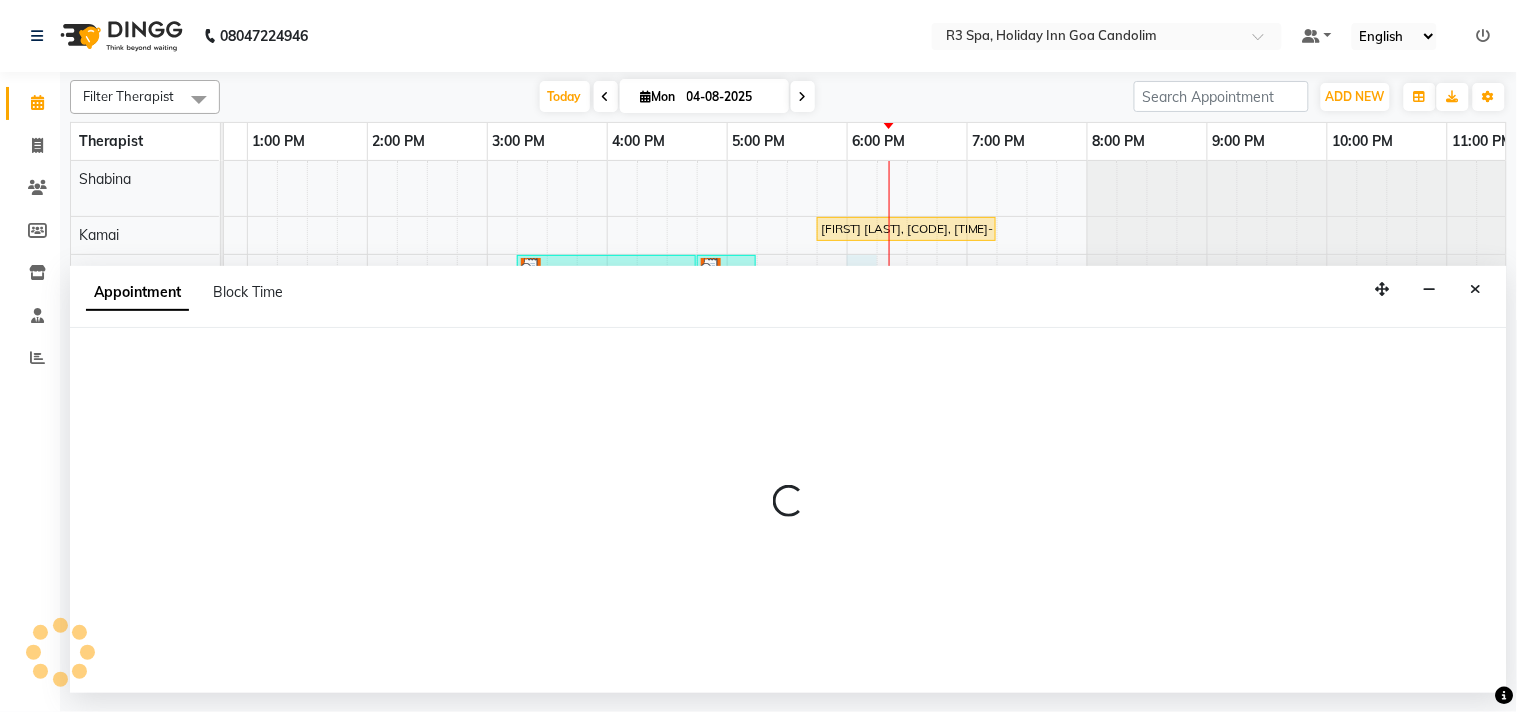 select on "71368" 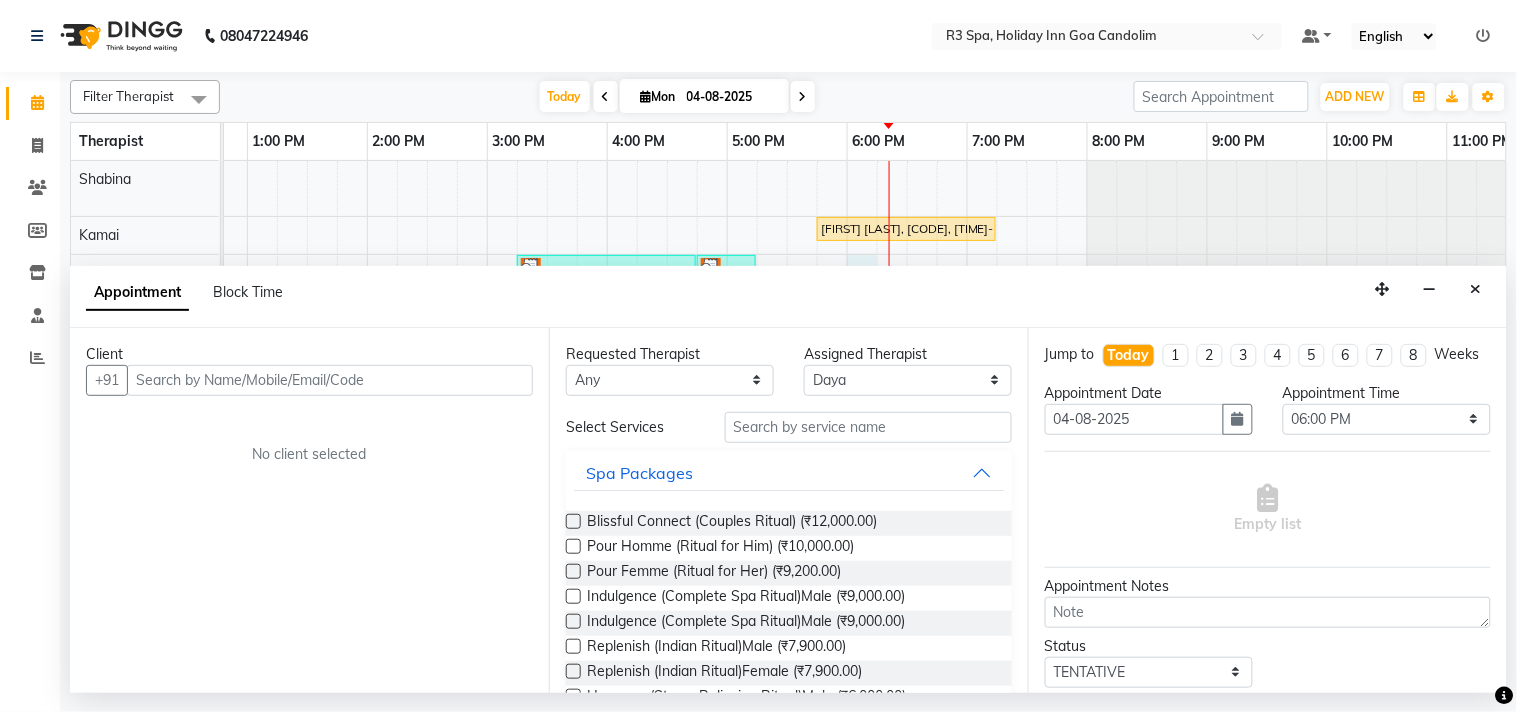 click at bounding box center [330, 380] 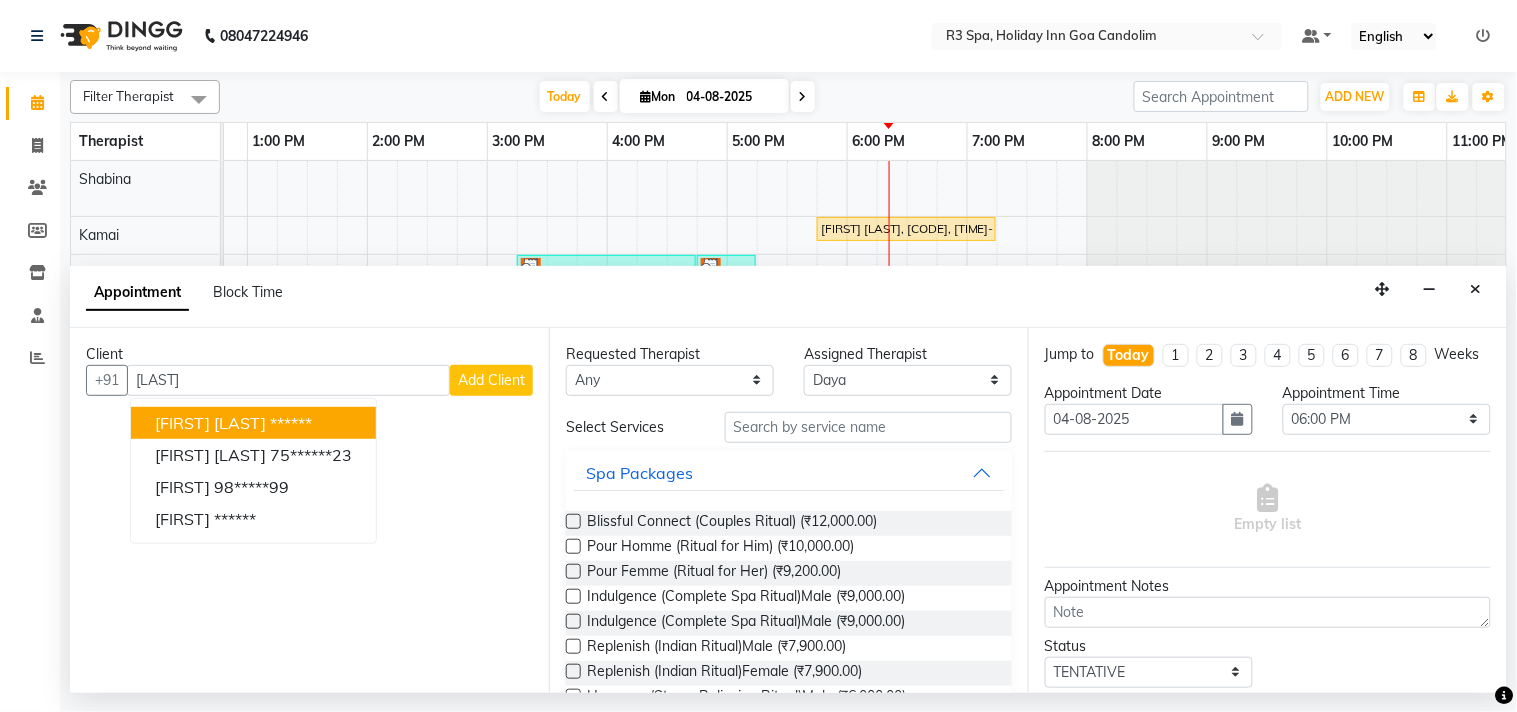 click on "******" at bounding box center [291, 423] 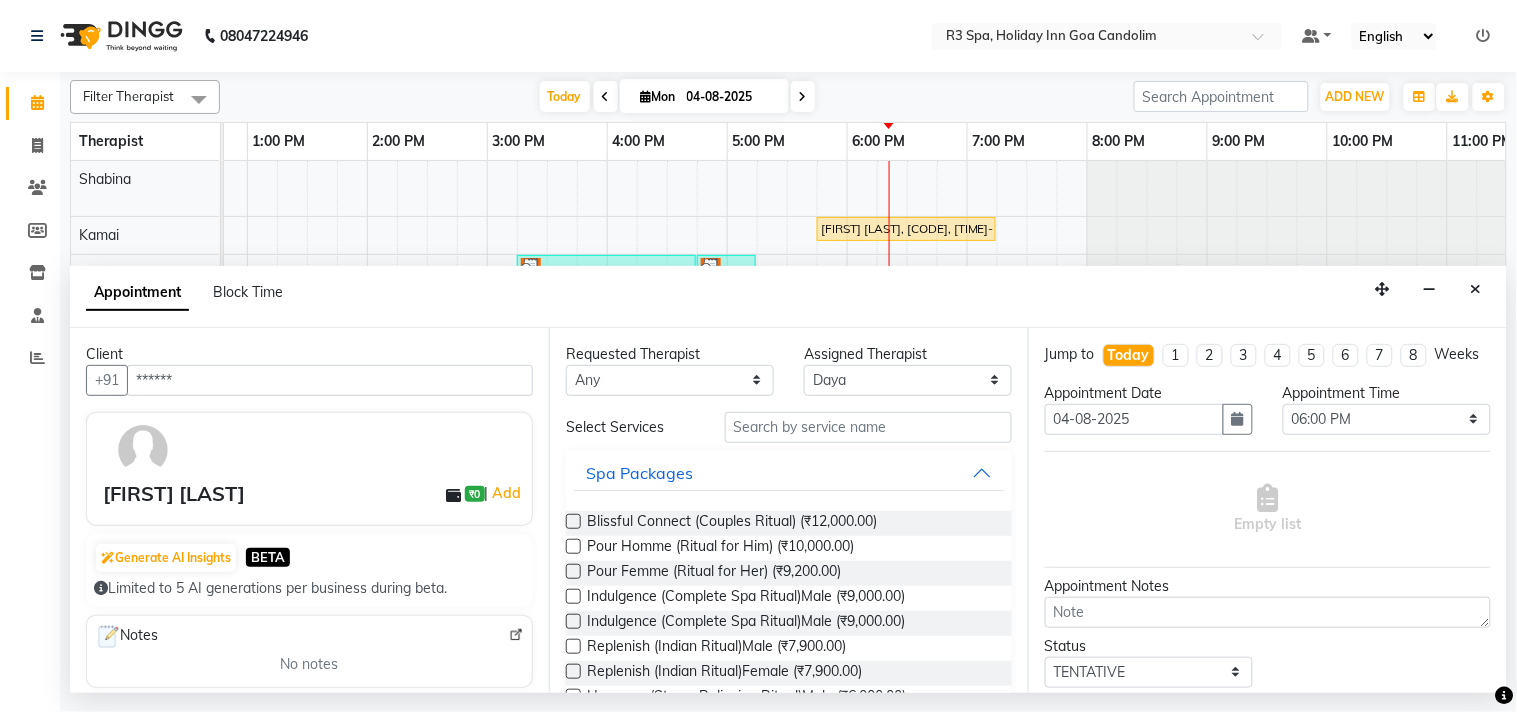 type on "******" 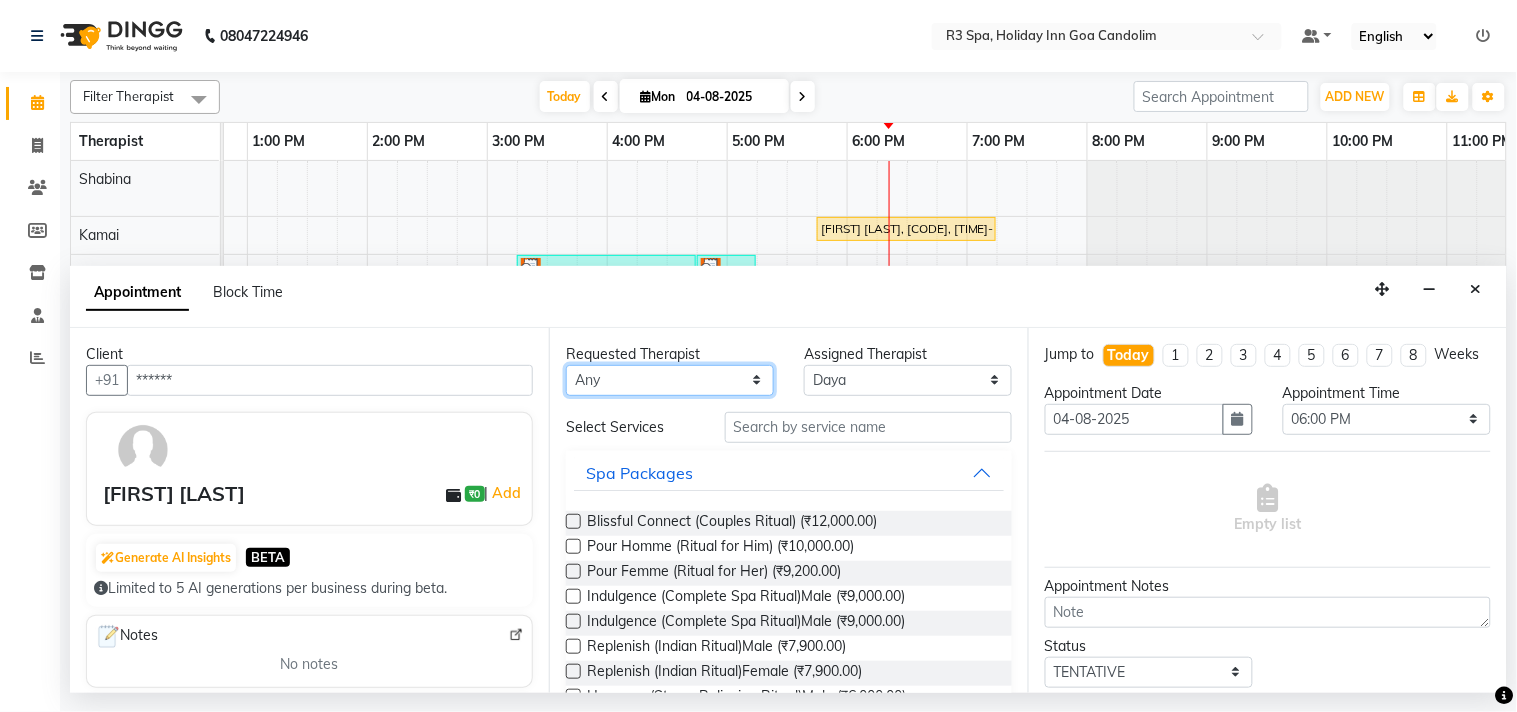 click on "Any Daya JASMINE Kamai Shabina" at bounding box center (670, 380) 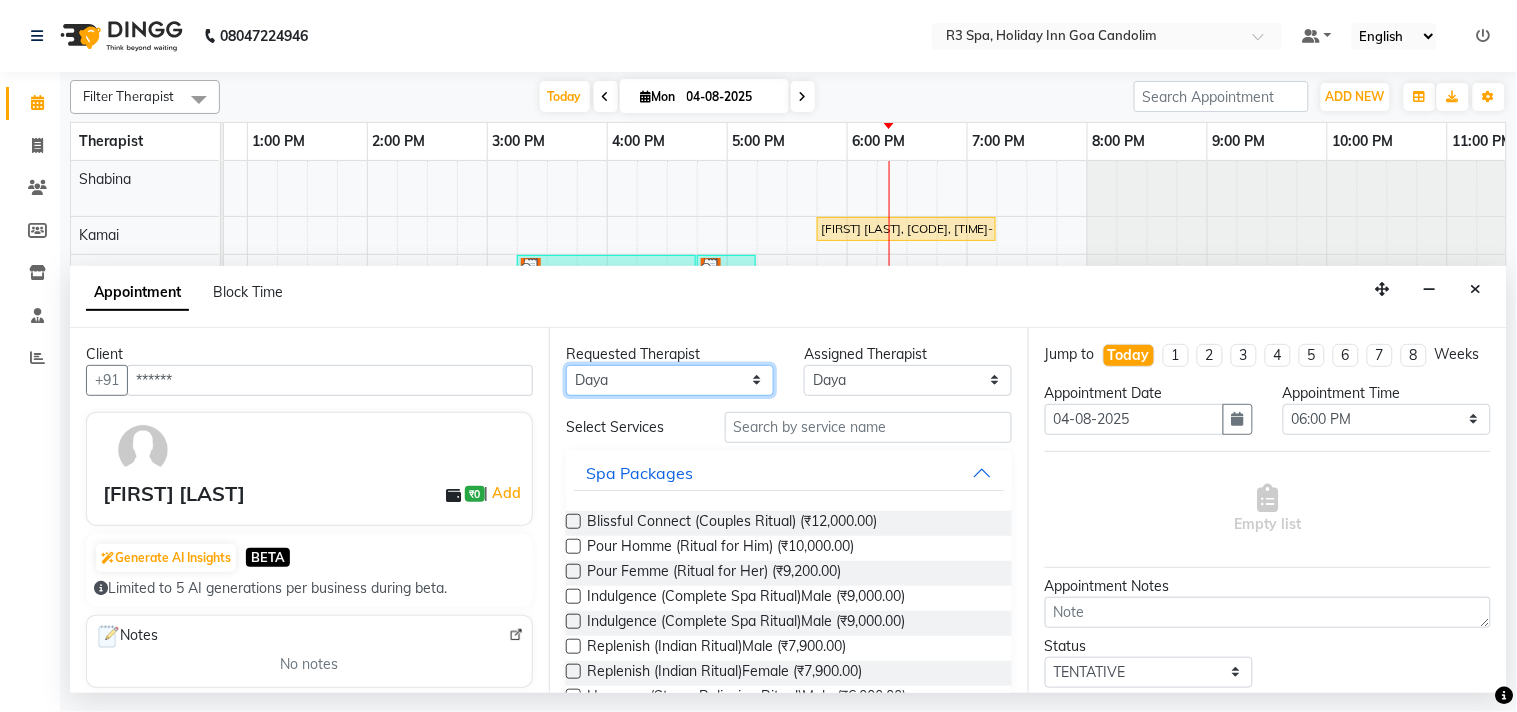 click on "Any Daya JASMINE Kamai Shabina" at bounding box center (670, 380) 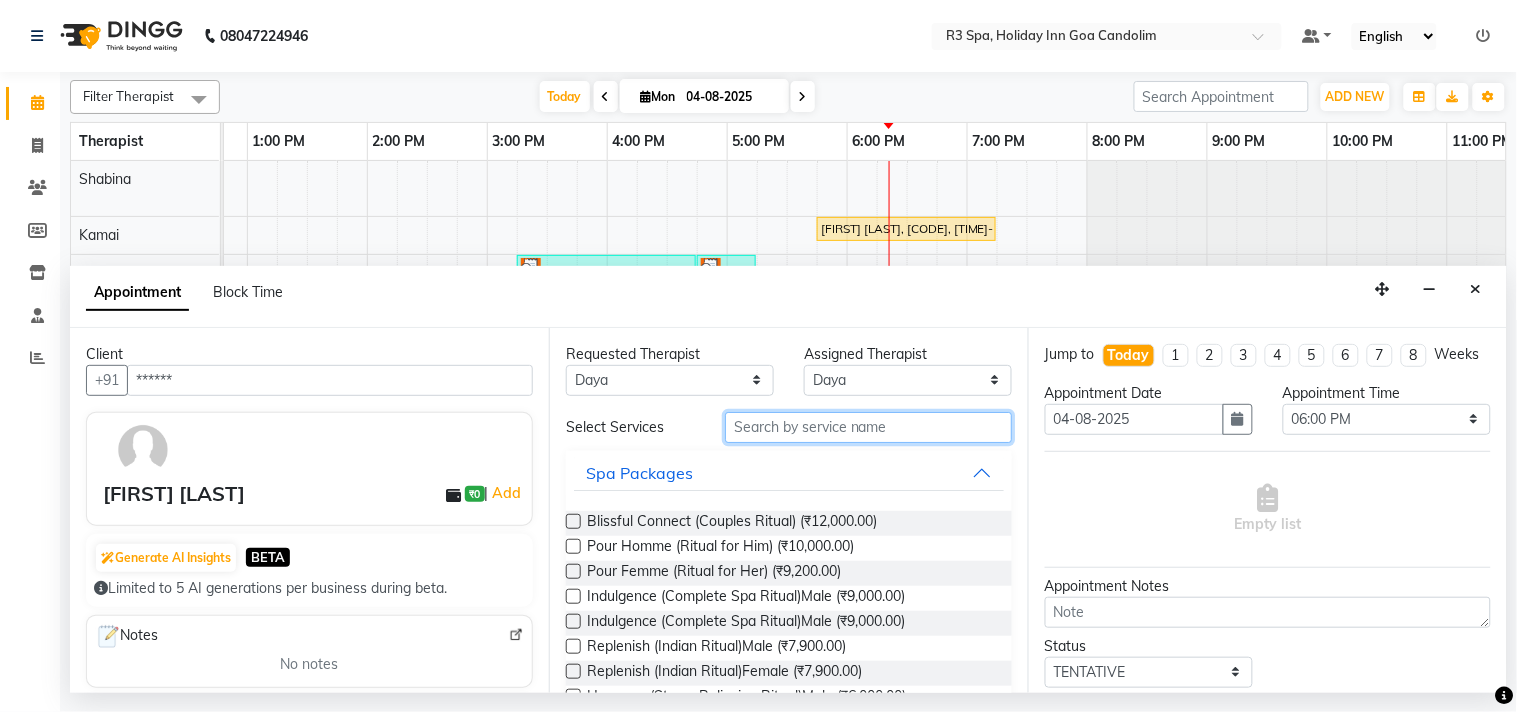 click at bounding box center [868, 427] 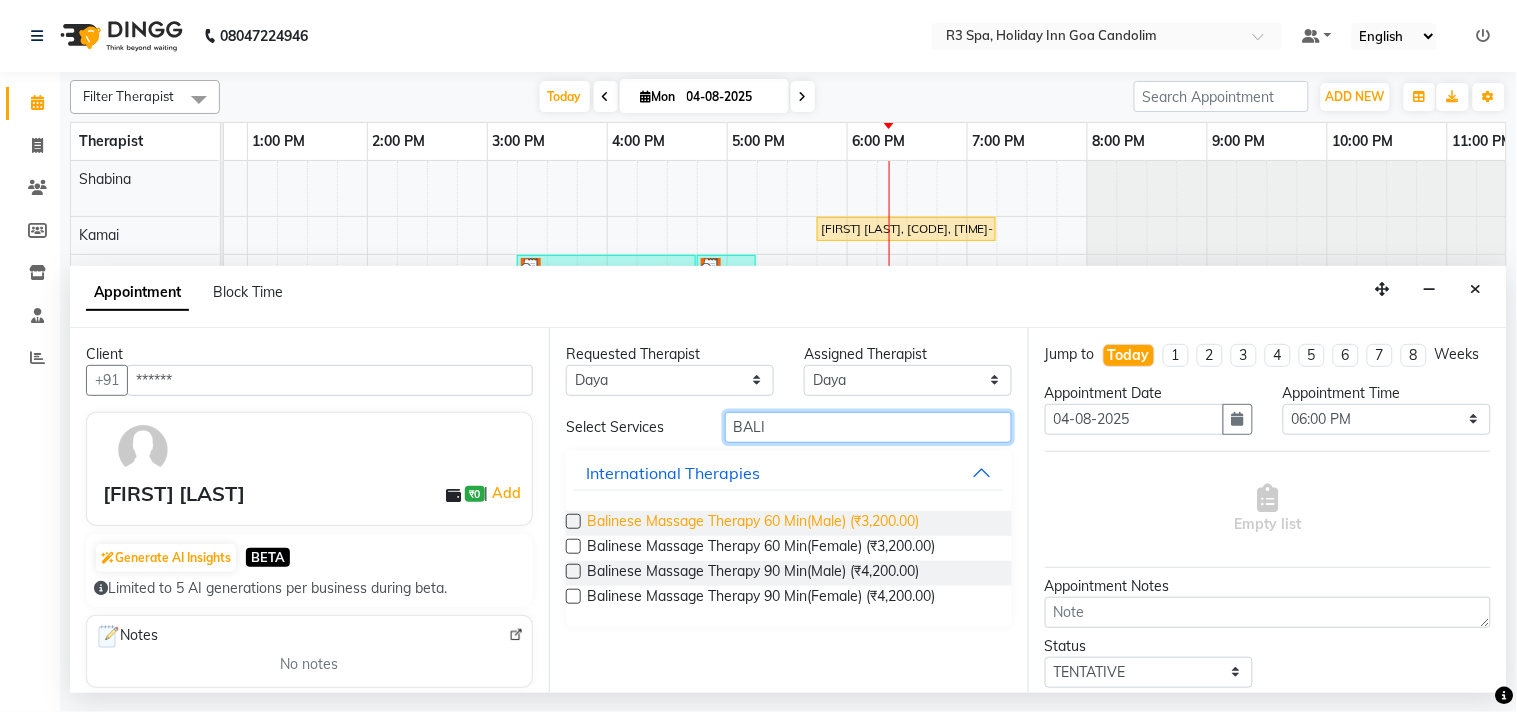type on "BALI" 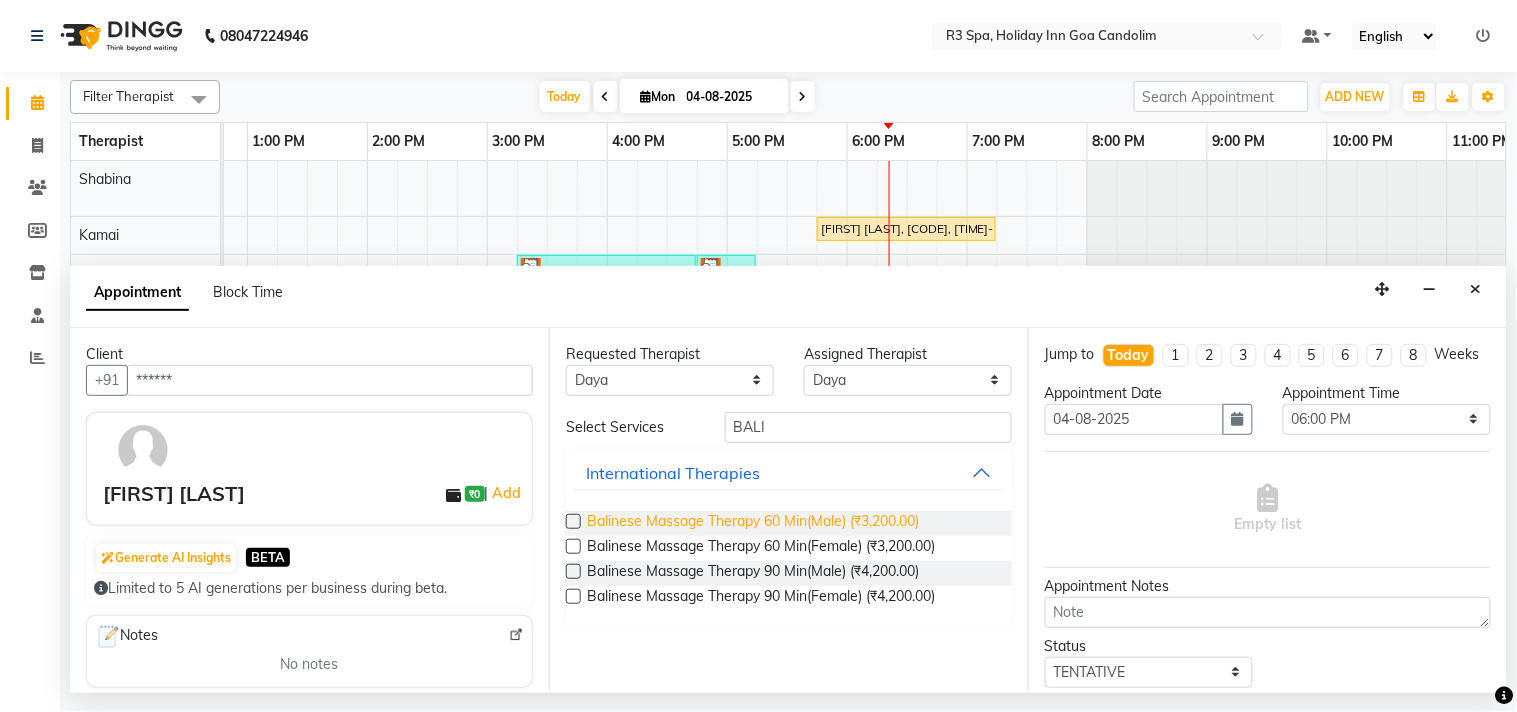 click on "Balinese Massage Therapy 60 Min(Male) (₹3,200.00)" at bounding box center [753, 523] 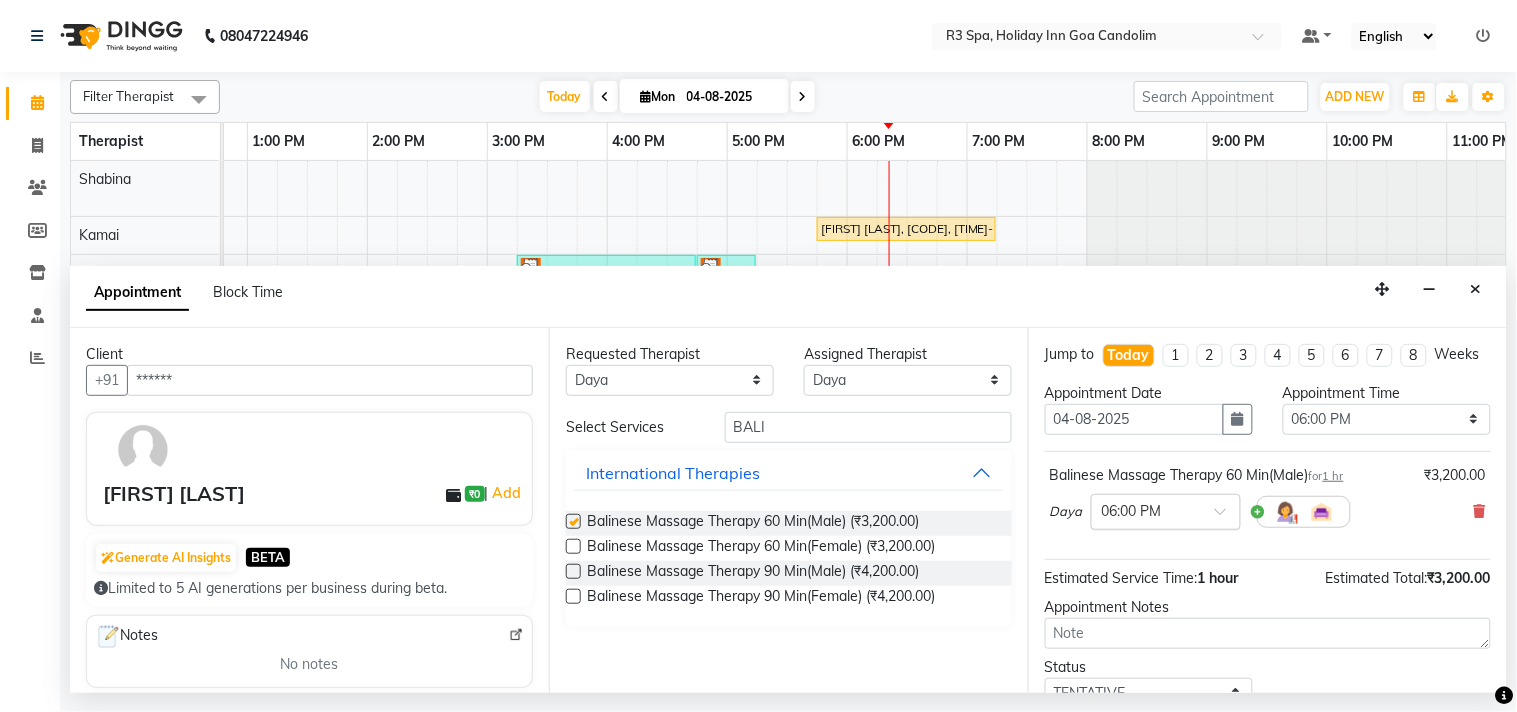 checkbox on "false" 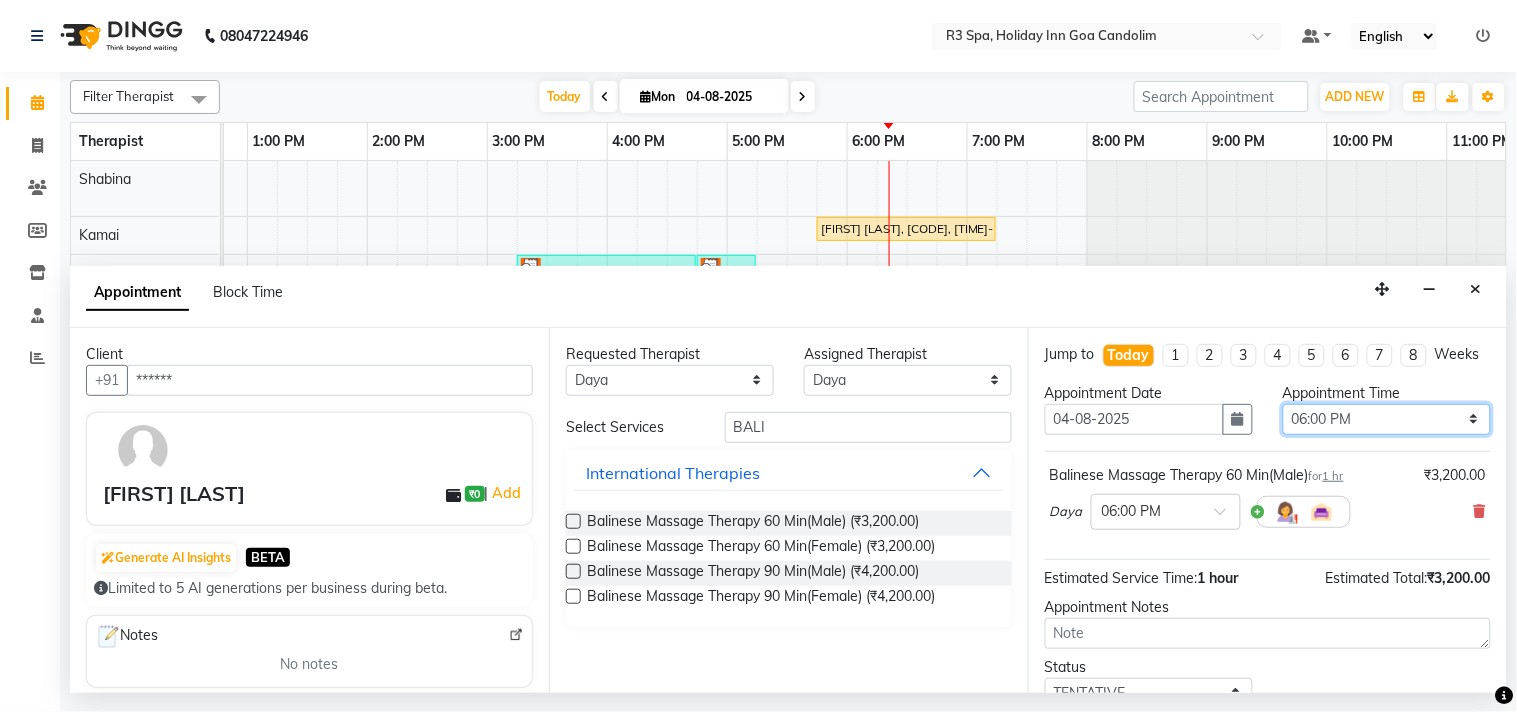 click on "Select 09:00 AM 09:15 AM 09:30 AM 09:45 AM 10:00 AM 10:15 AM 10:30 AM 10:45 AM 11:00 AM 11:15 AM 11:30 AM 11:45 AM 12:00 PM 12:15 PM 12:30 PM 12:45 PM 01:00 PM 01:15 PM 01:30 PM 01:45 PM 02:00 PM 02:15 PM 02:30 PM 02:45 PM 03:00 PM 03:15 PM 03:30 PM 03:45 PM 04:00 PM 04:15 PM 04:30 PM 04:45 PM 05:00 PM 05:15 PM 05:30 PM 05:45 PM 06:00 PM 06:15 PM 06:30 PM 06:45 PM 07:00 PM 07:15 PM 07:30 PM 07:45 PM 08:00 PM 08:15 PM 08:30 PM 08:45 PM 09:00 PM 09:15 PM 09:30 PM 09:45 PM 10:00 PM 10:15 PM 10:30 PM 10:45 PM 11:00 PM" at bounding box center (1387, 419) 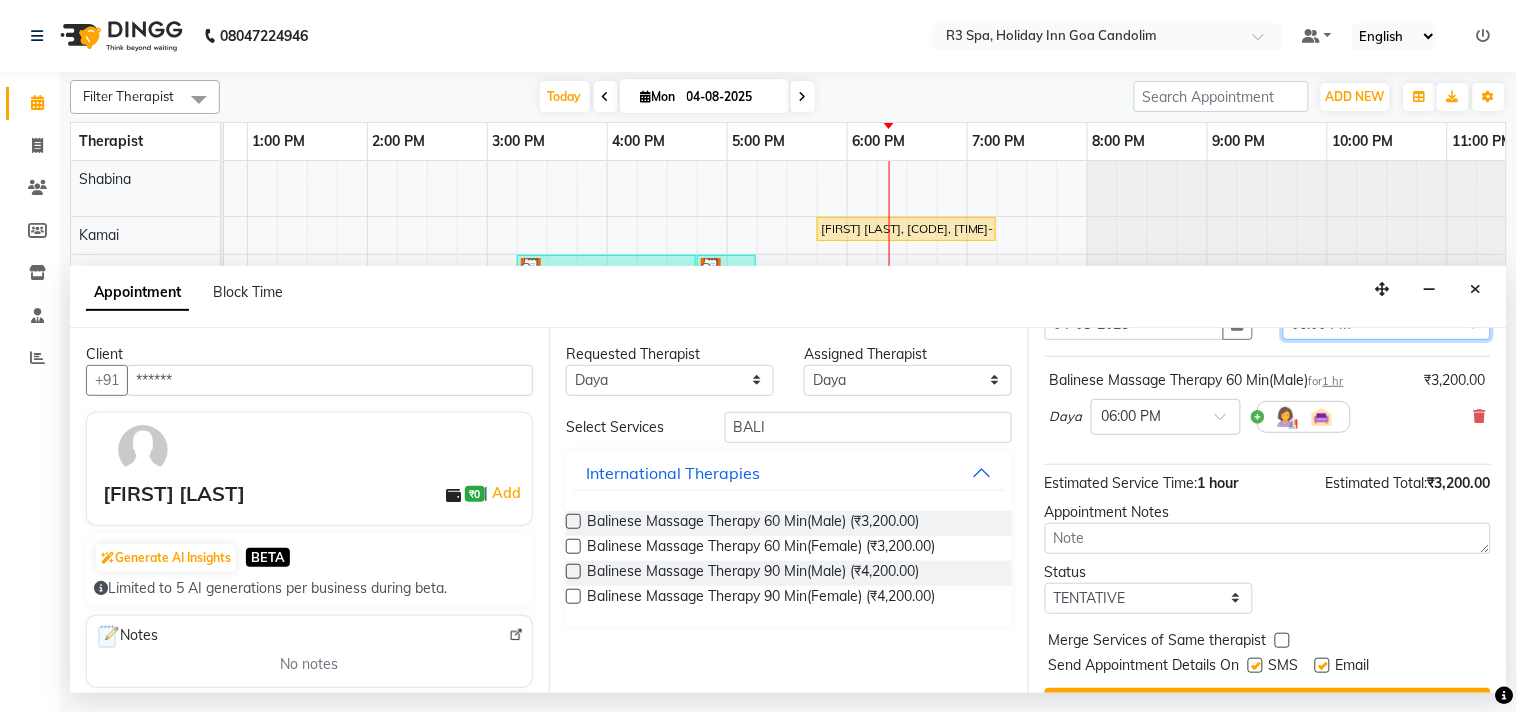 scroll, scrollTop: 161, scrollLeft: 0, axis: vertical 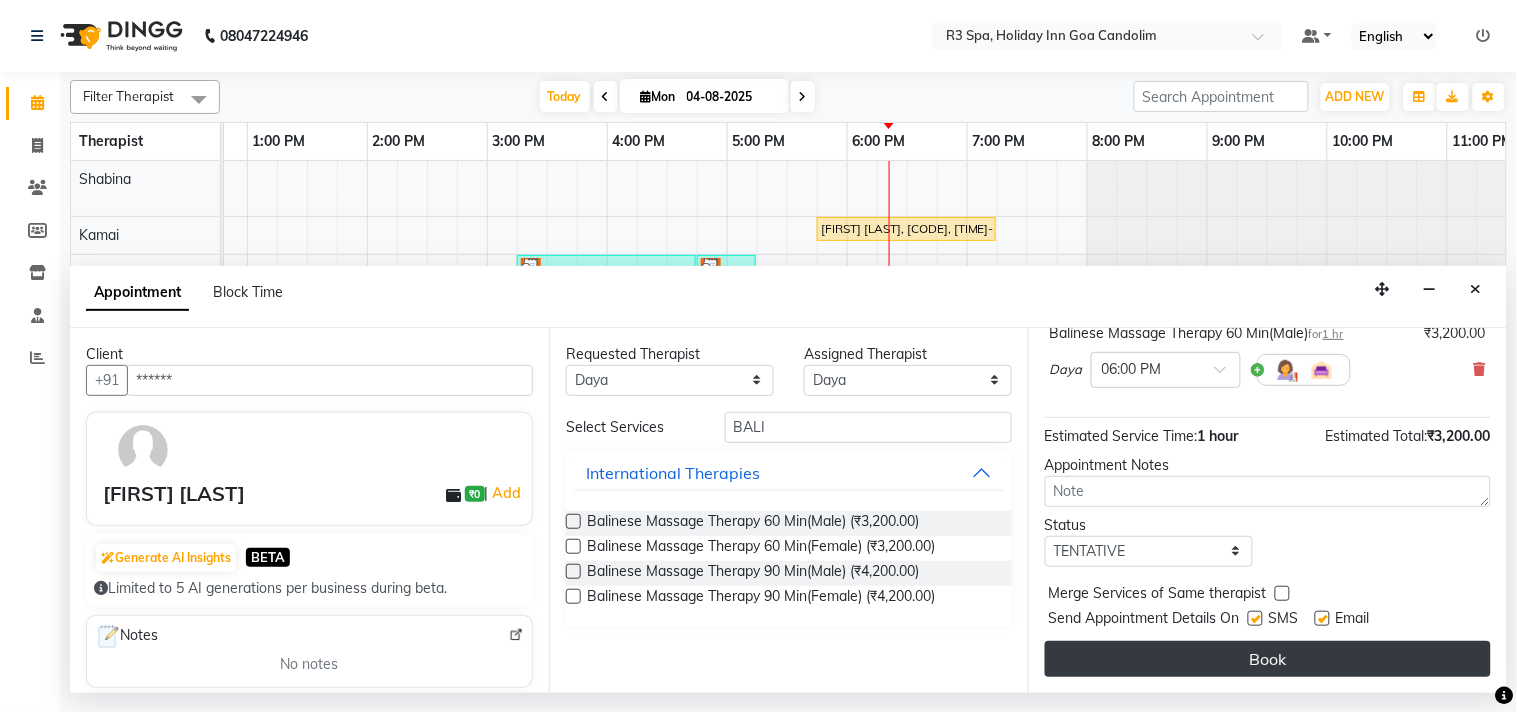 click on "Book" at bounding box center [1268, 659] 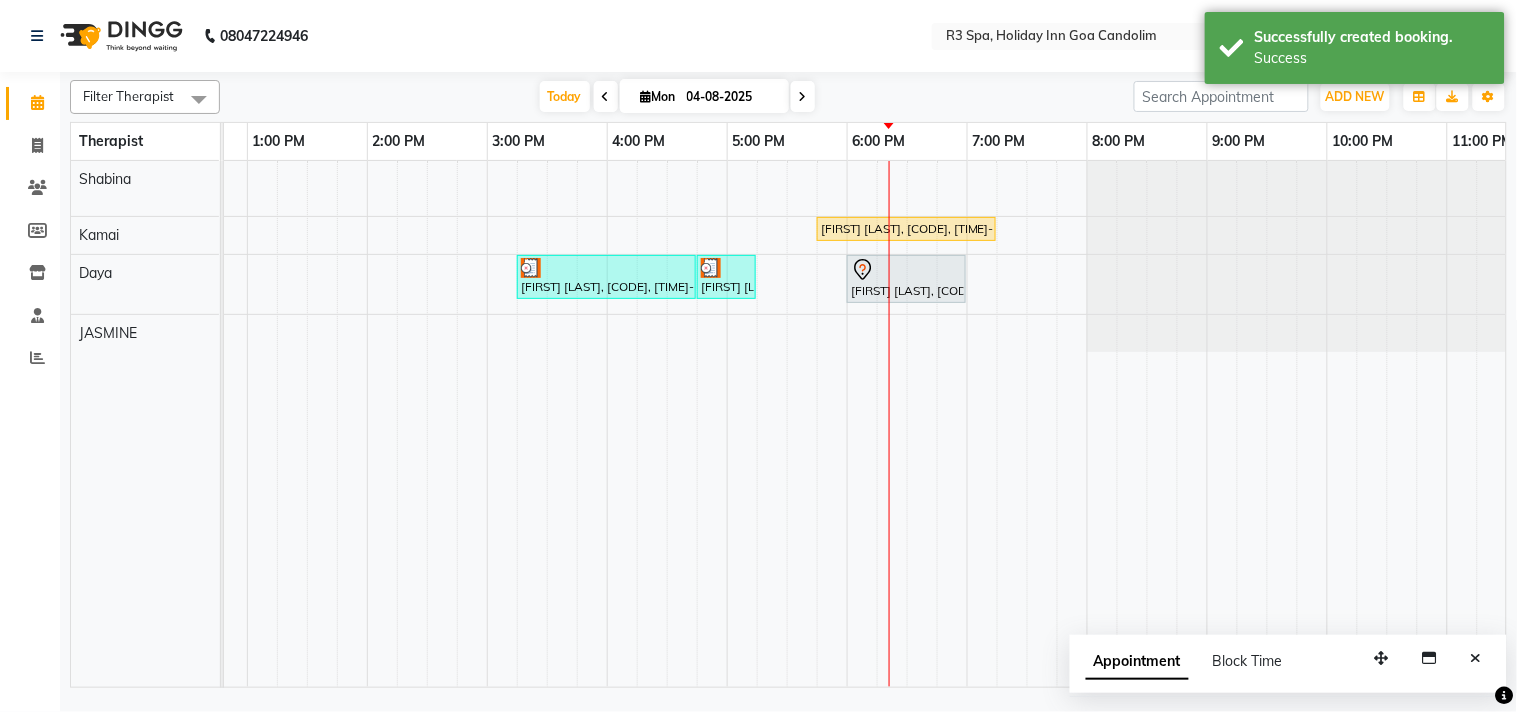 click at bounding box center [906, 270] 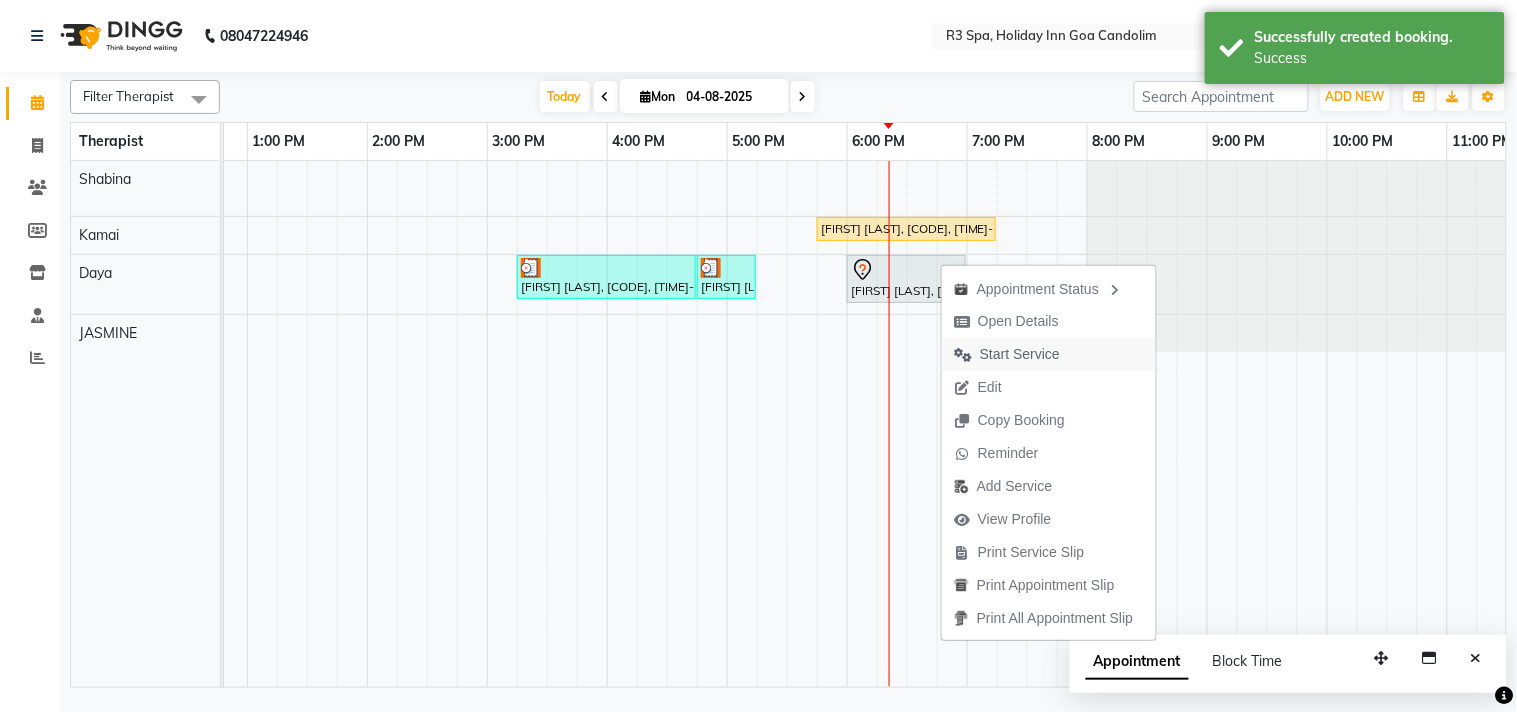 click on "Start Service" at bounding box center (1020, 354) 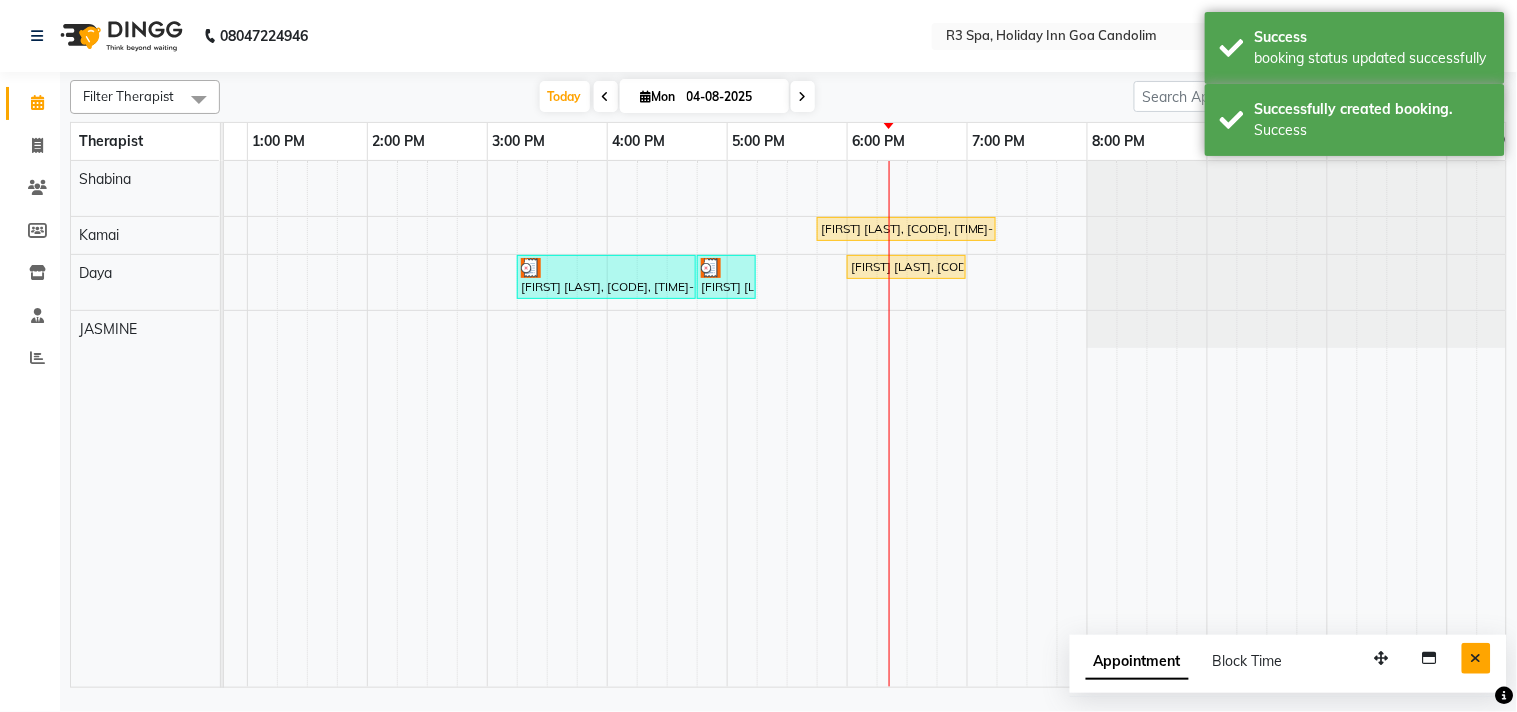 click at bounding box center (1476, 658) 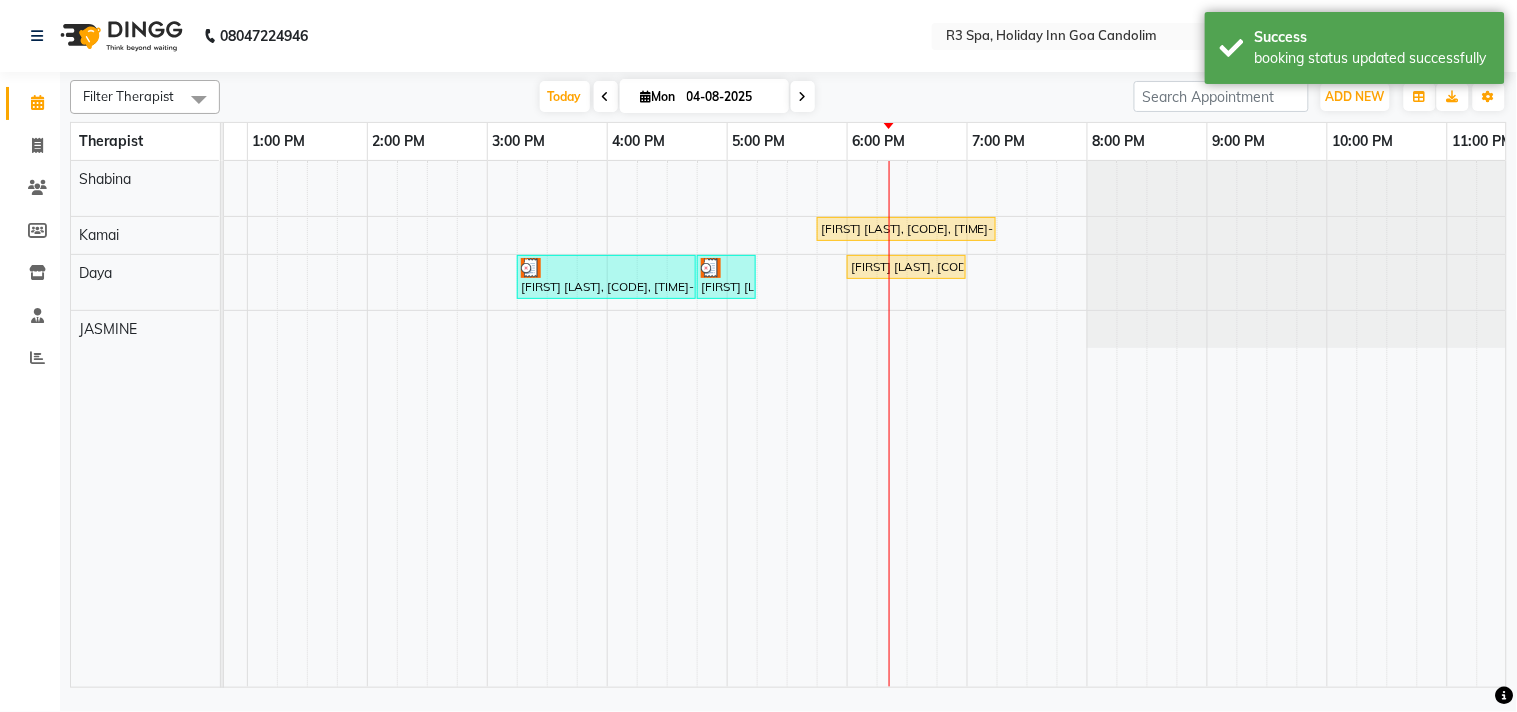 scroll, scrollTop: 0, scrollLeft: 654, axis: horizontal 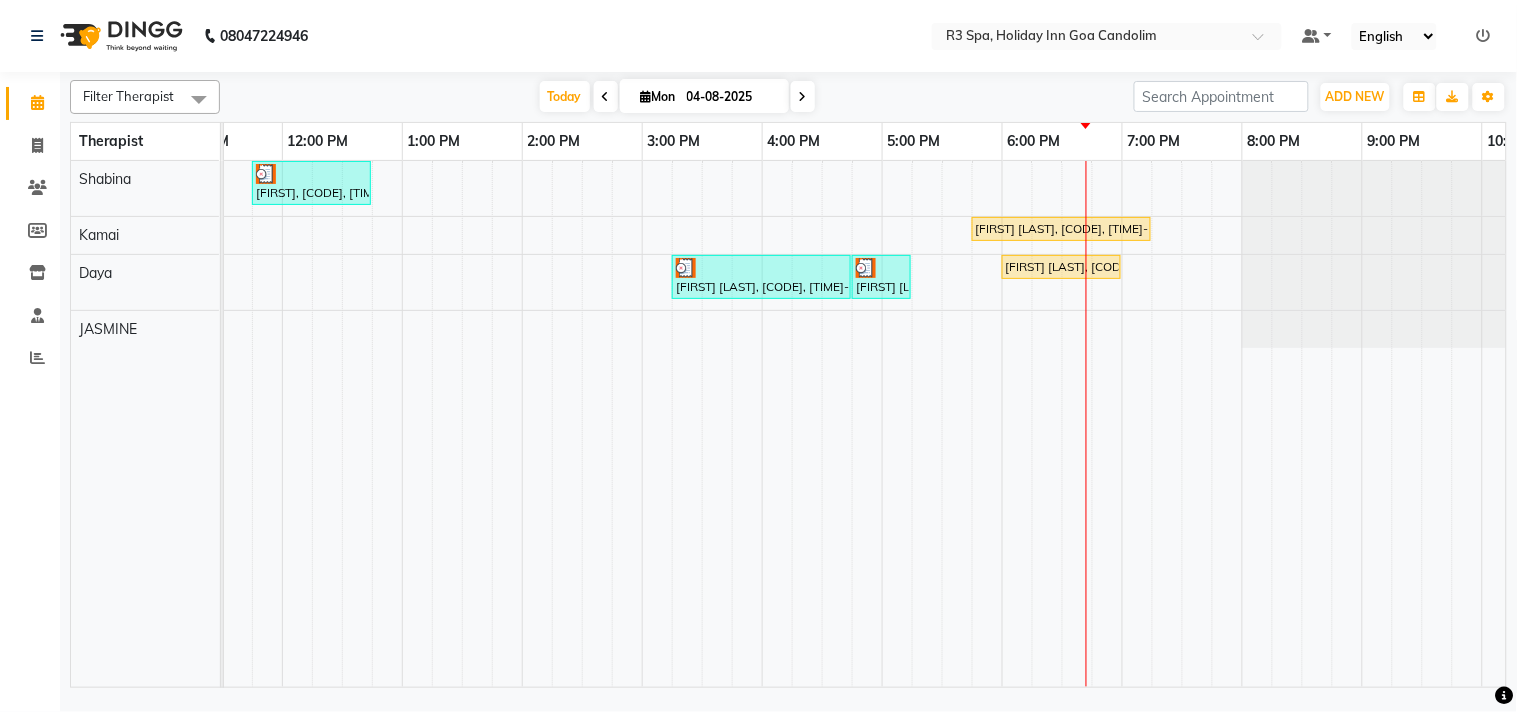 click on "[FIRST] [LAST], [CODE], [TIME]-[TIME], [SERVICE] [DURATION]([GENDER])" at bounding box center [1061, 229] 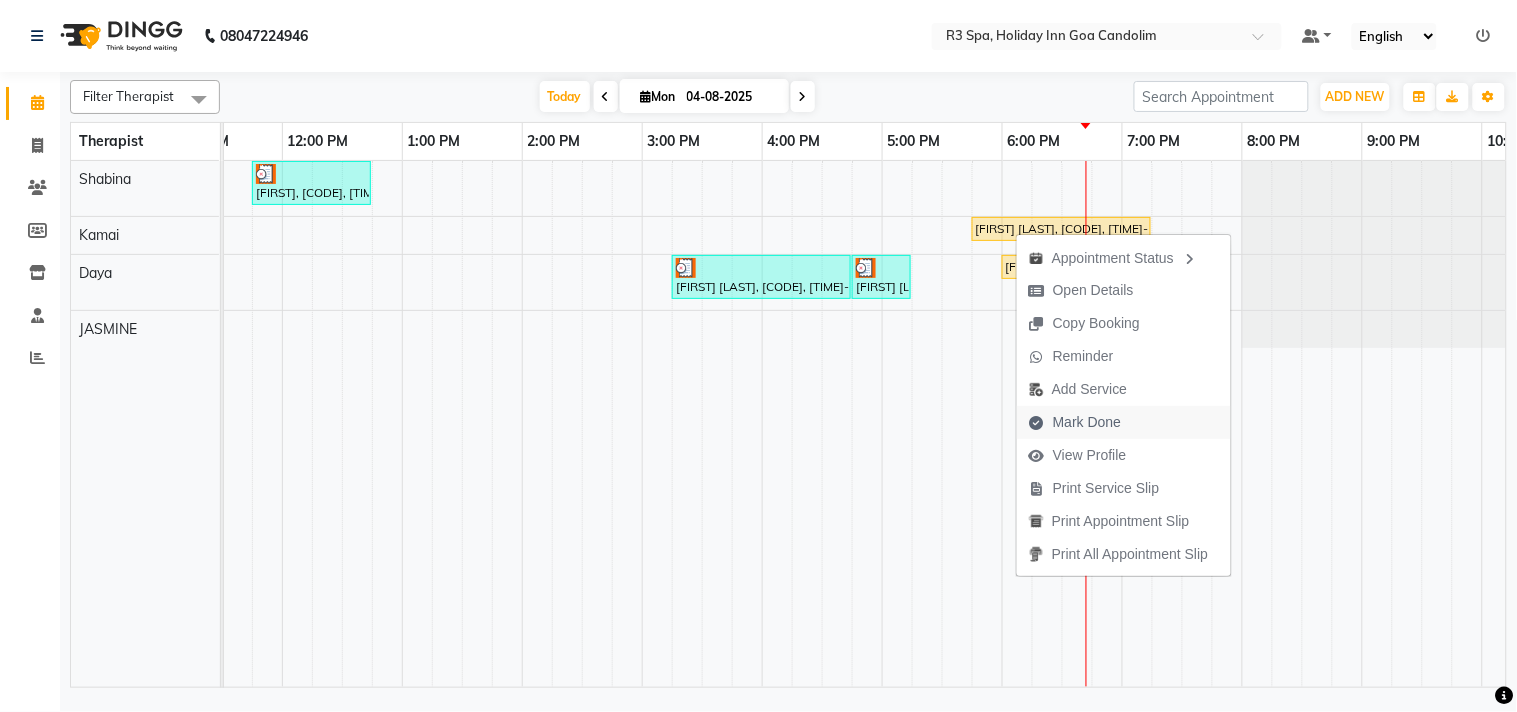 click on "Mark Done" at bounding box center (1087, 422) 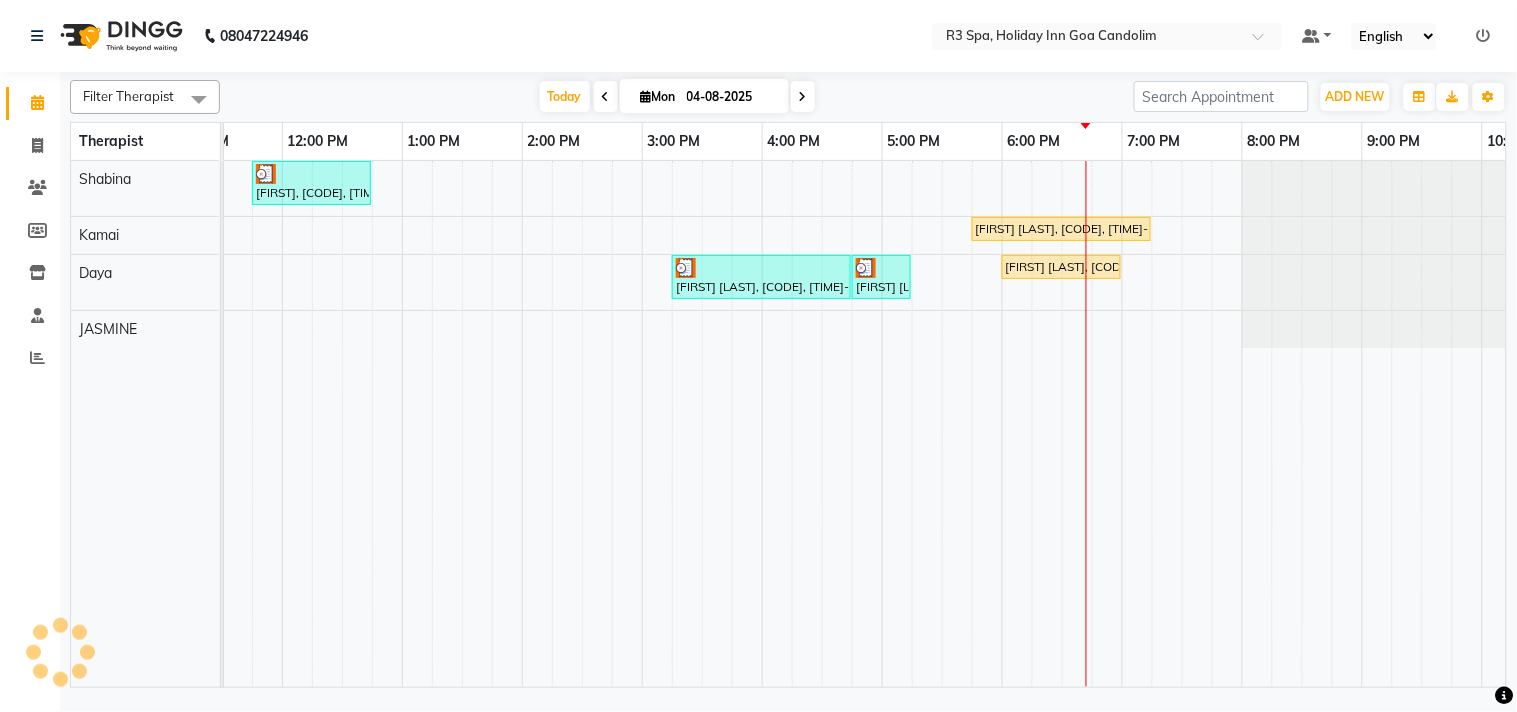 select on "service" 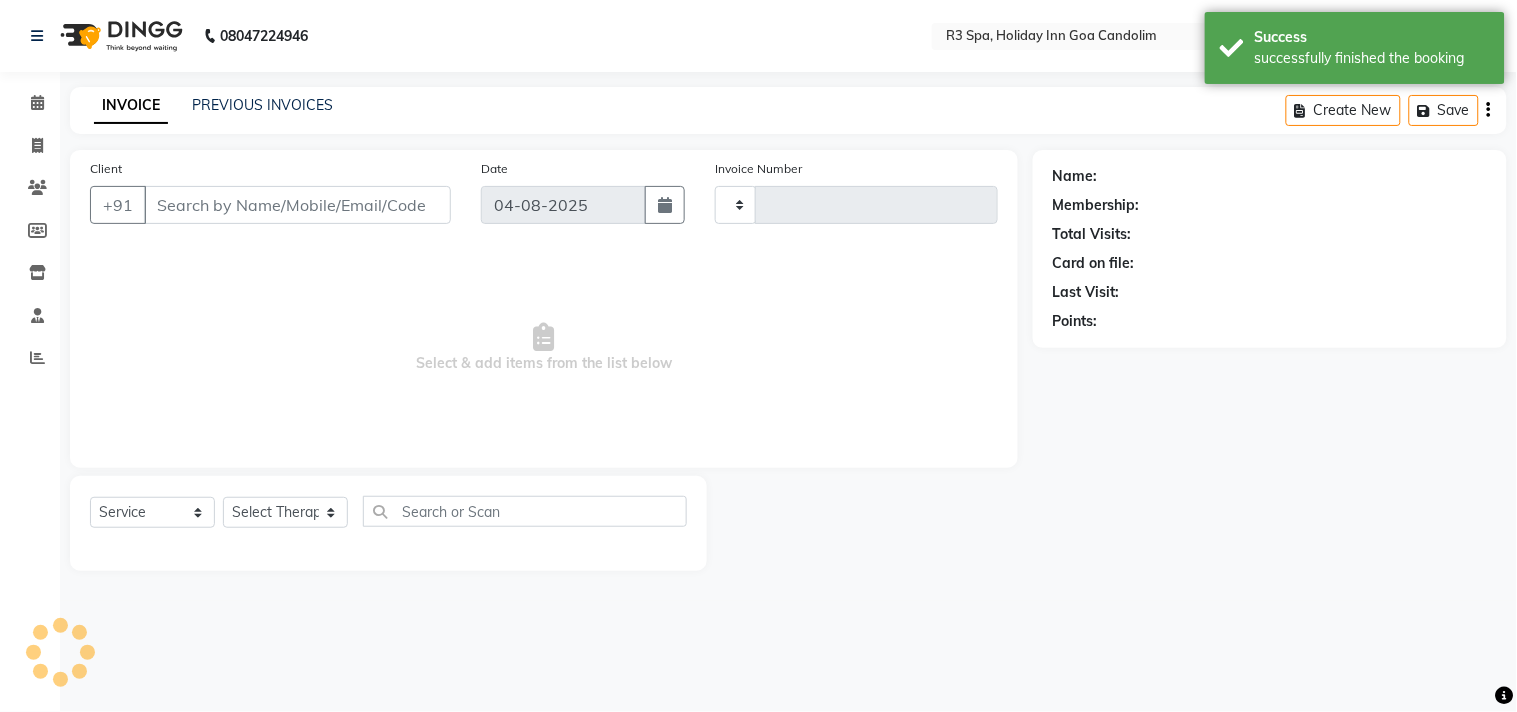 type on "0393" 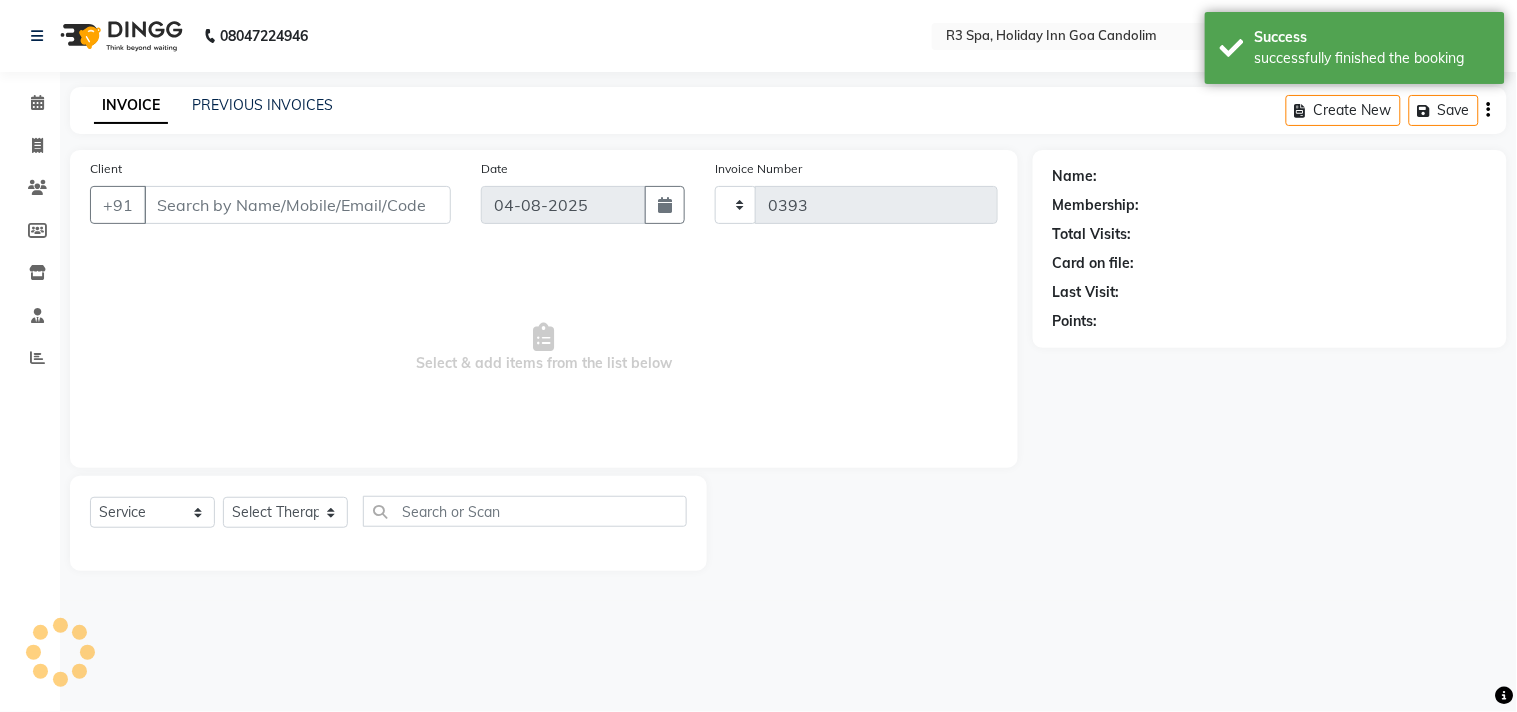 select on "7921" 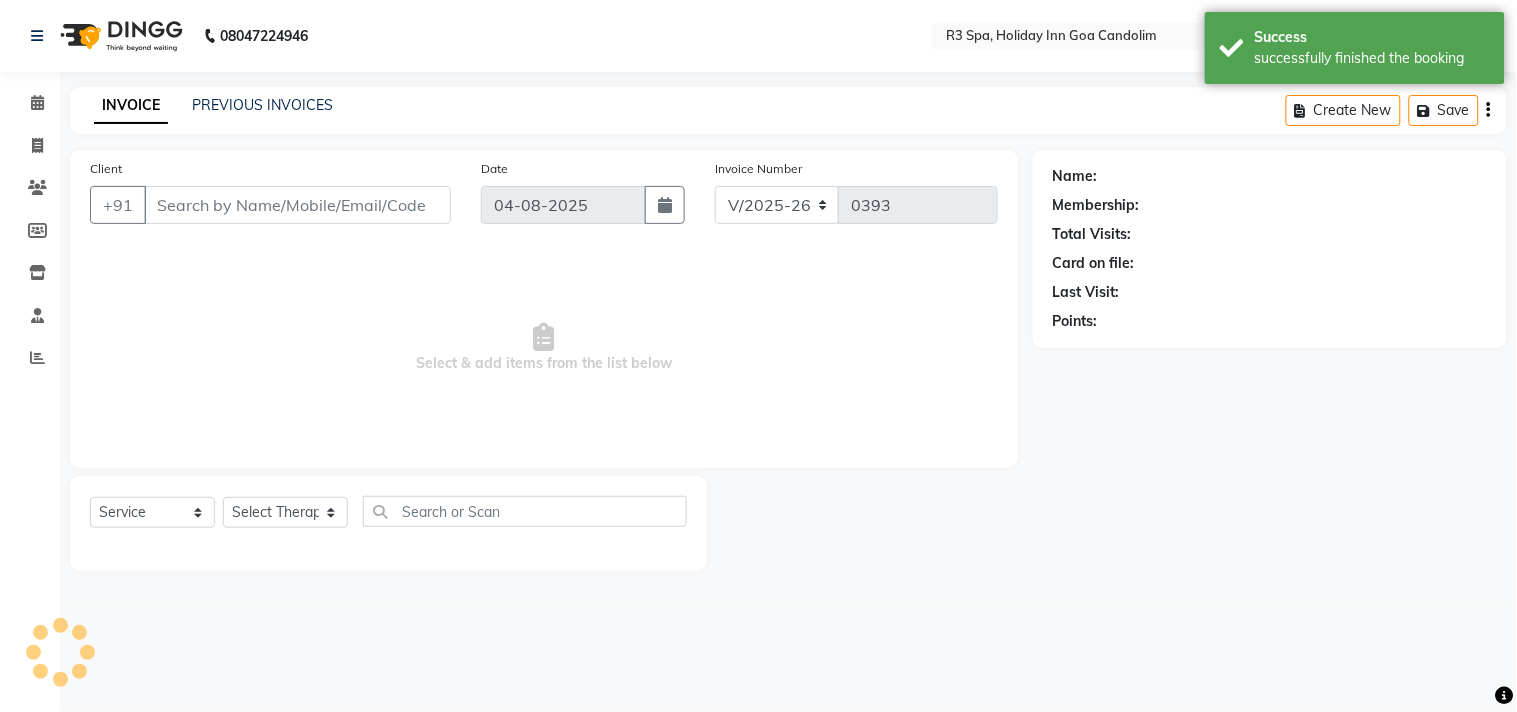 type on "88******24" 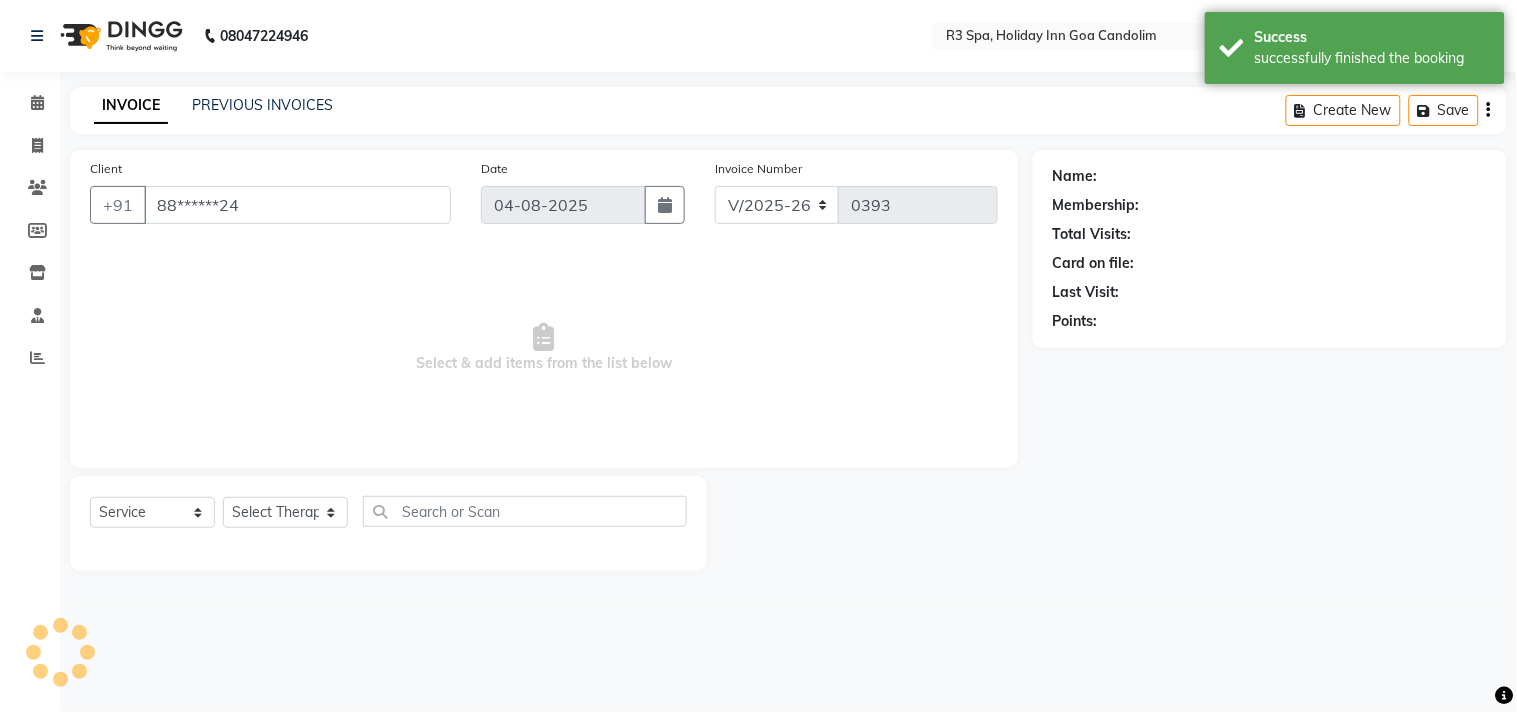 select on "71358" 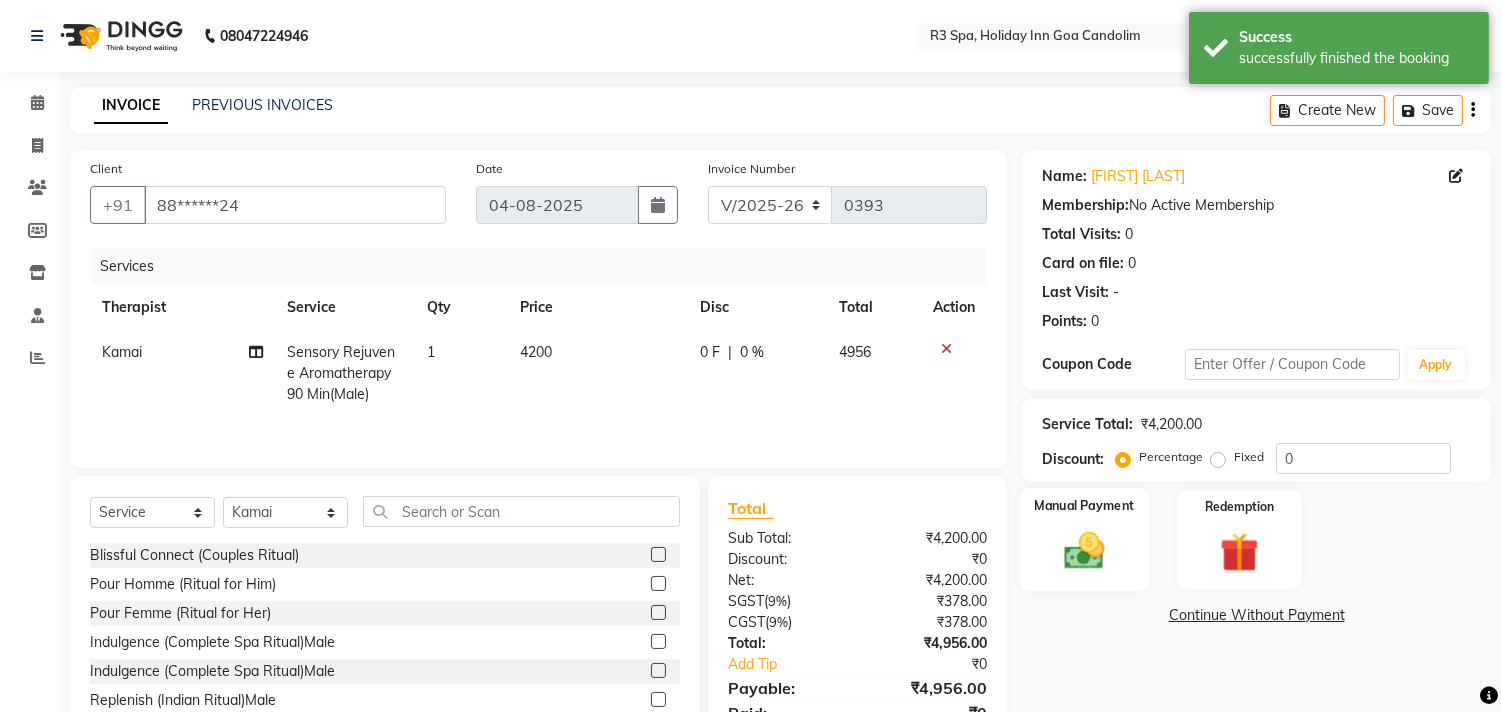 click 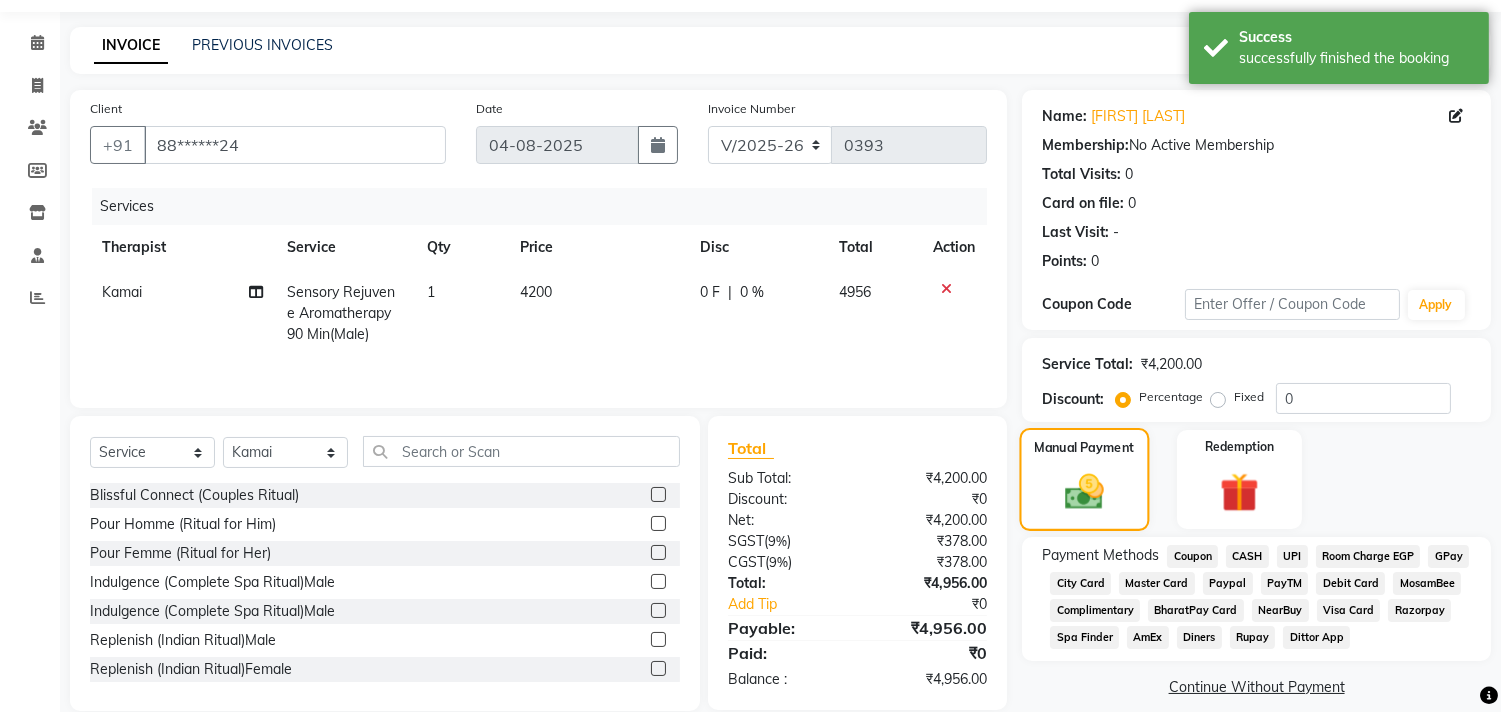 scroll, scrollTop: 91, scrollLeft: 0, axis: vertical 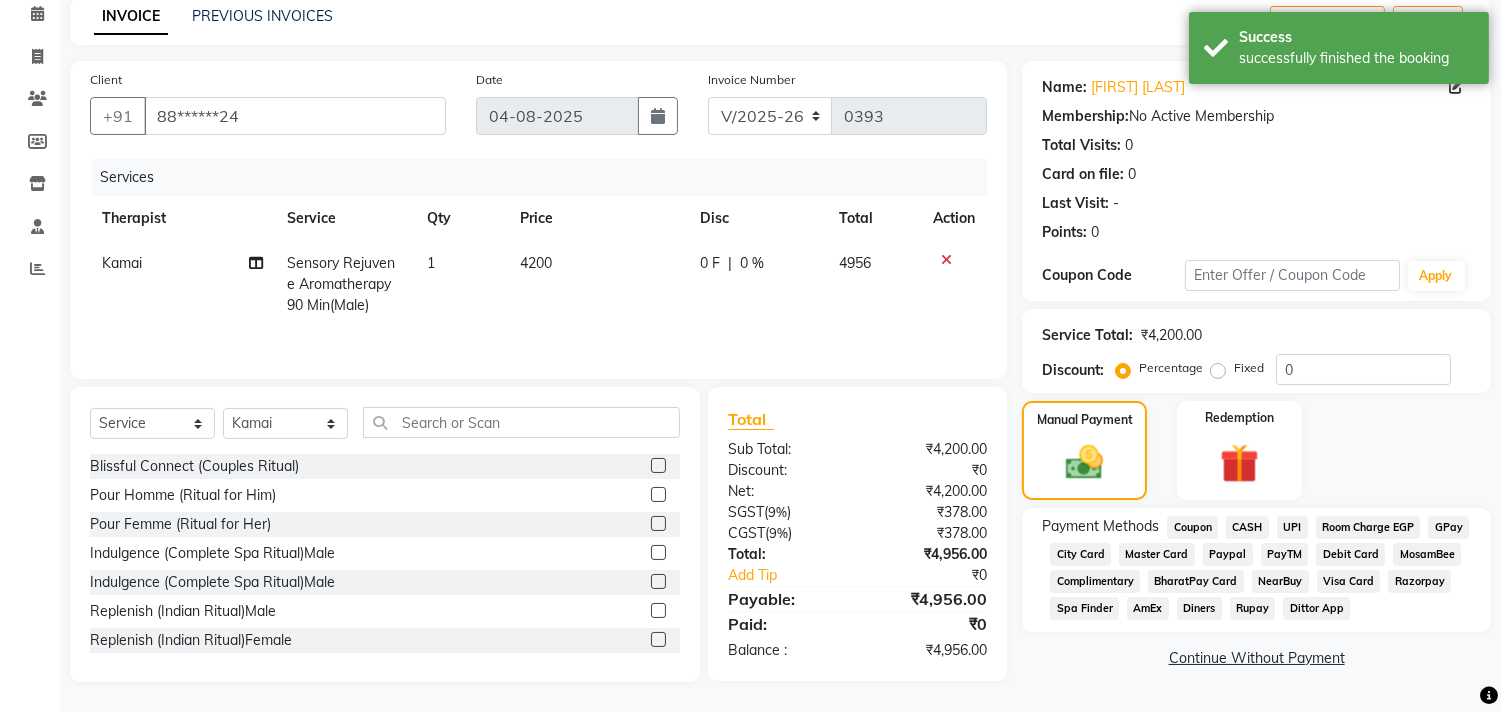 click on "Room Charge EGP" 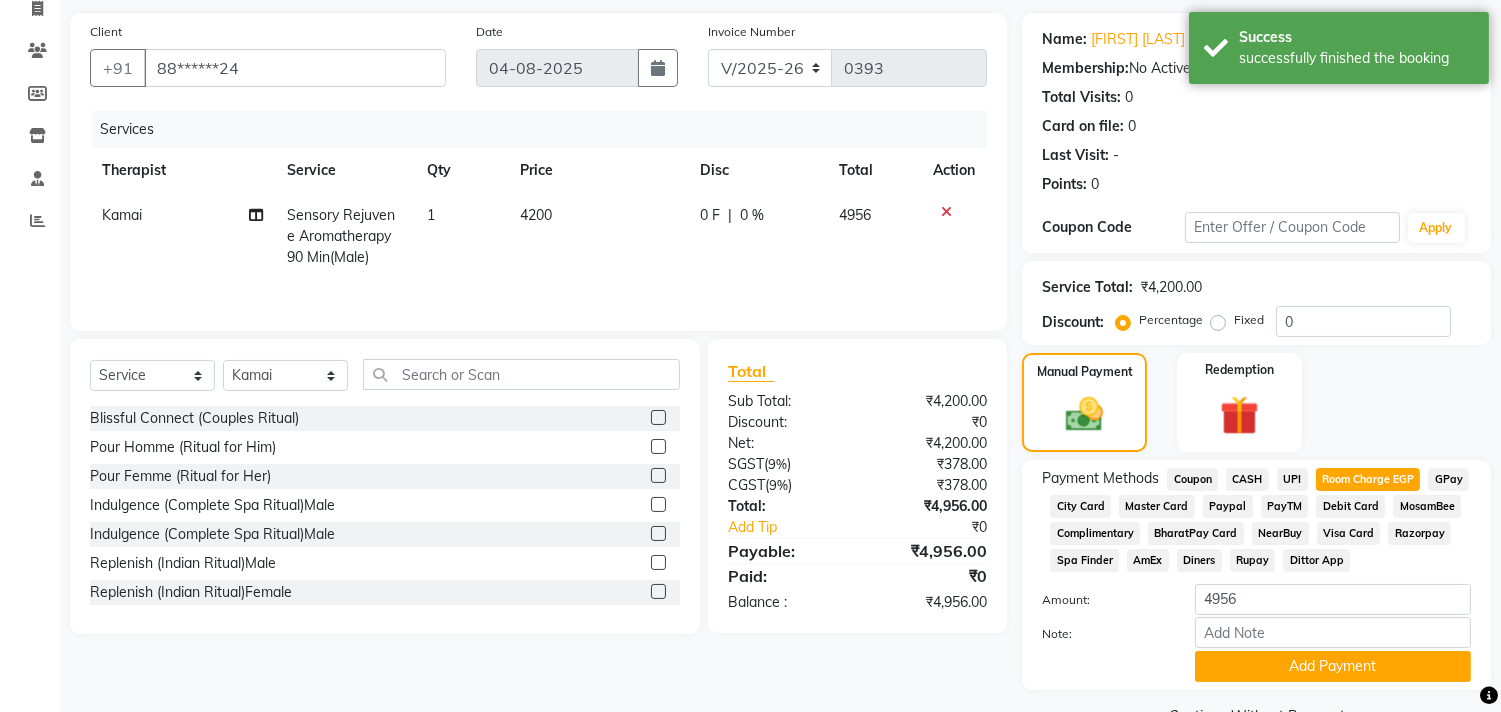 scroll, scrollTop: 186, scrollLeft: 0, axis: vertical 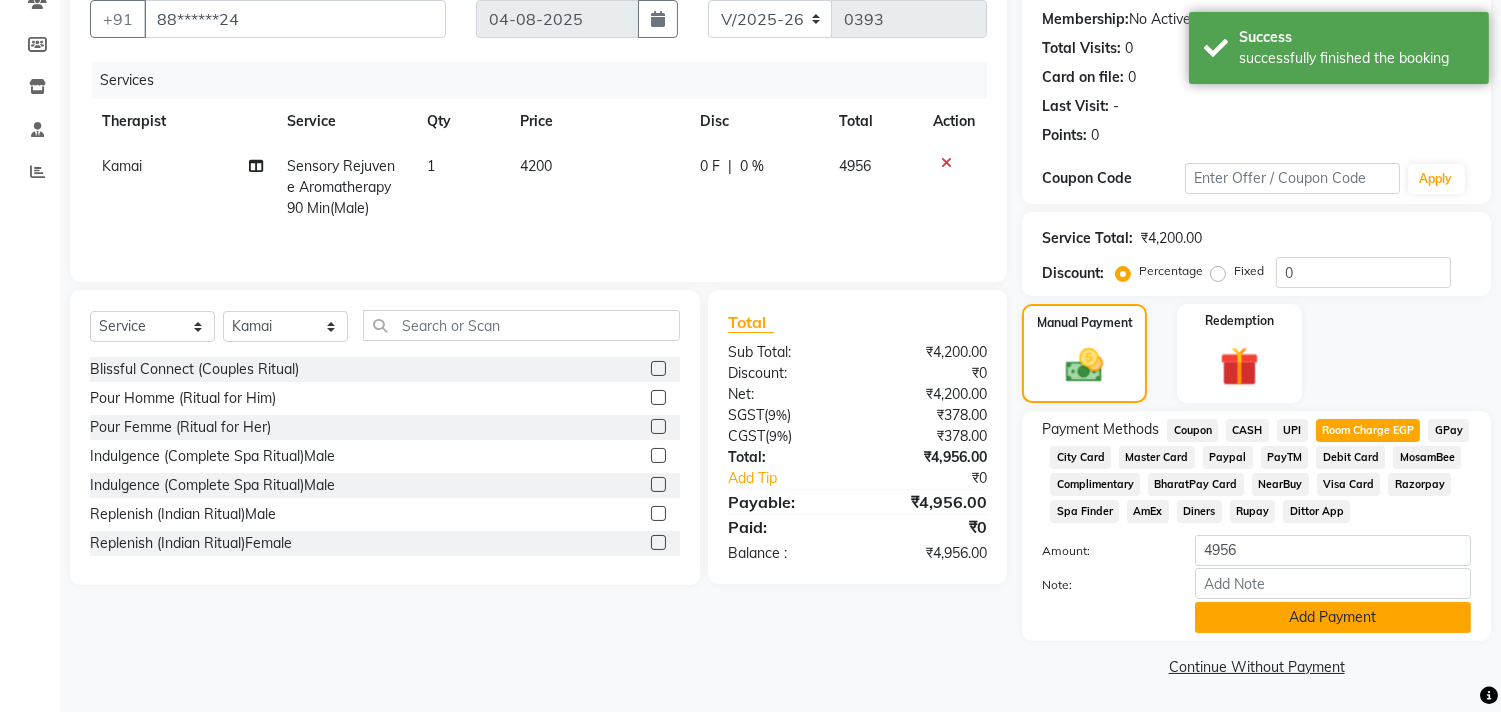 click on "Add Payment" 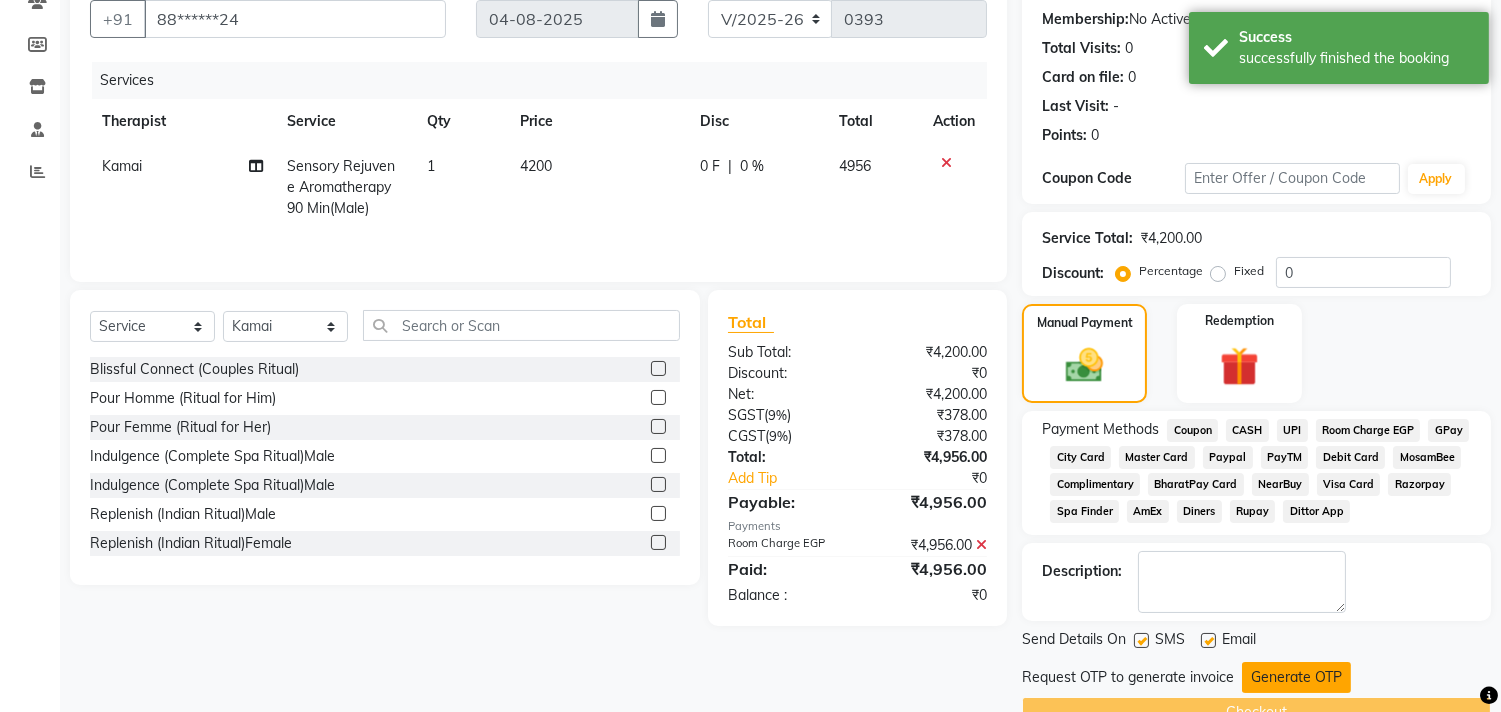 click on "Generate OTP" 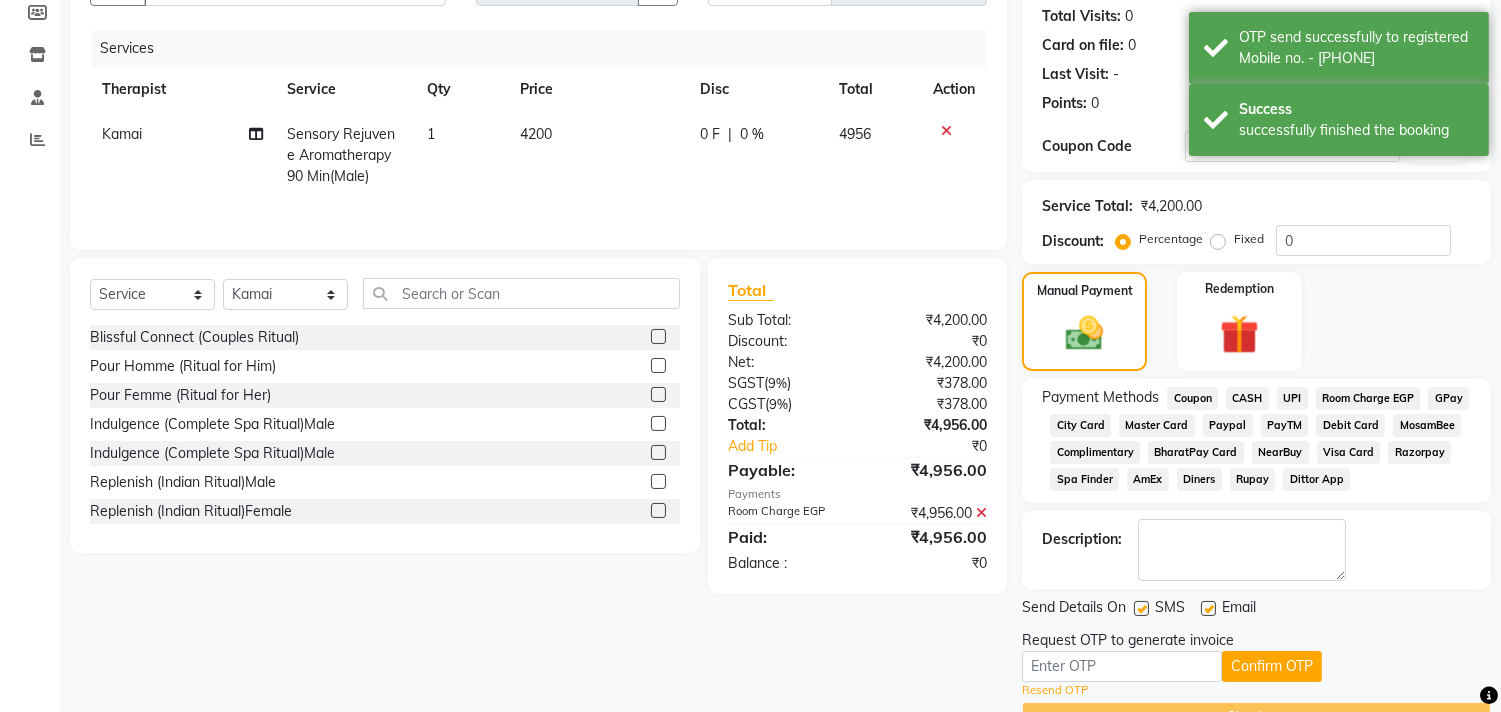 scroll, scrollTop: 270, scrollLeft: 0, axis: vertical 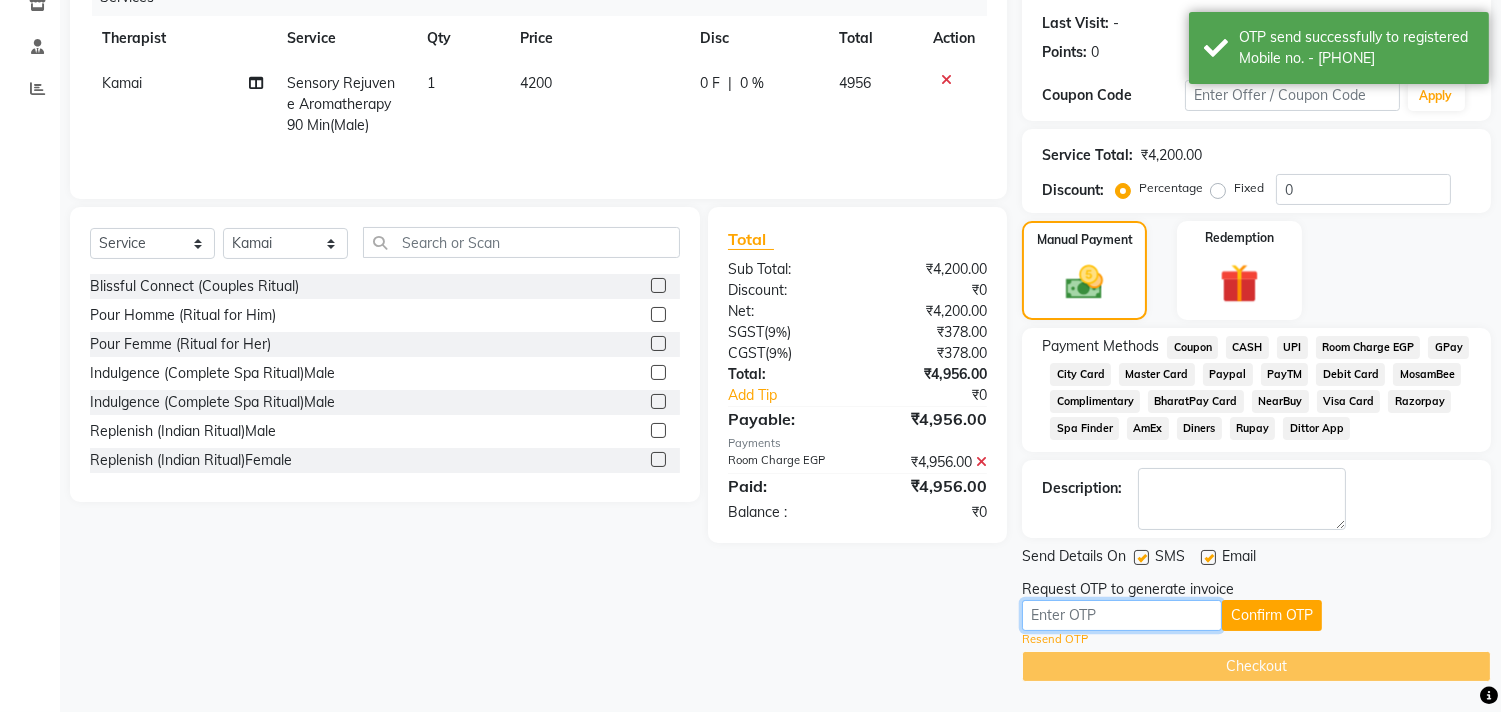 click at bounding box center [1122, 615] 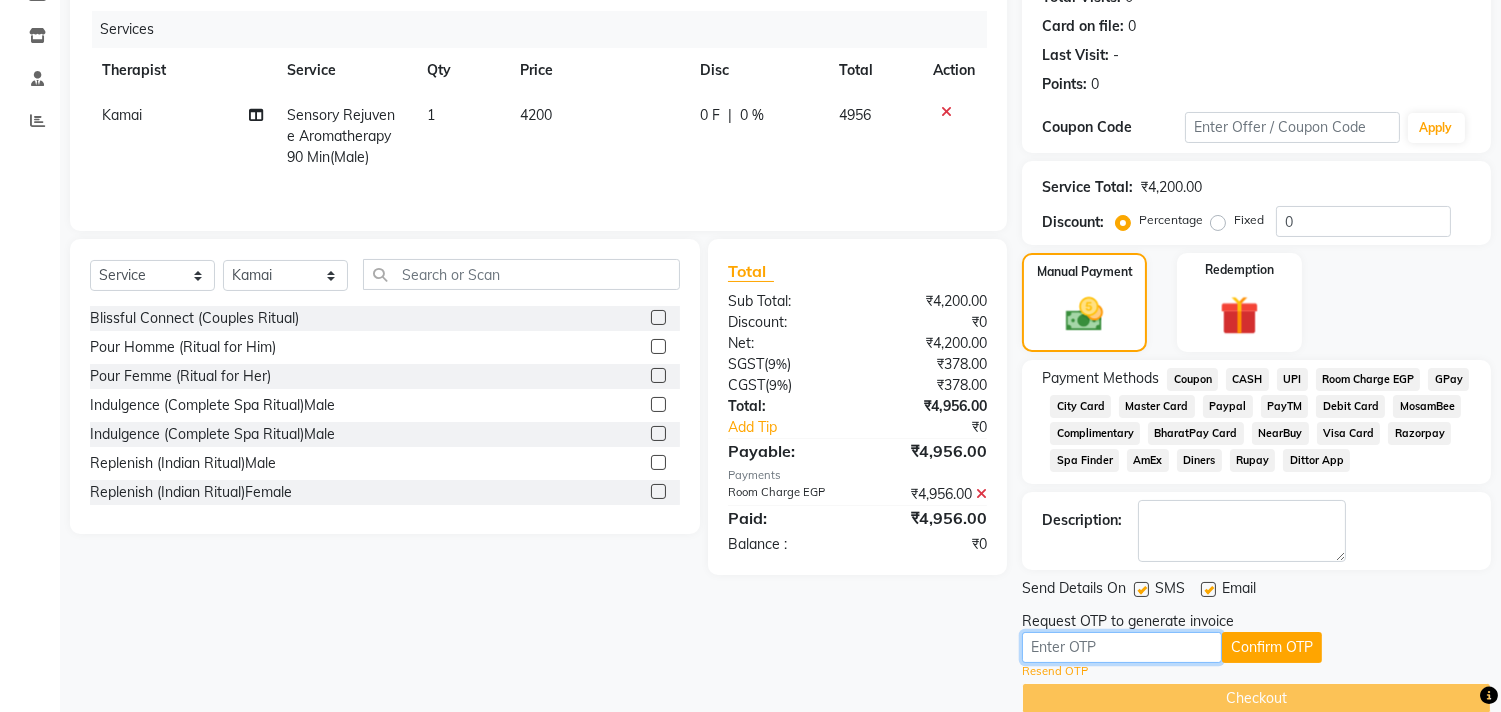 scroll, scrollTop: 270, scrollLeft: 0, axis: vertical 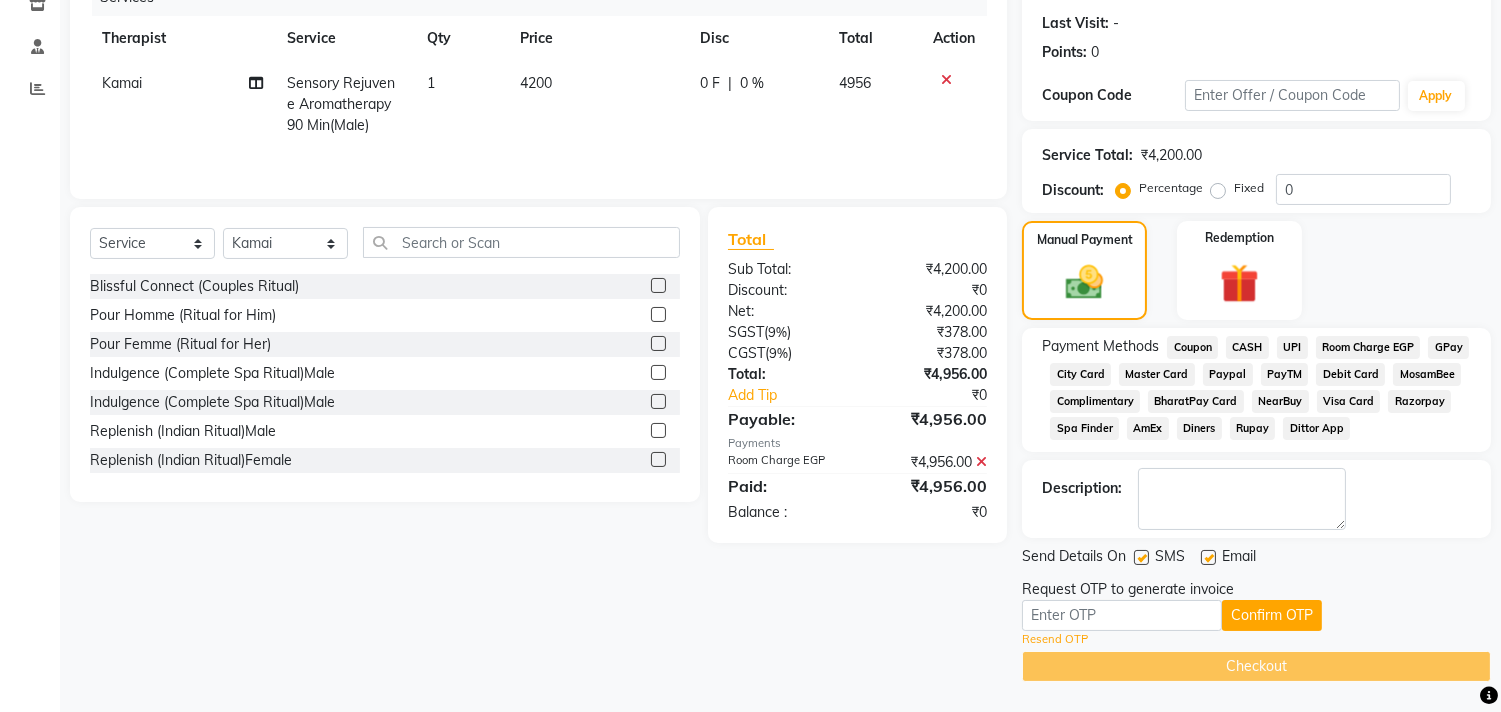 click on "Resend OTP" 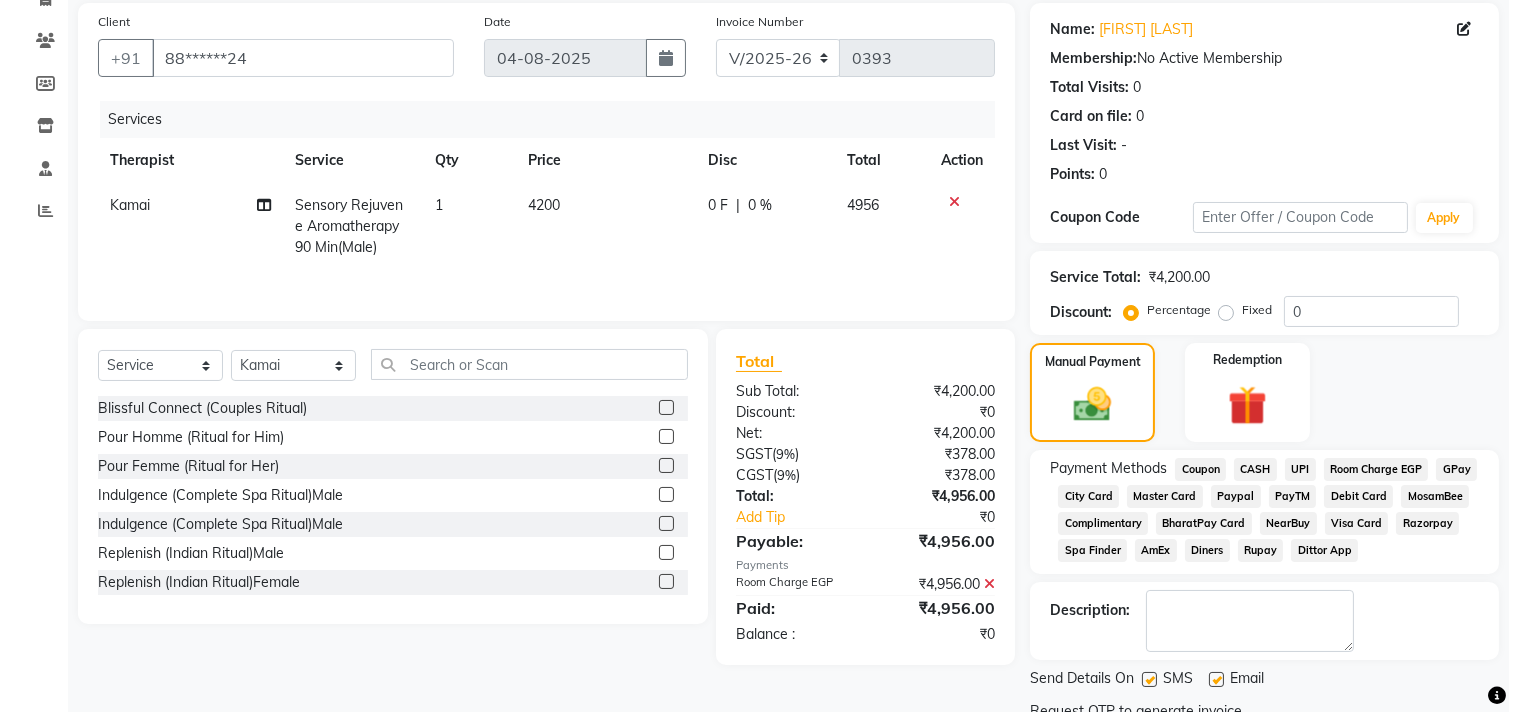scroll, scrollTop: 0, scrollLeft: 0, axis: both 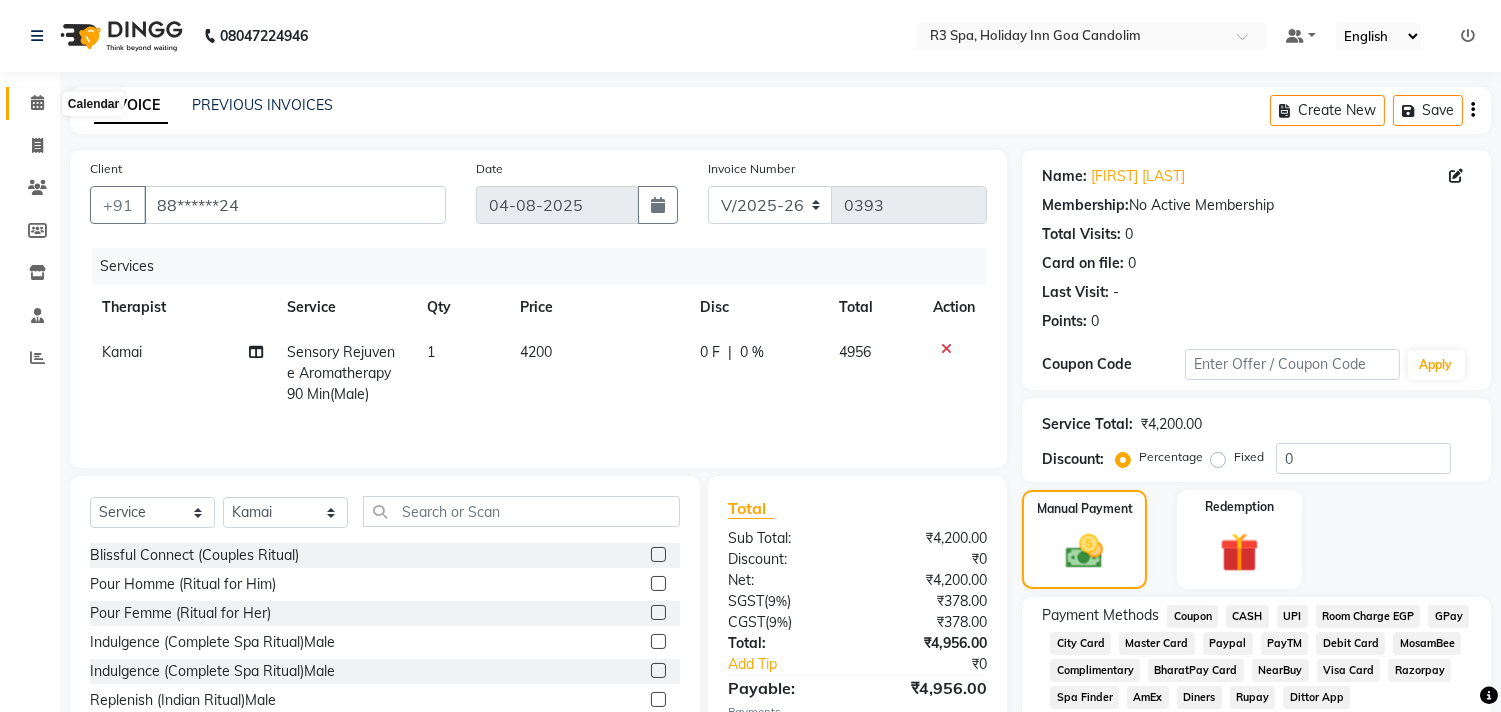 click 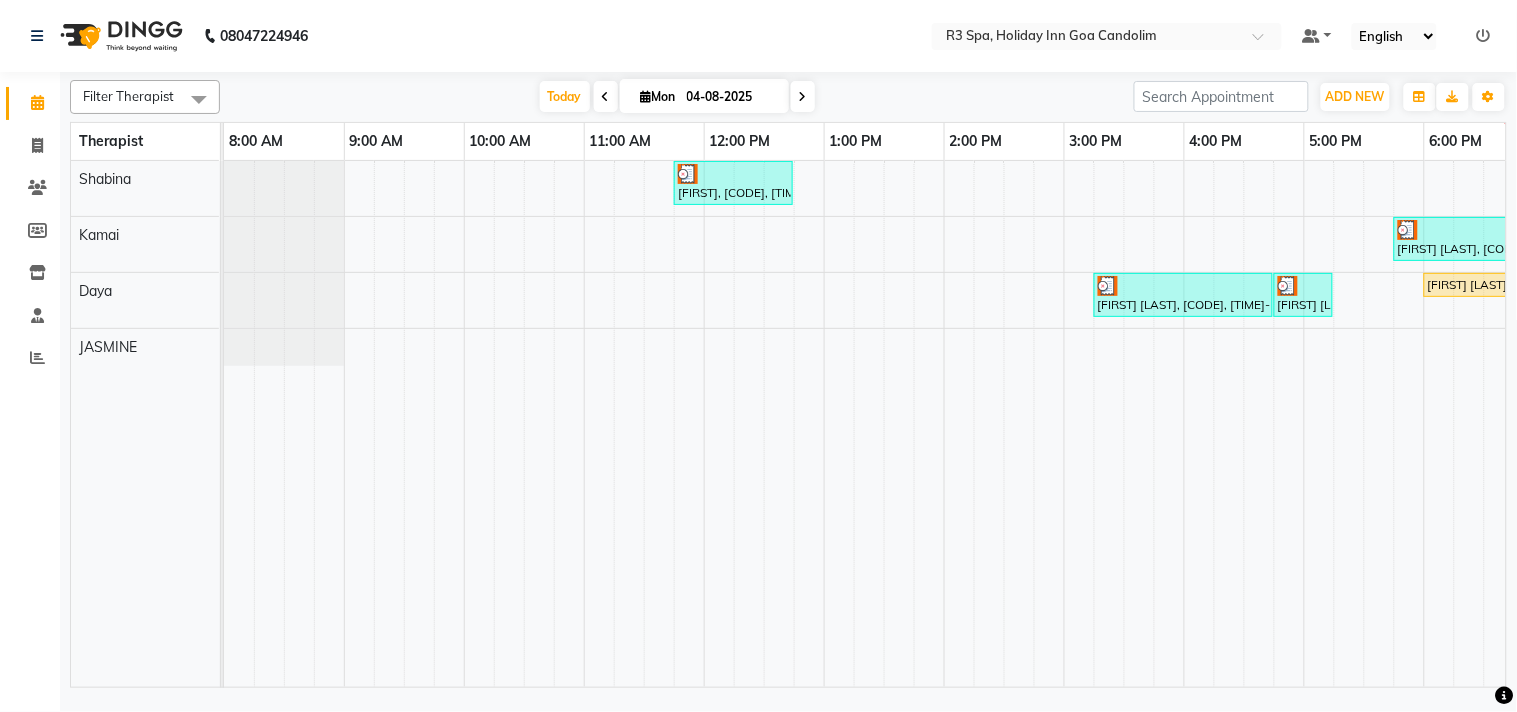 scroll, scrollTop: 0, scrollLeft: 35, axis: horizontal 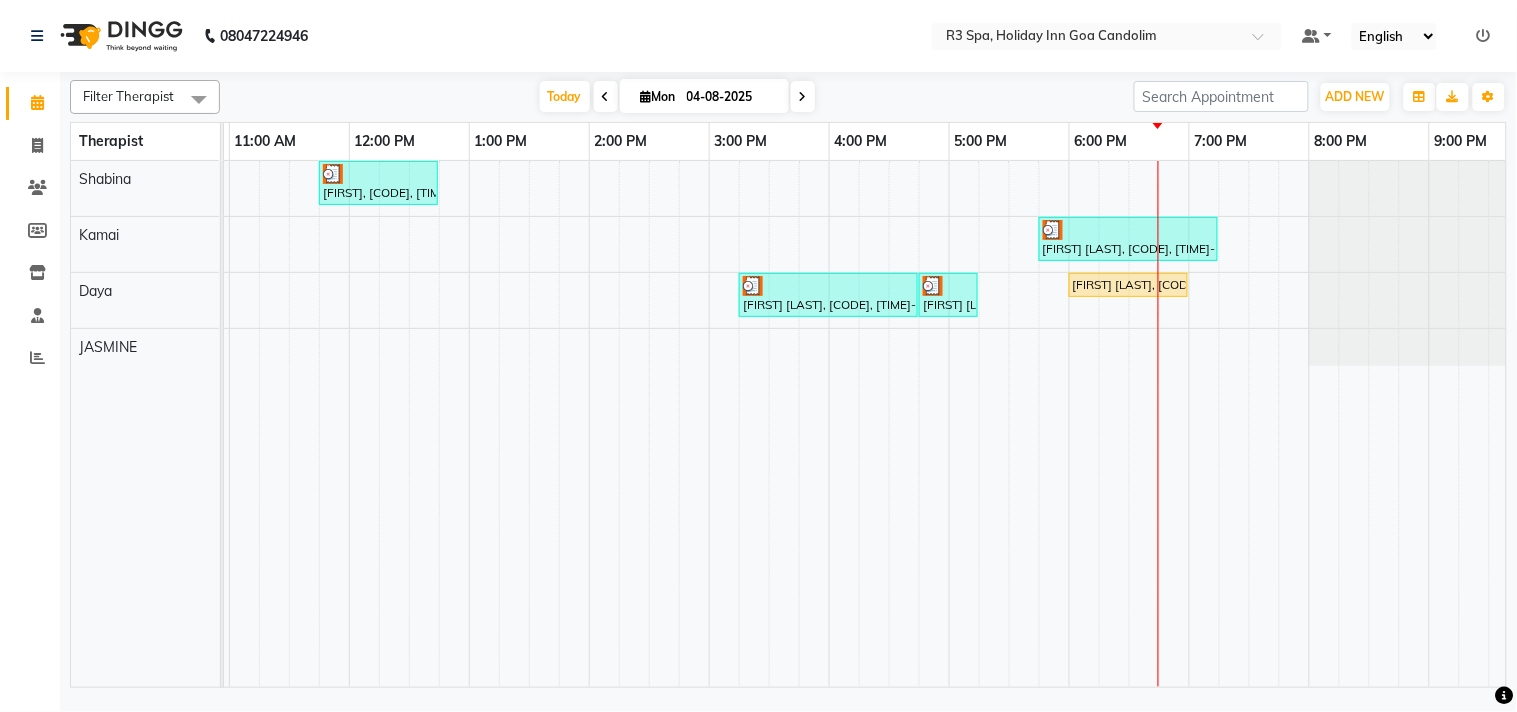 drag, startPoint x: 1188, startPoint y: 668, endPoint x: 1063, endPoint y: 678, distance: 125.39936 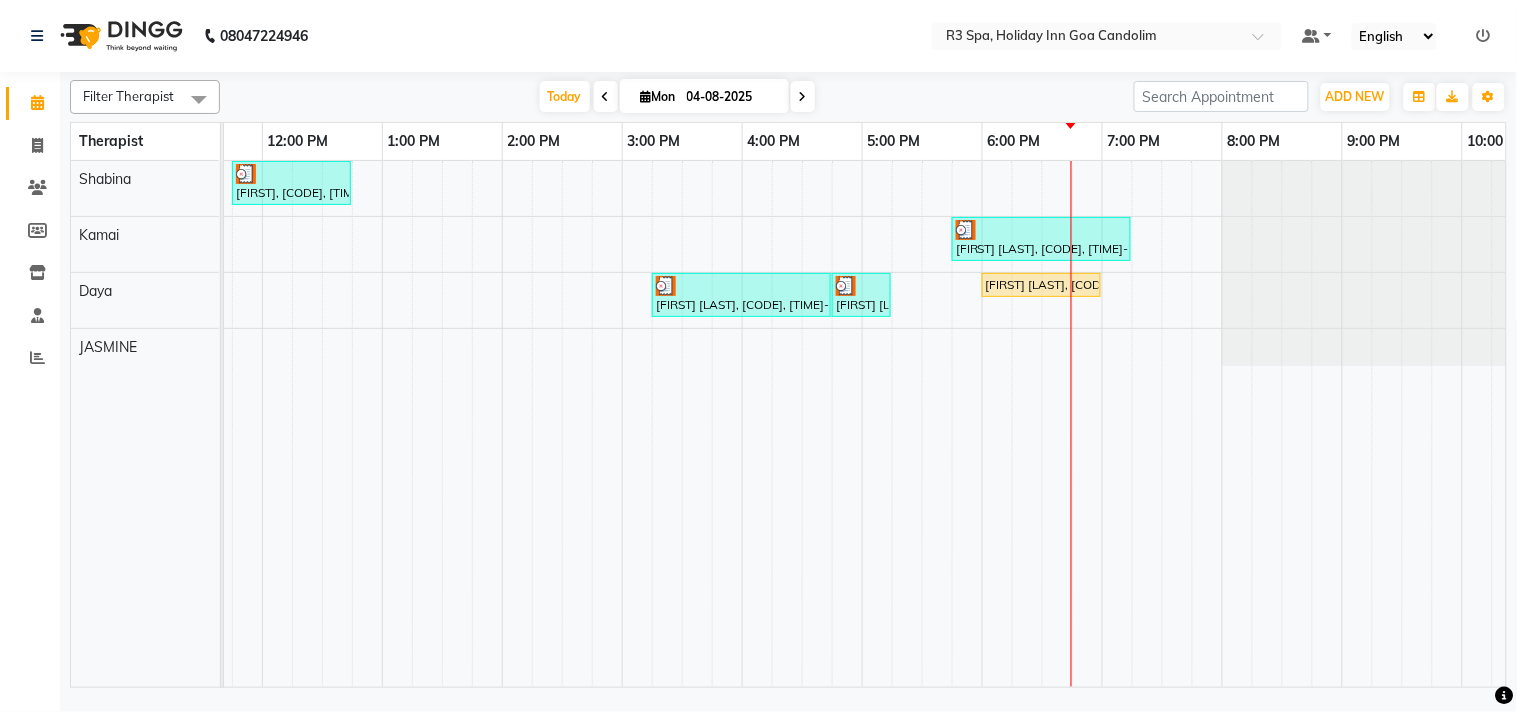 scroll, scrollTop: 0, scrollLeft: 618, axis: horizontal 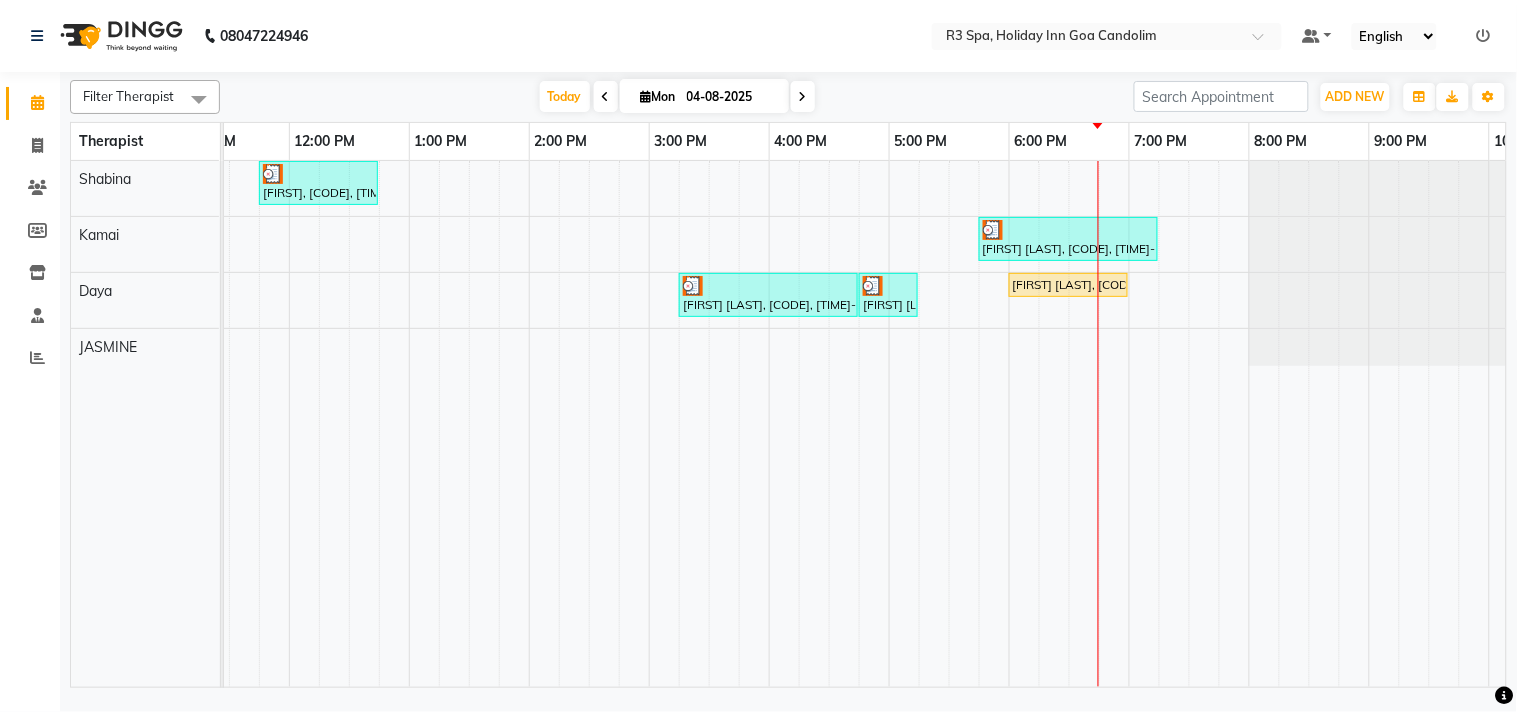 click at bounding box center [1505, 696] 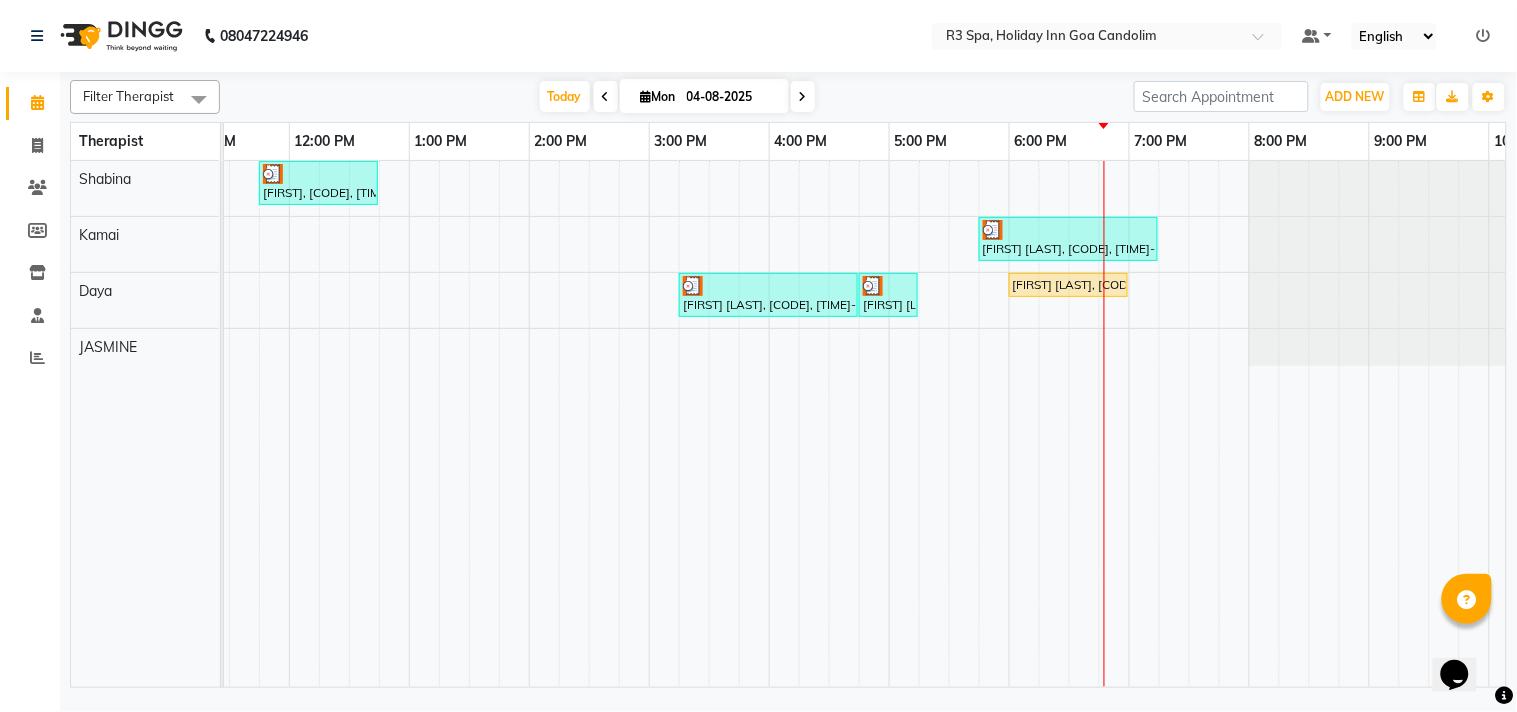 scroll, scrollTop: 0, scrollLeft: 198, axis: horizontal 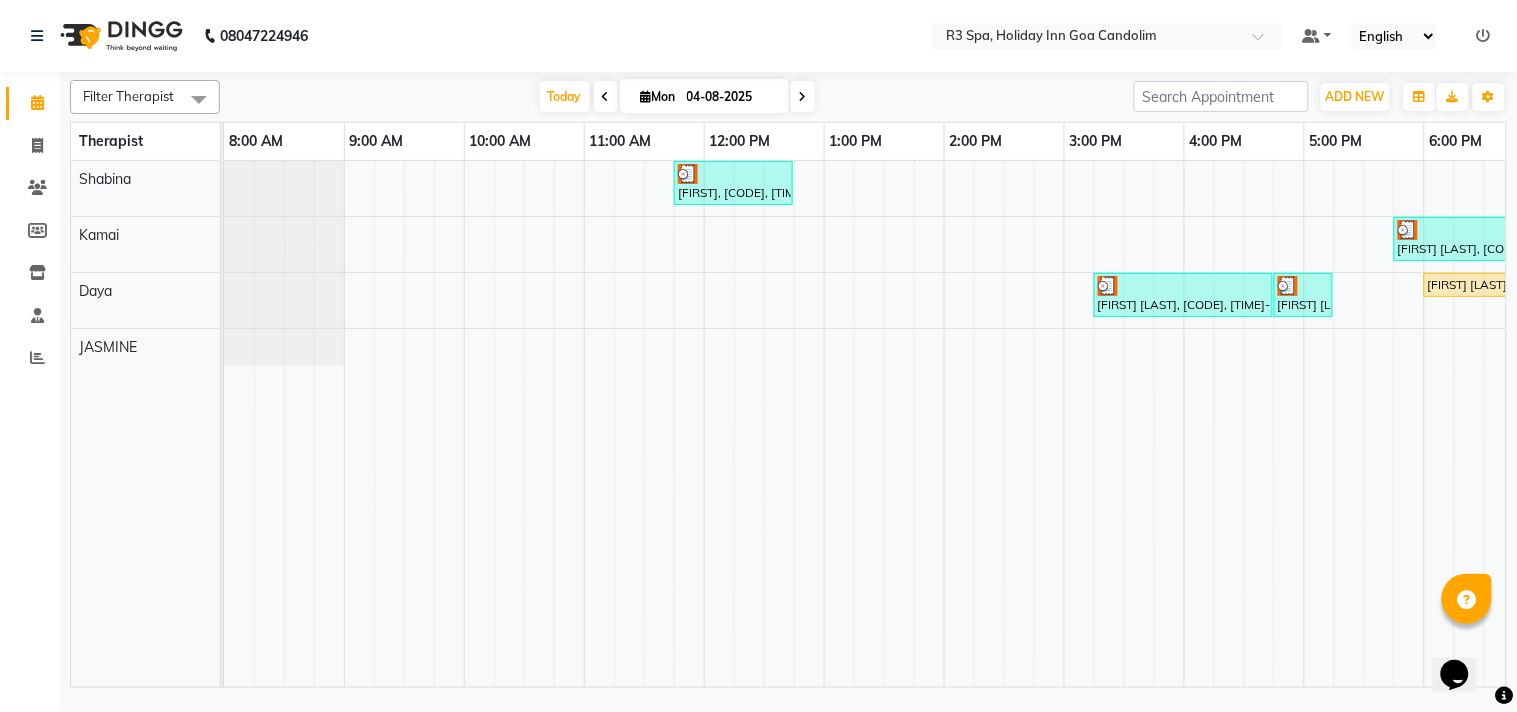 click at bounding box center (733, 174) 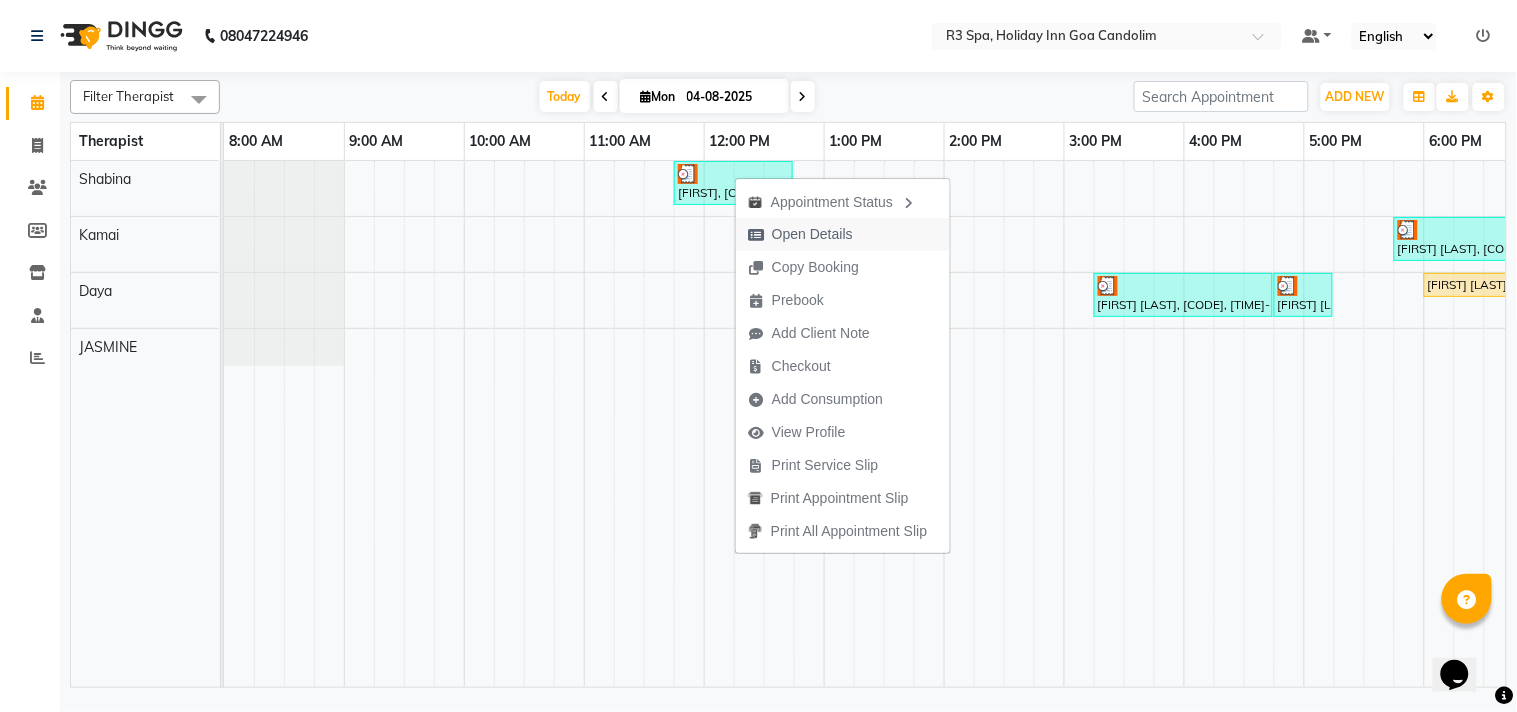 click on "Open Details" at bounding box center [812, 234] 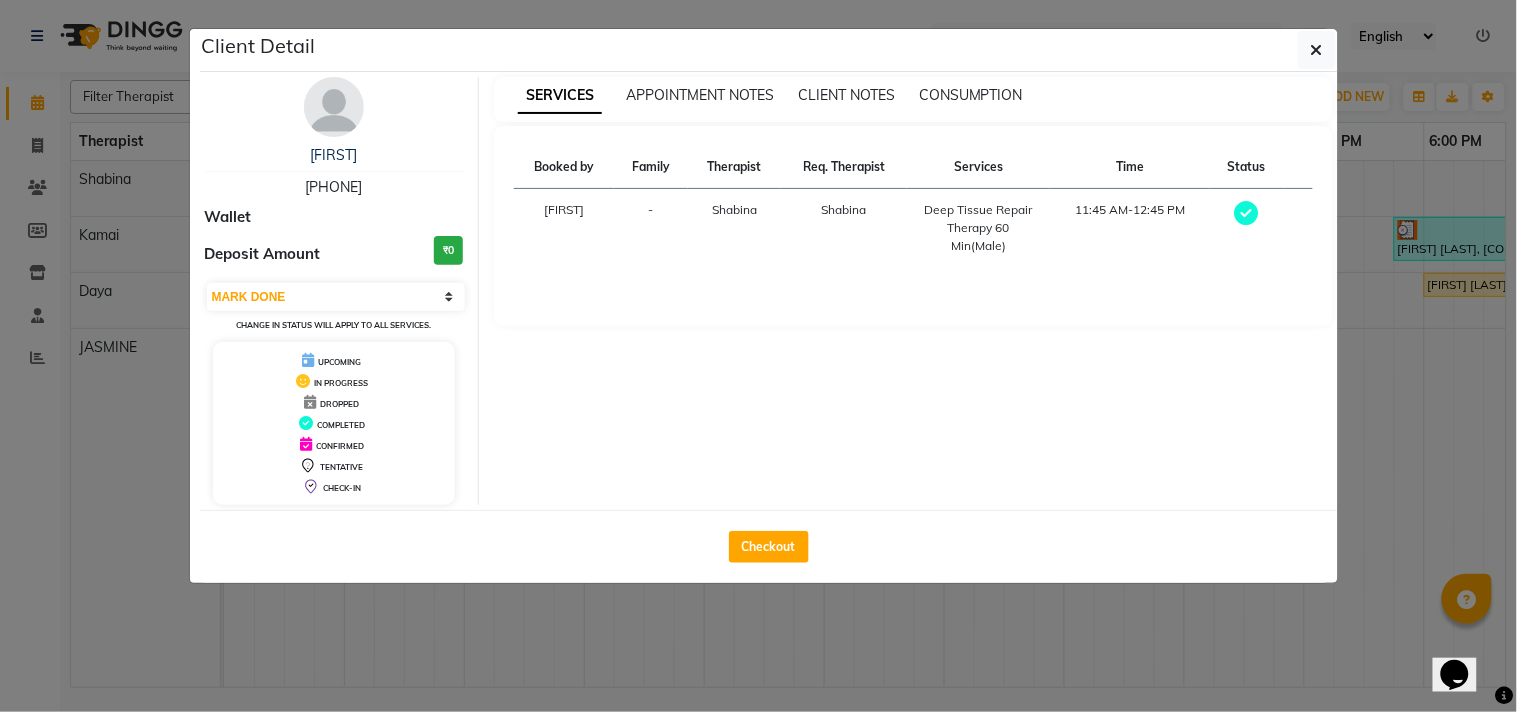 drag, startPoint x: 773, startPoint y: 528, endPoint x: 791, endPoint y: 492, distance: 40.24922 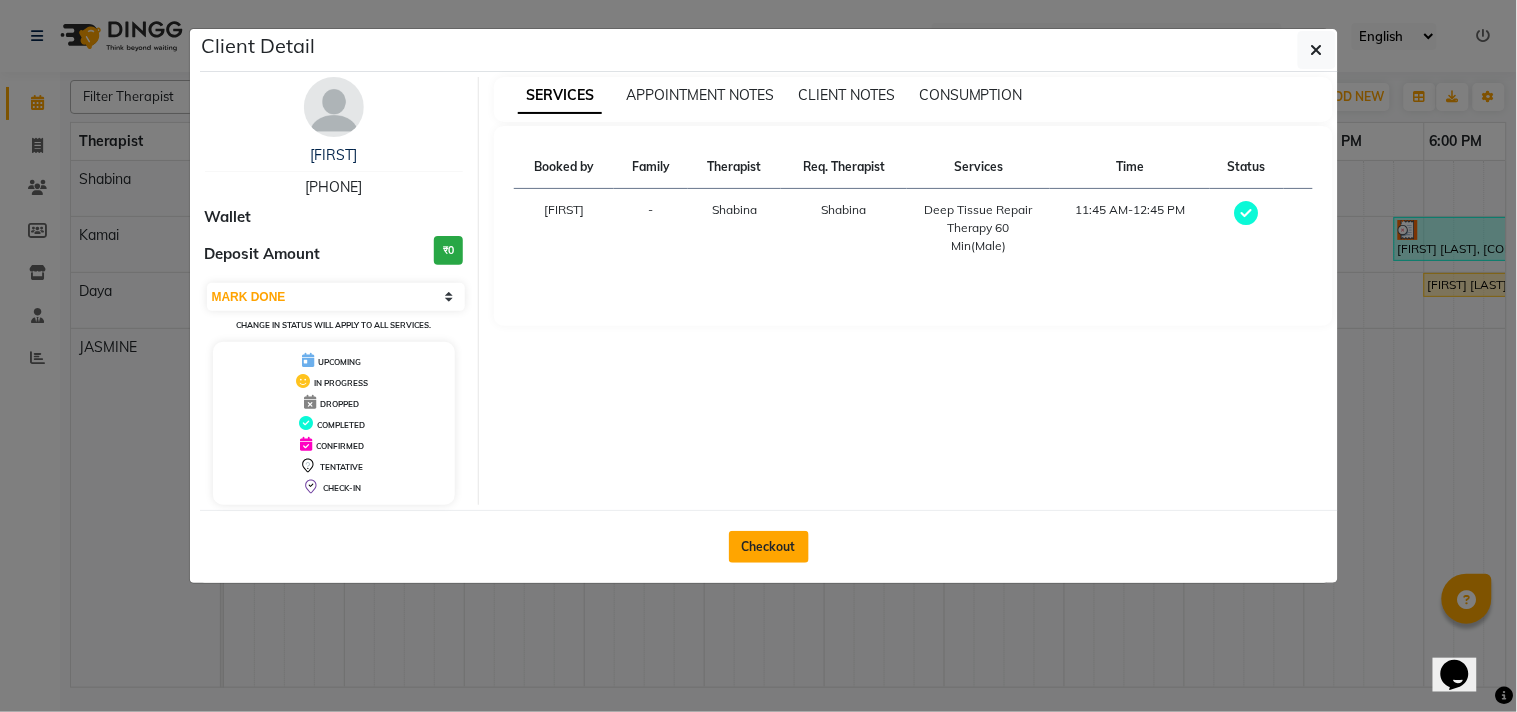 click on "Checkout" 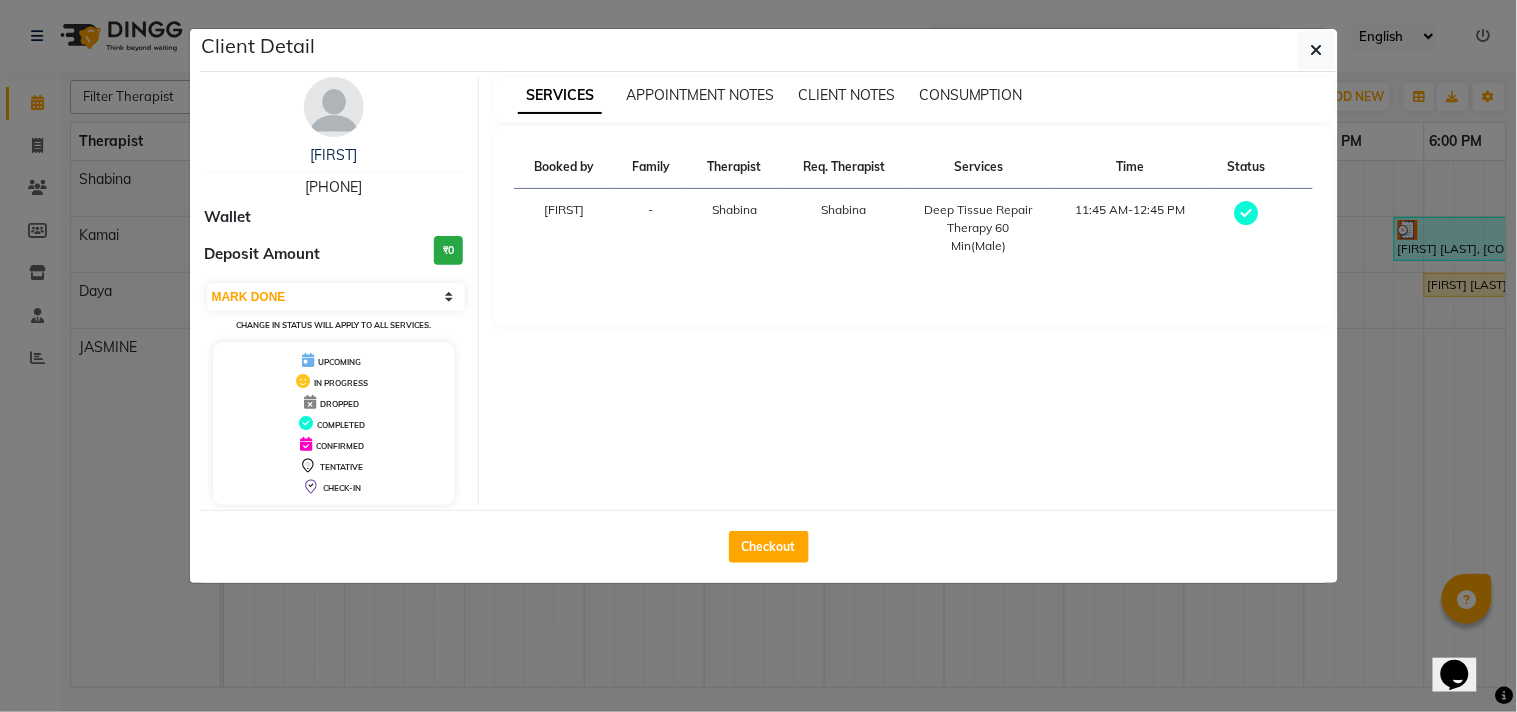 select on "service" 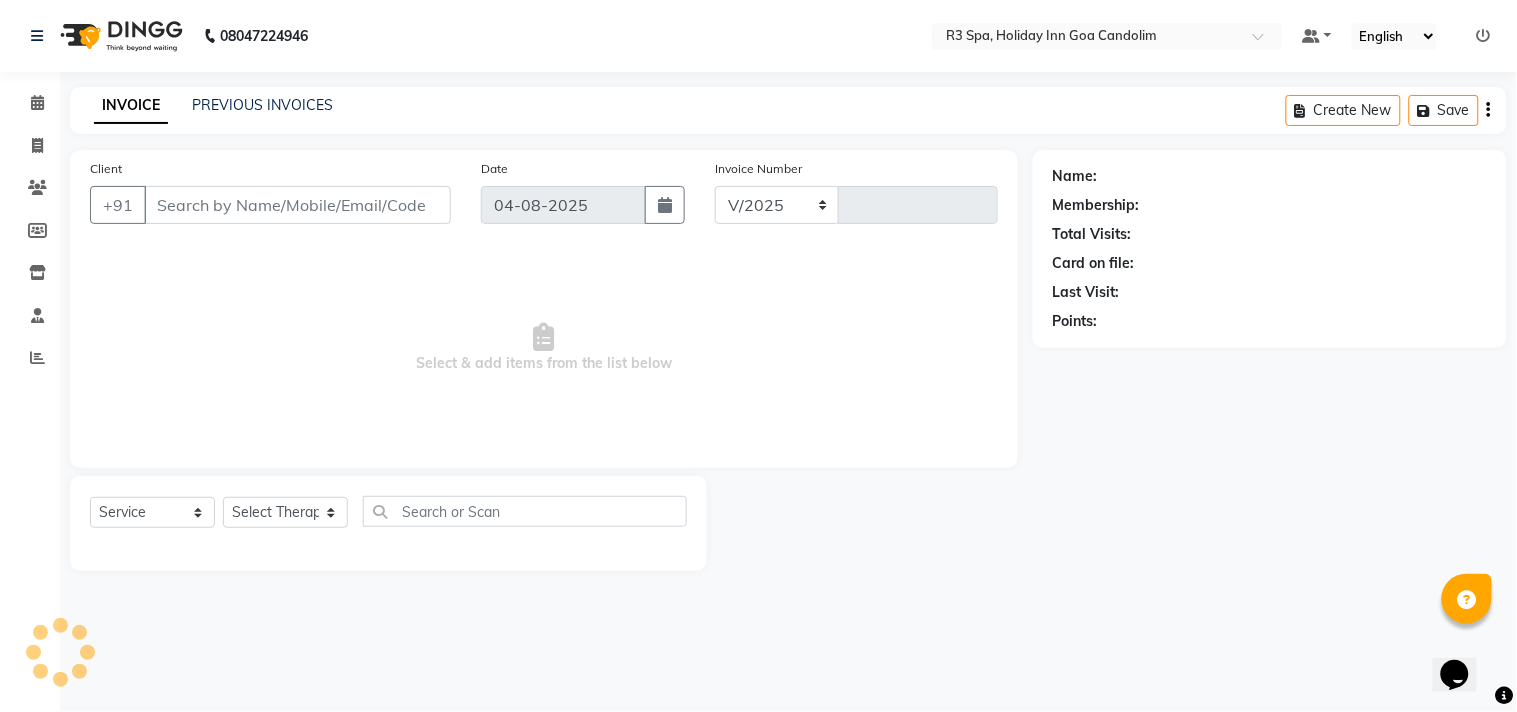 select on "7921" 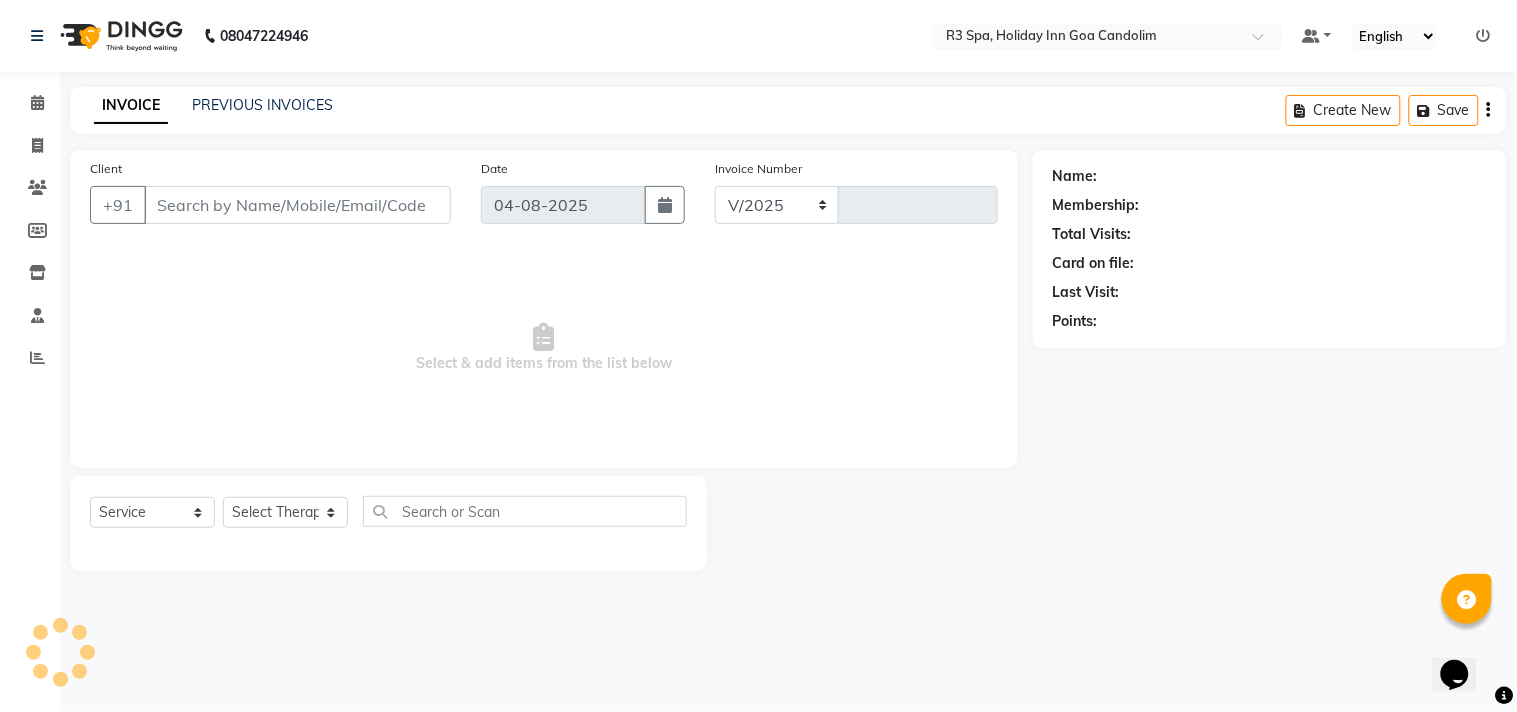 type on "0393" 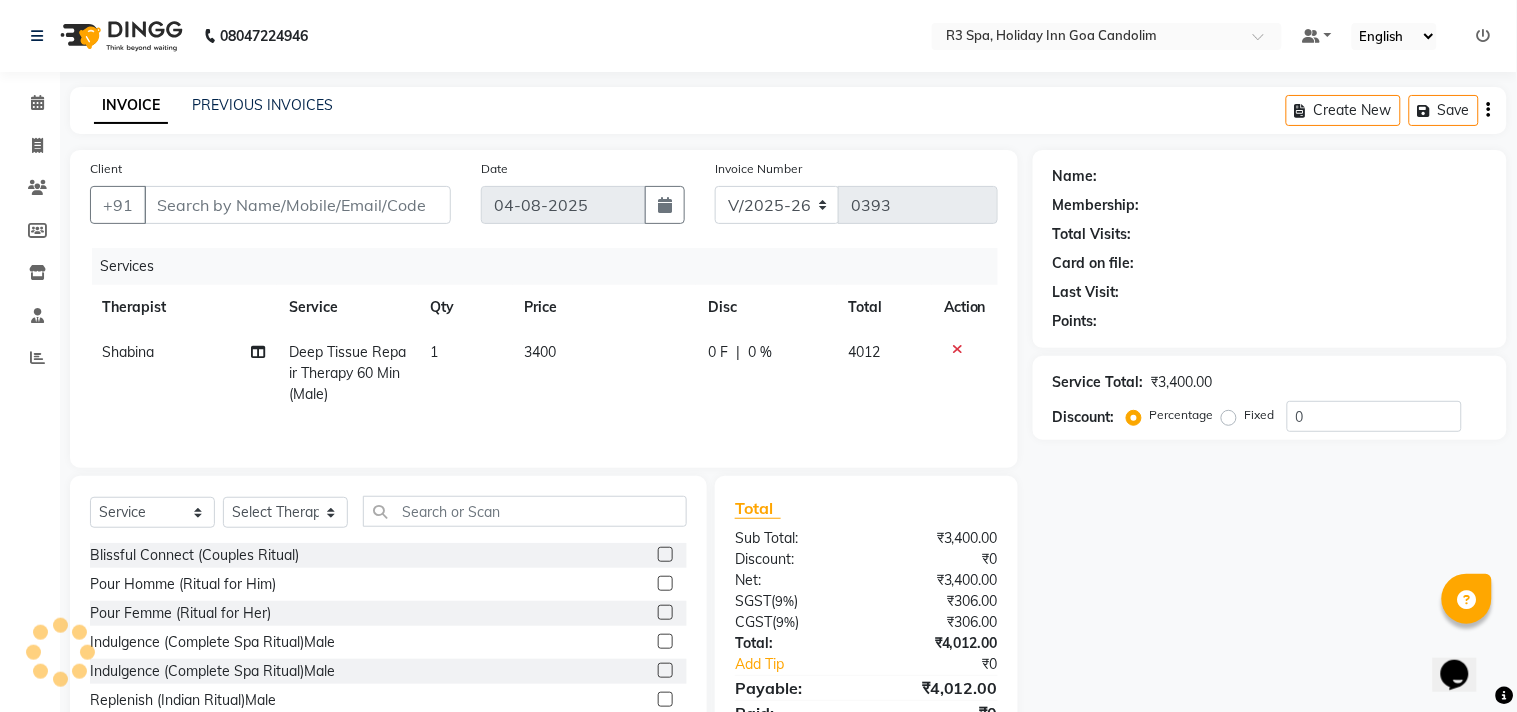 type on "******" 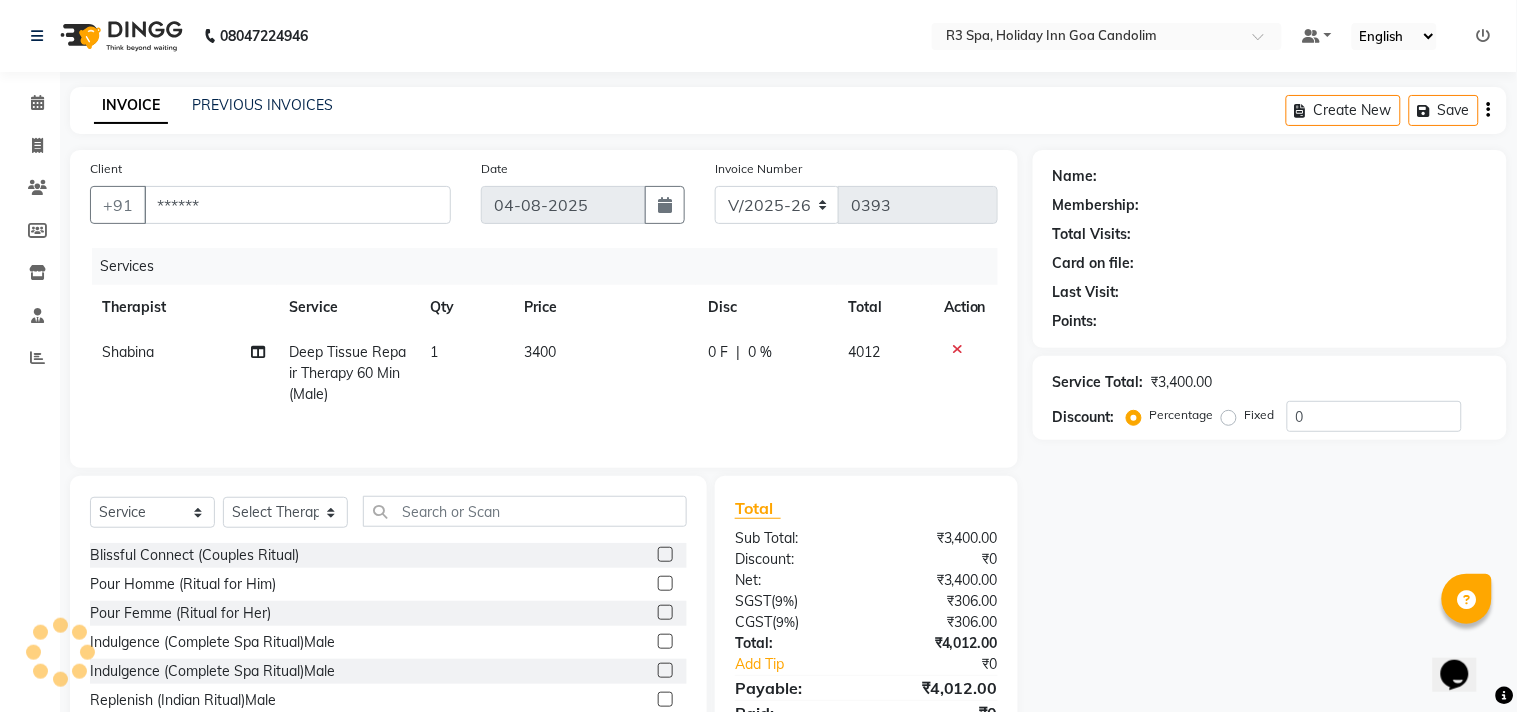select on "[NUMBER]" 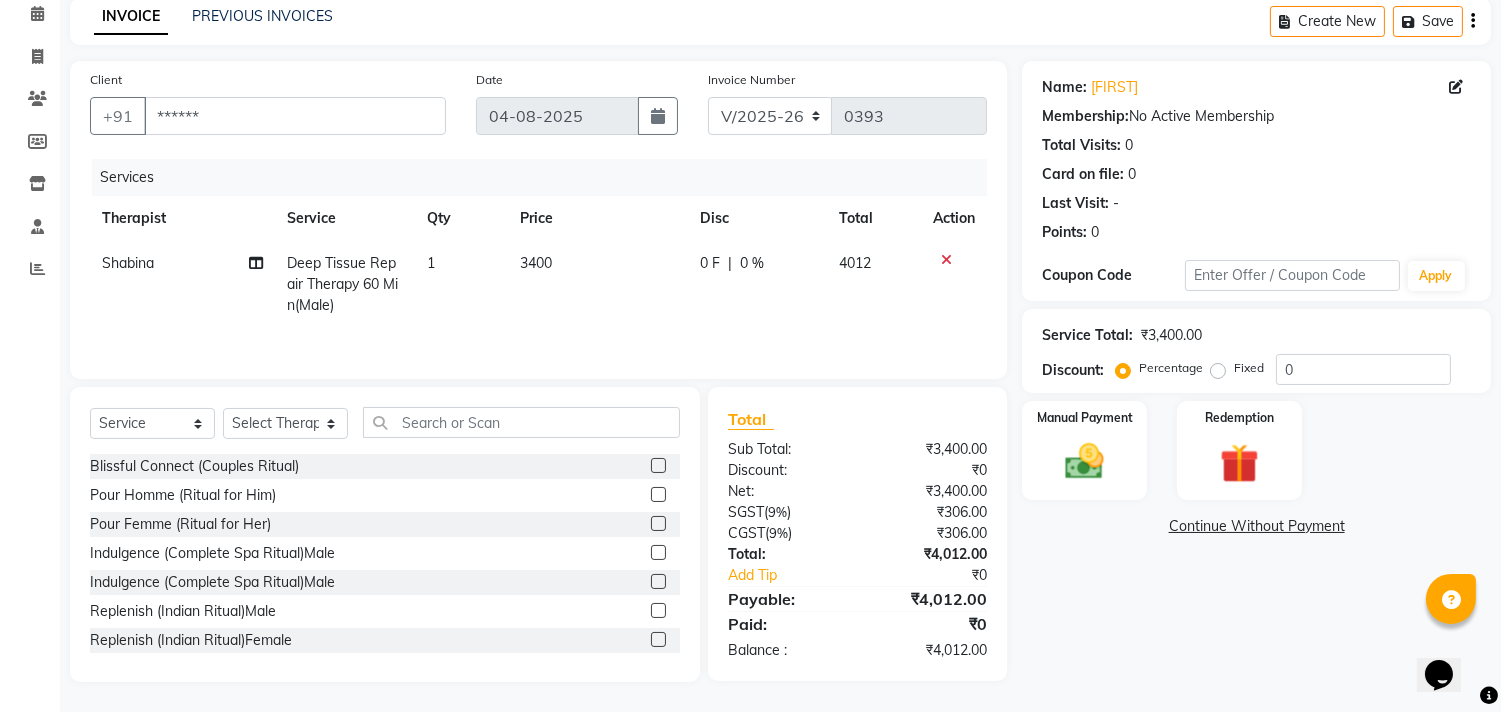 scroll, scrollTop: 91, scrollLeft: 0, axis: vertical 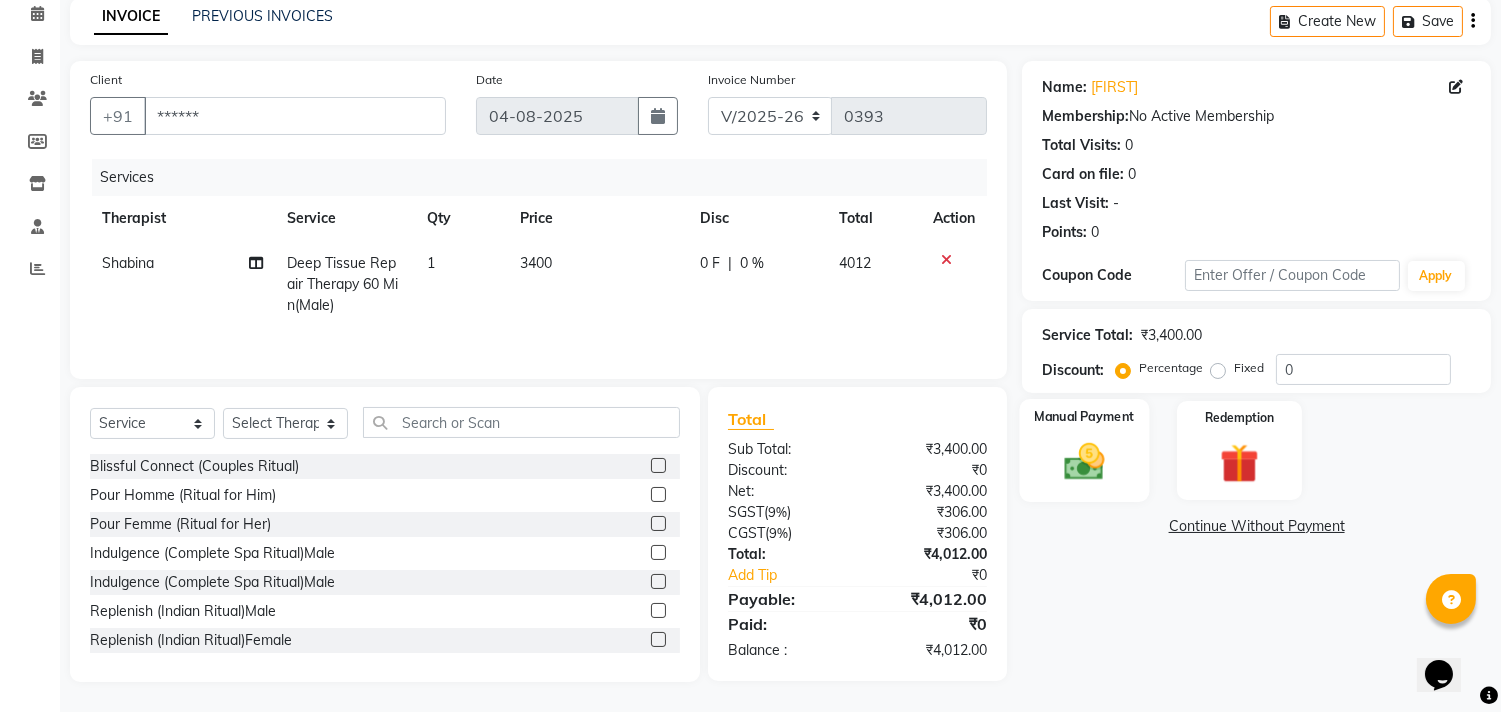 click 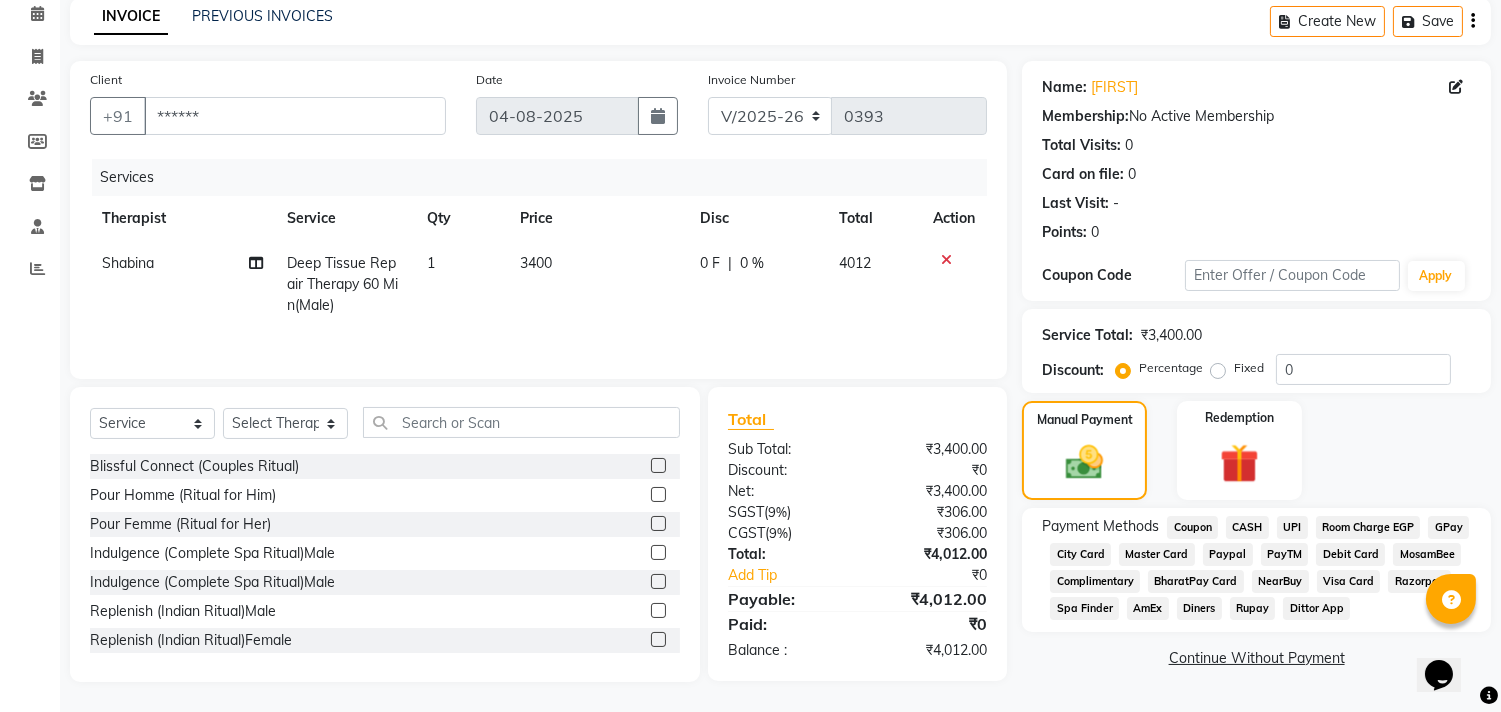click on "Room Charge EGP" 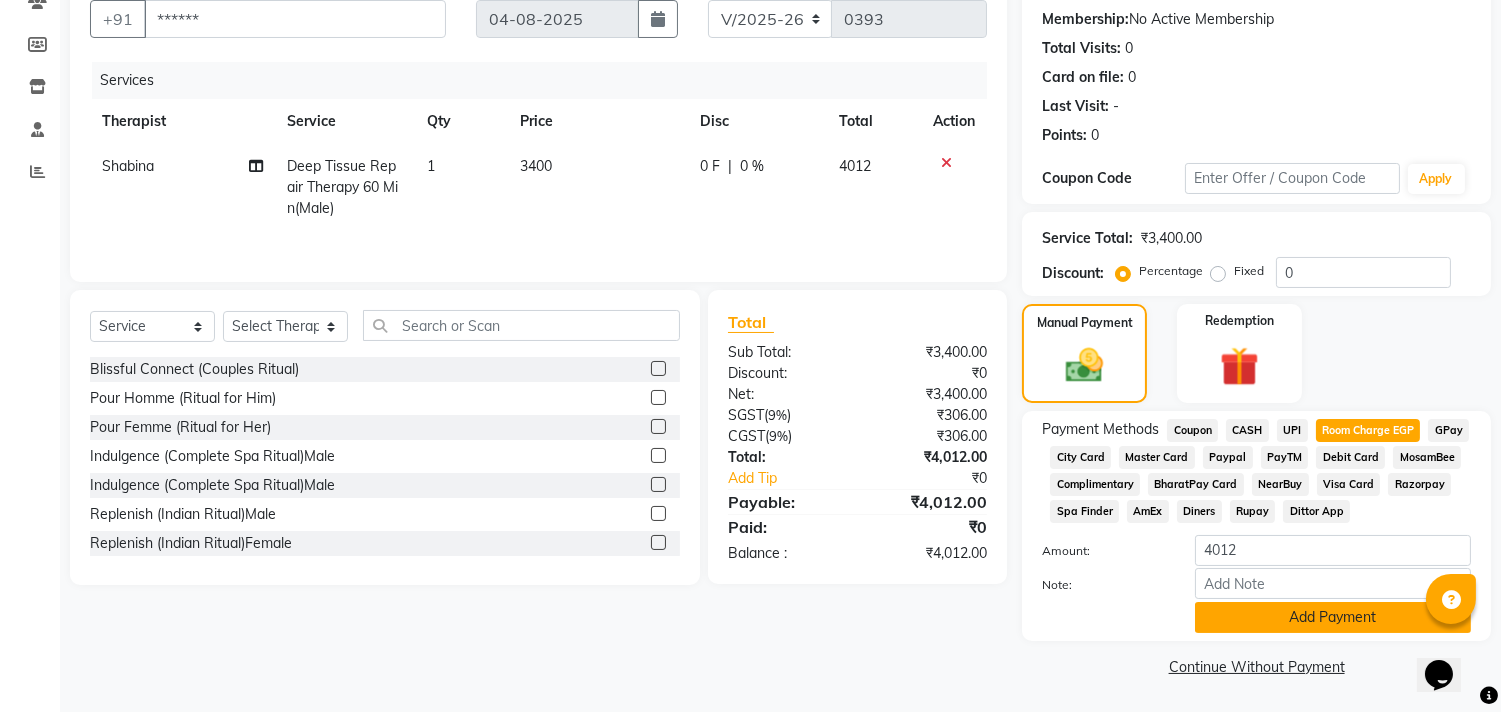 click on "Add Payment" 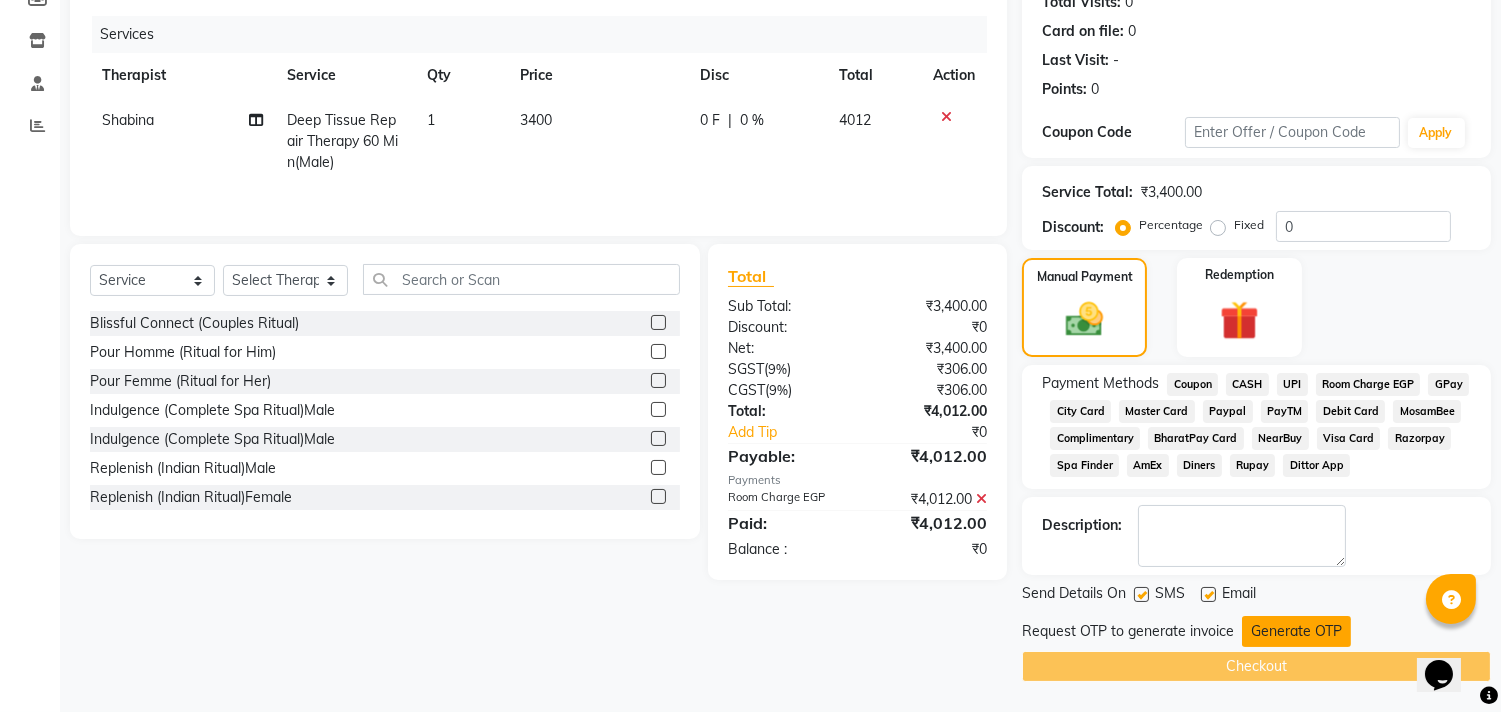 click on "Generate OTP" 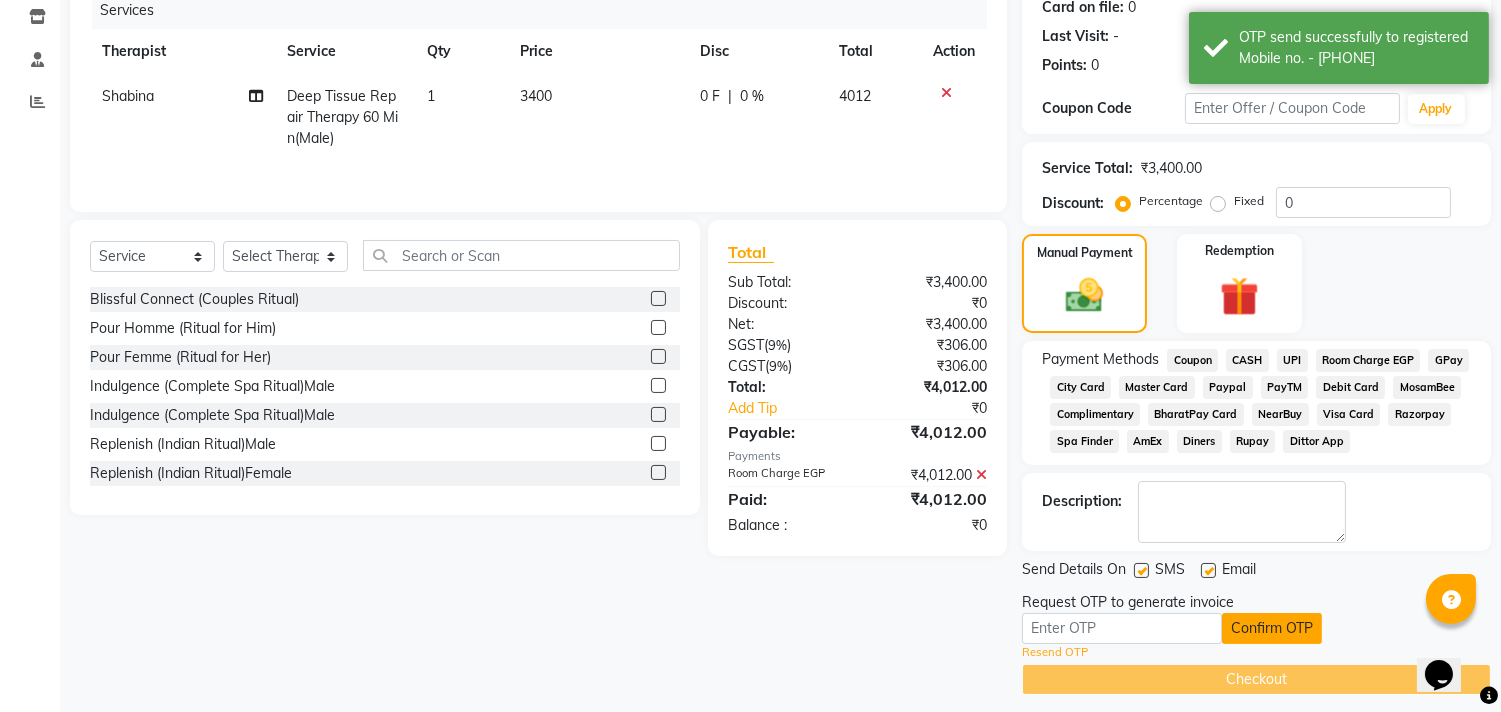 scroll, scrollTop: 270, scrollLeft: 0, axis: vertical 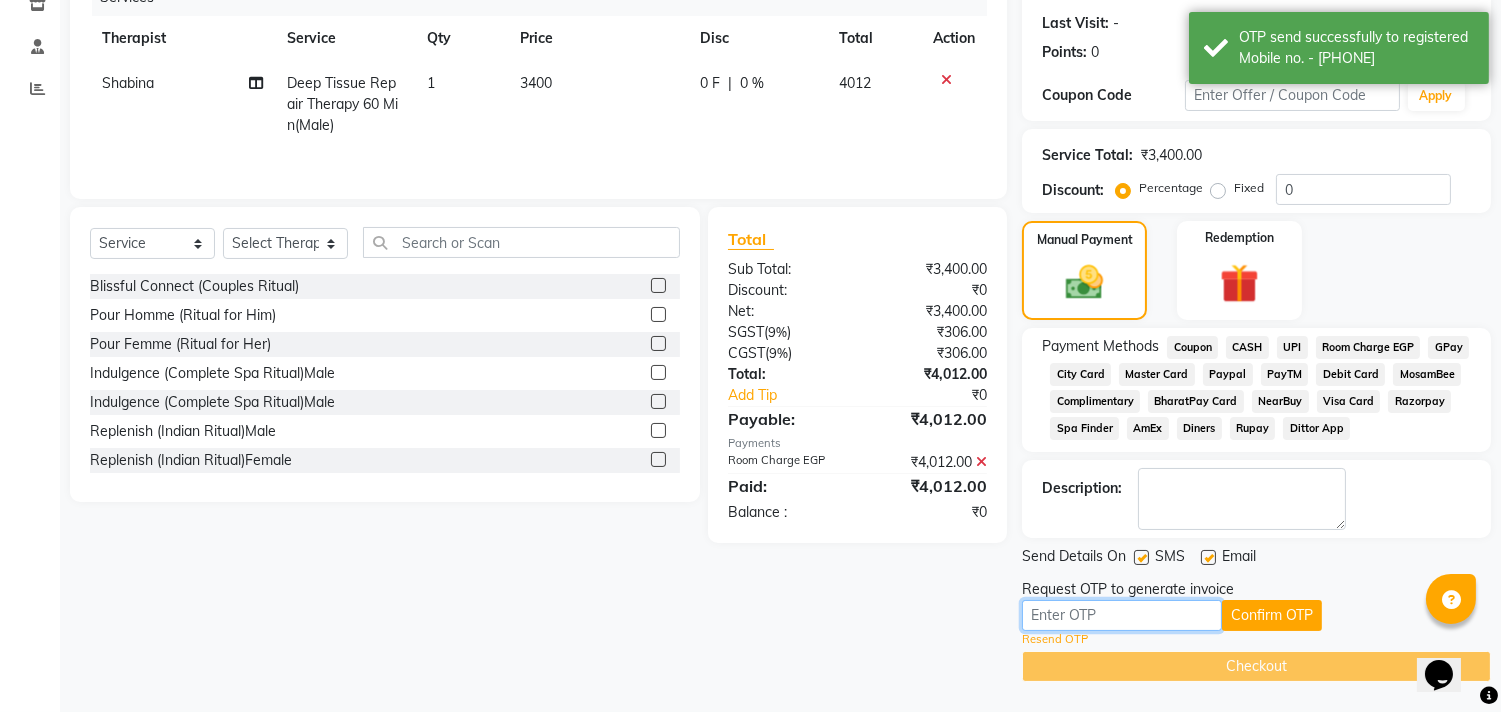 click at bounding box center (1122, 615) 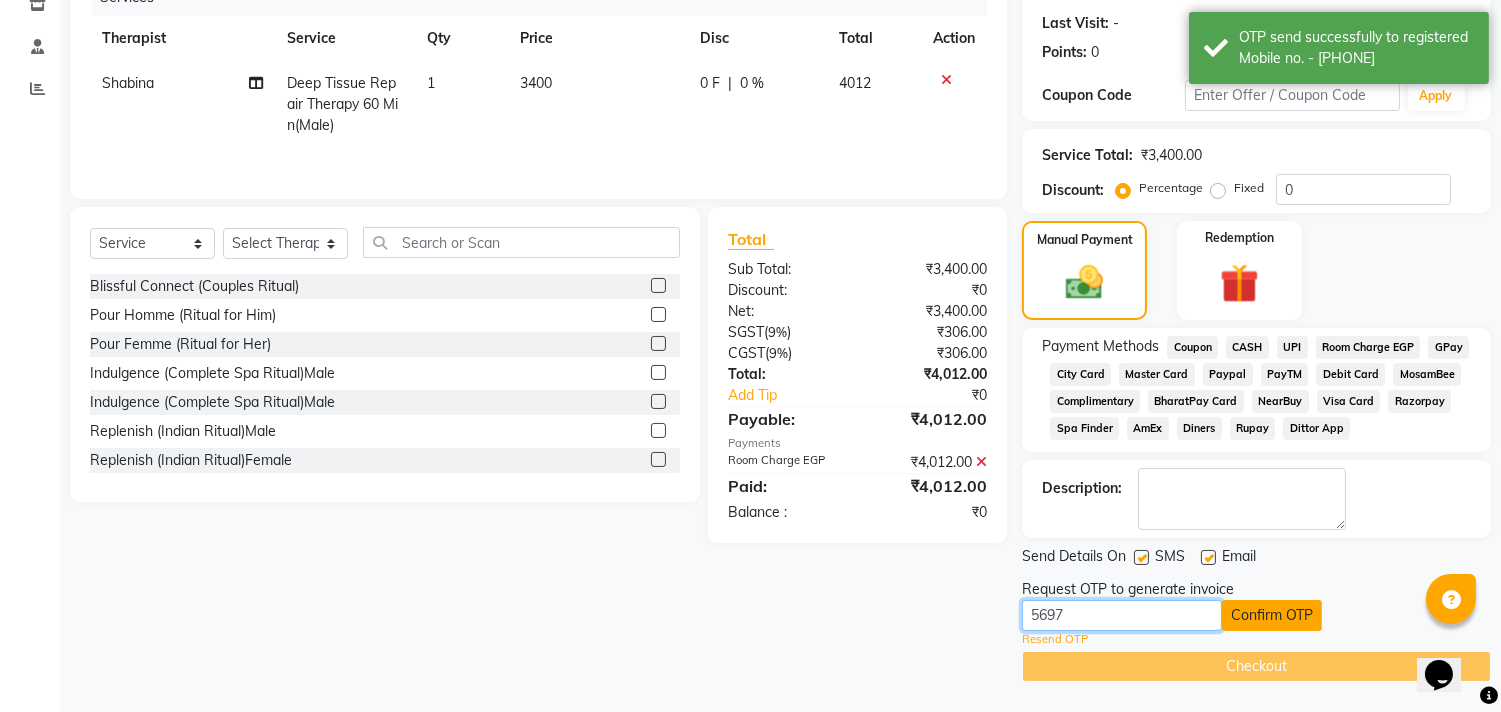 type on "5697" 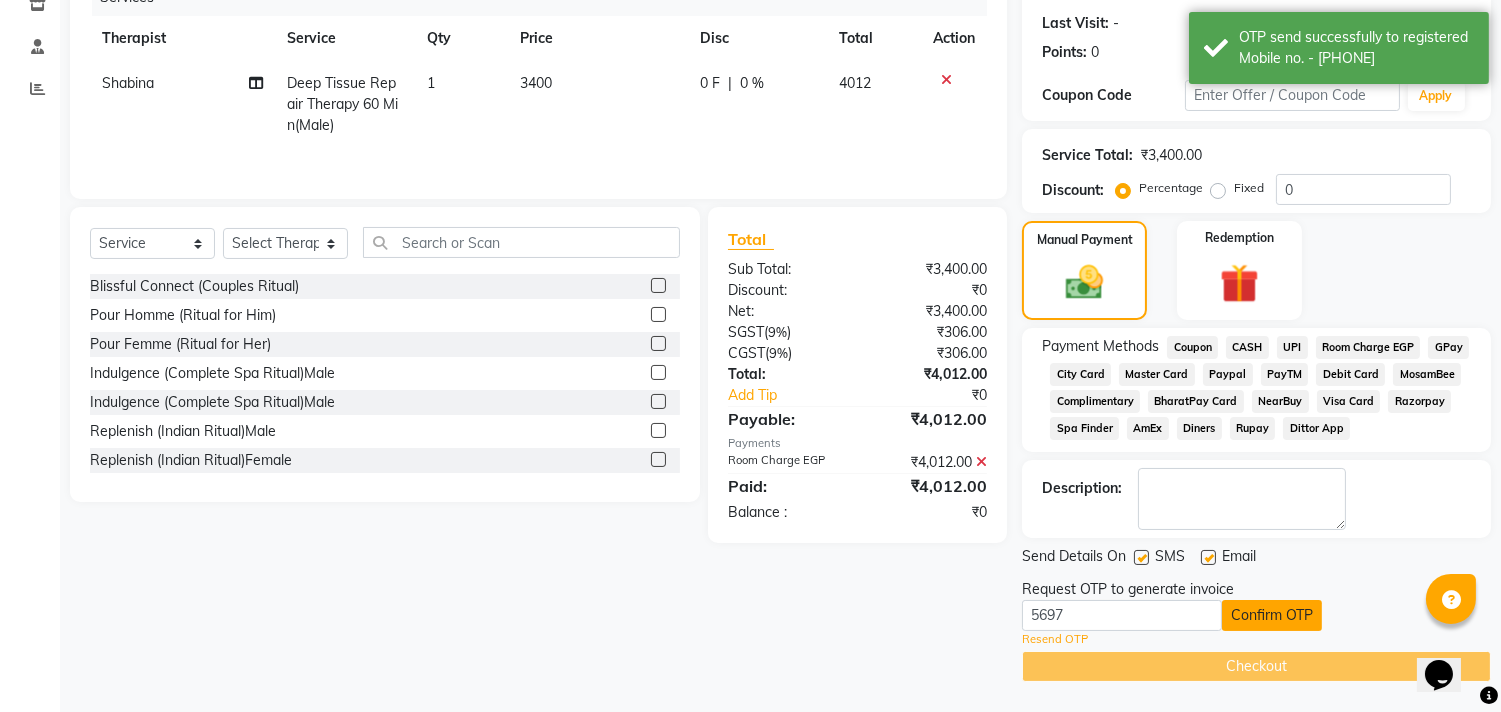 click on "Confirm OTP" 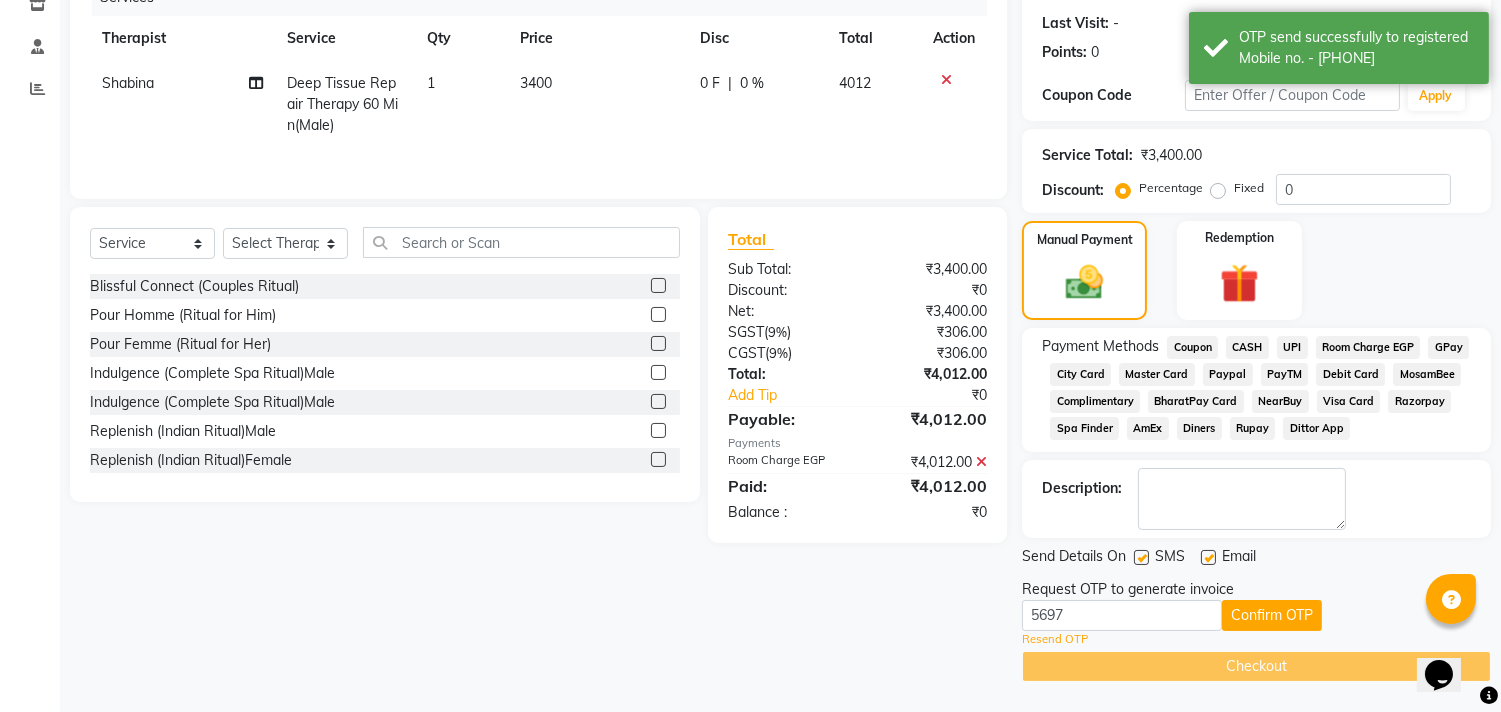 scroll, scrollTop: 193, scrollLeft: 0, axis: vertical 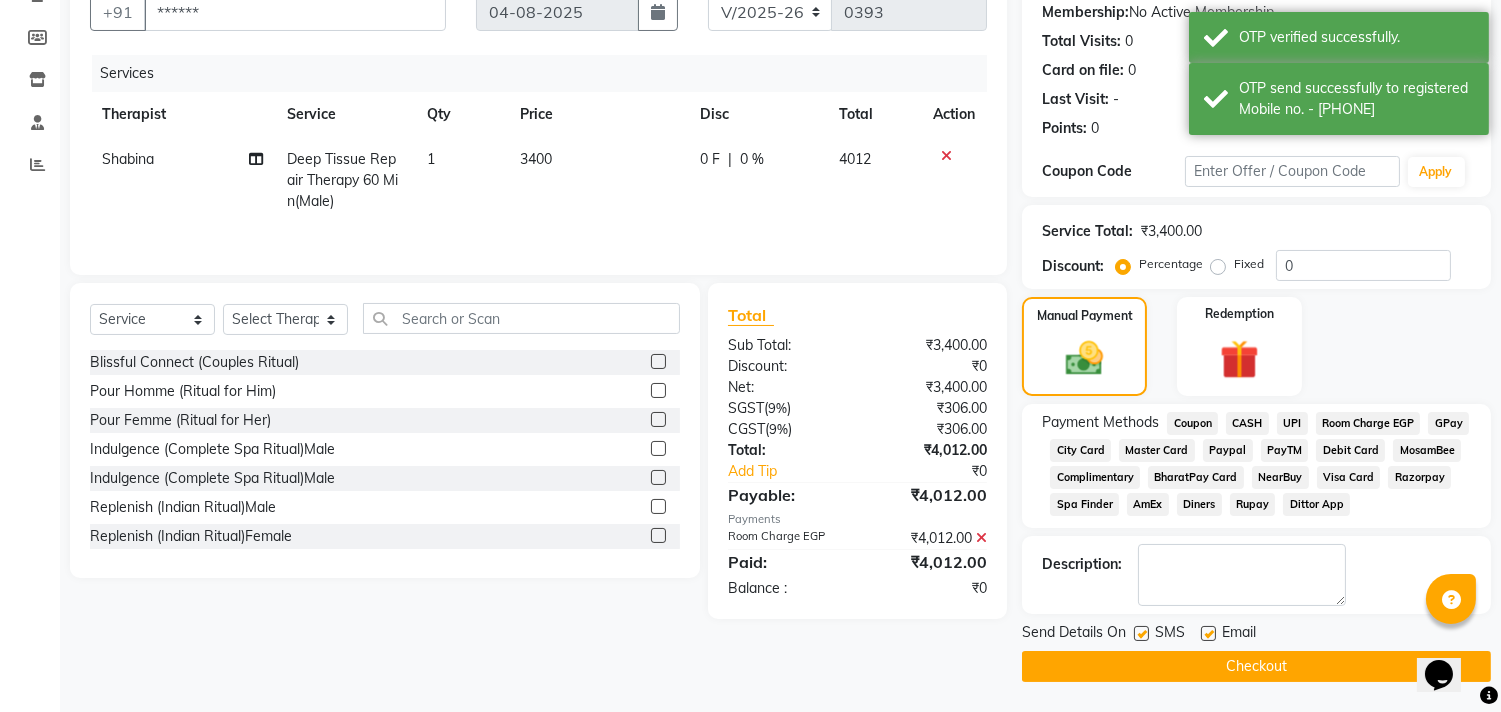click on "Checkout" 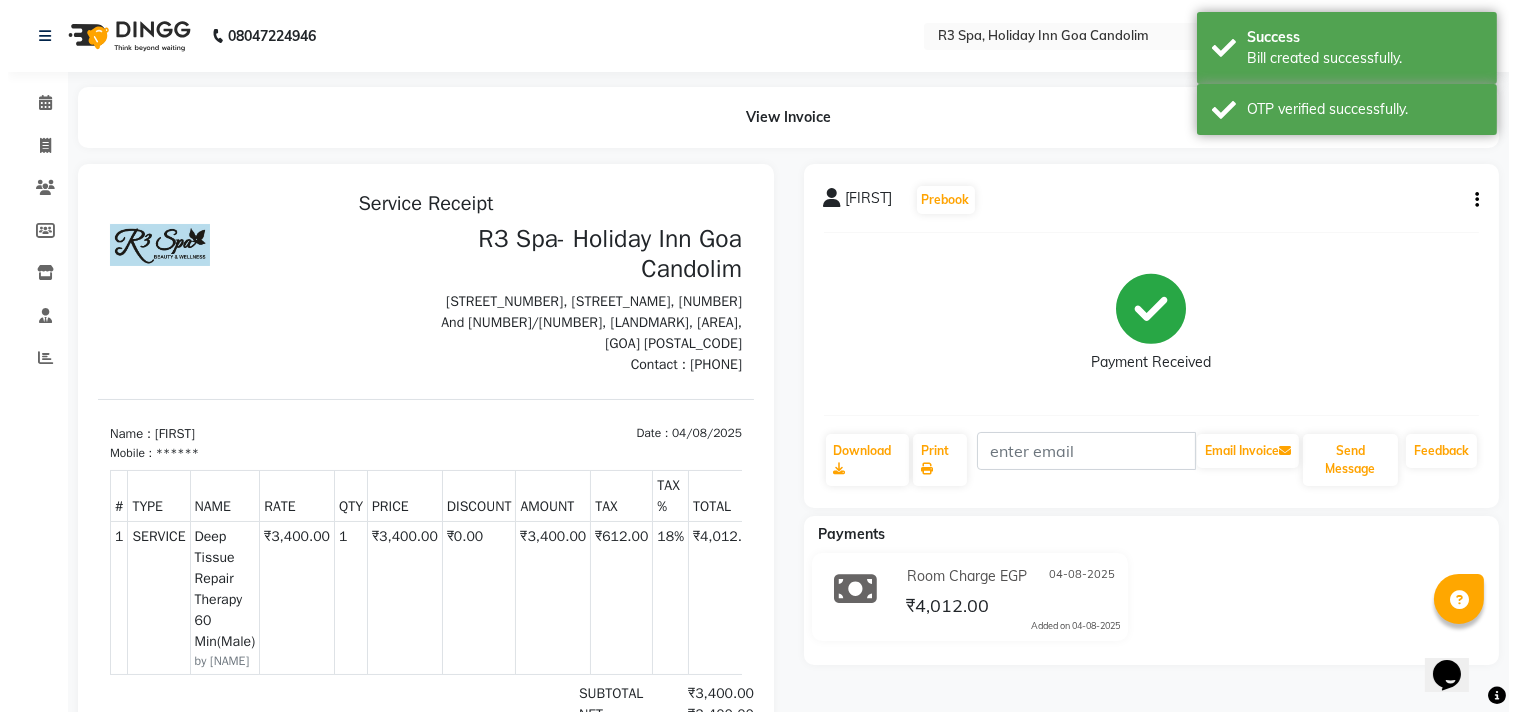 scroll, scrollTop: 0, scrollLeft: 0, axis: both 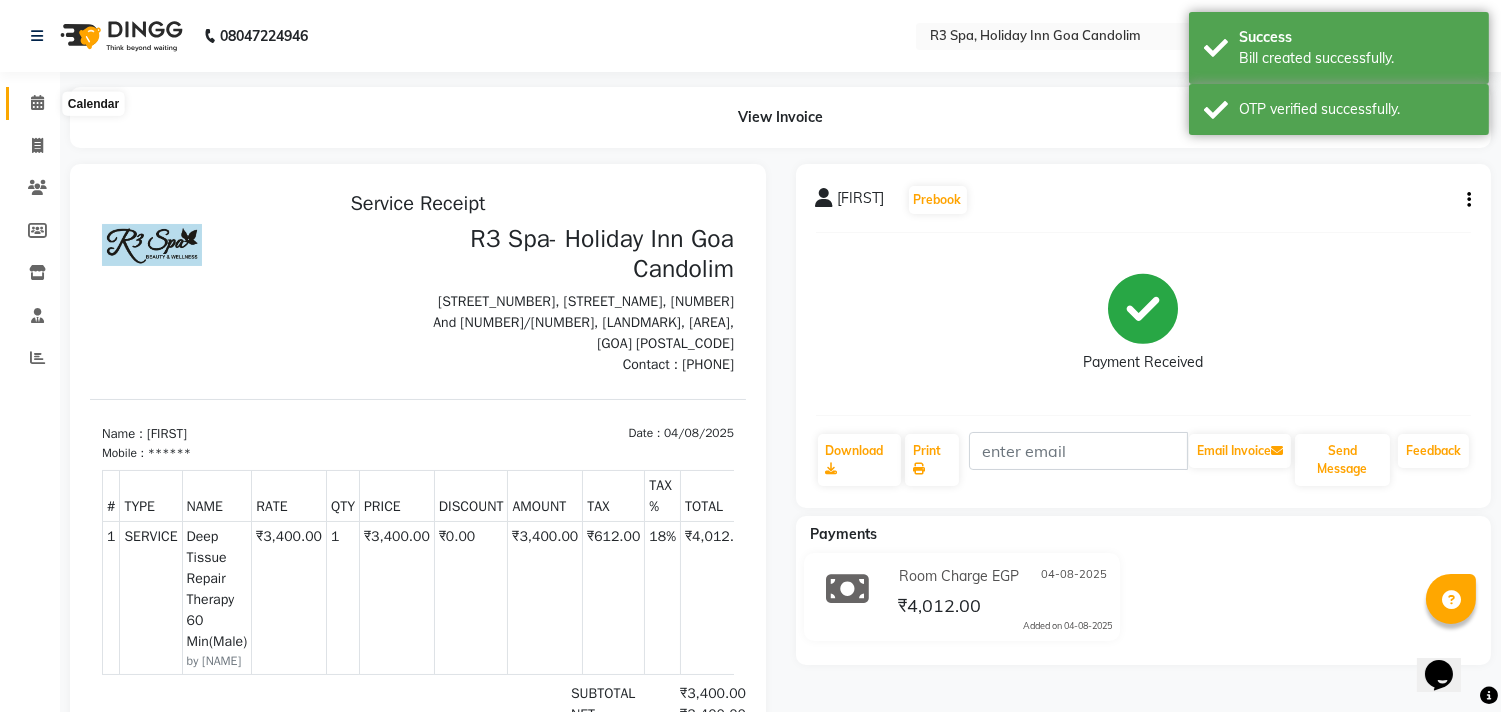 click 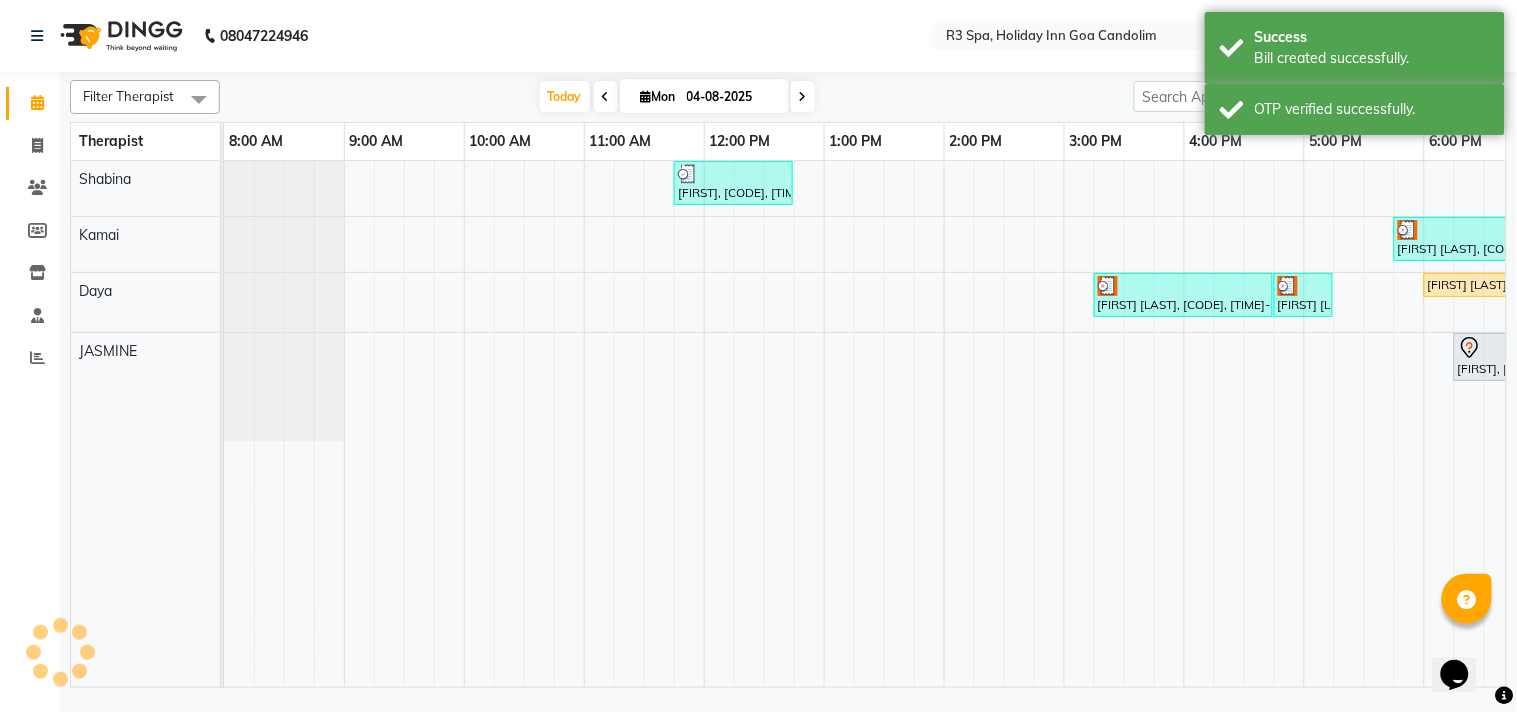 scroll, scrollTop: 0, scrollLeft: 0, axis: both 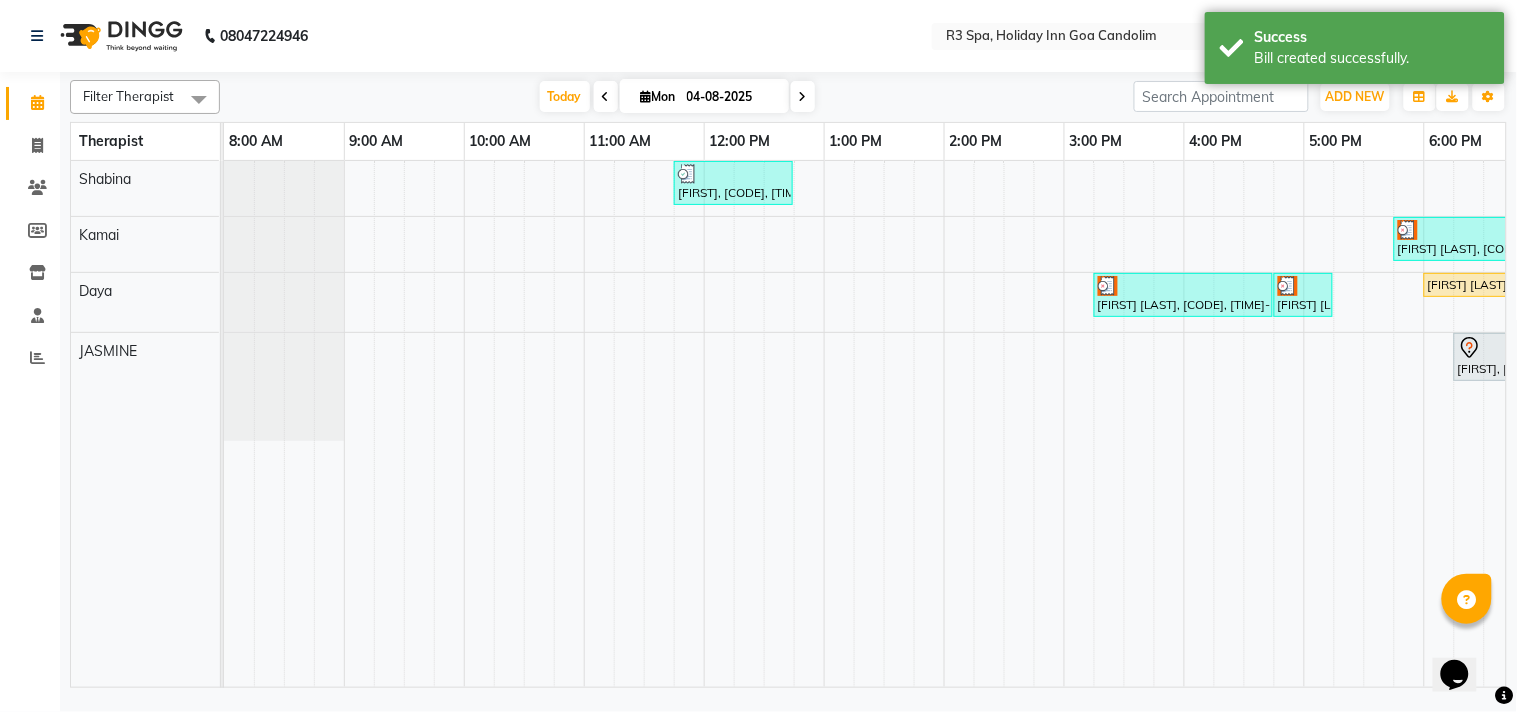 click at bounding box center (1183, 286) 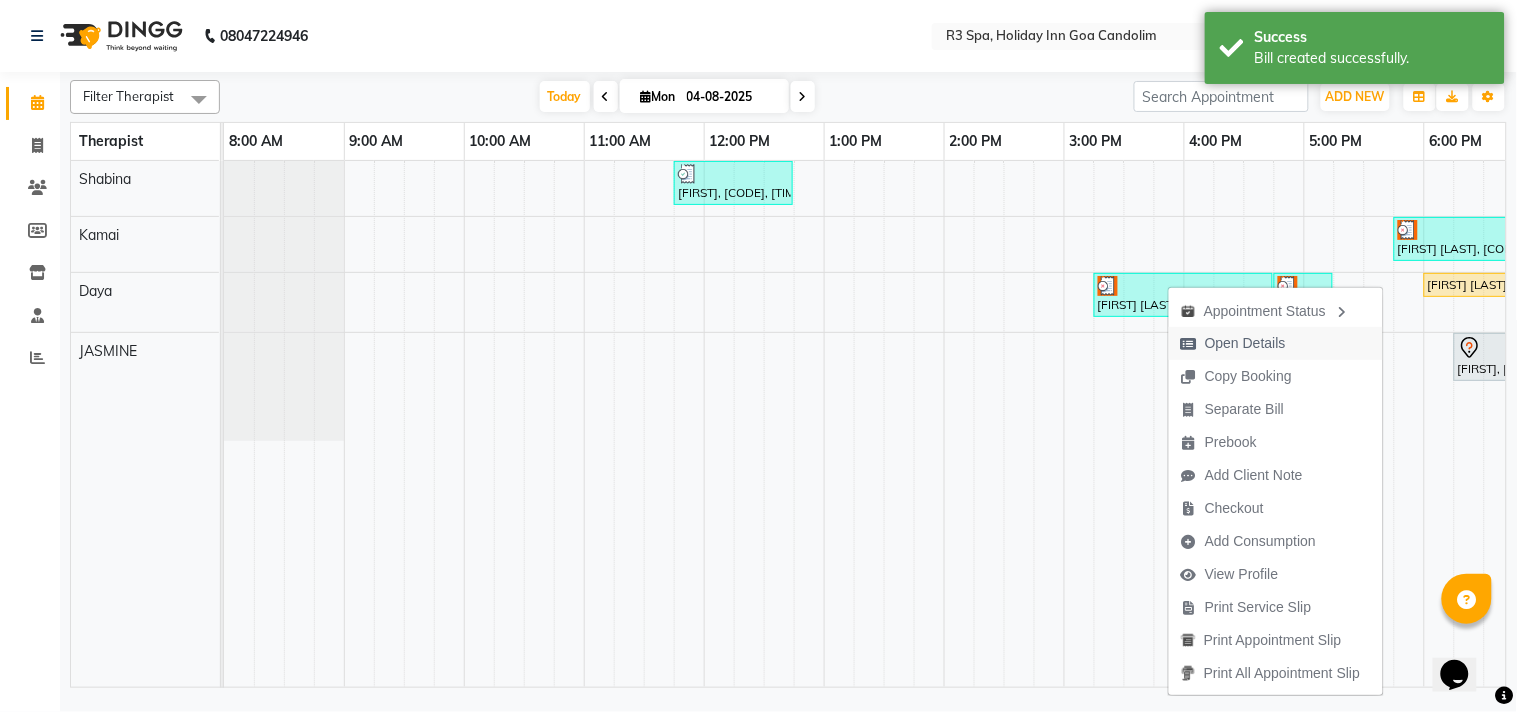 click on "Open Details" at bounding box center [1245, 343] 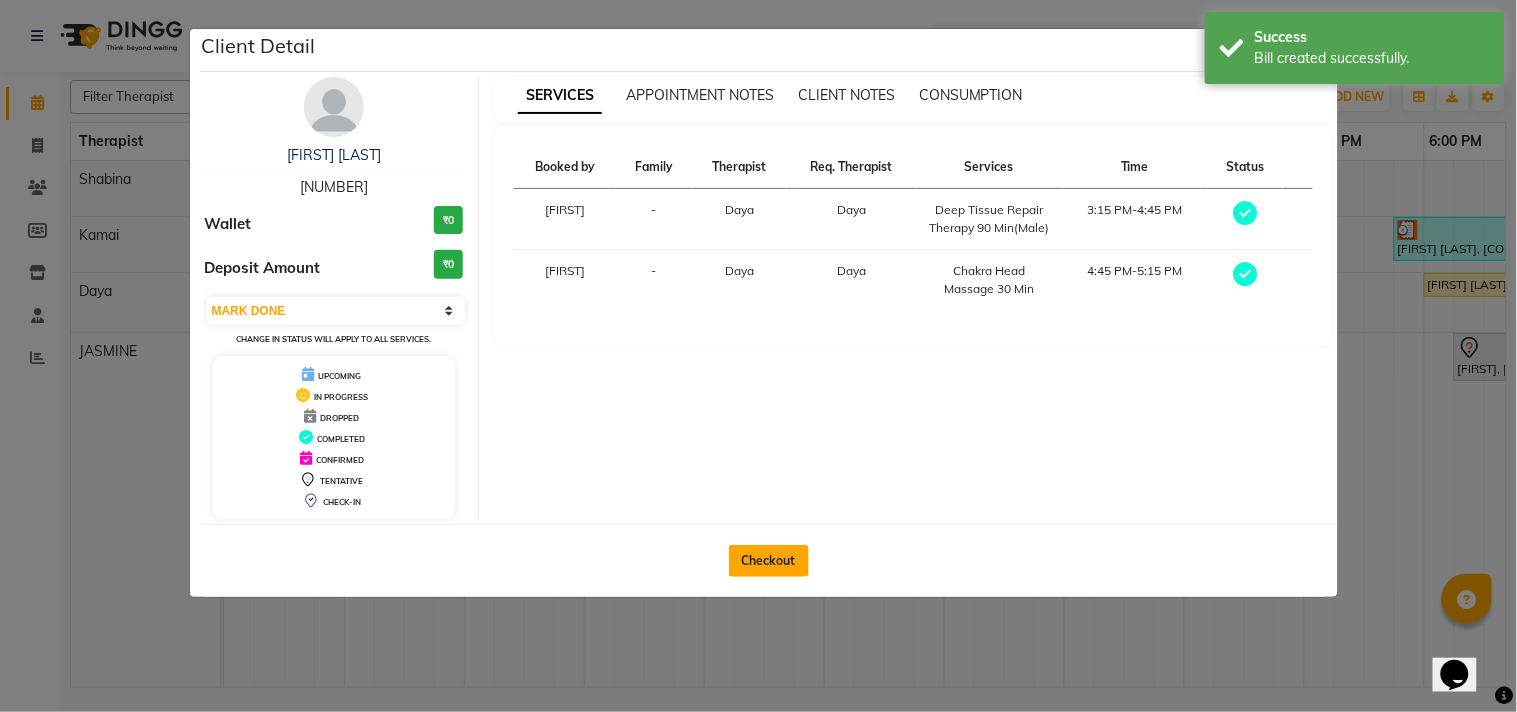 click on "Checkout" 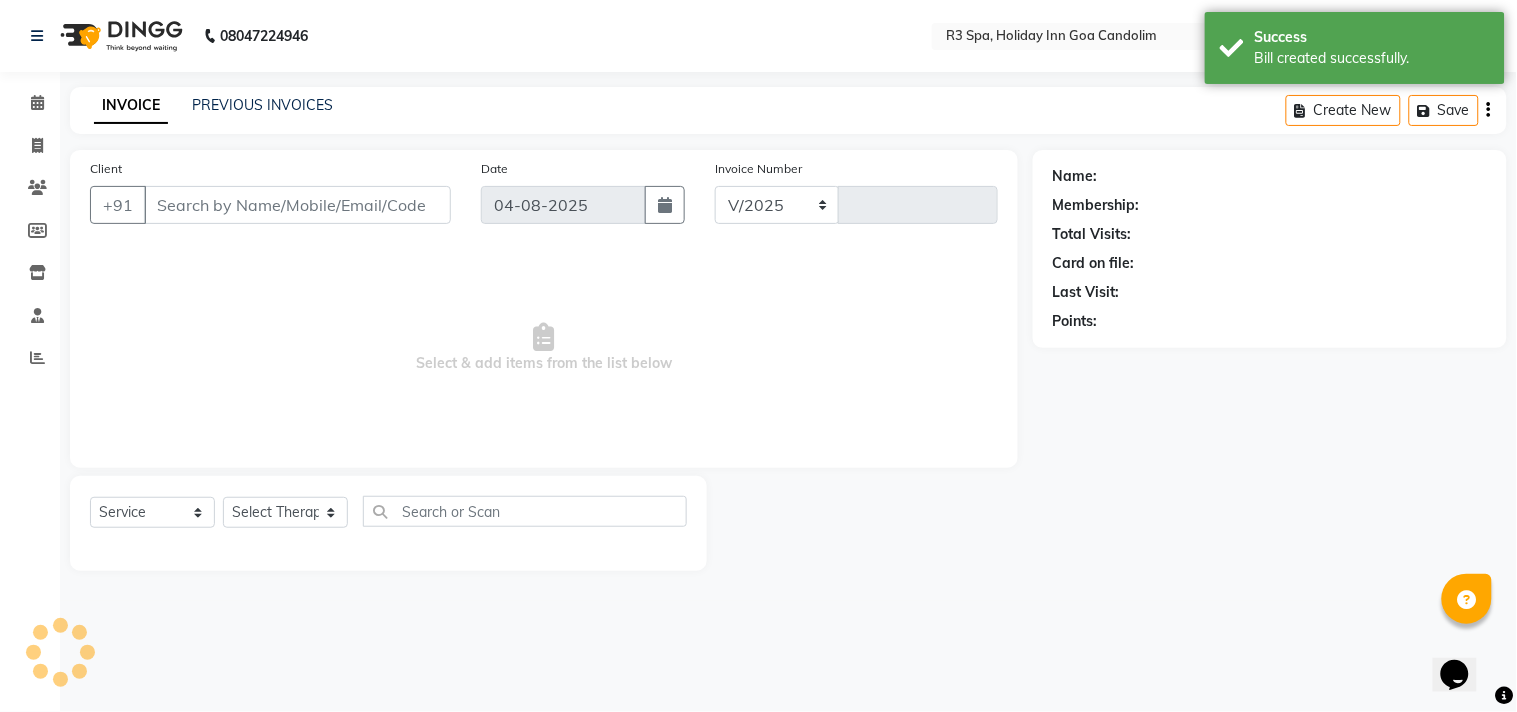 select on "7921" 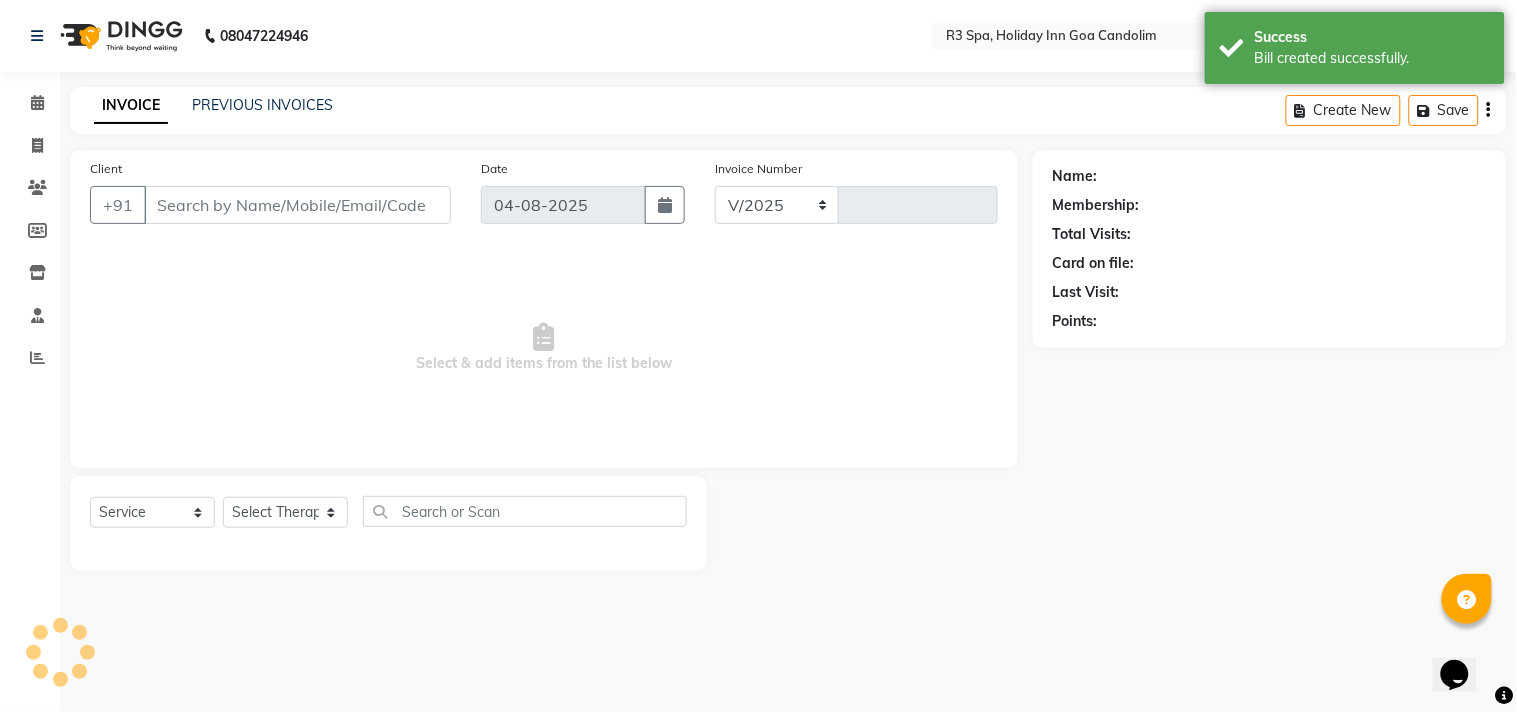 type on "0394" 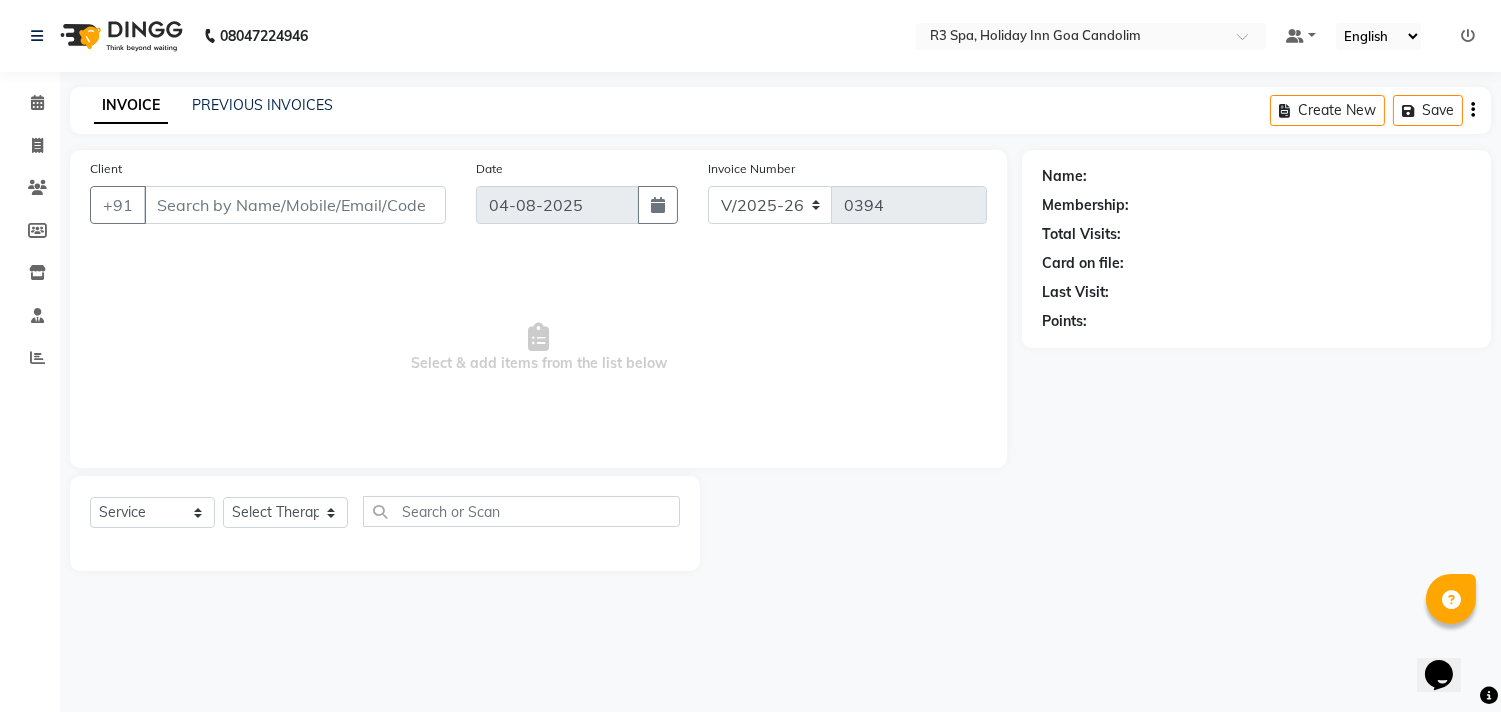 type on "******" 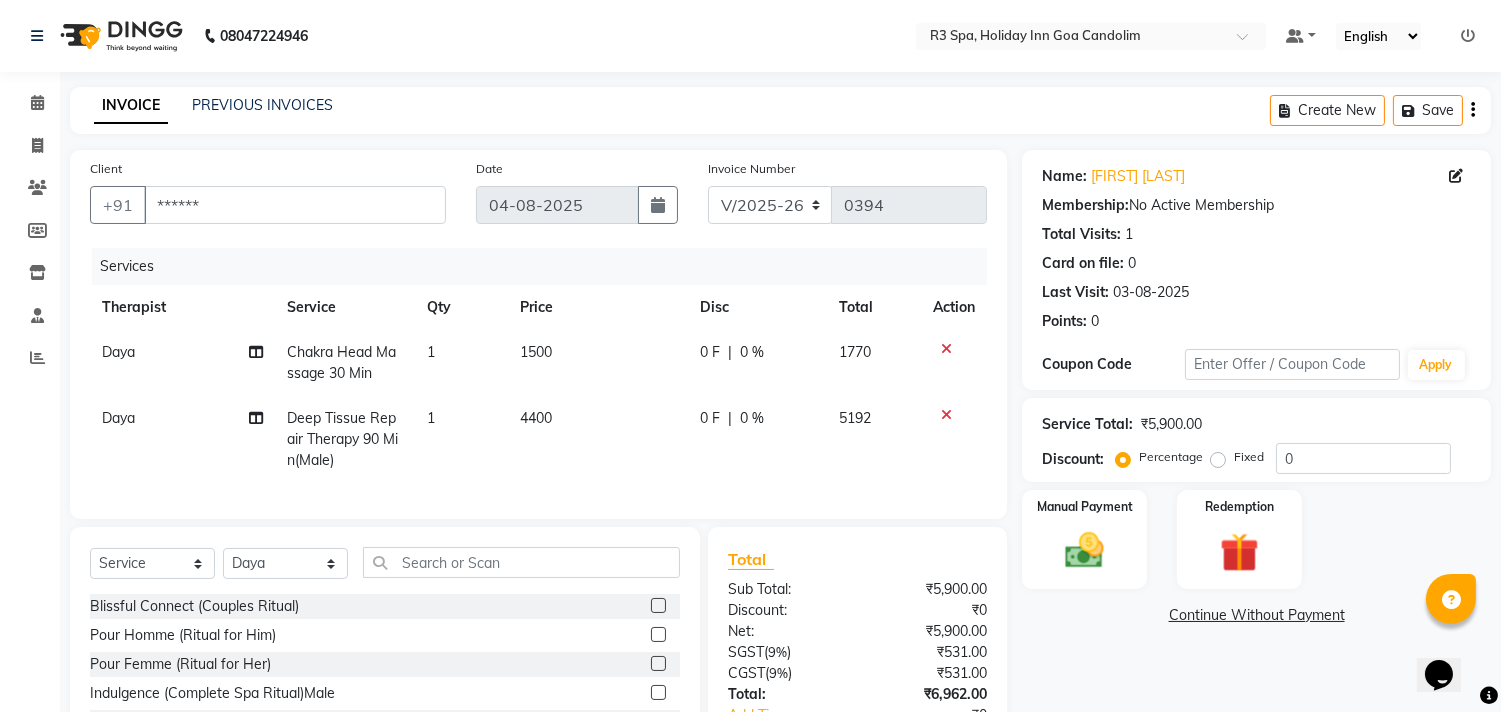 click on "4400" 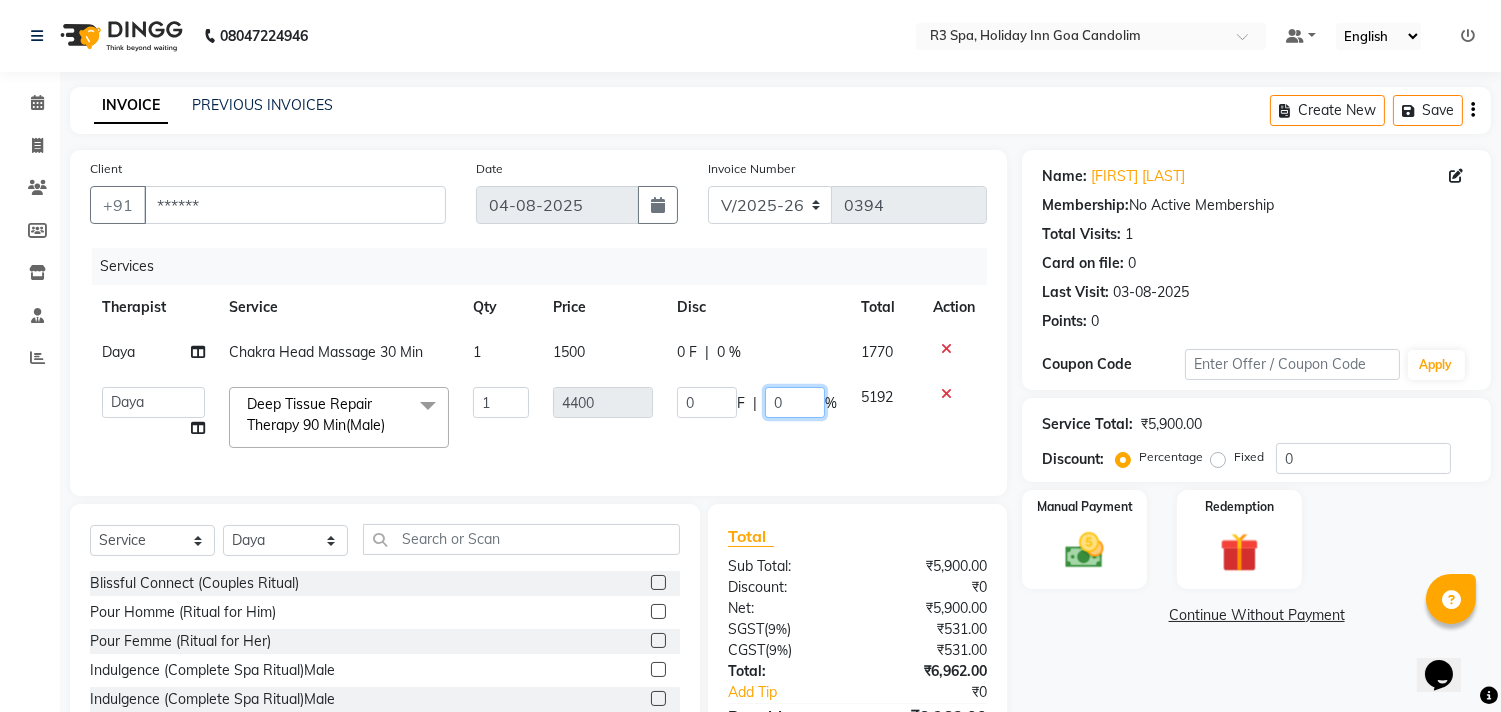 click on "0" 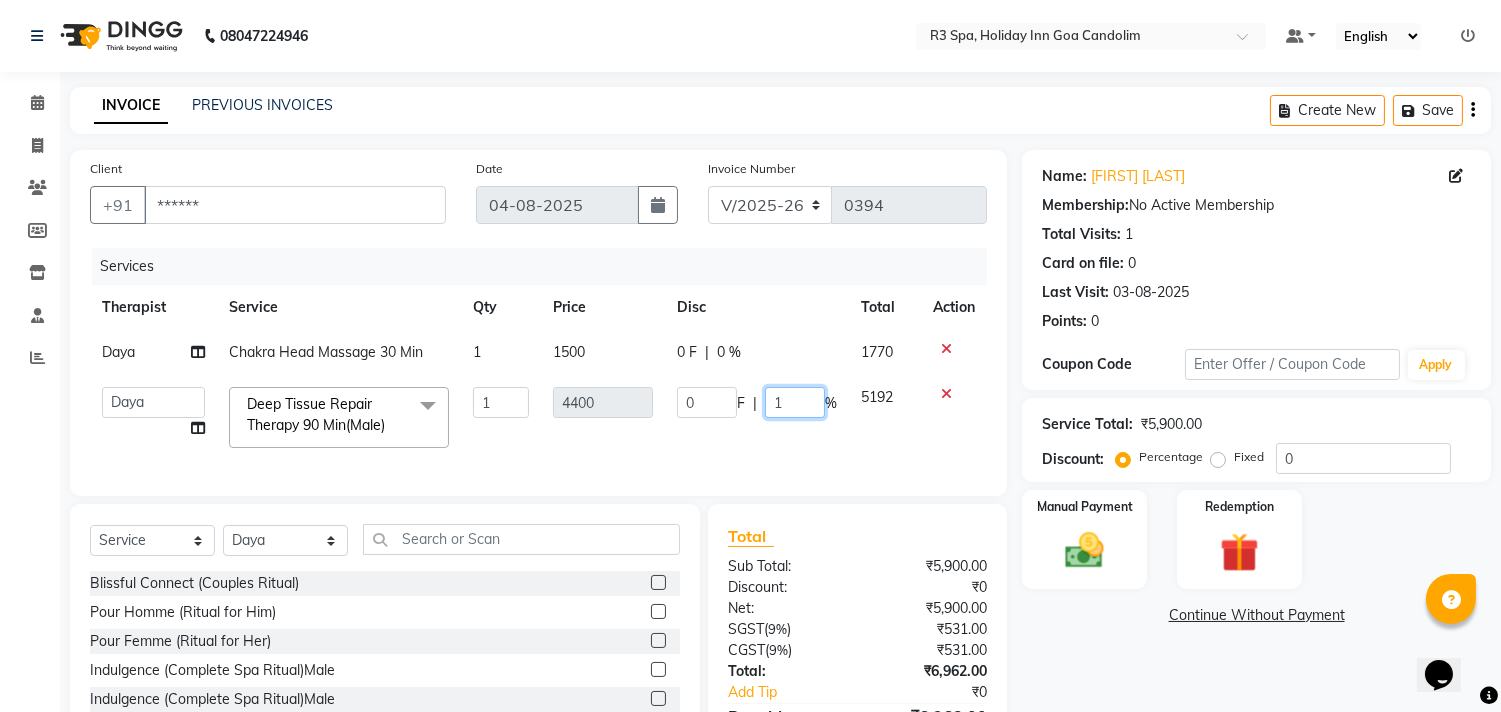 type on "15" 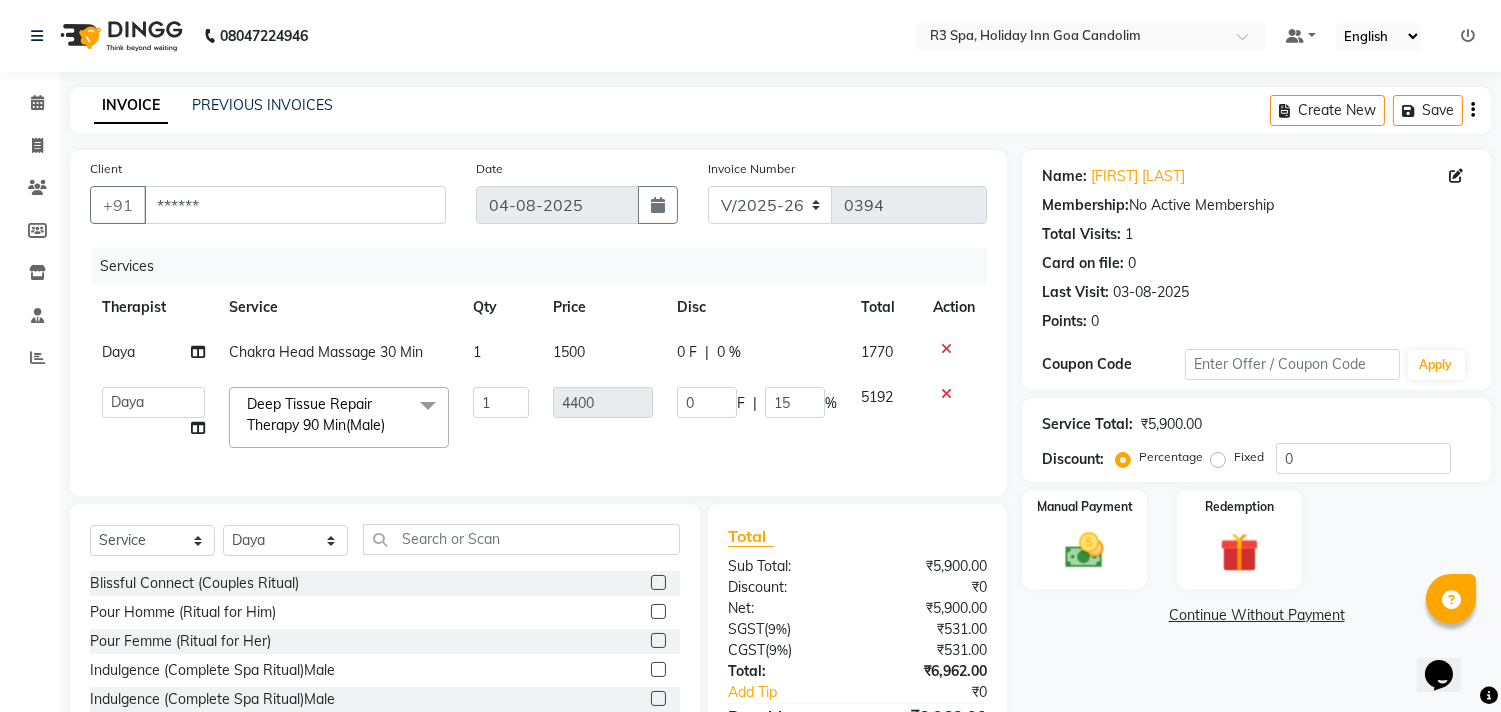 click on "Total Sub Total: ₹5,900.00 Discount: ₹0 Net: ₹5,900.00 SGST  ( 9% ) ₹531.00 CGST  ( 9% ) ₹531.00 Total: ₹6,962.00 Add Tip ₹0 Payable: ₹6,962.00 Paid: ₹0 Balance   : ₹6,962.00" 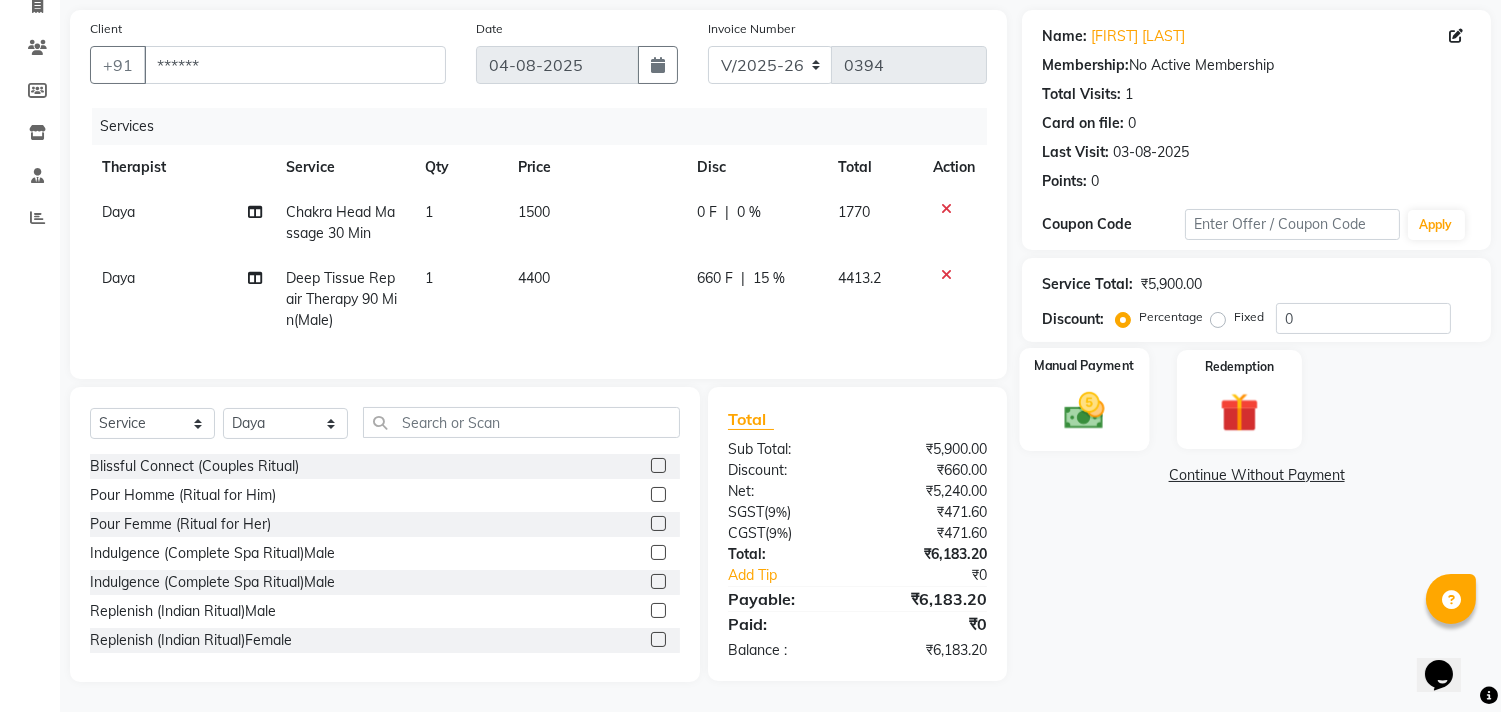 scroll, scrollTop: 156, scrollLeft: 0, axis: vertical 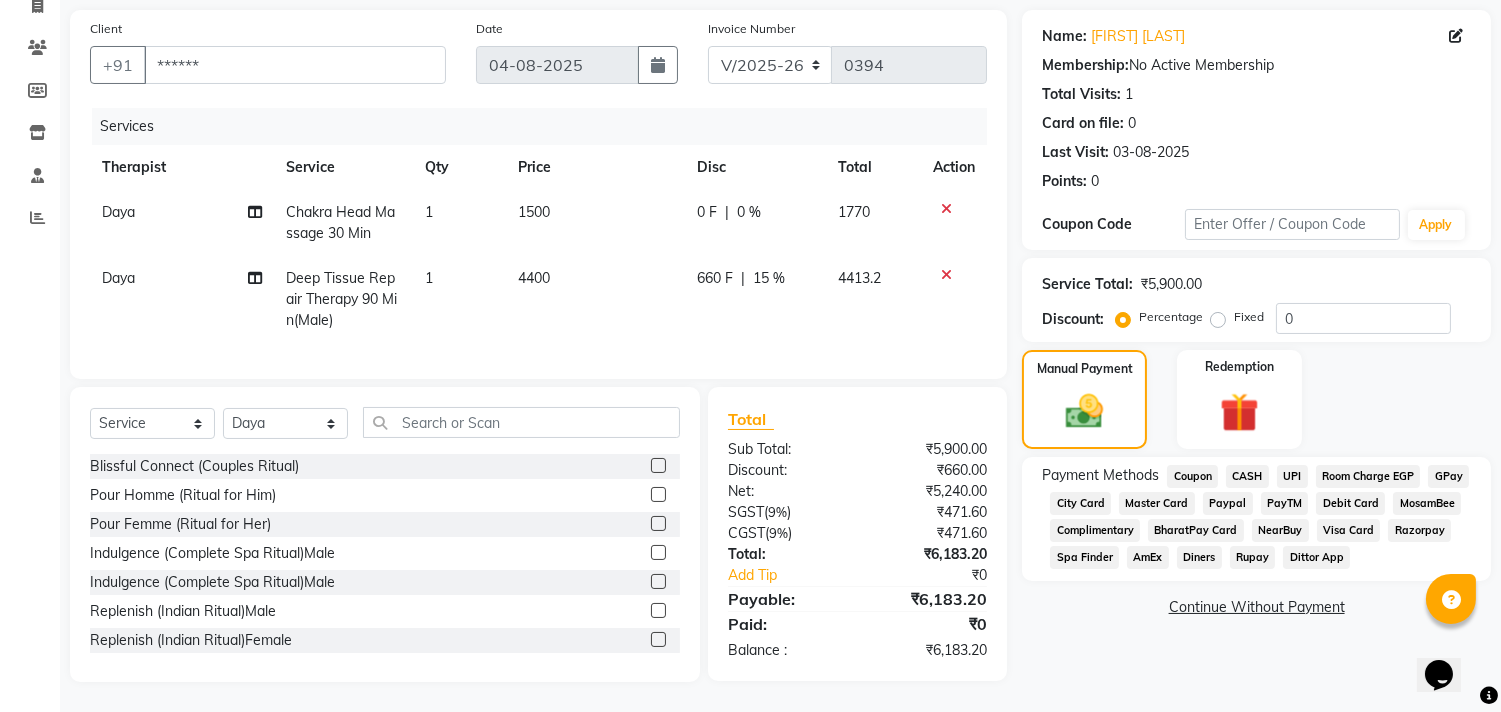 click on "Room Charge EGP" 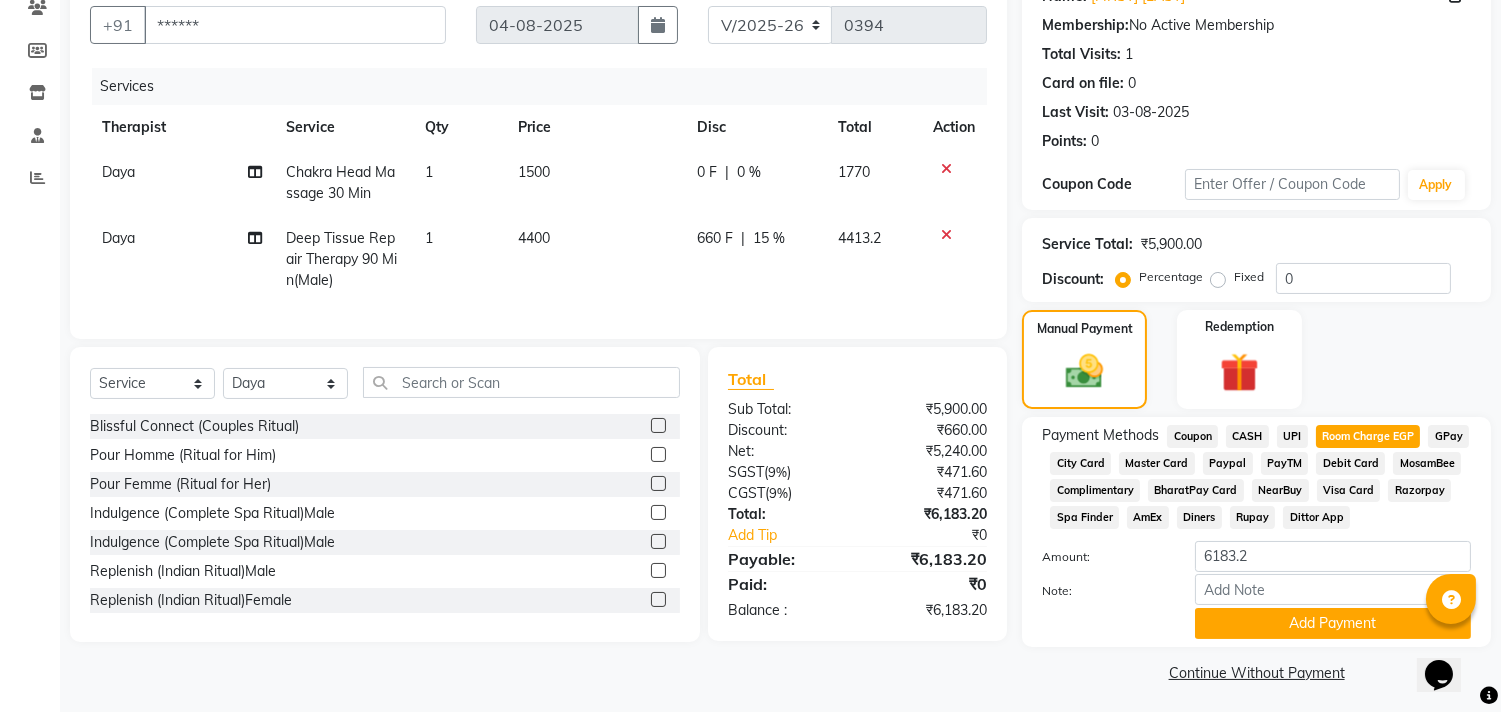 scroll, scrollTop: 186, scrollLeft: 0, axis: vertical 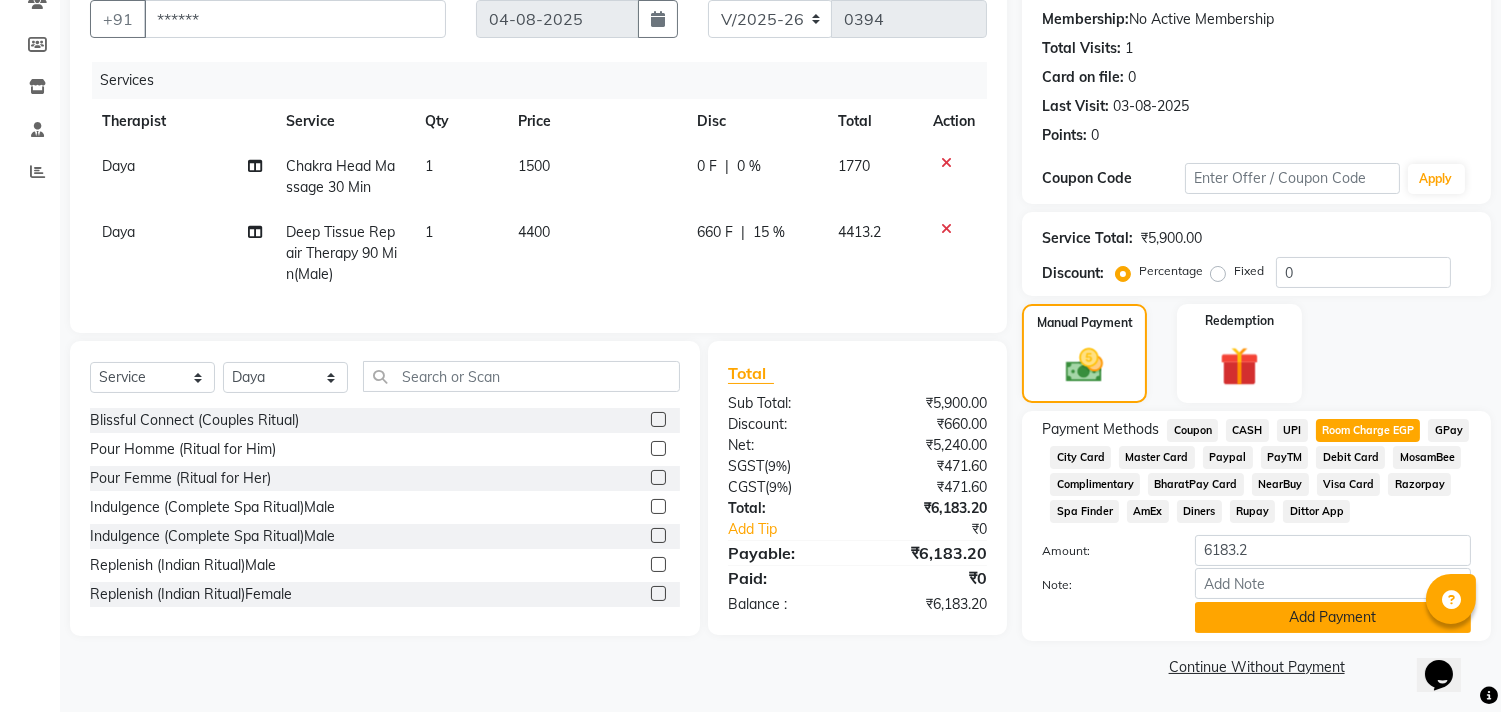 click on "Add Payment" 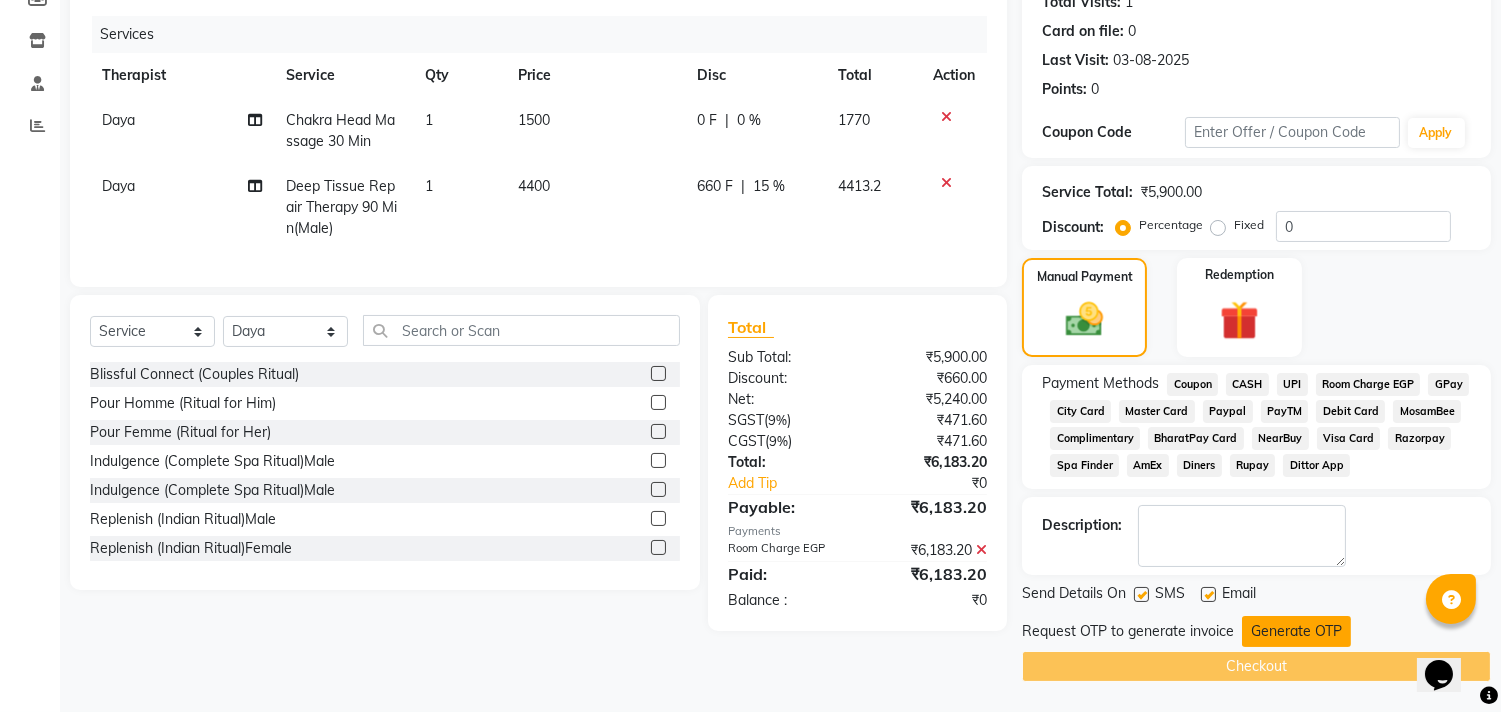 click on "Generate OTP" 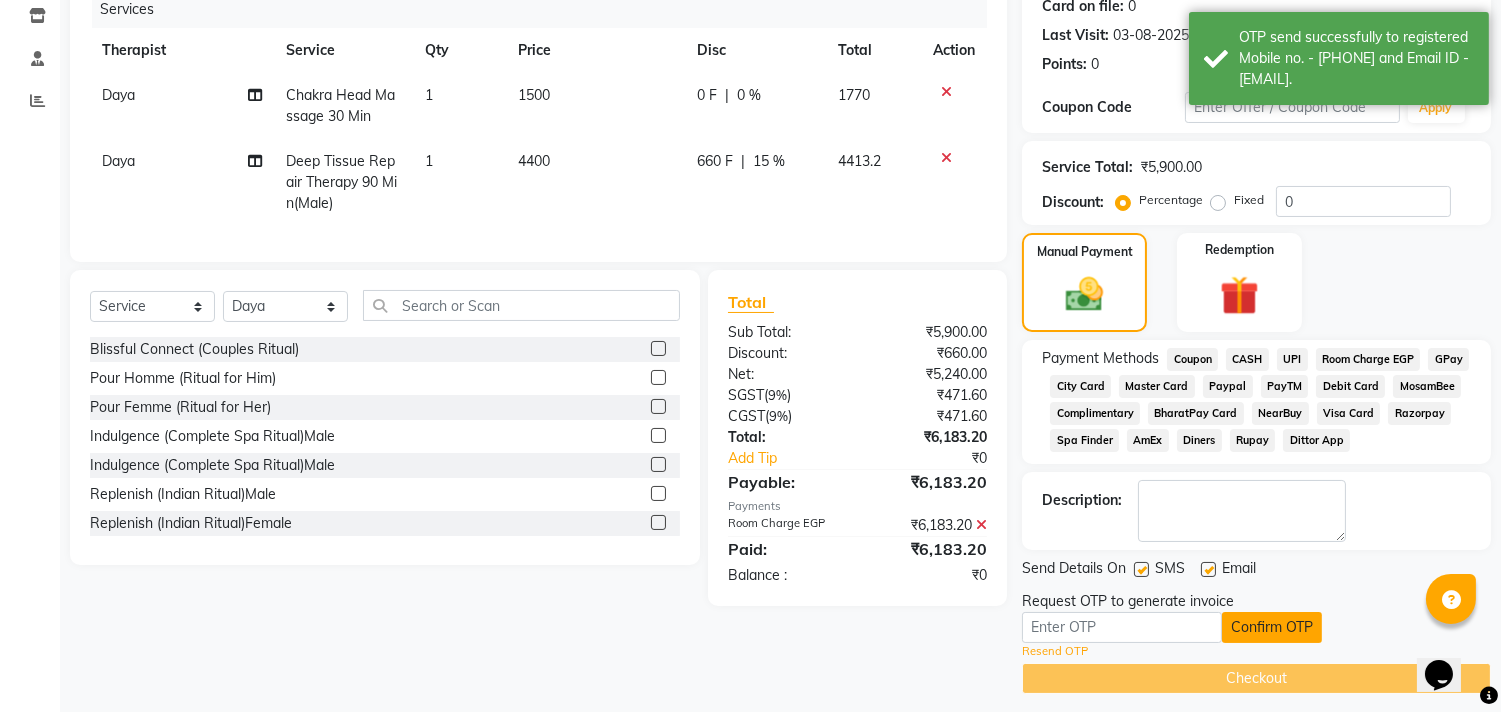 scroll, scrollTop: 270, scrollLeft: 0, axis: vertical 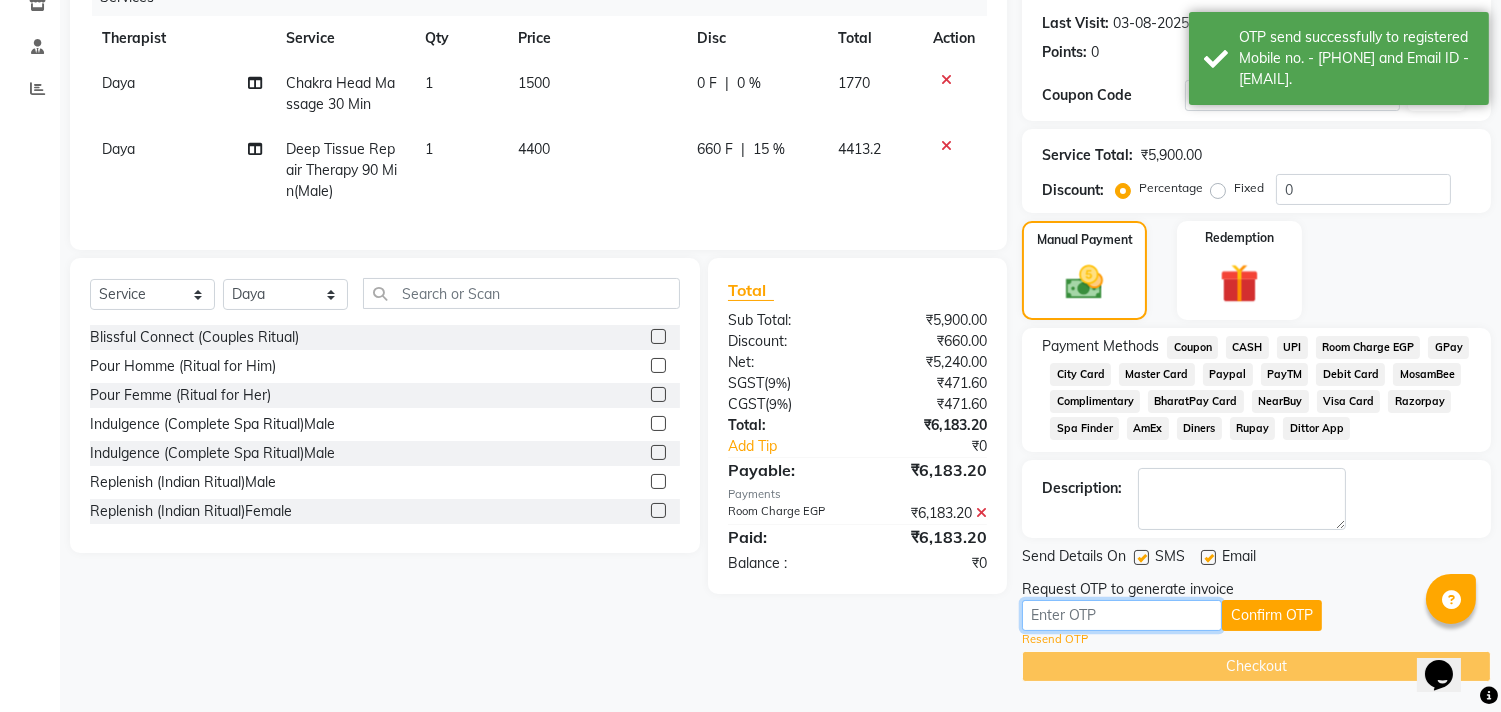 click at bounding box center [1122, 615] 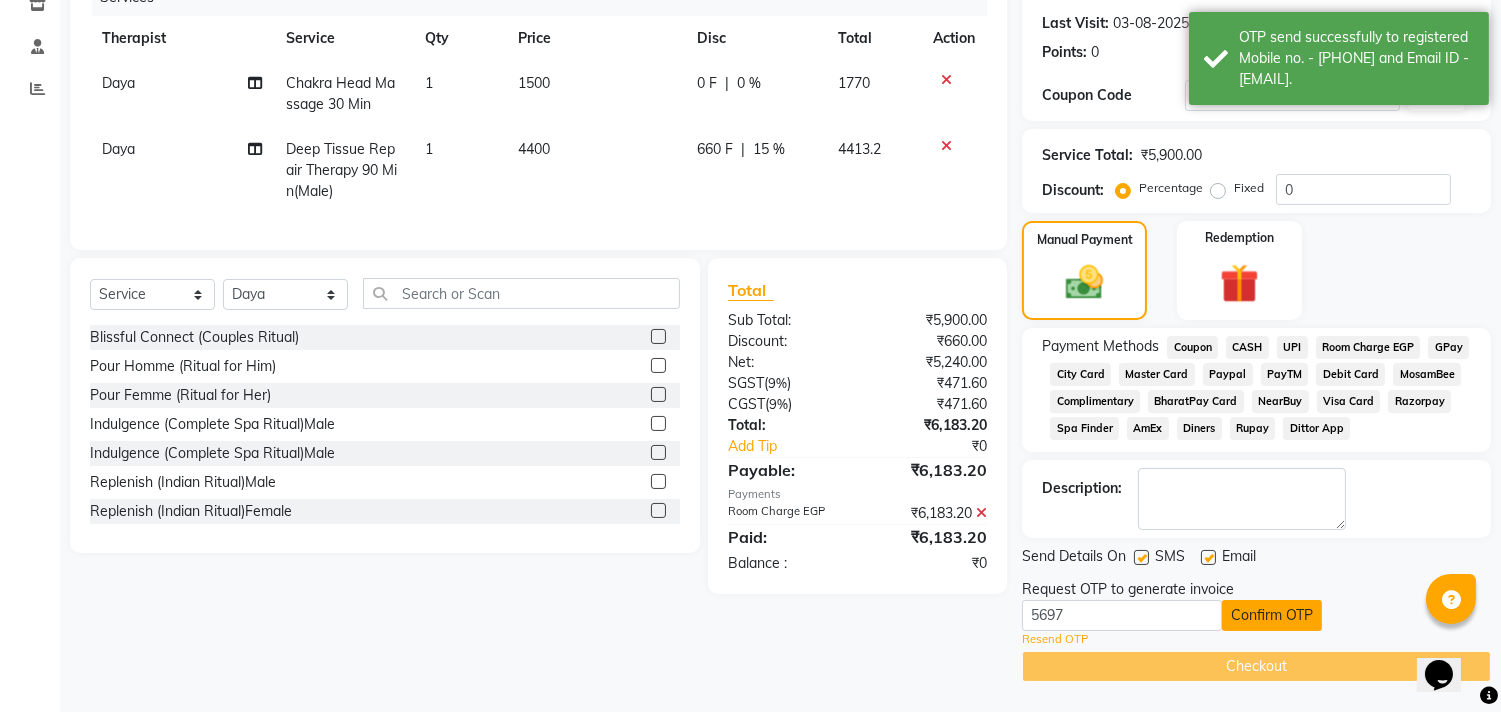 click on "Confirm OTP" 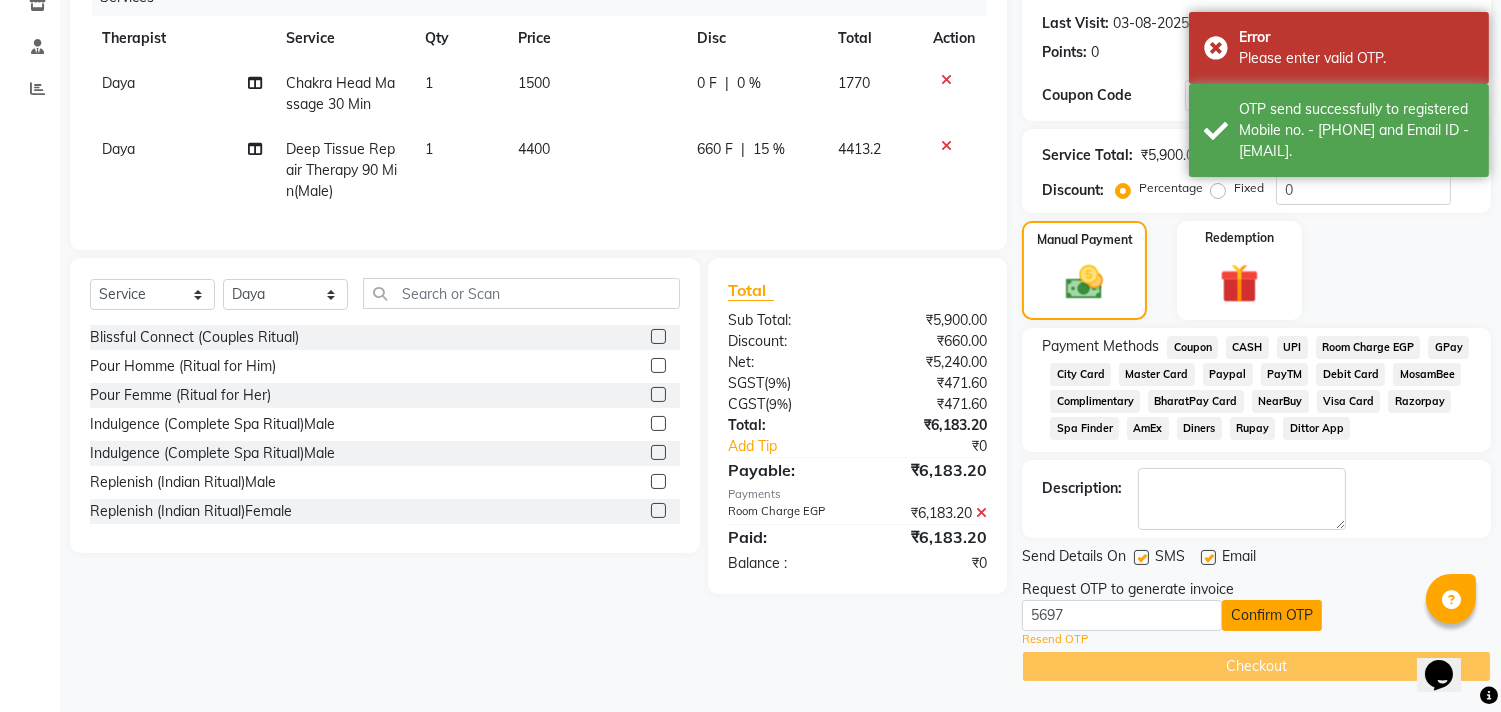 click on "Confirm OTP" 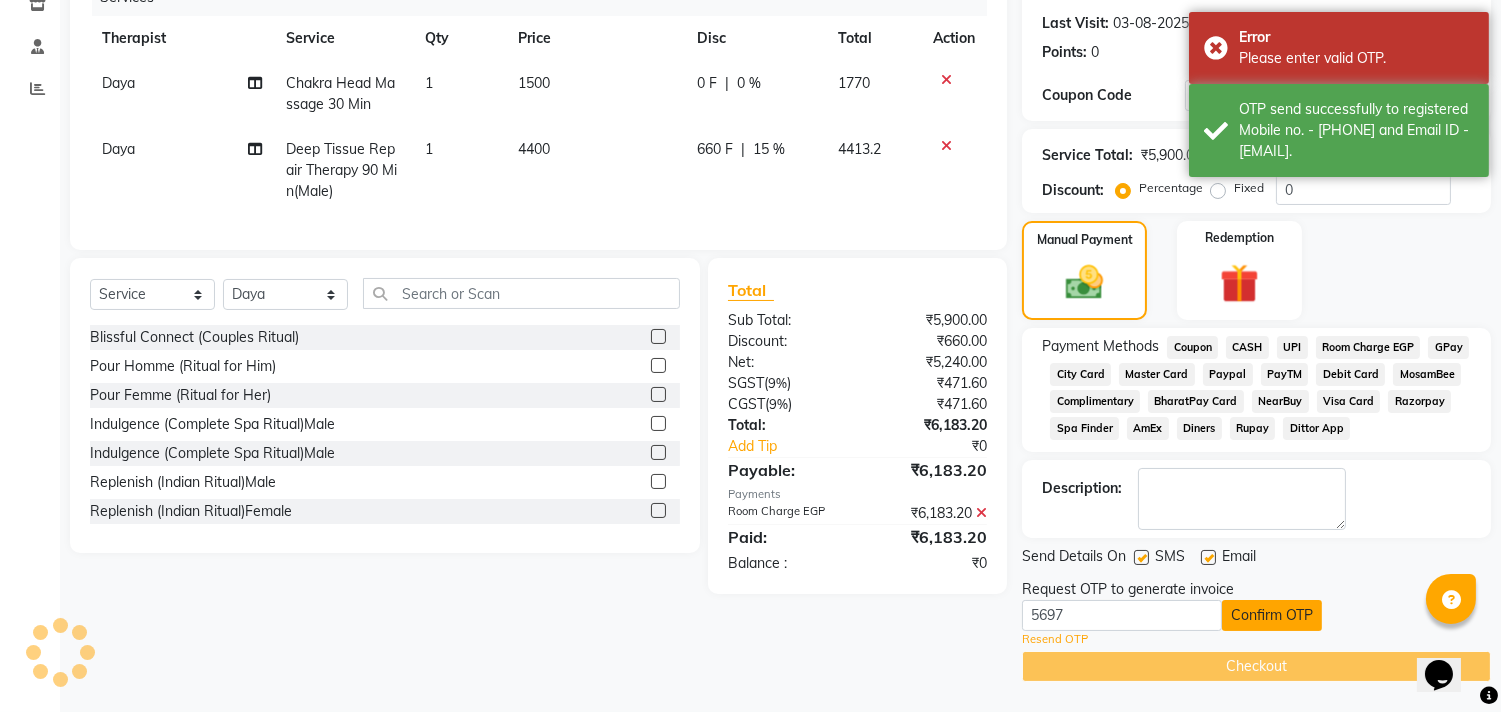 click on "Confirm OTP" 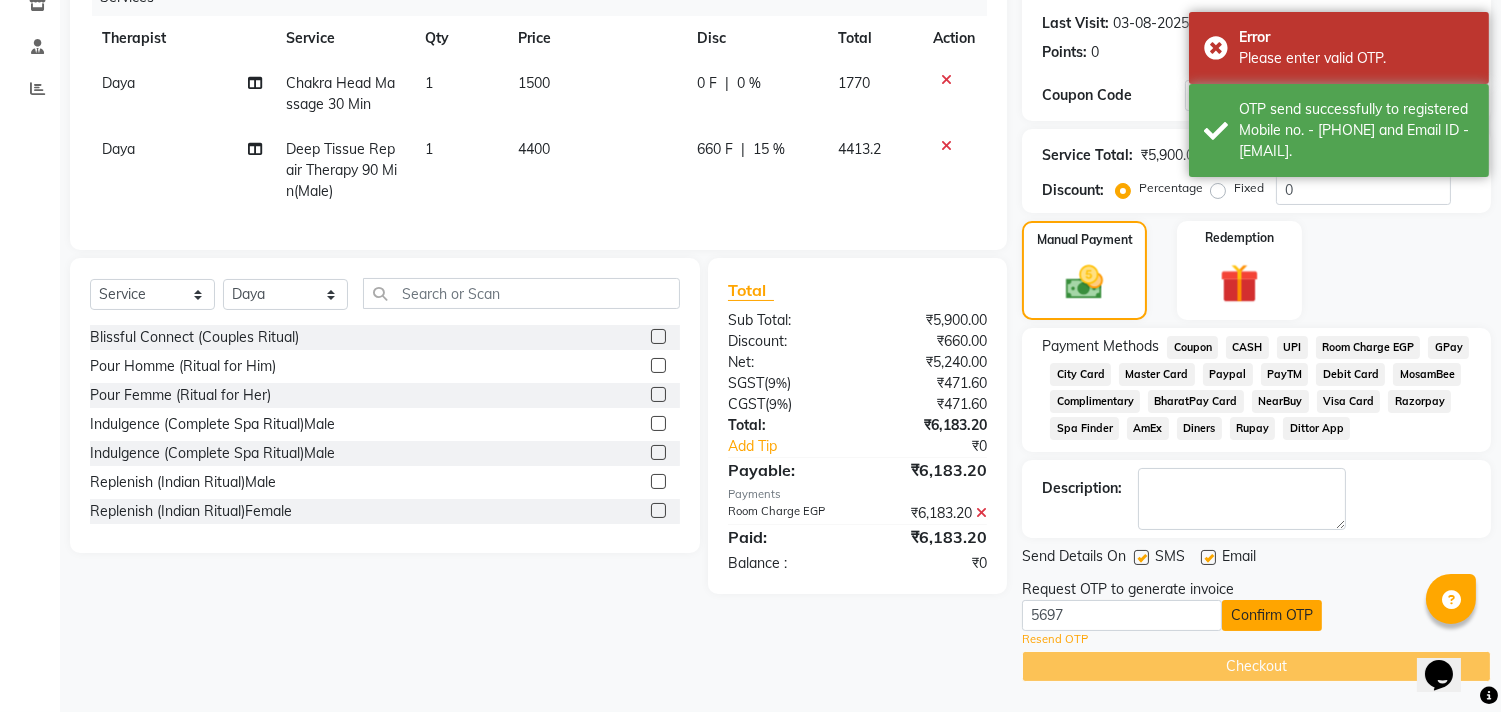 click on "Confirm OTP" 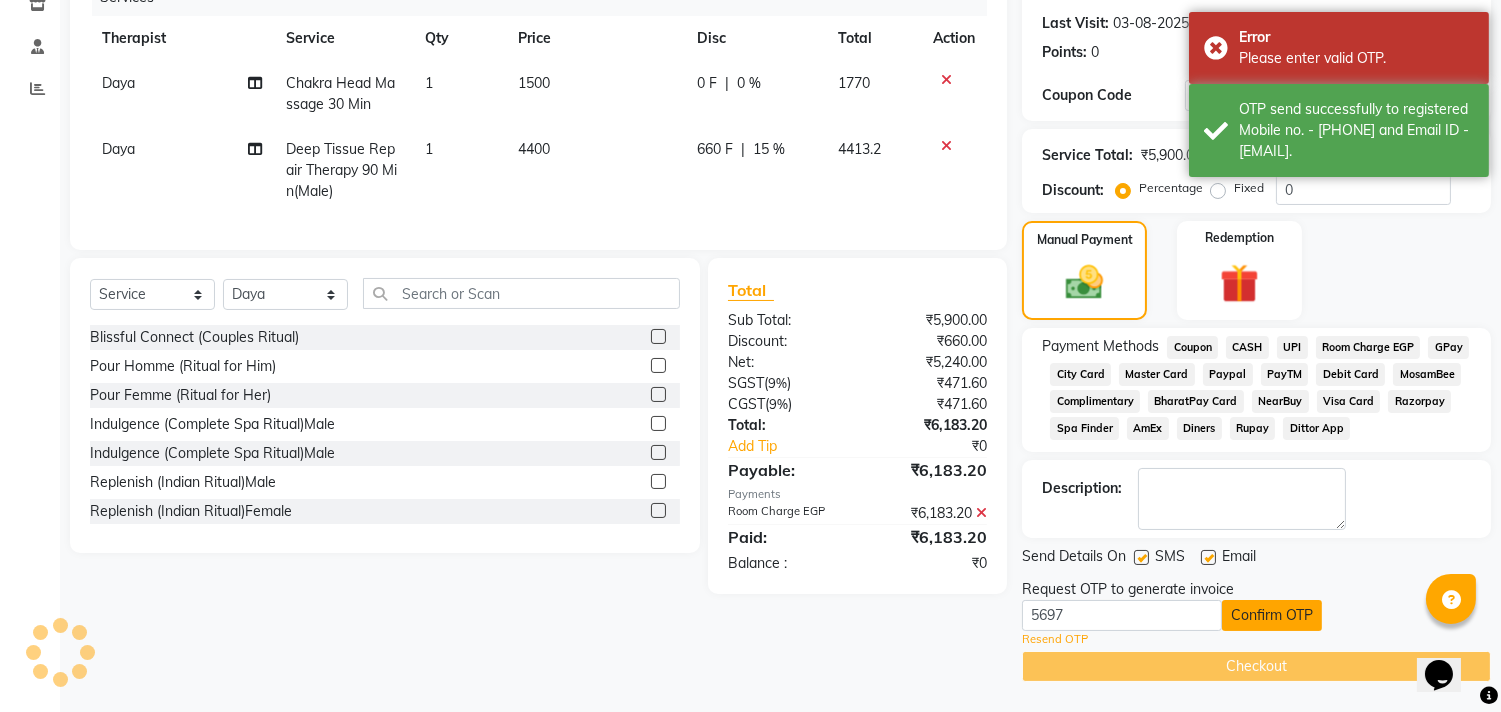 click on "Confirm OTP" 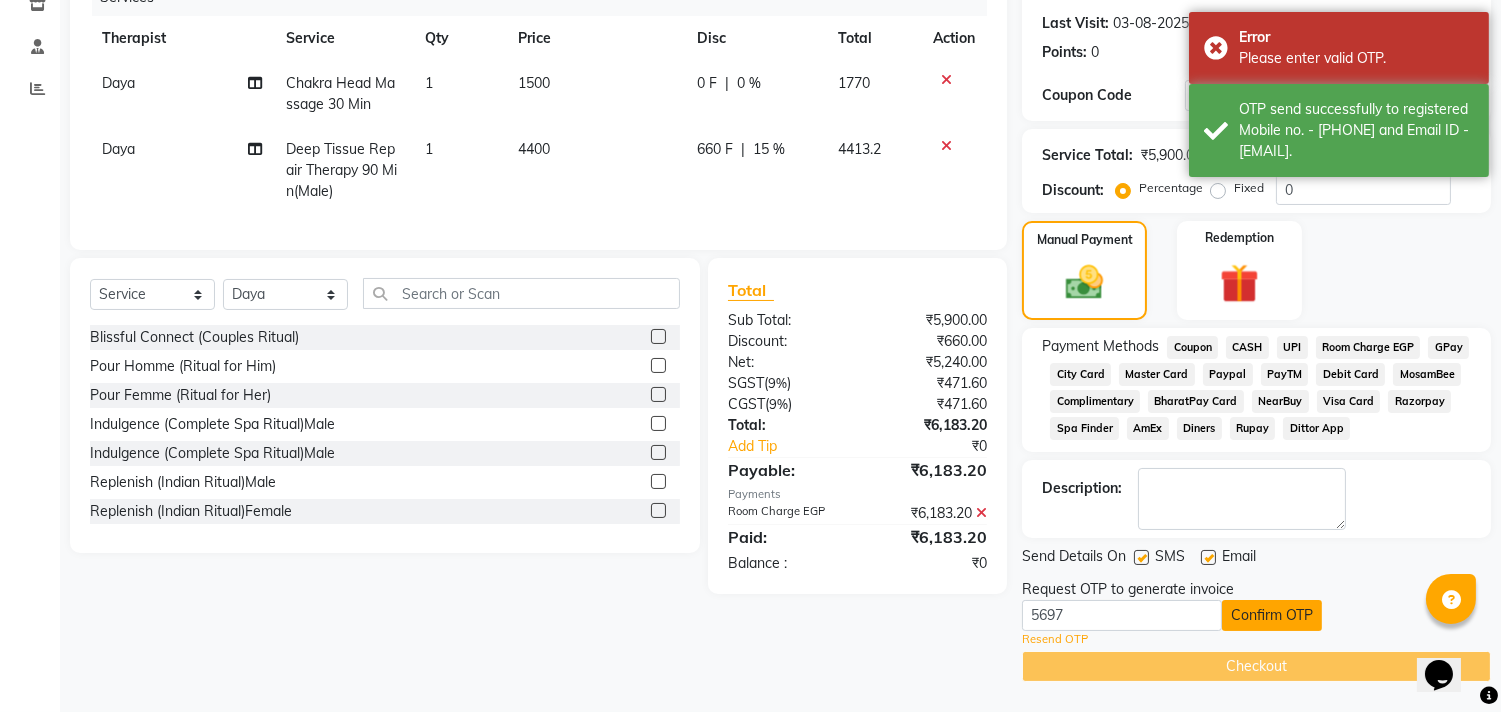 click on "Confirm OTP" 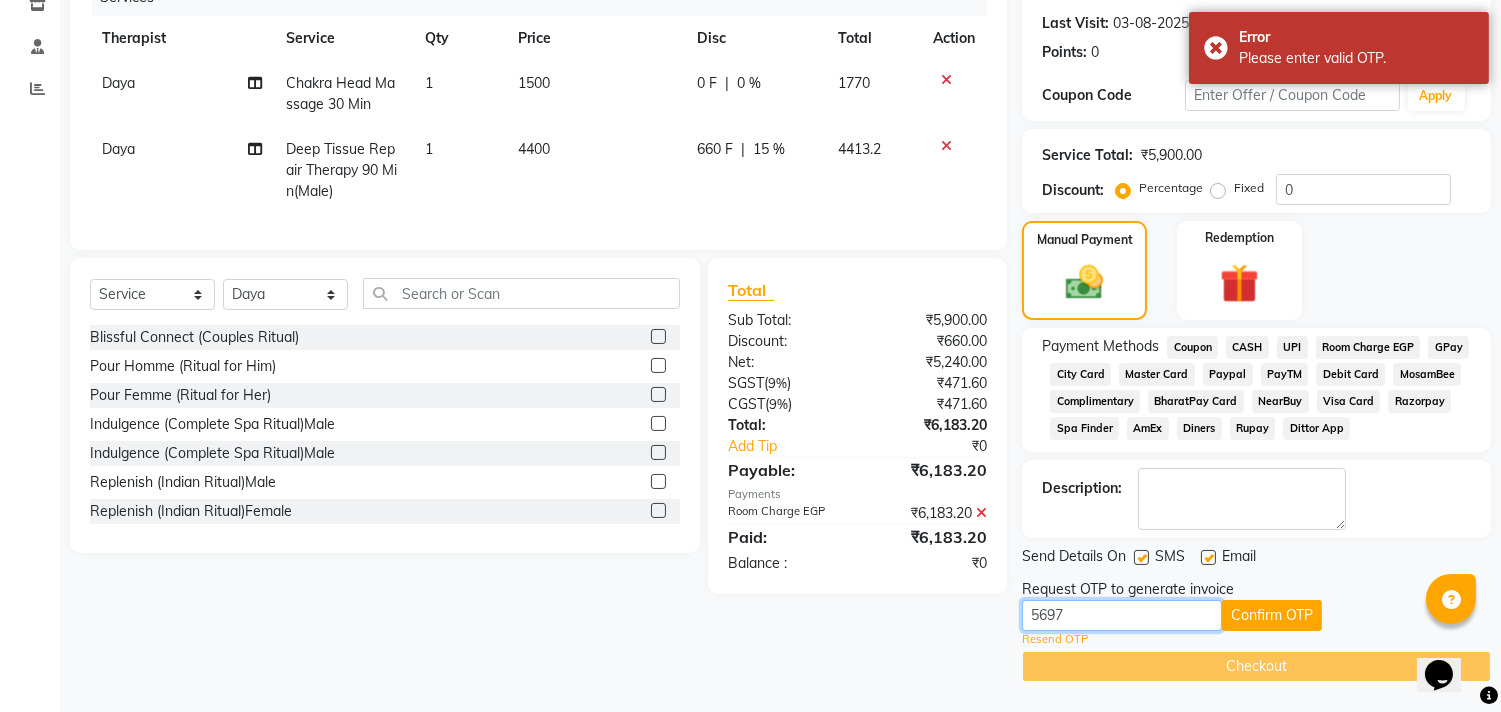 click on "5697" at bounding box center [1122, 615] 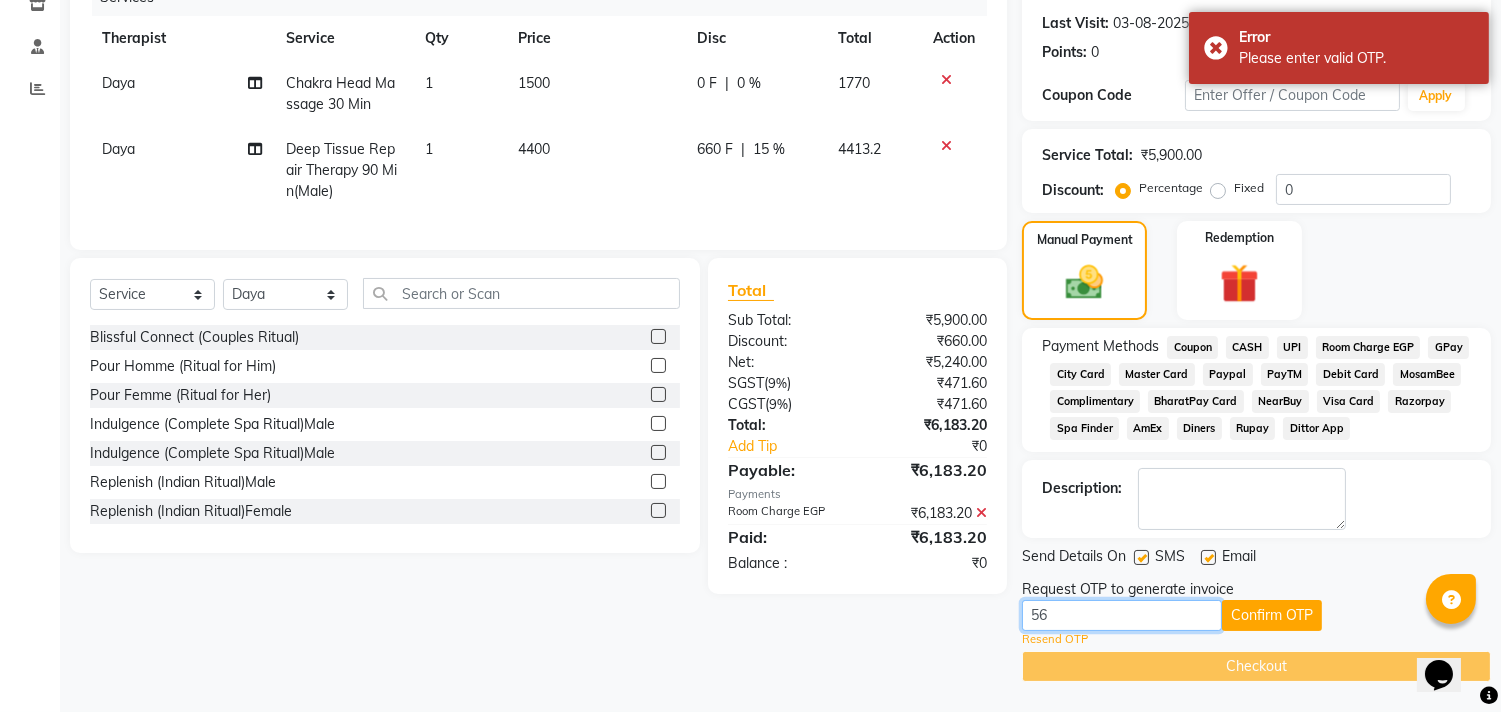 type on "5" 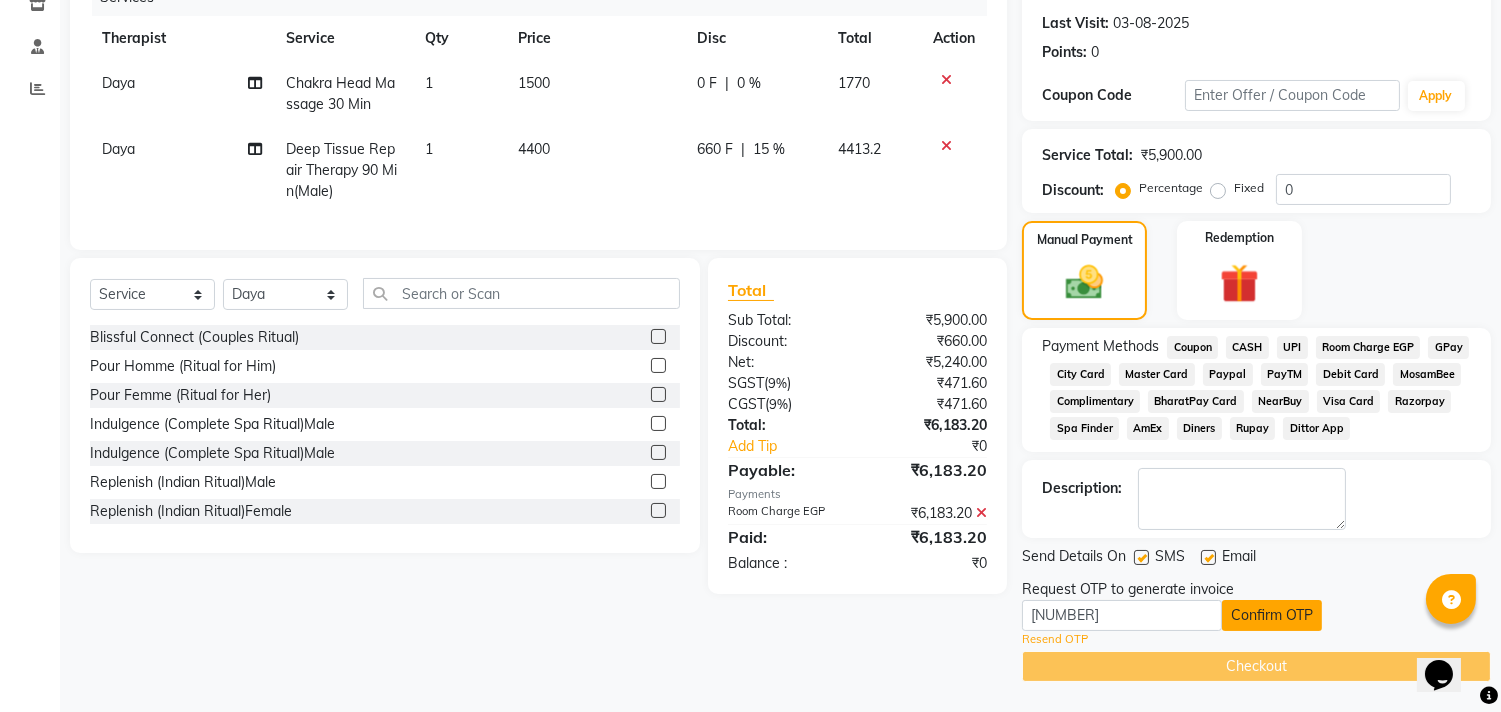 click on "Confirm OTP" 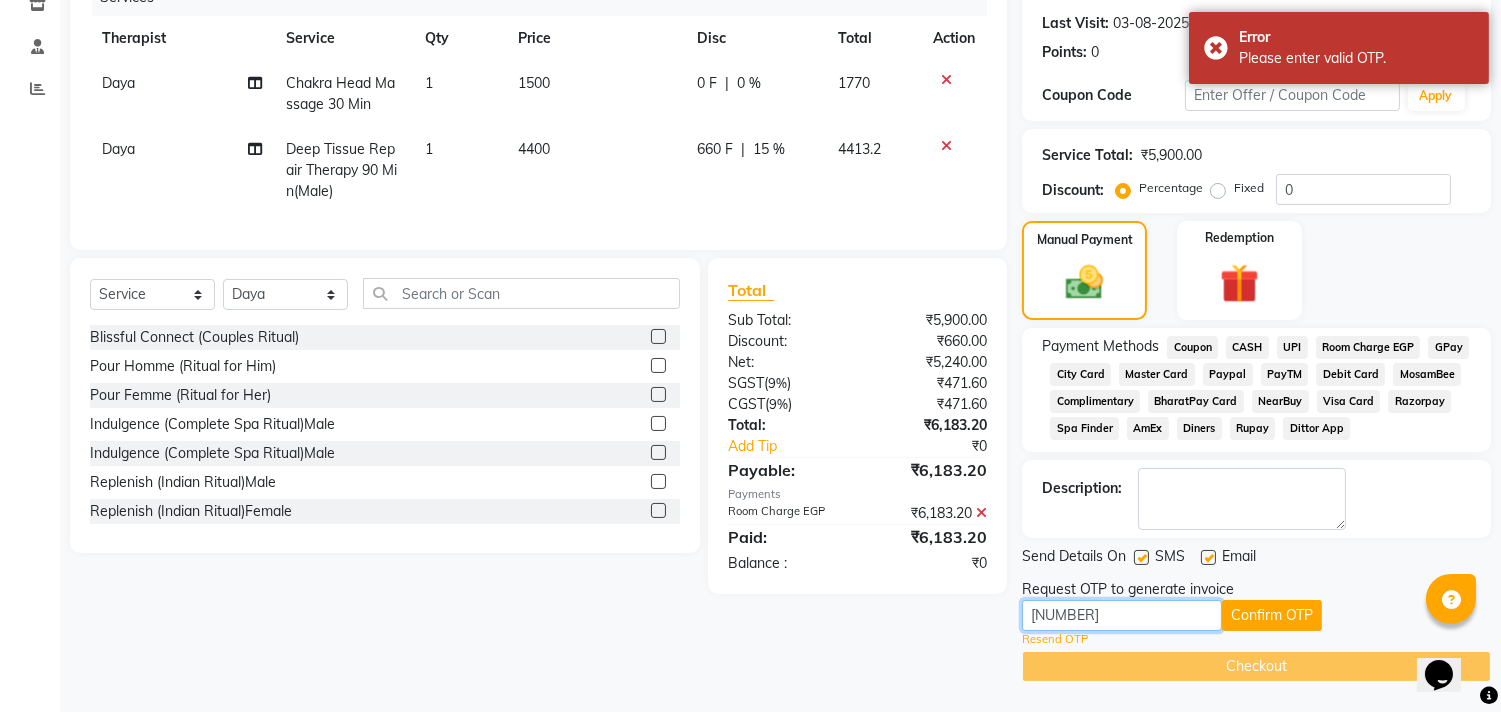 click on "[NUMBER]" at bounding box center (1122, 615) 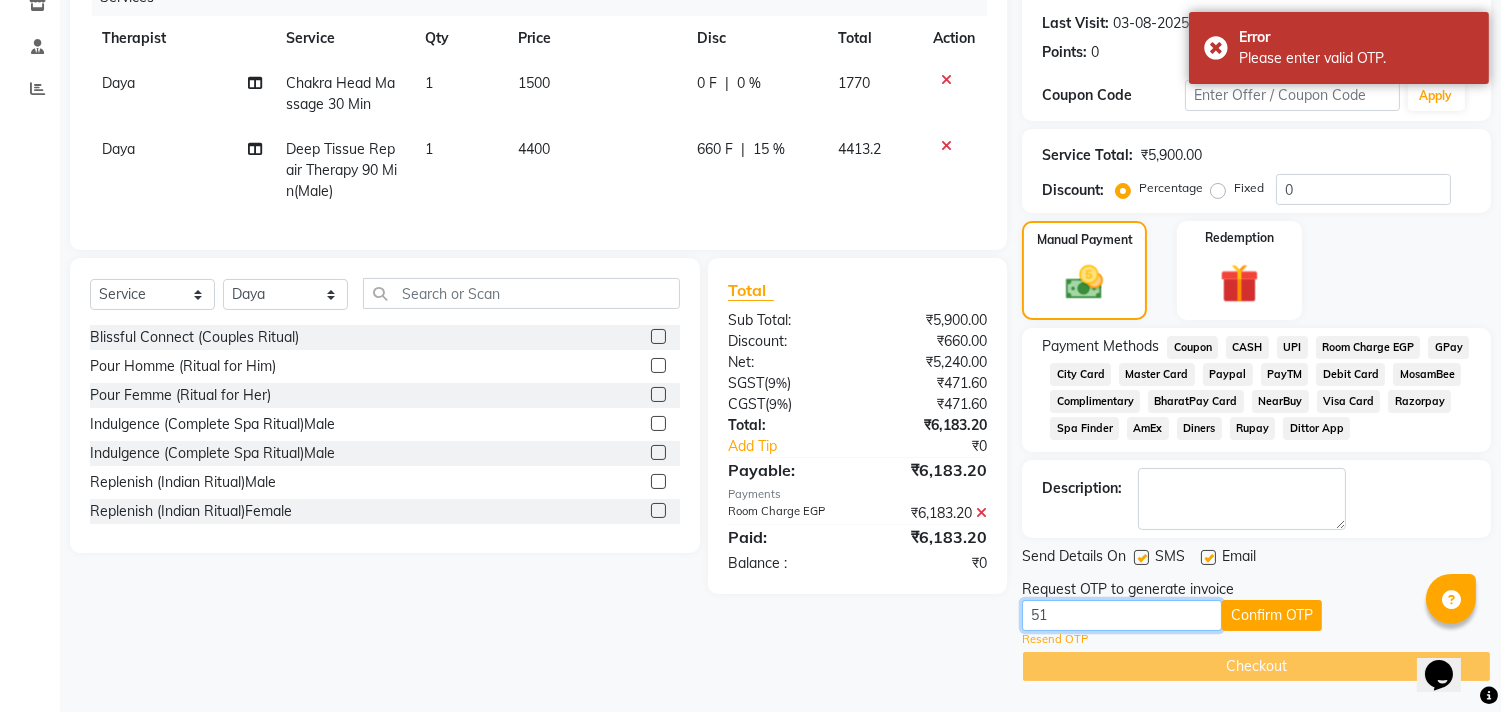 type on "5" 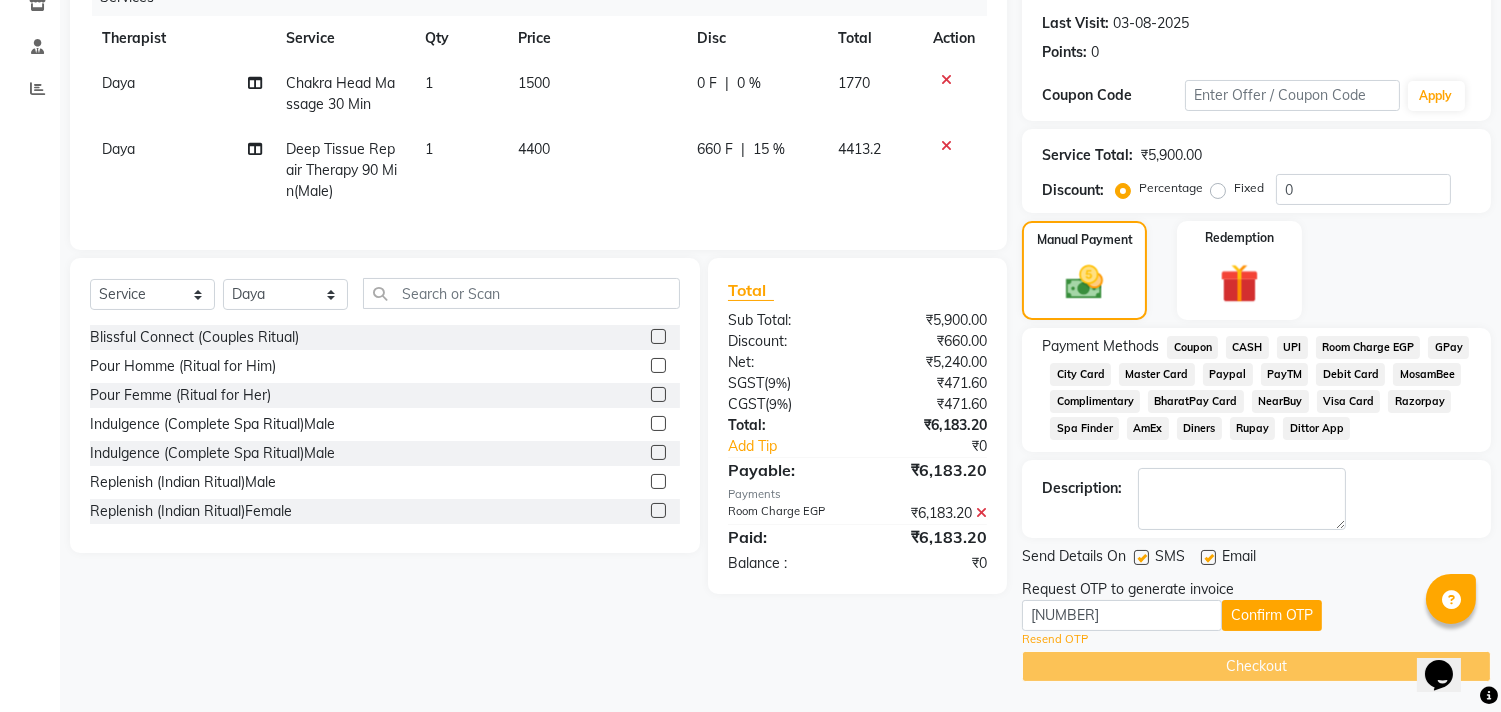 click on "Request OTP to generate invoice" 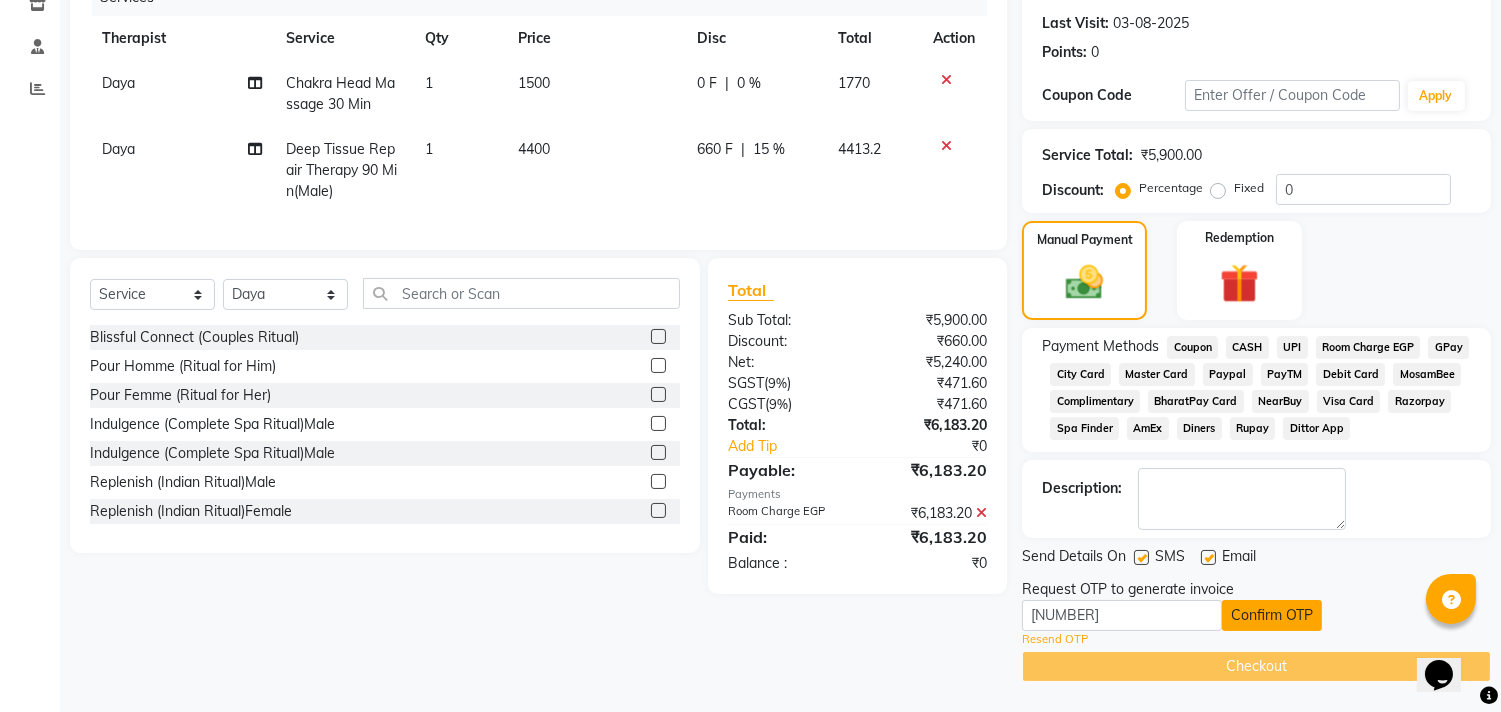 click on "Confirm OTP" 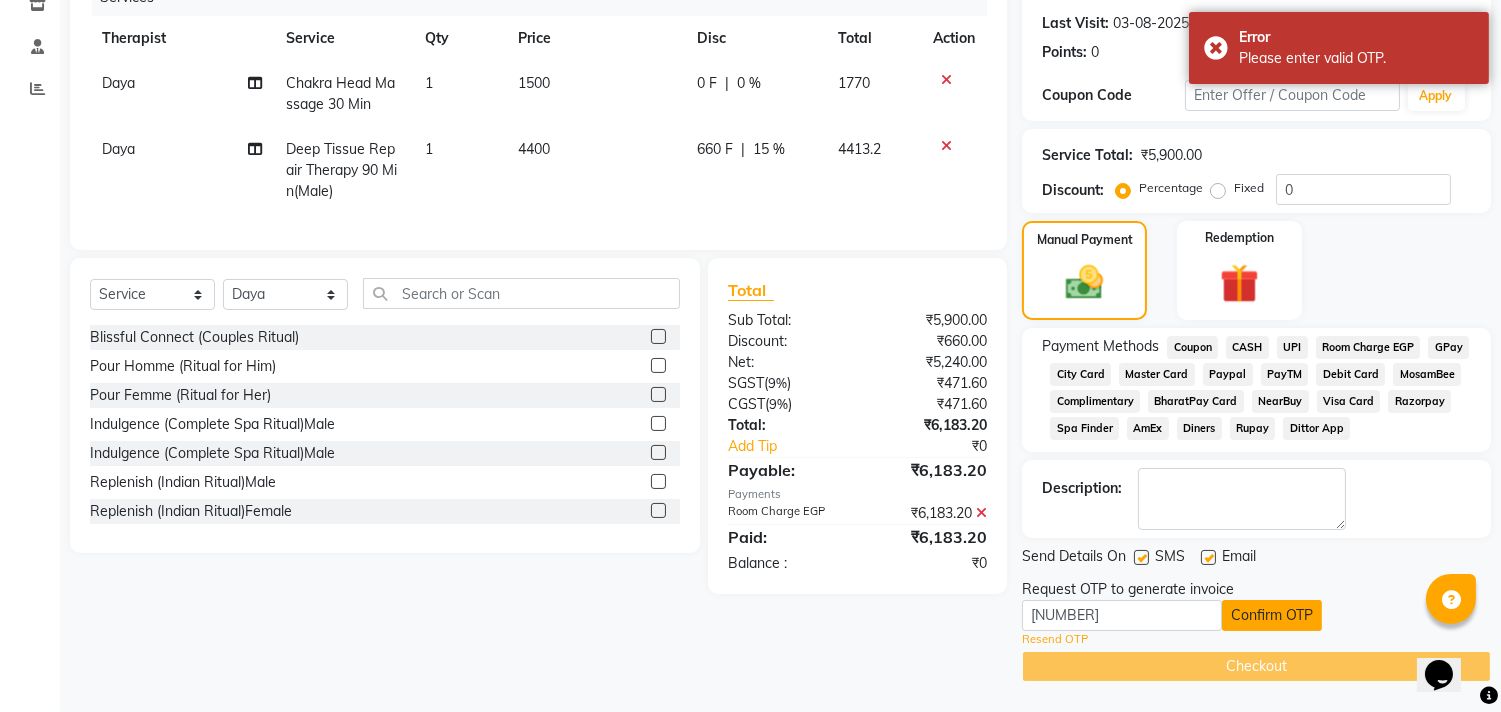 click on "Confirm OTP" 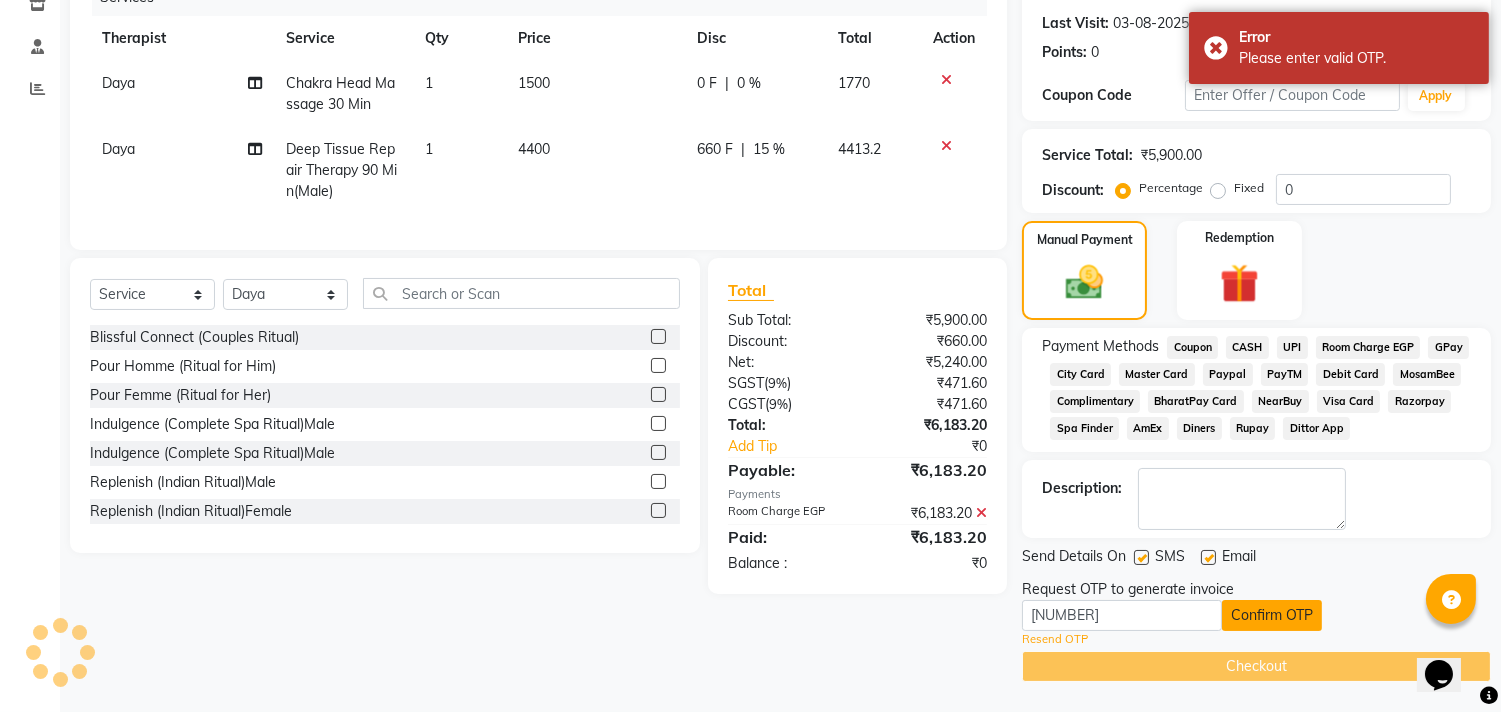 click on "Confirm OTP" 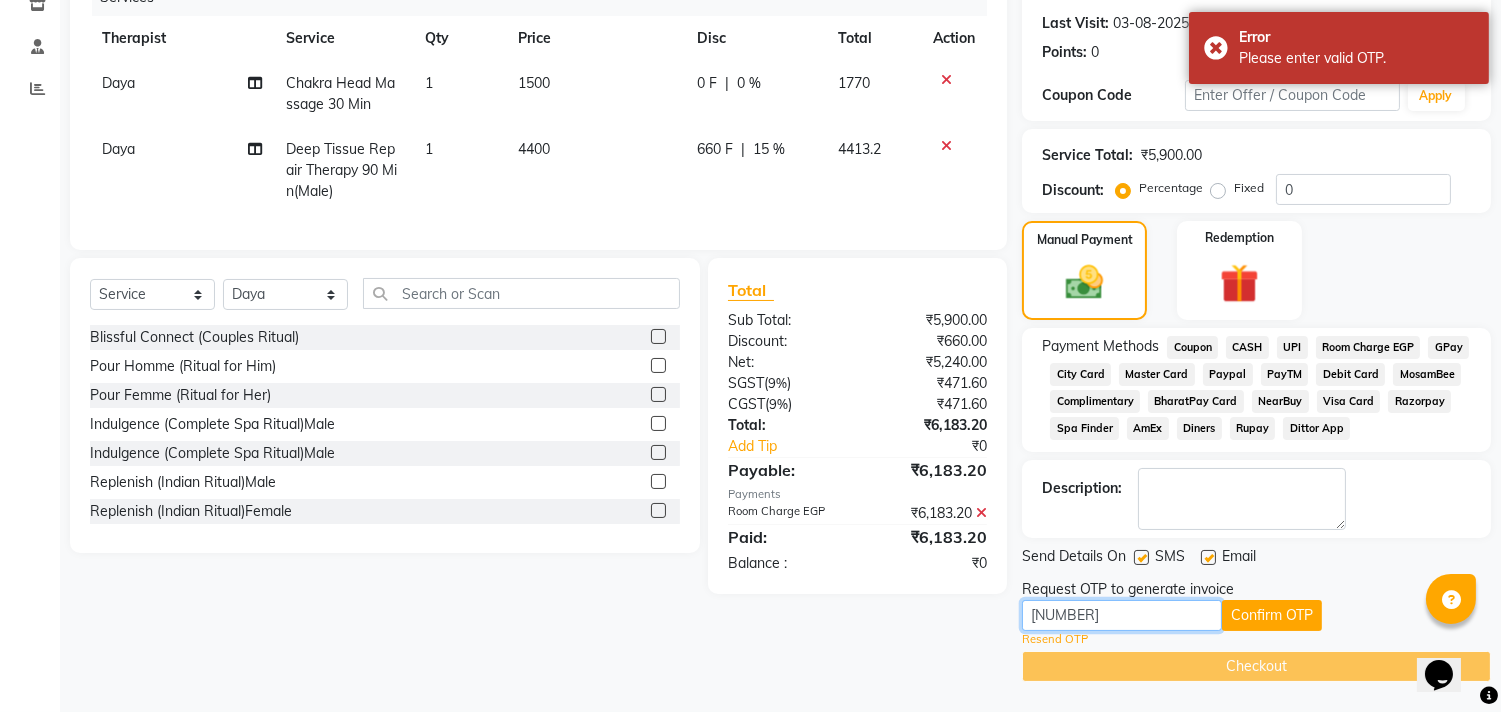click on "[NUMBER]" at bounding box center [1122, 615] 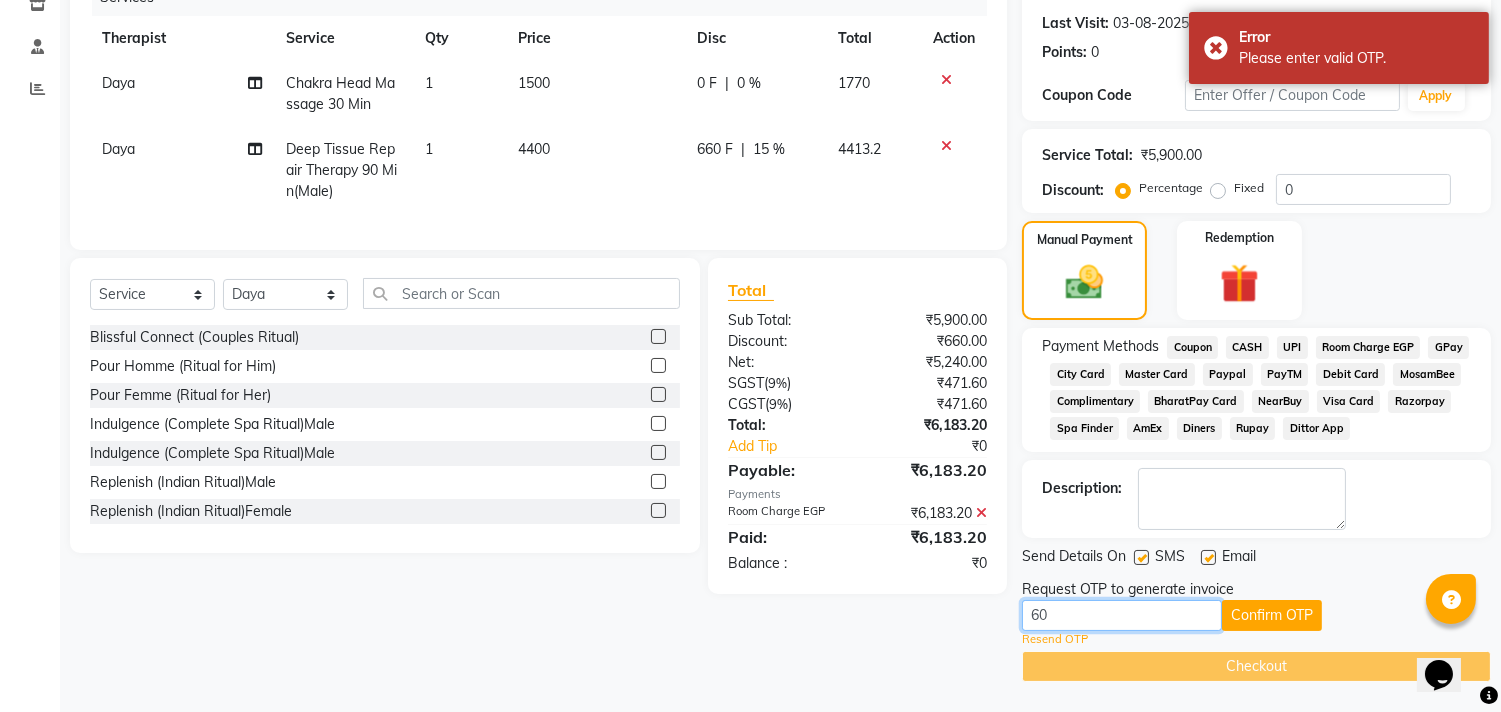 type on "6" 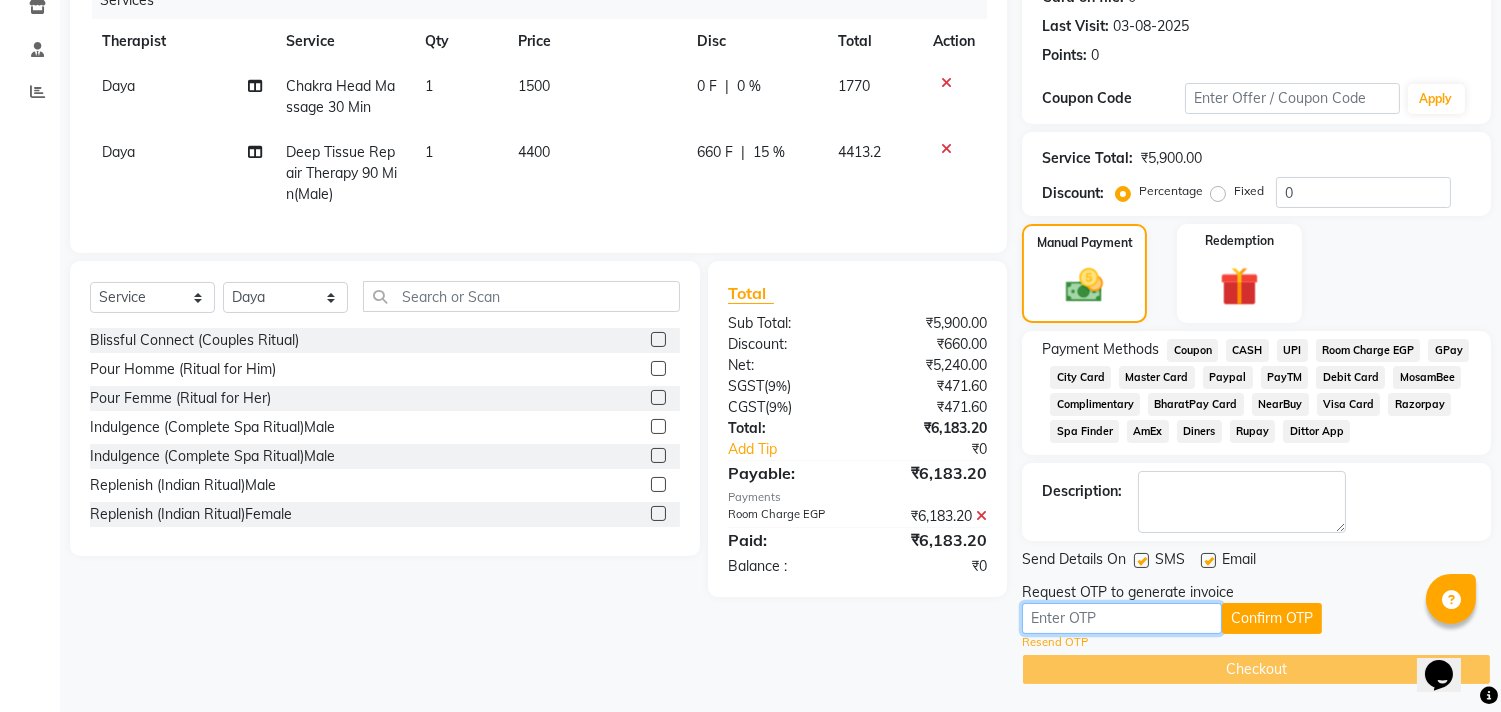 scroll, scrollTop: 270, scrollLeft: 0, axis: vertical 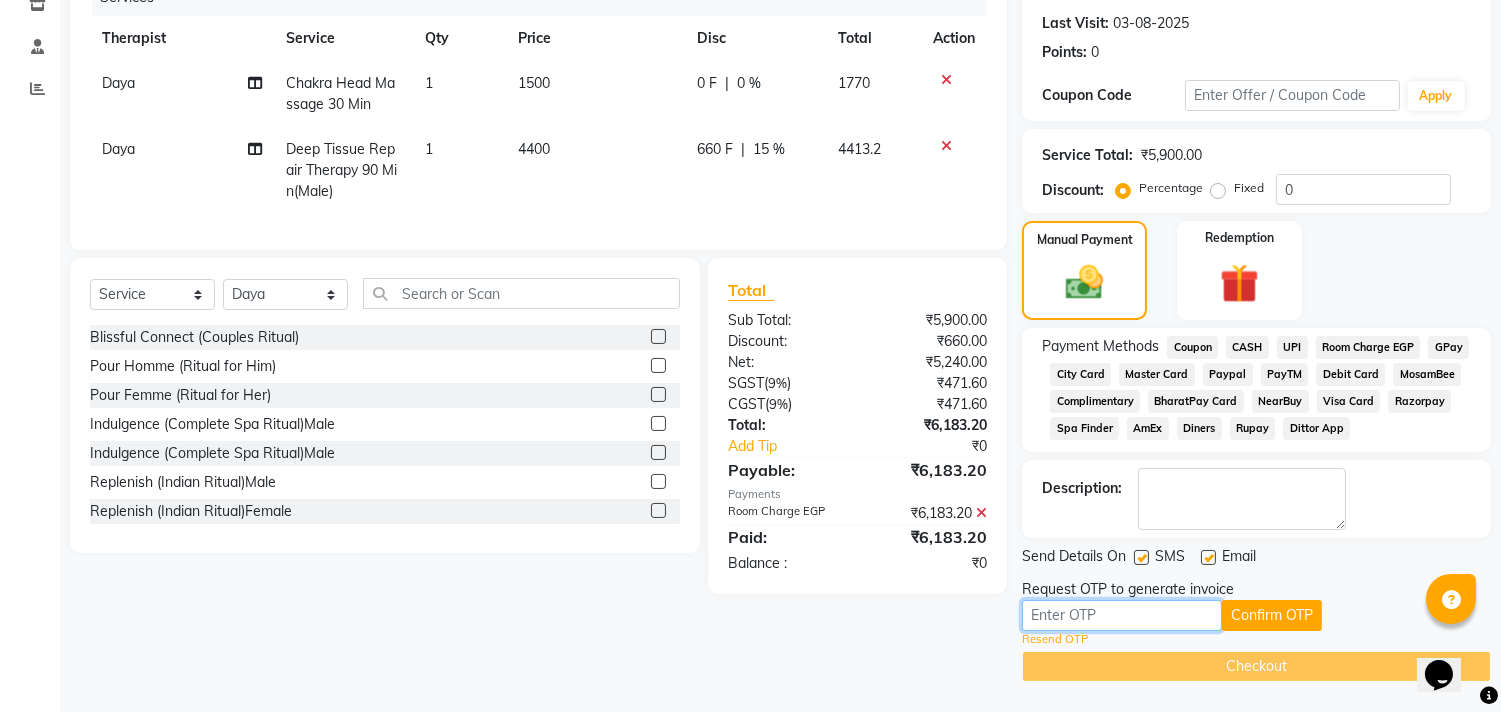 type on "5" 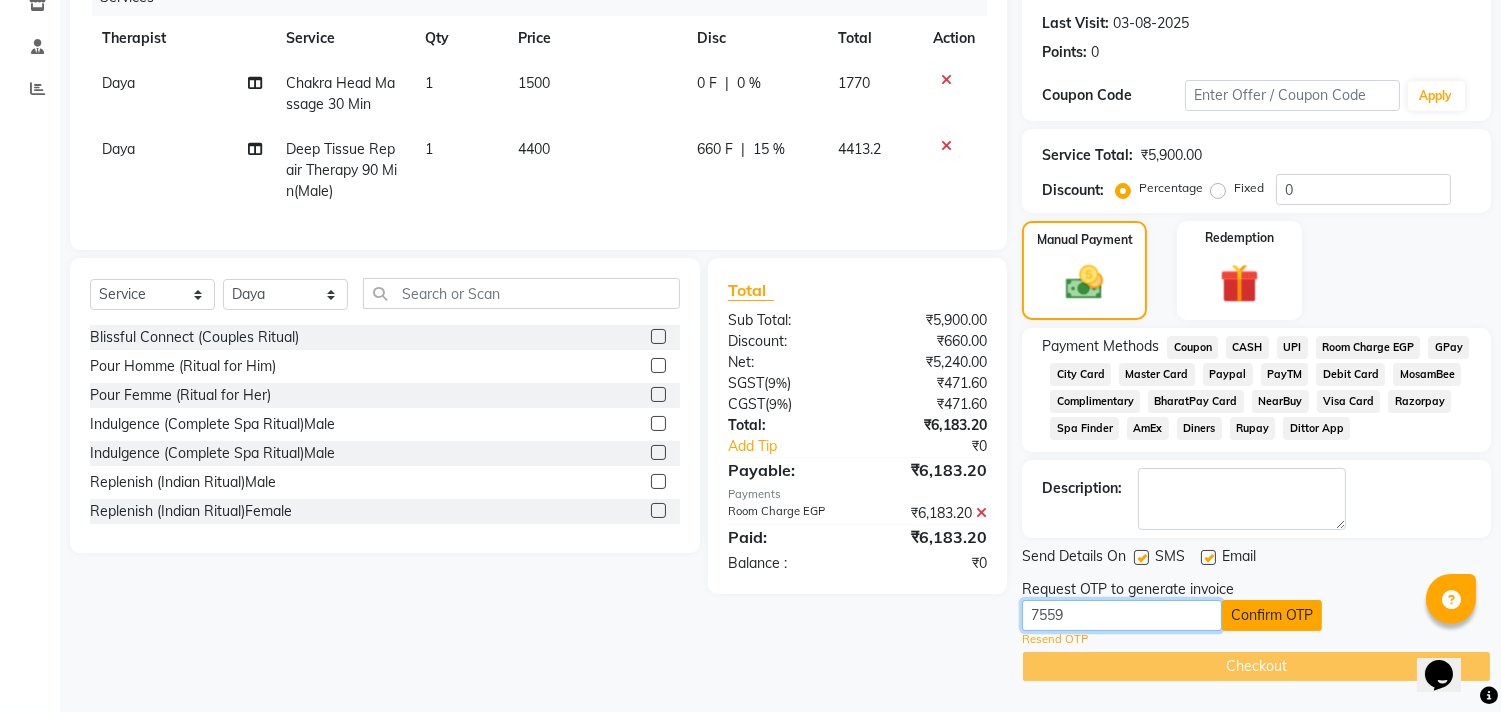 type on "7559" 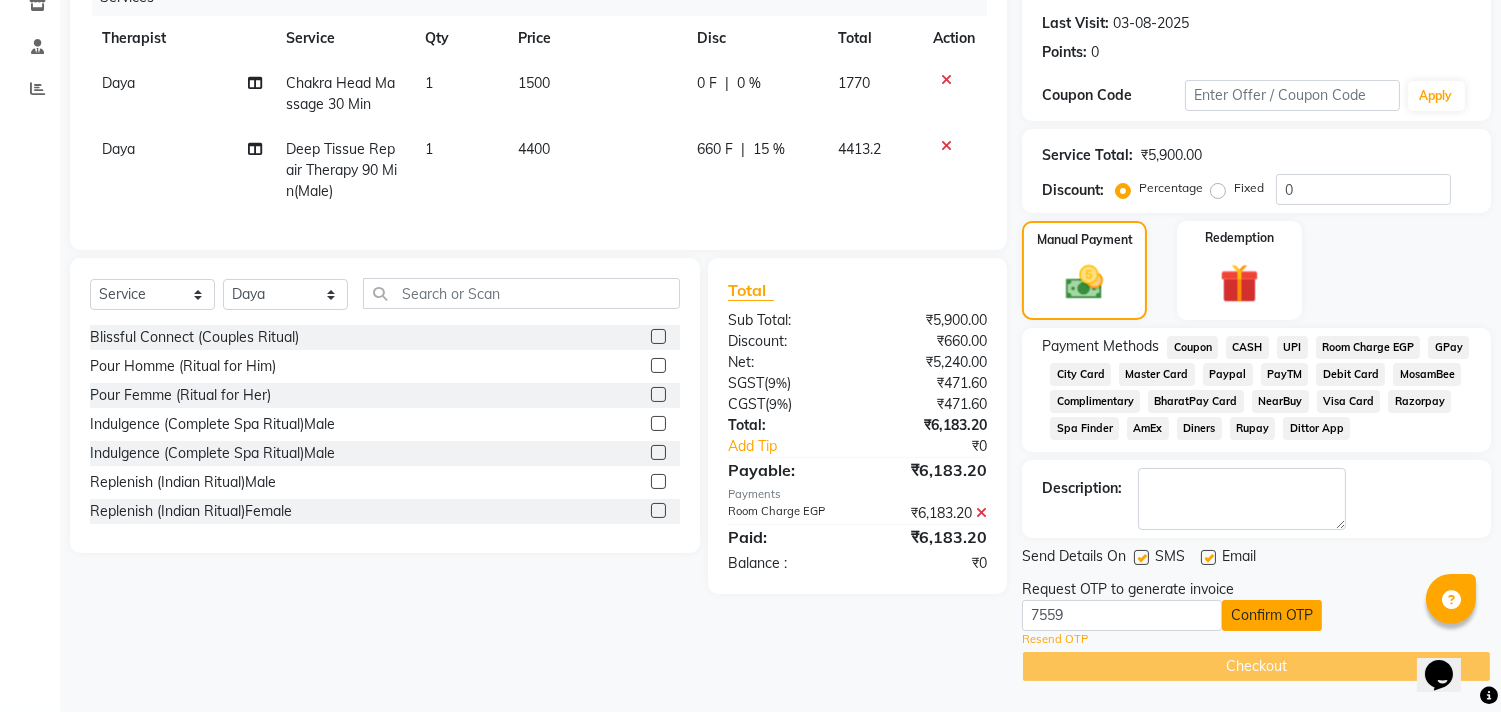 click on "Confirm OTP" 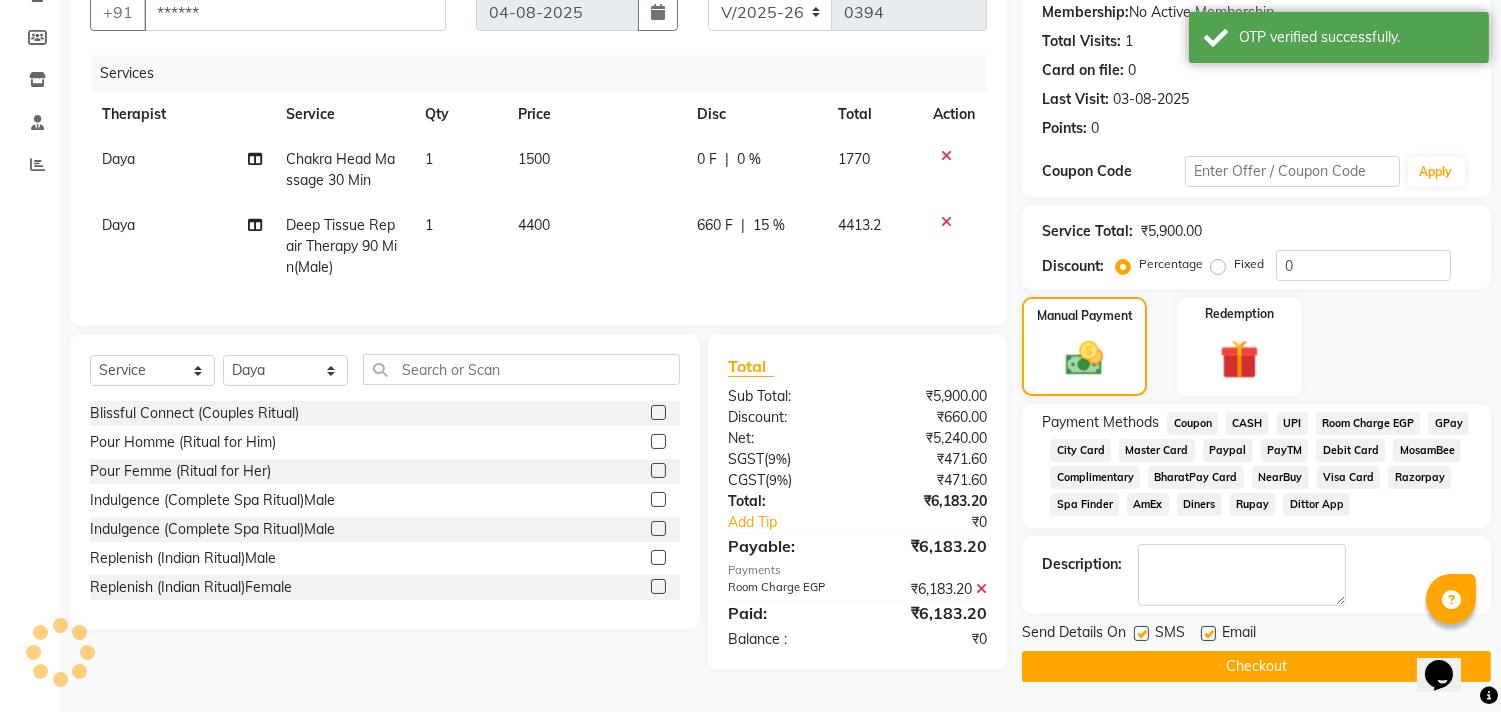 scroll, scrollTop: 197, scrollLeft: 0, axis: vertical 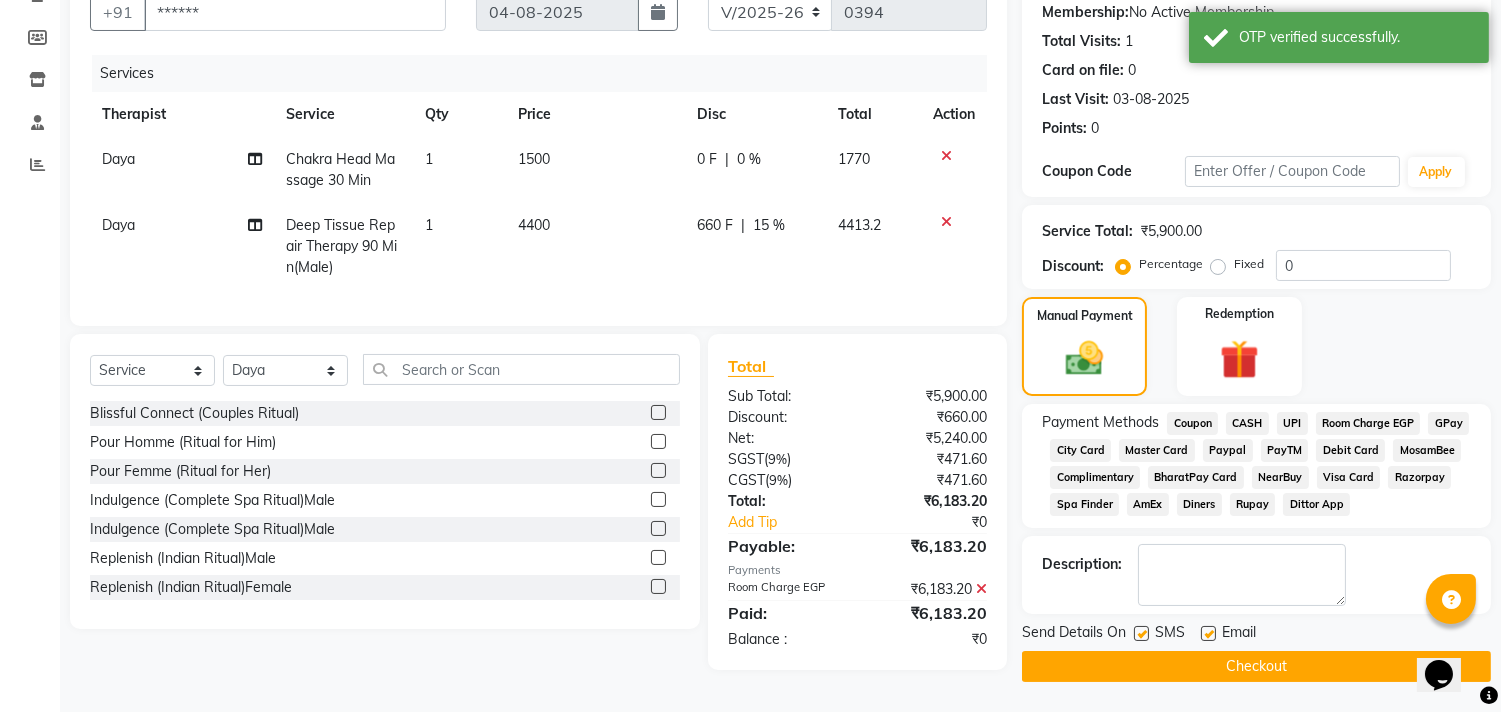 click on "Checkout" 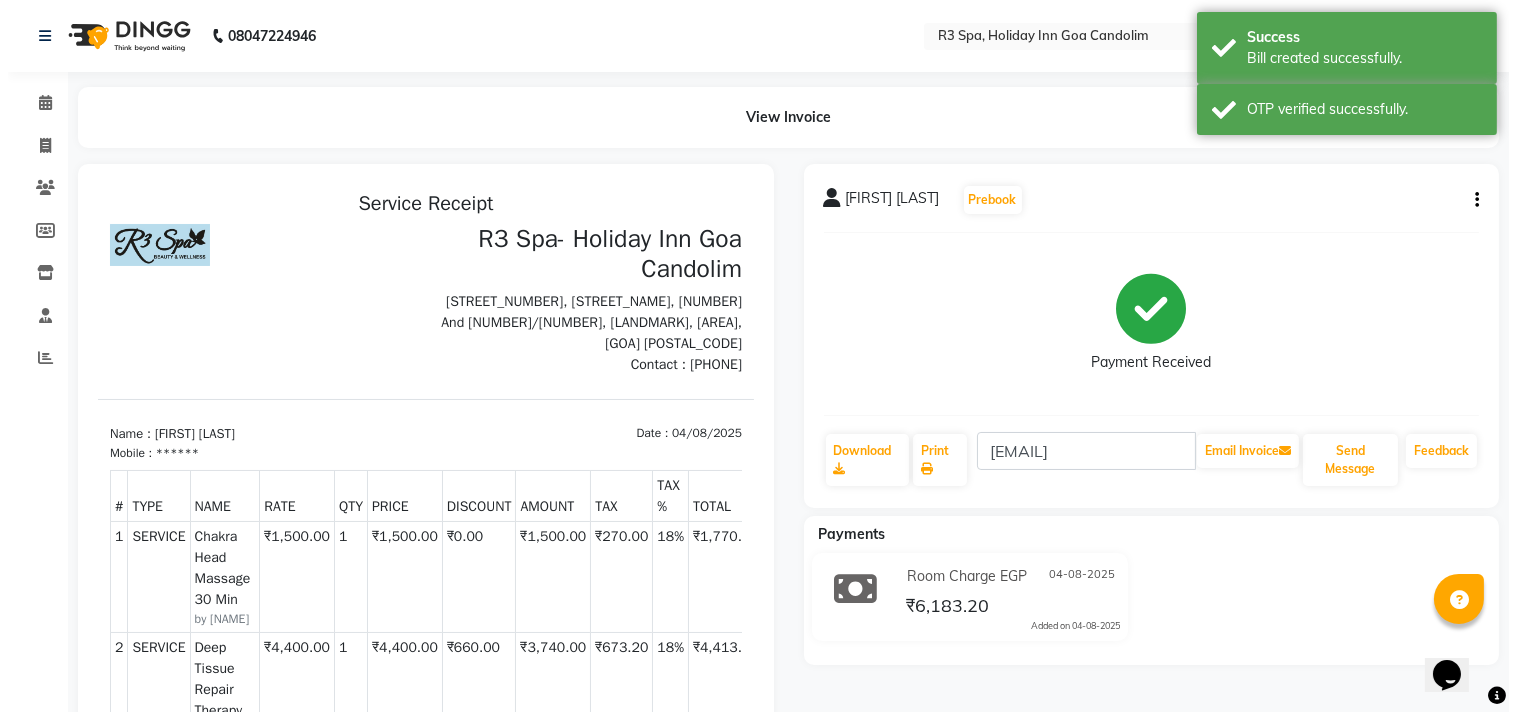 scroll, scrollTop: 0, scrollLeft: 0, axis: both 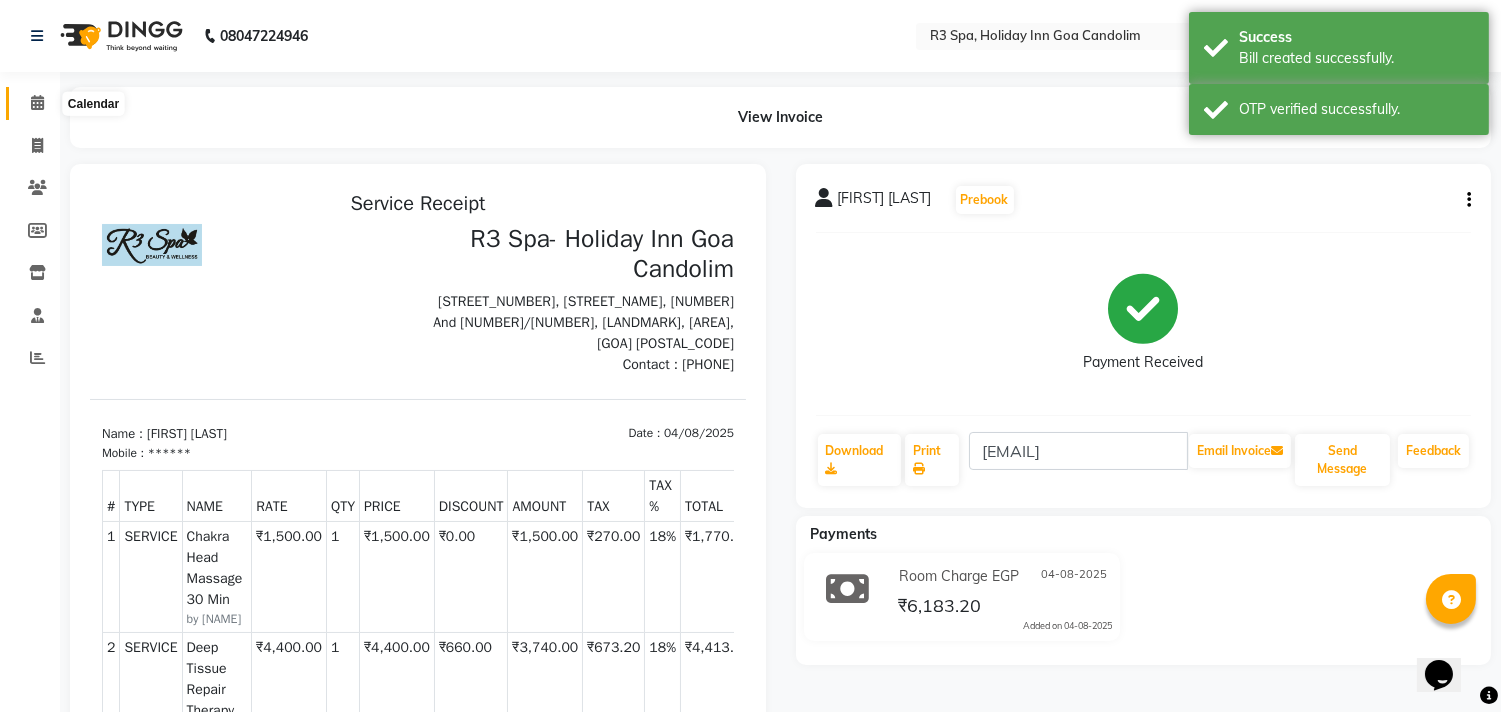 drag, startPoint x: 40, startPoint y: 104, endPoint x: 1217, endPoint y: 706, distance: 1322.0186 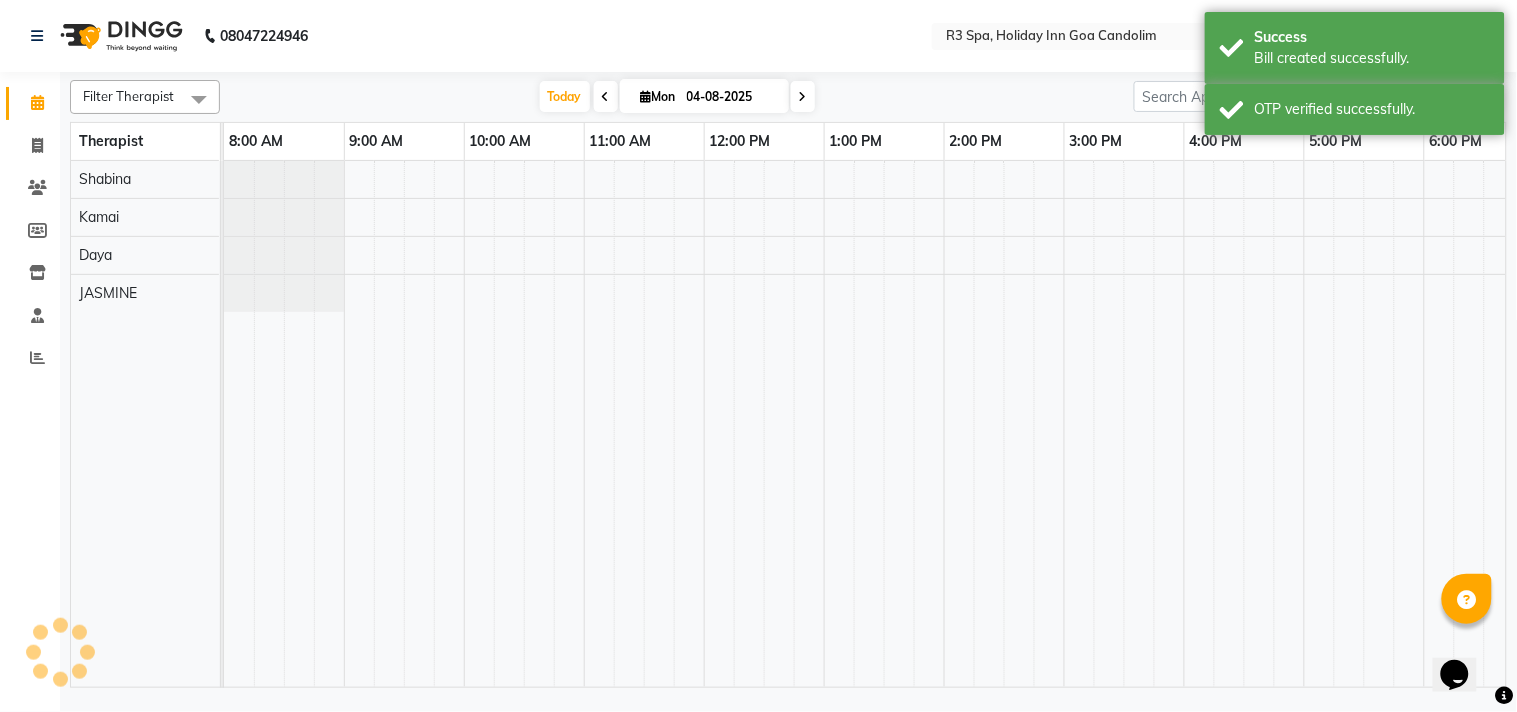 scroll, scrollTop: 0, scrollLeft: 0, axis: both 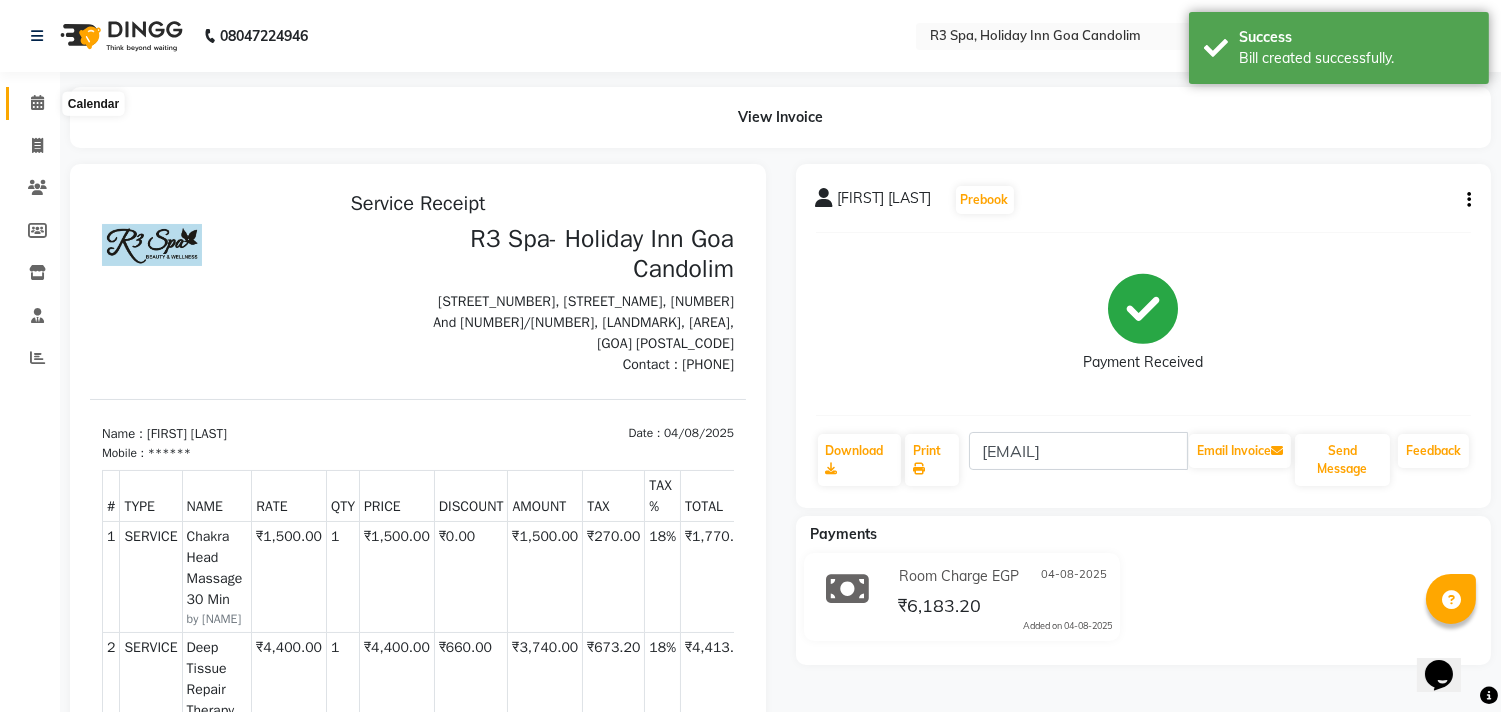 click 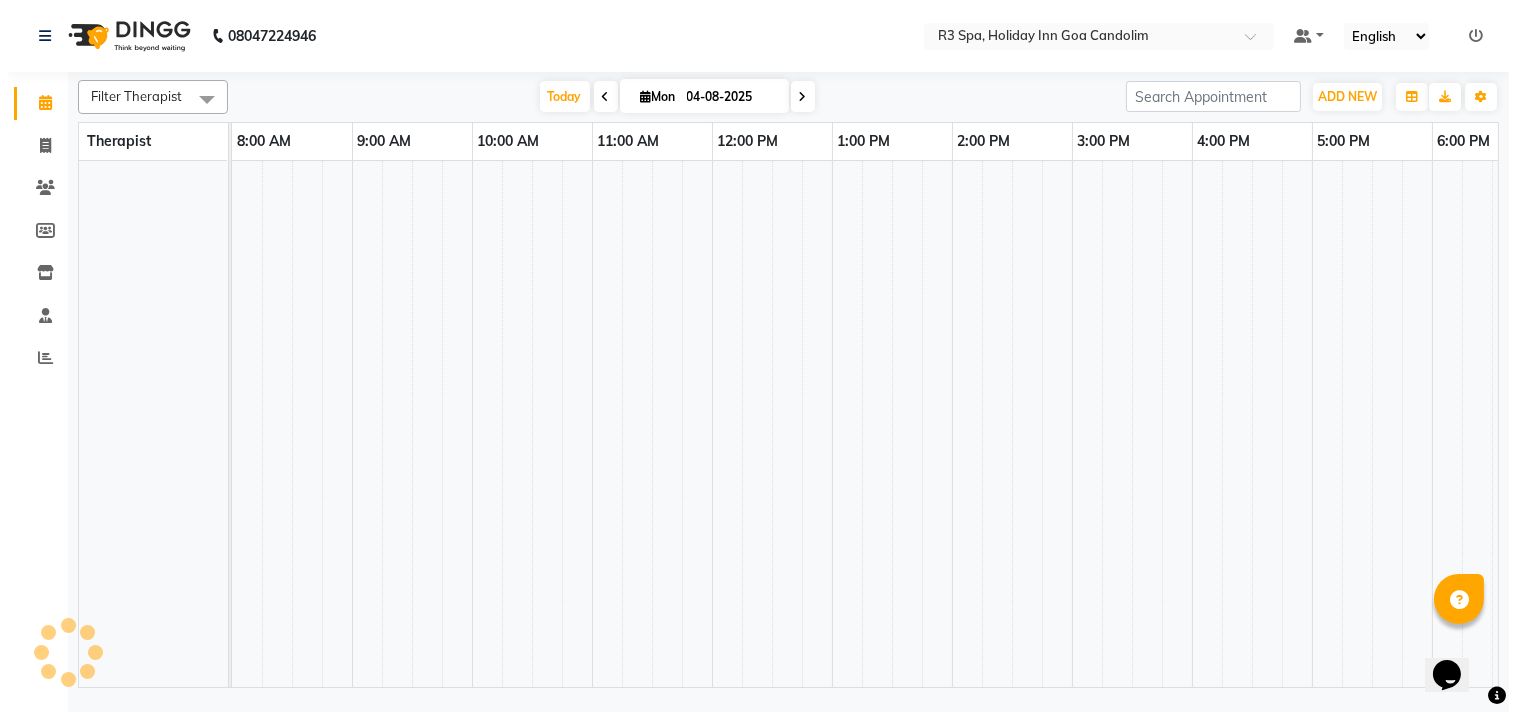 scroll, scrollTop: 0, scrollLeft: 0, axis: both 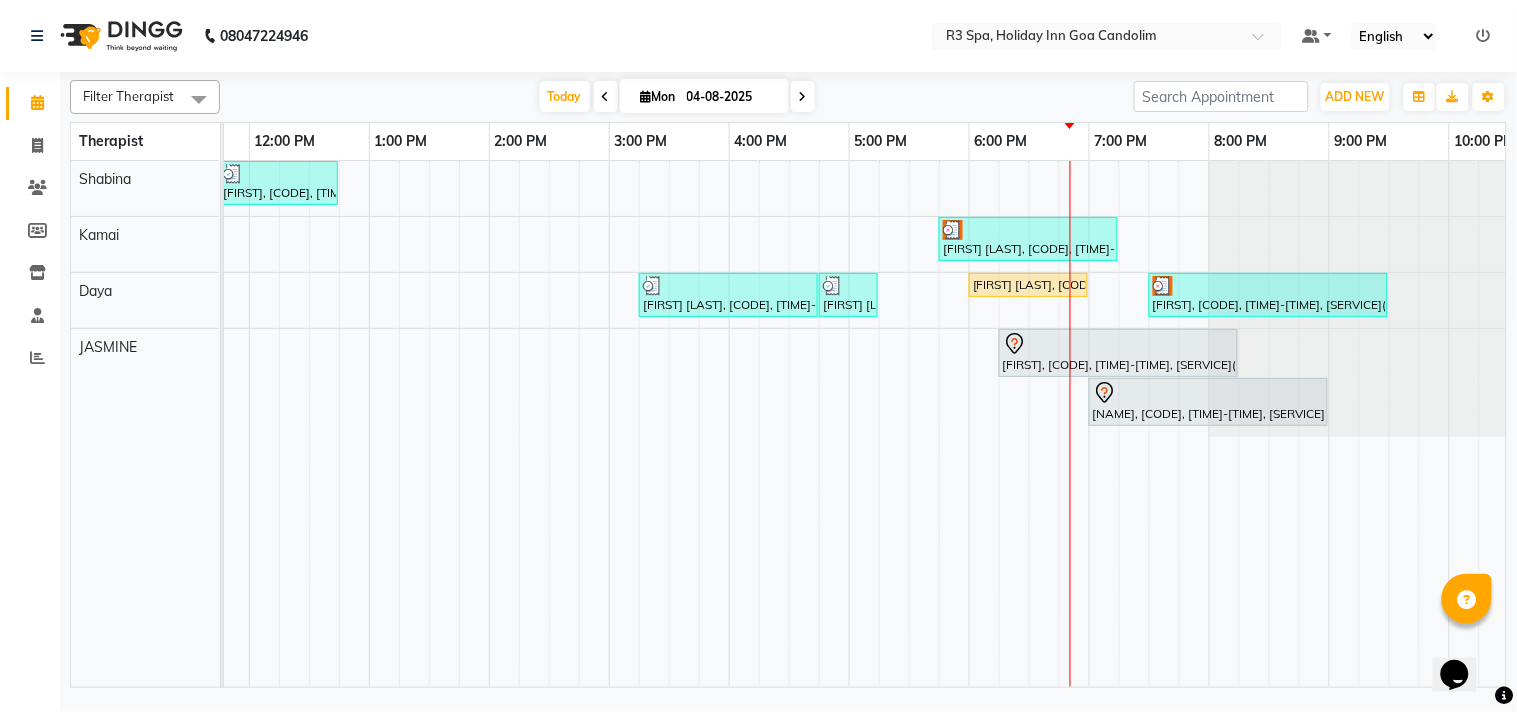 click at bounding box center [1028, 230] 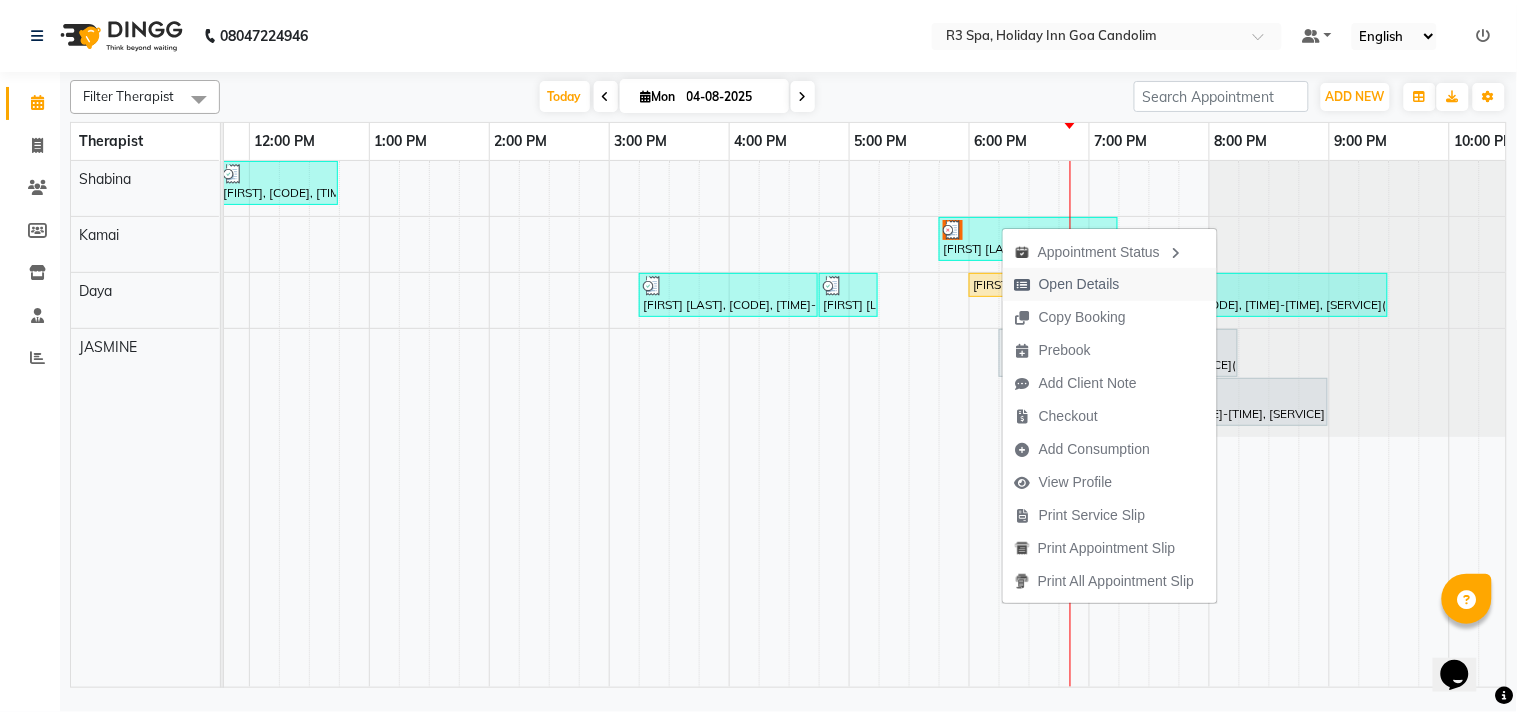 click on "Open Details" at bounding box center (1079, 284) 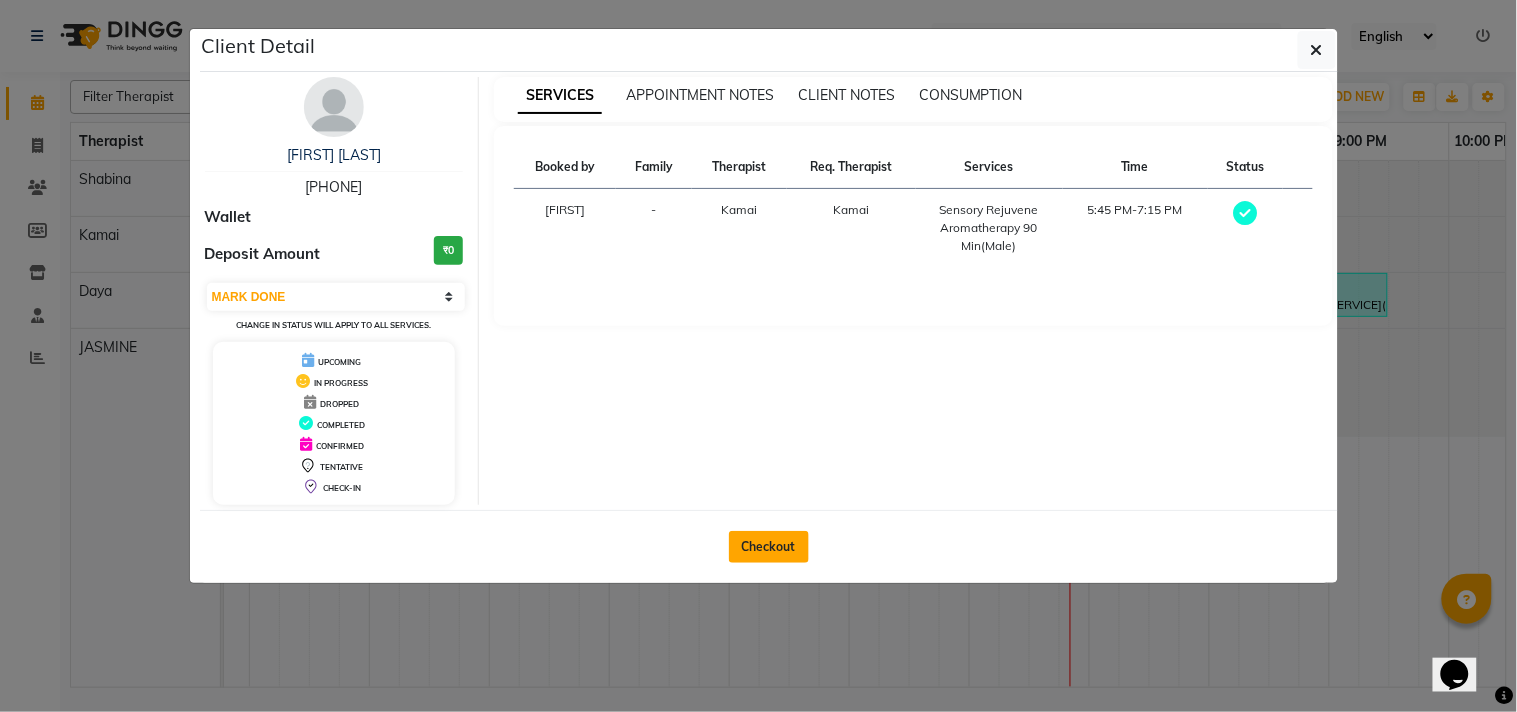click on "Checkout" 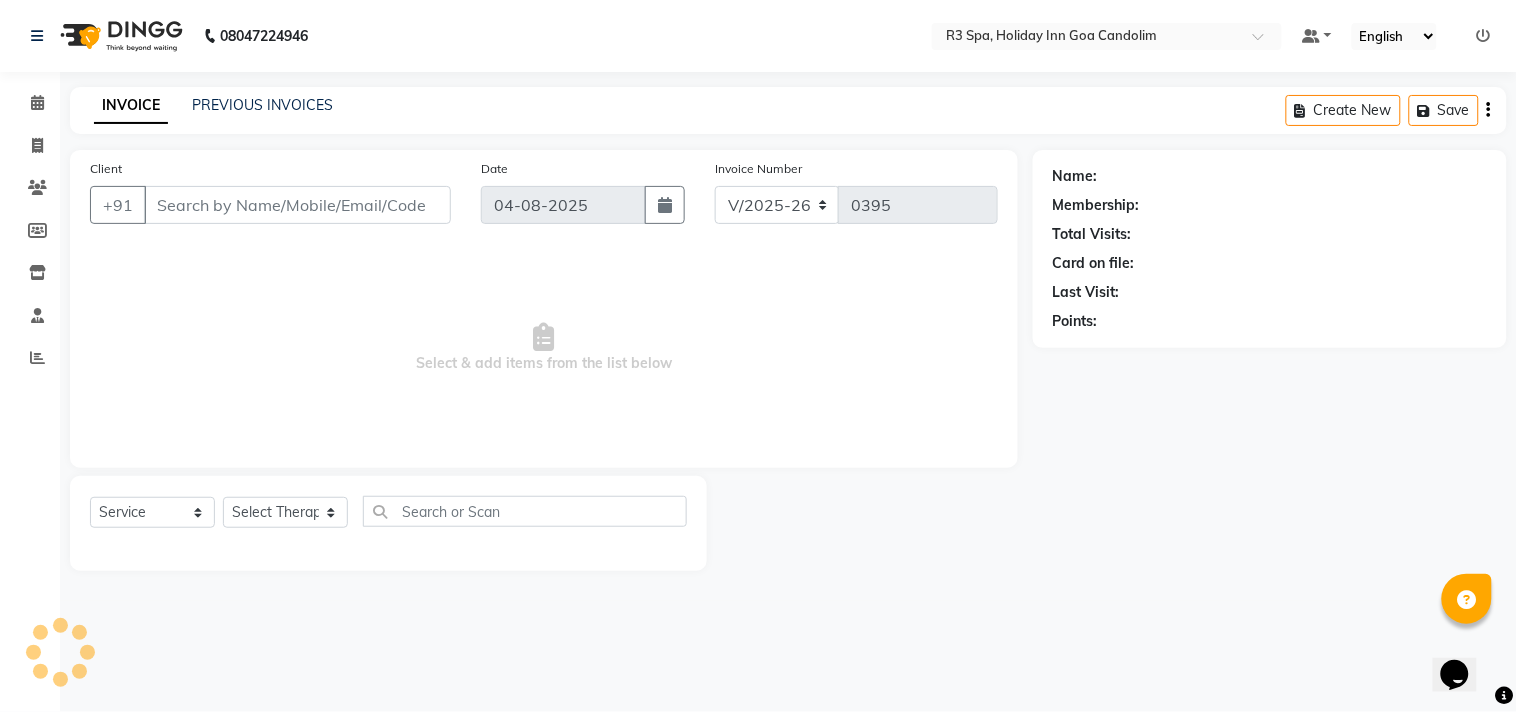 type on "88******24" 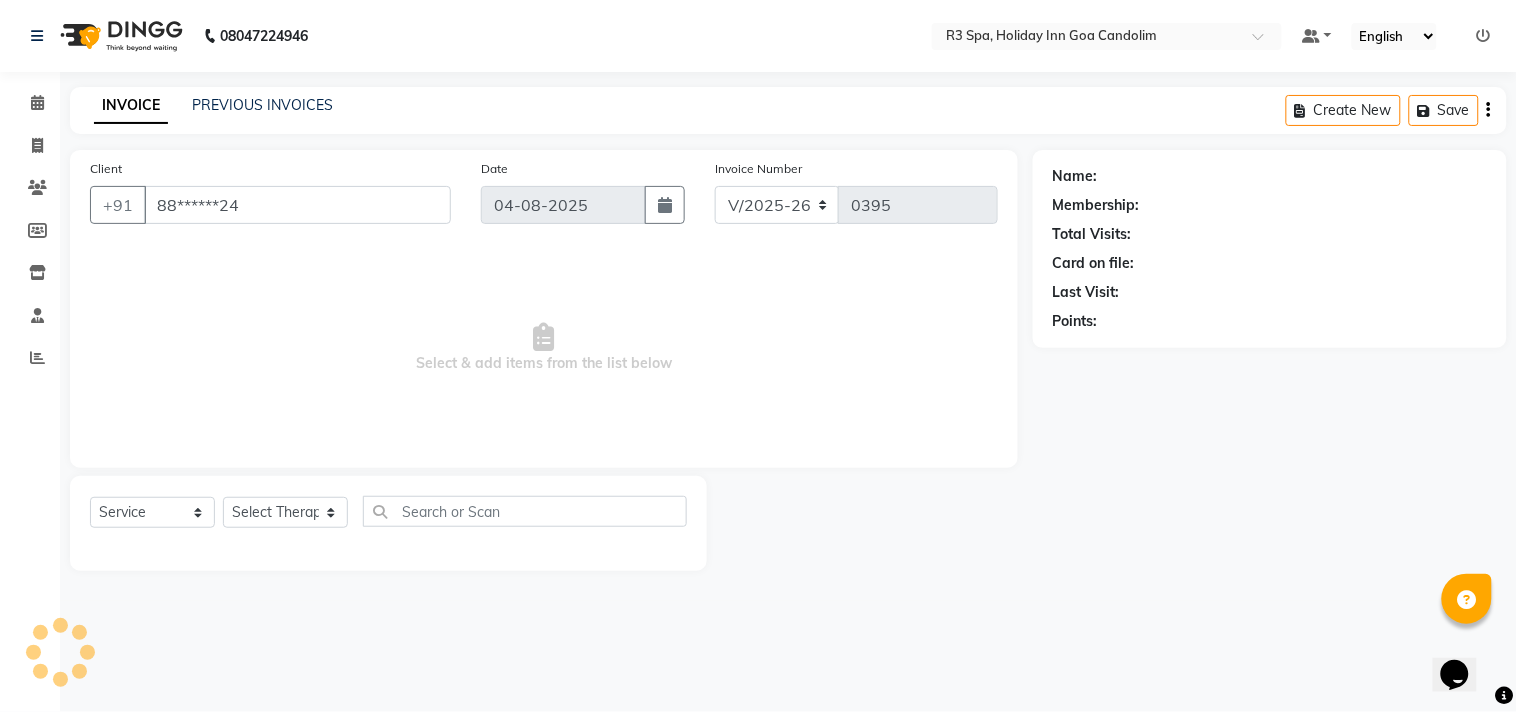 select on "71358" 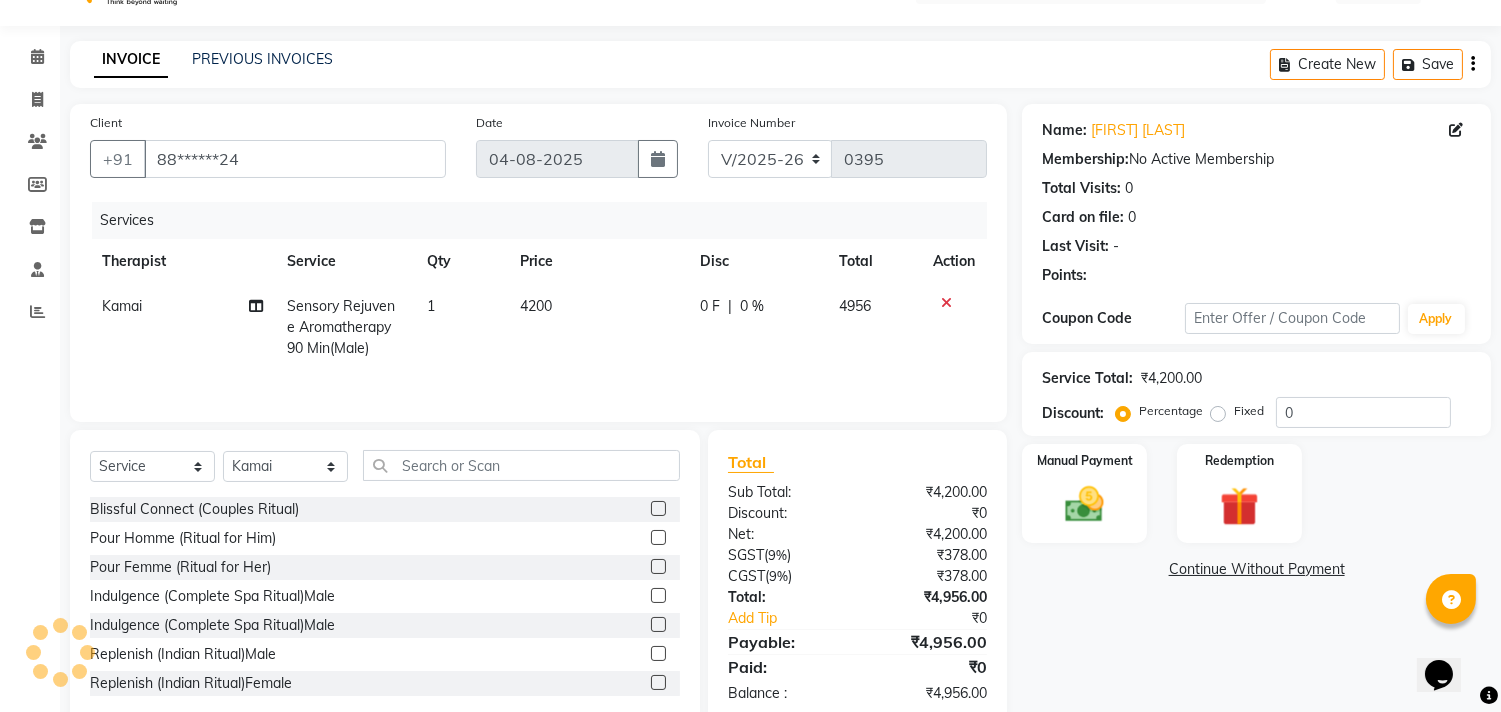 scroll, scrollTop: 91, scrollLeft: 0, axis: vertical 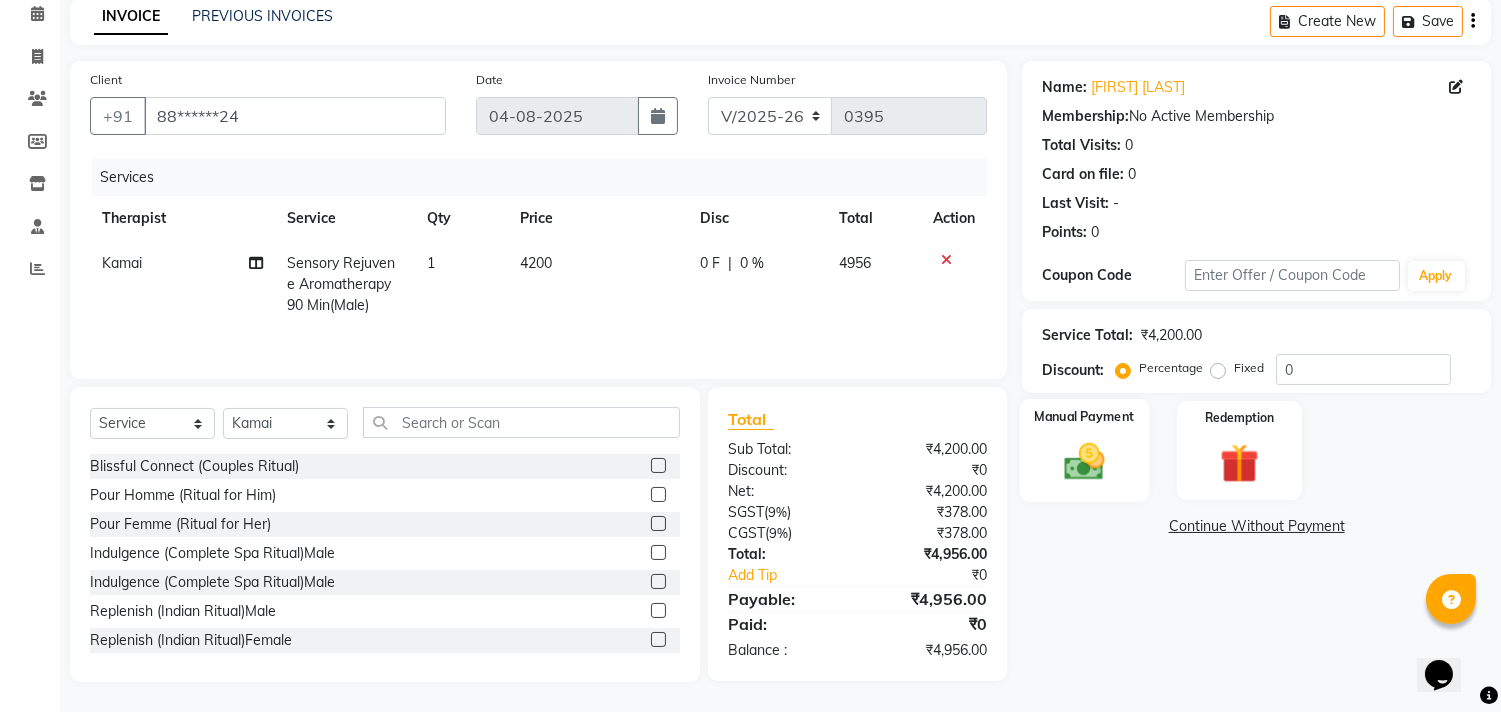 click 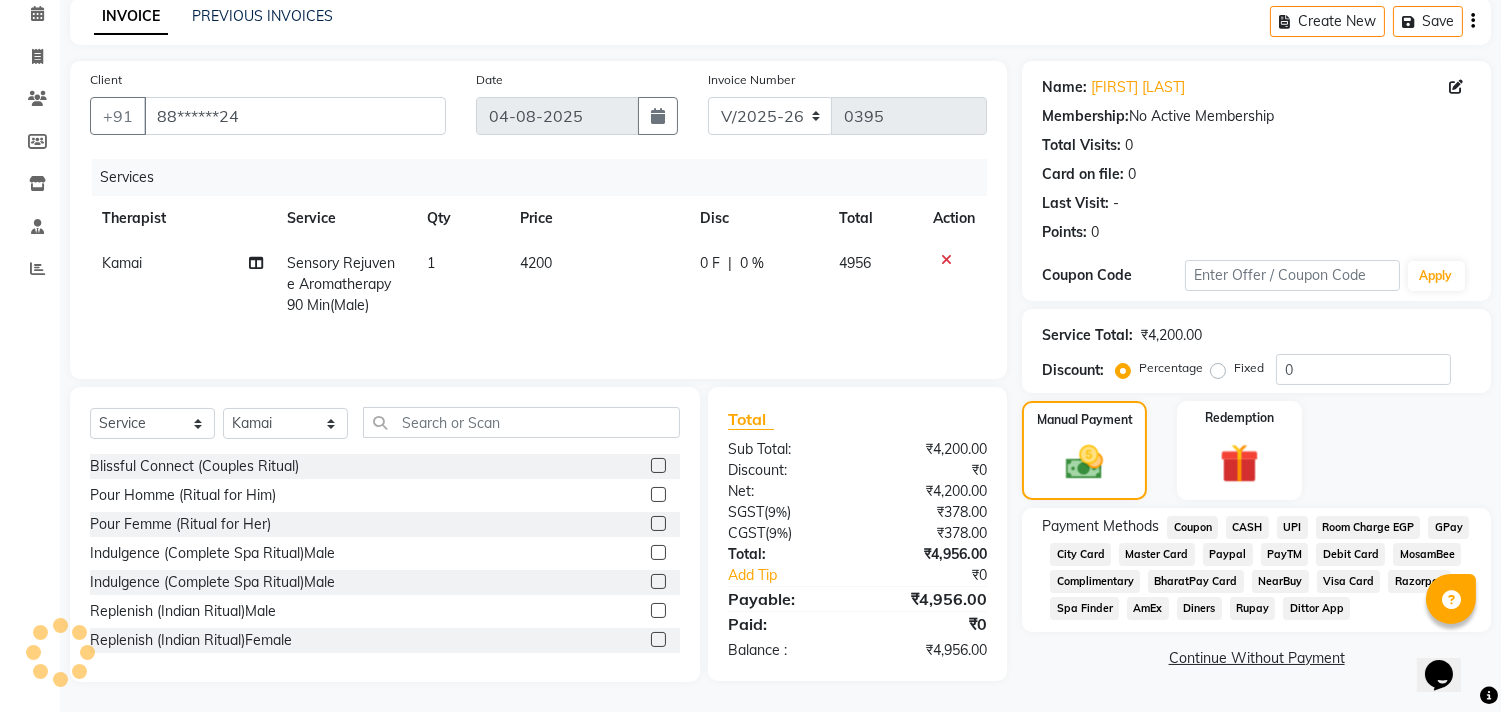click on "Room Charge EGP" 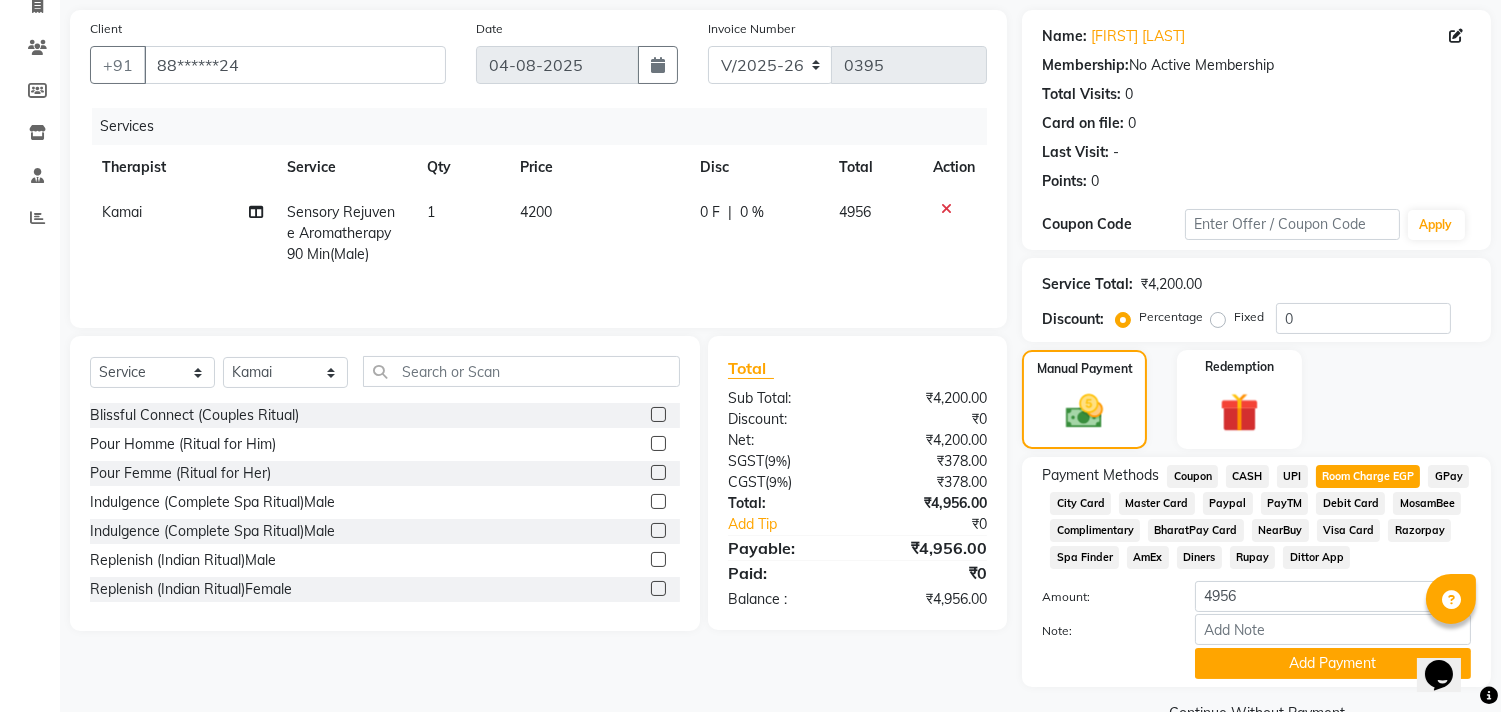 scroll, scrollTop: 186, scrollLeft: 0, axis: vertical 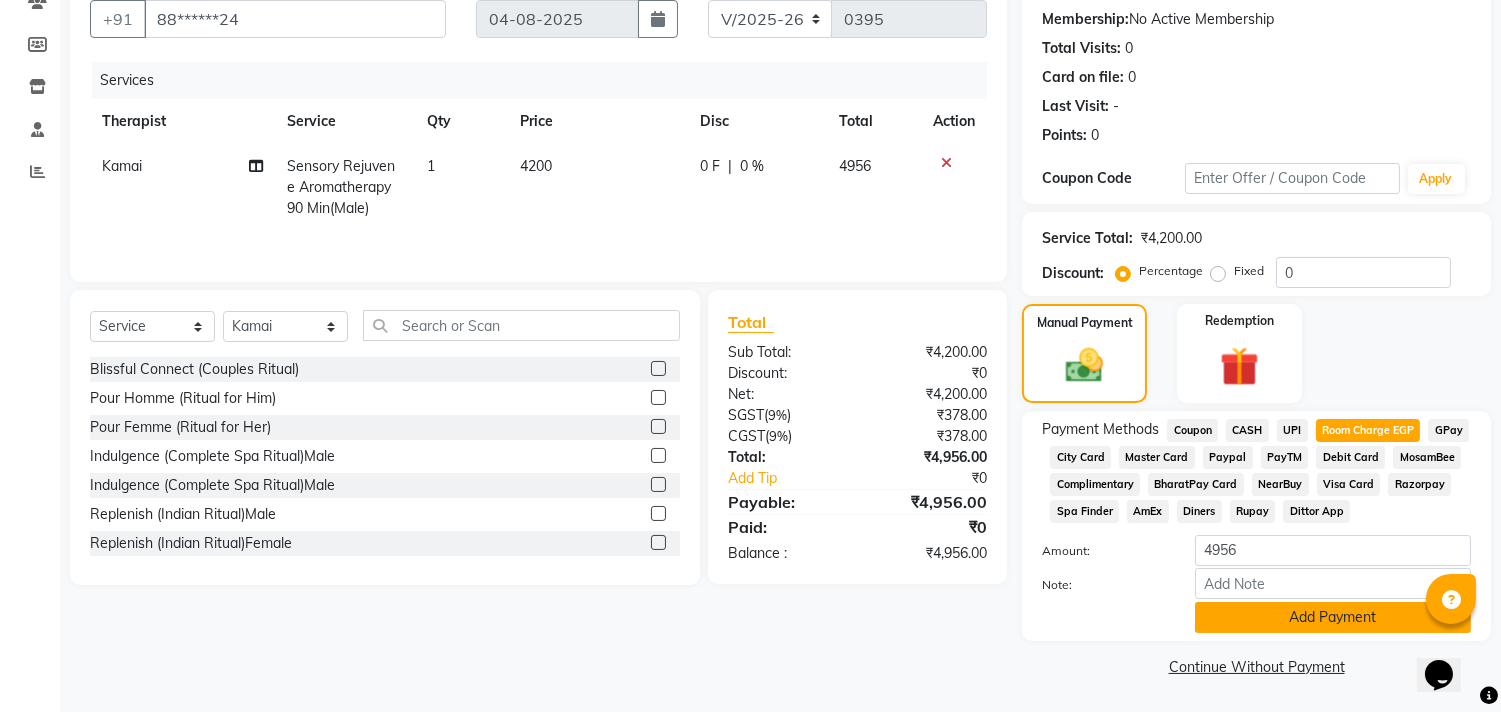 click on "Add Payment" 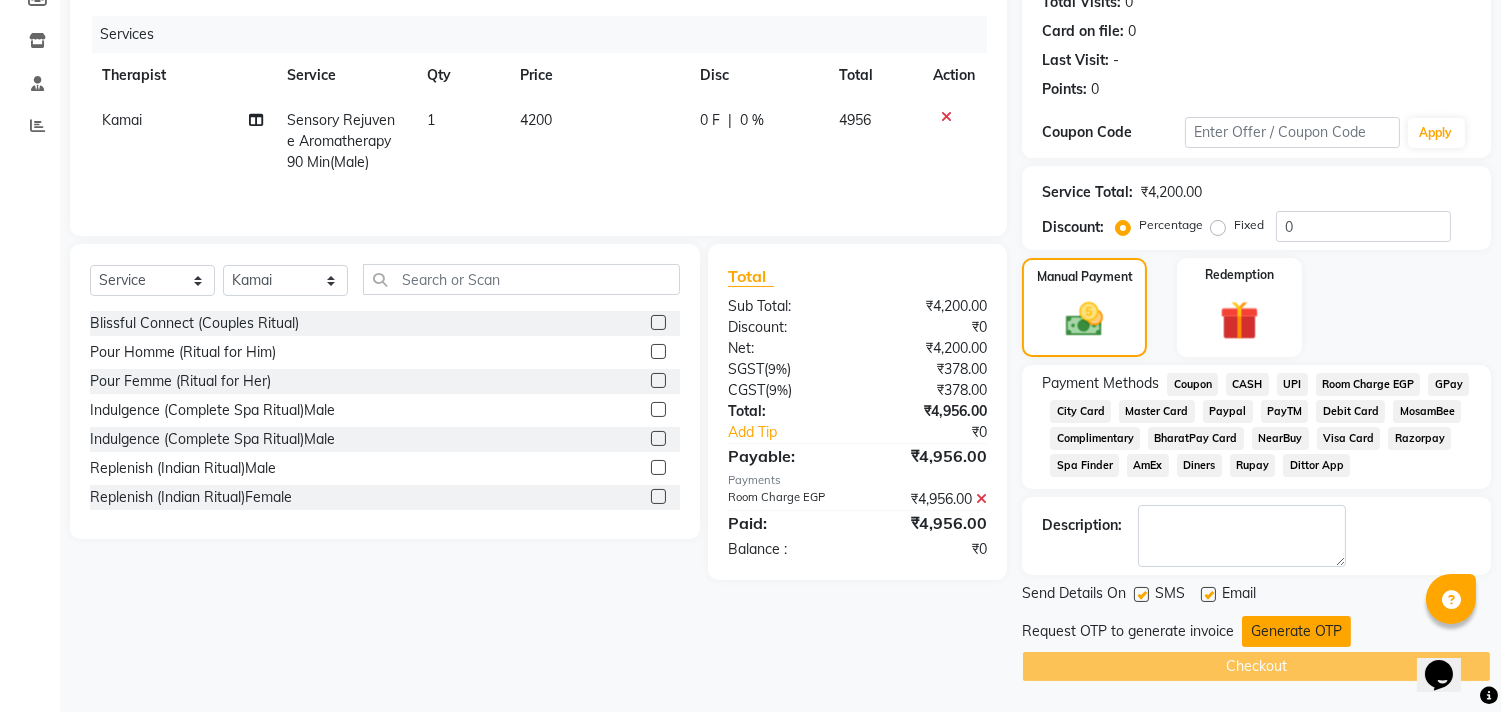 click on "Generate OTP" 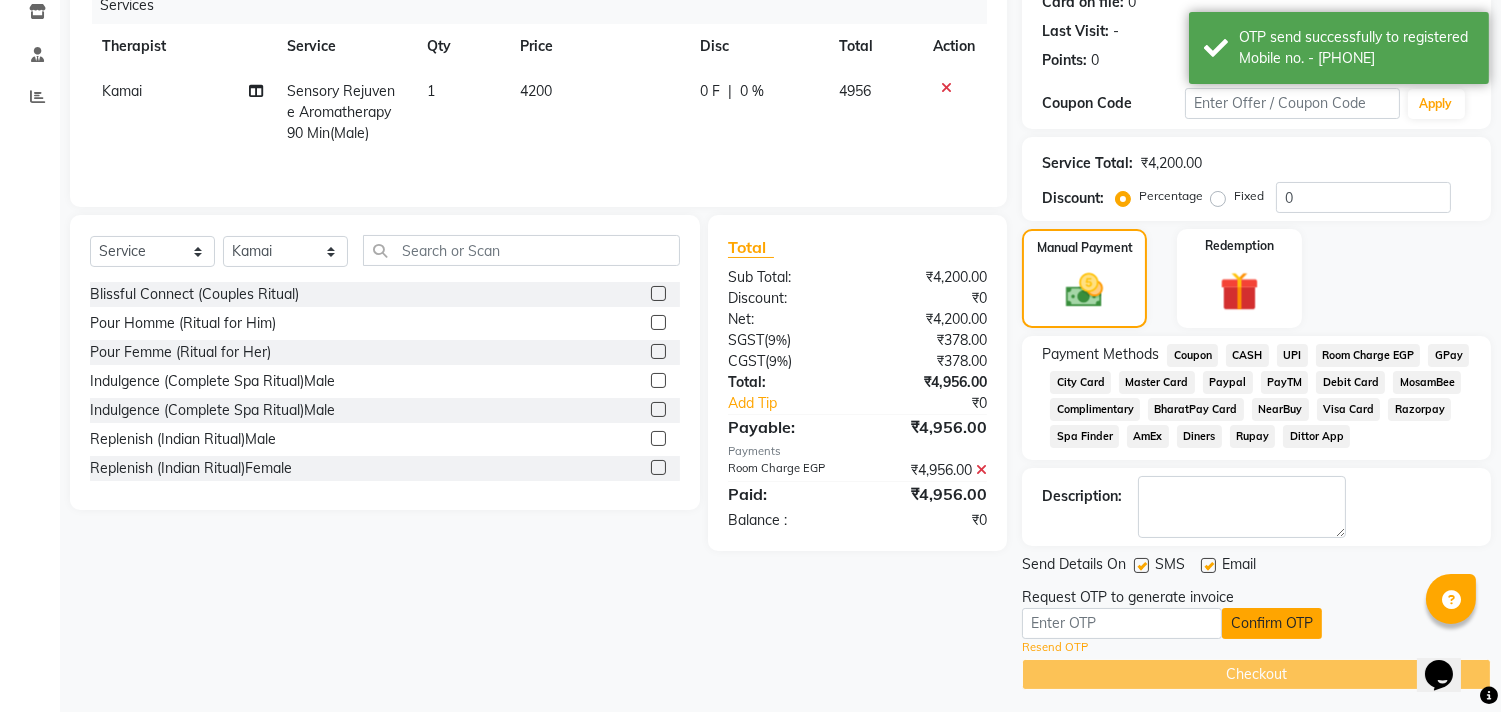 scroll, scrollTop: 270, scrollLeft: 0, axis: vertical 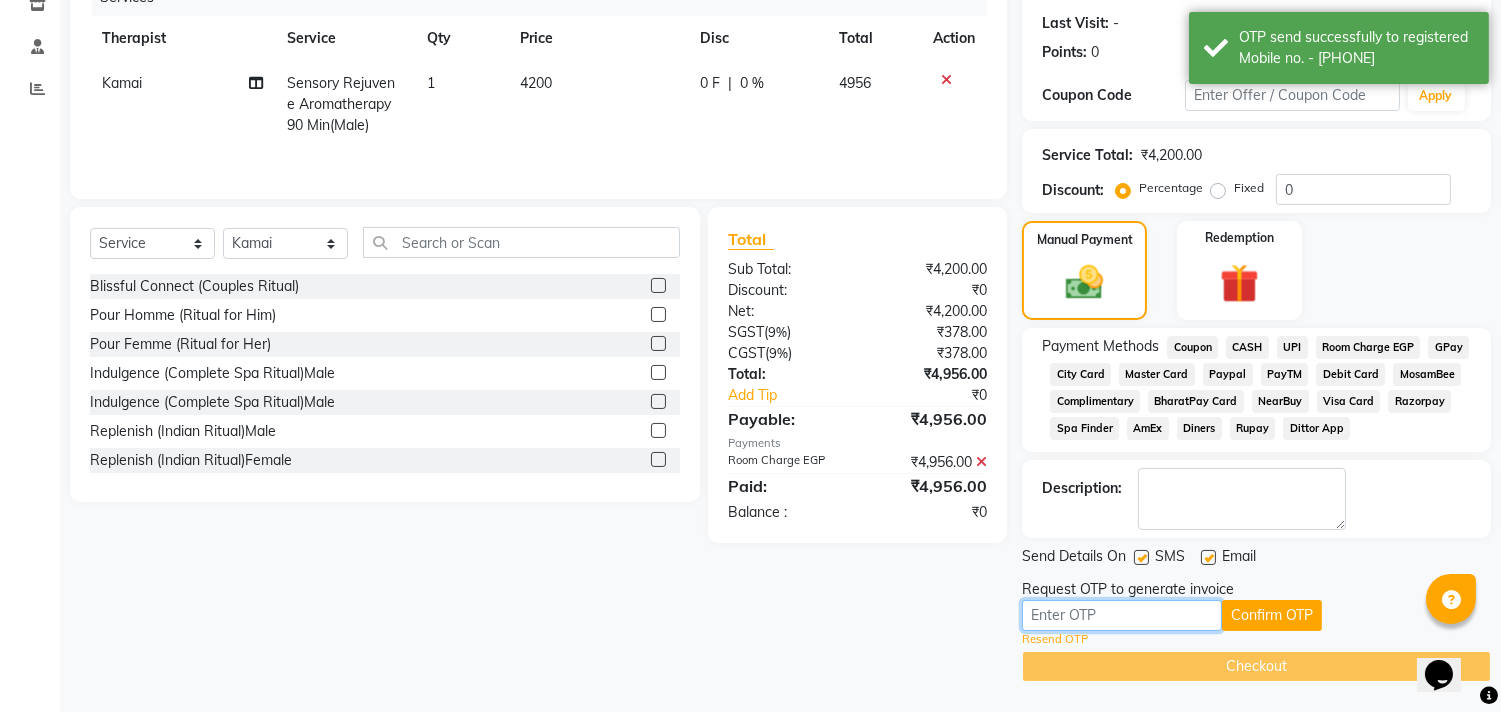 click at bounding box center (1122, 615) 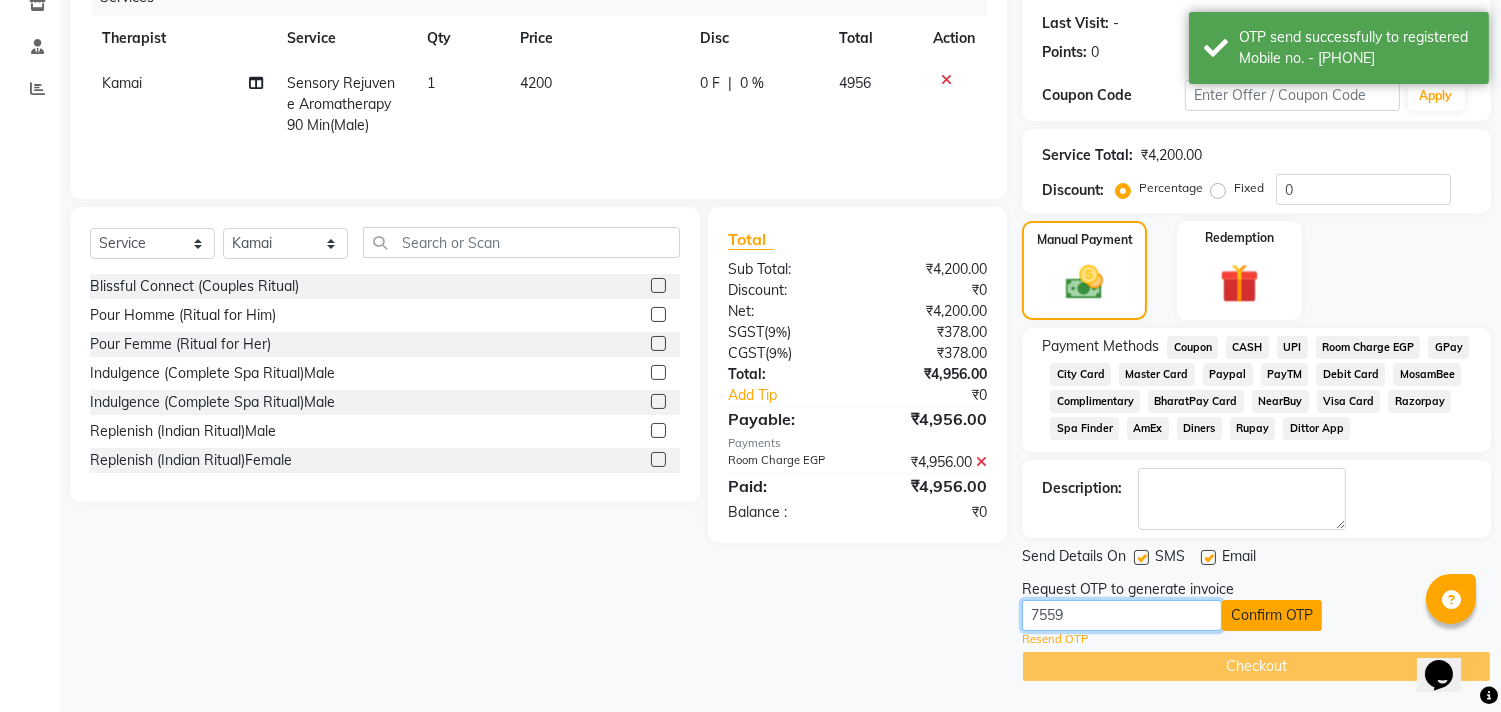 type on "7559" 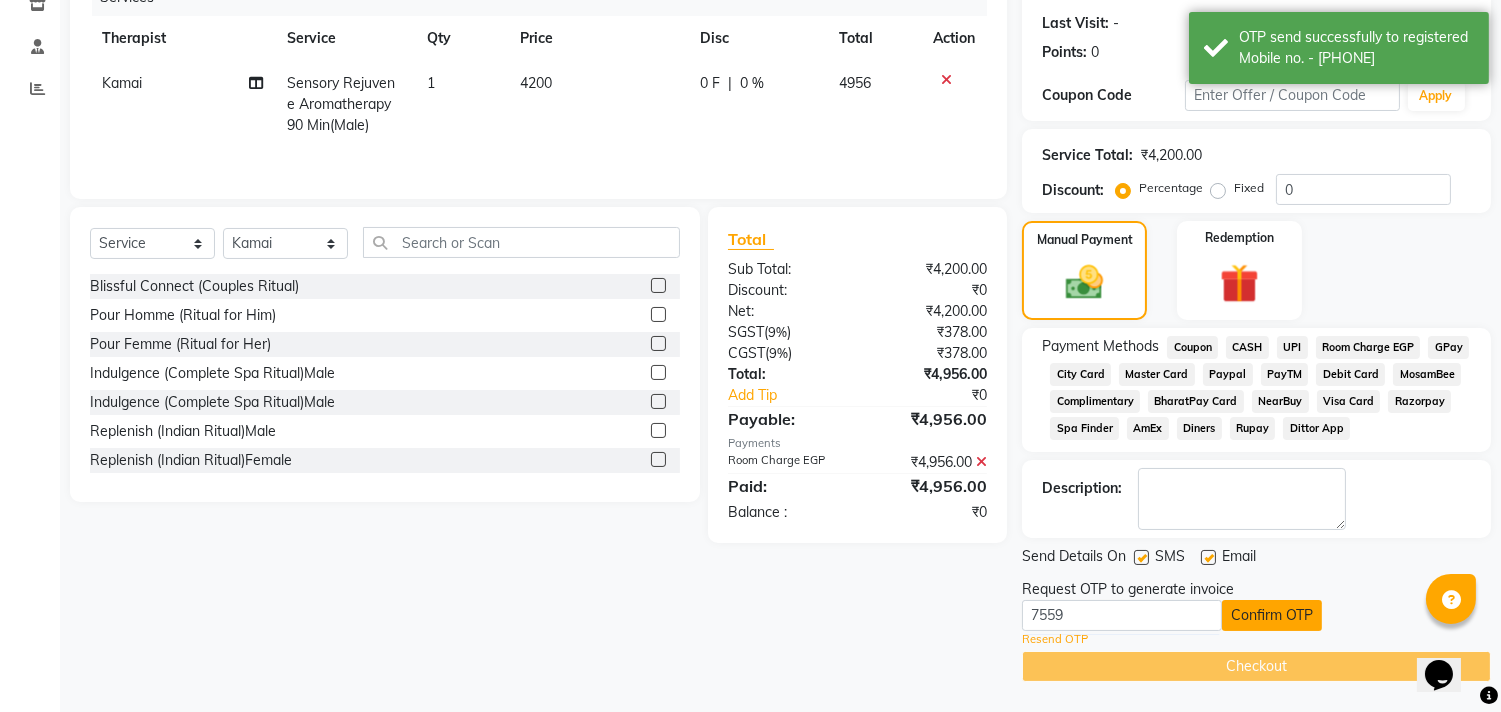 click on "Confirm OTP" 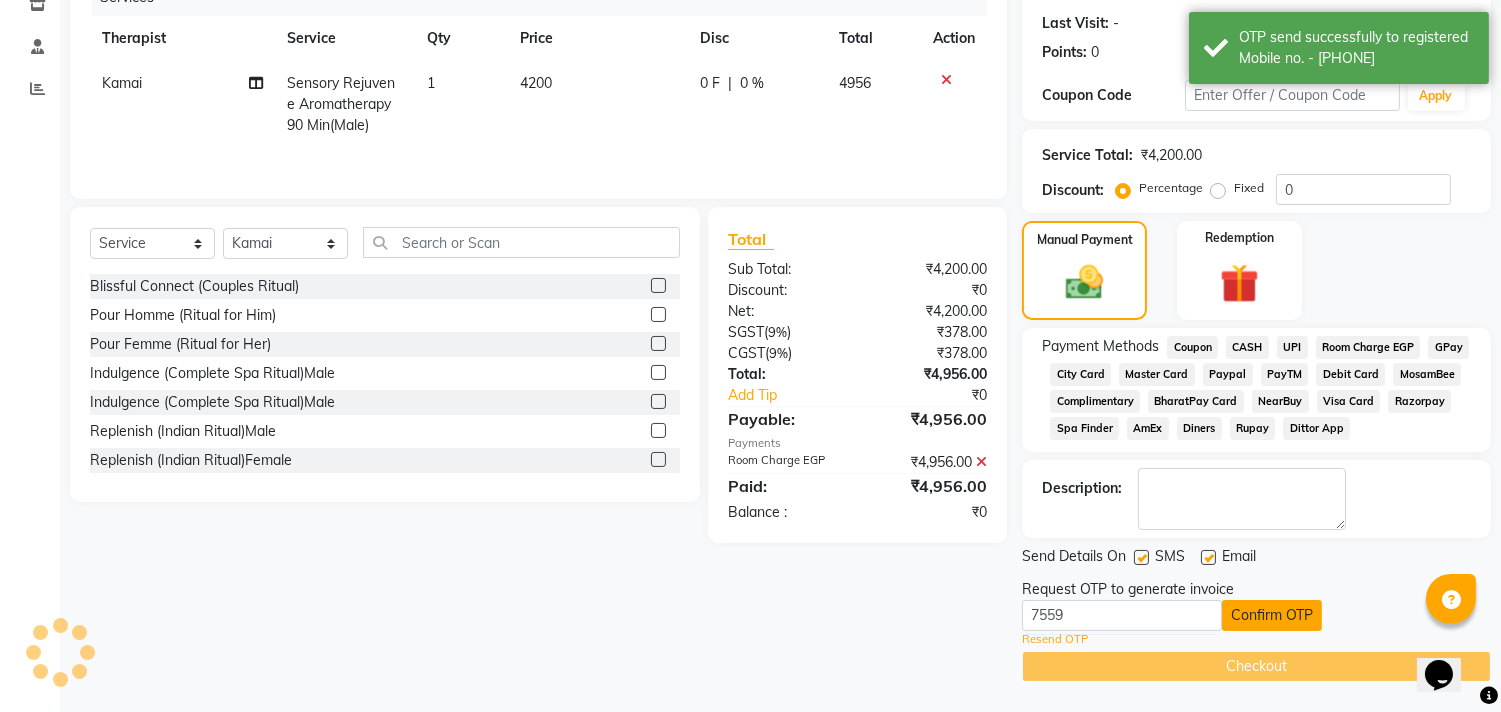 scroll, scrollTop: 193, scrollLeft: 0, axis: vertical 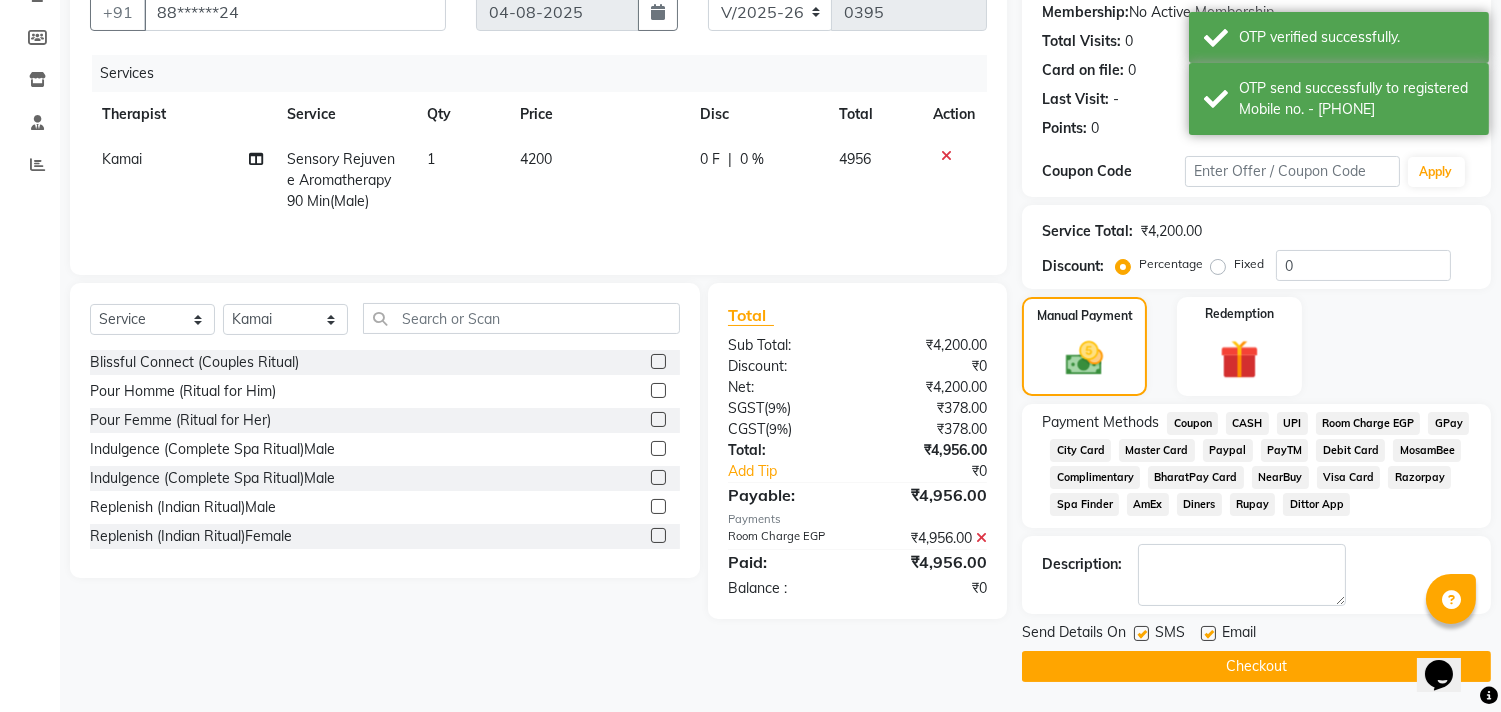 click on "Checkout" 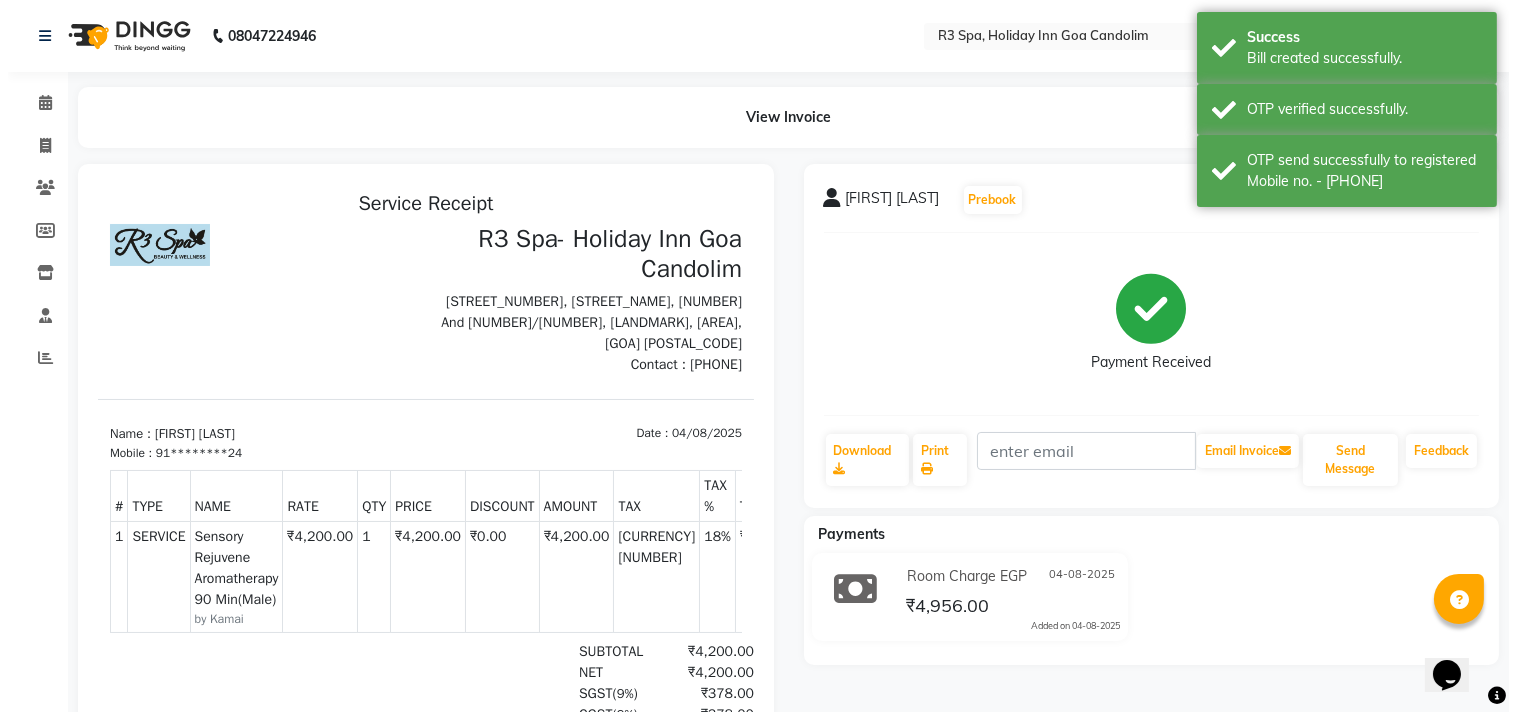 scroll, scrollTop: 0, scrollLeft: 0, axis: both 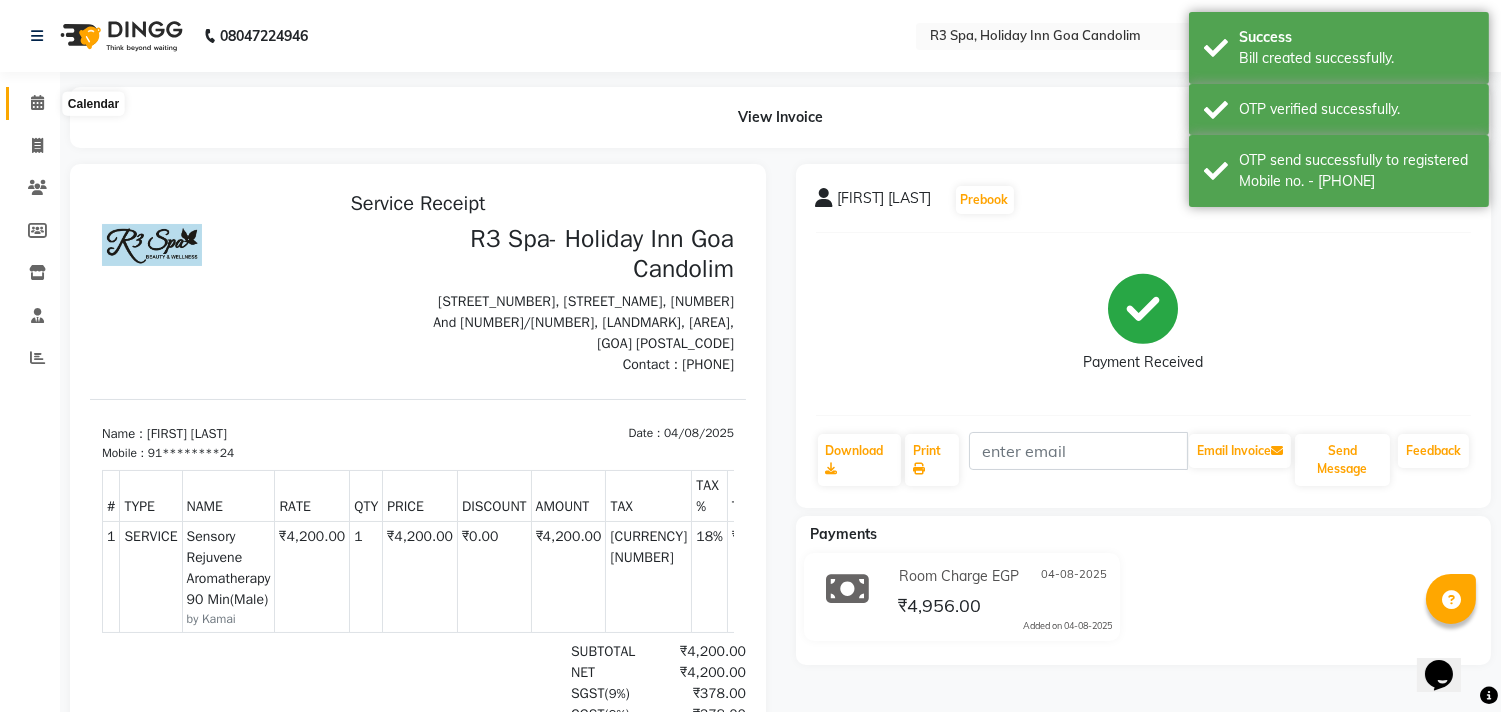 click 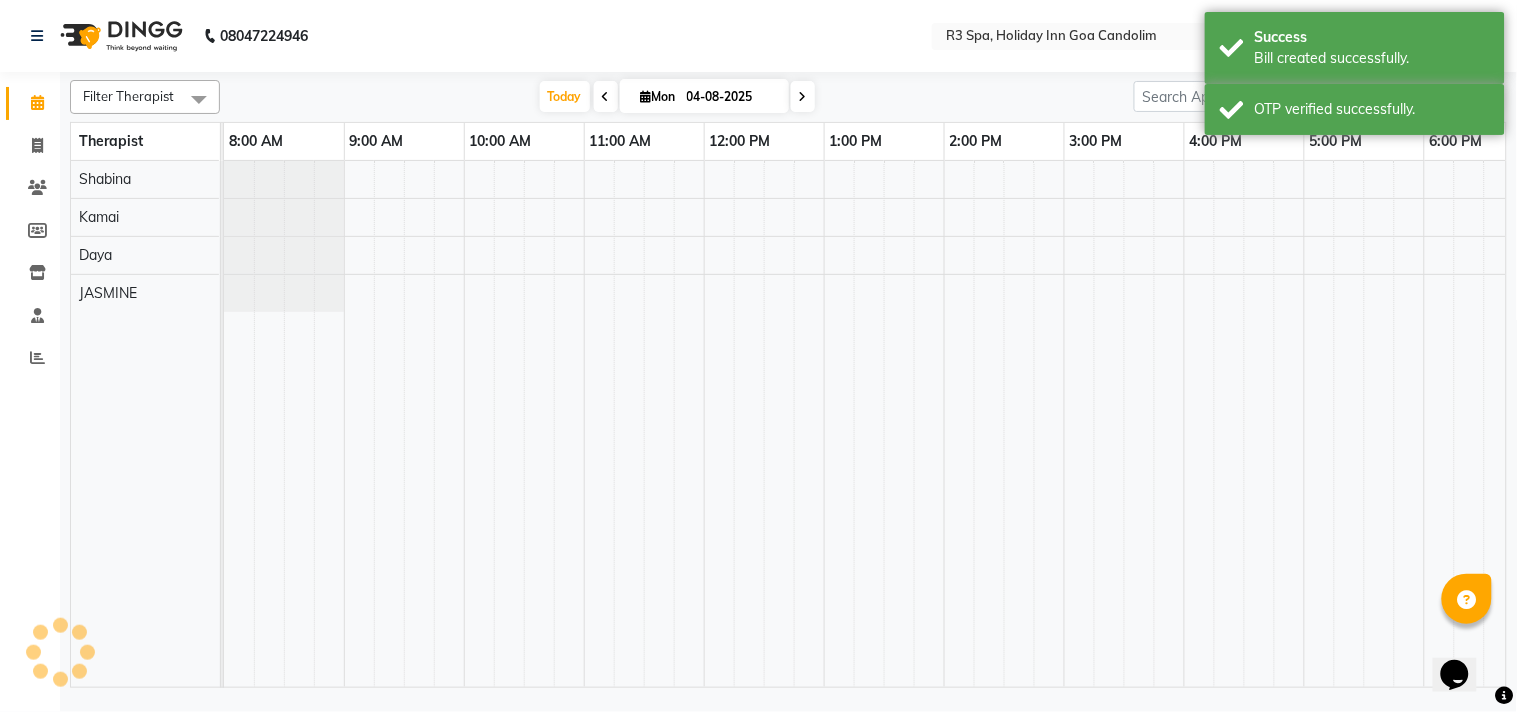 scroll, scrollTop: 0, scrollLeft: 0, axis: both 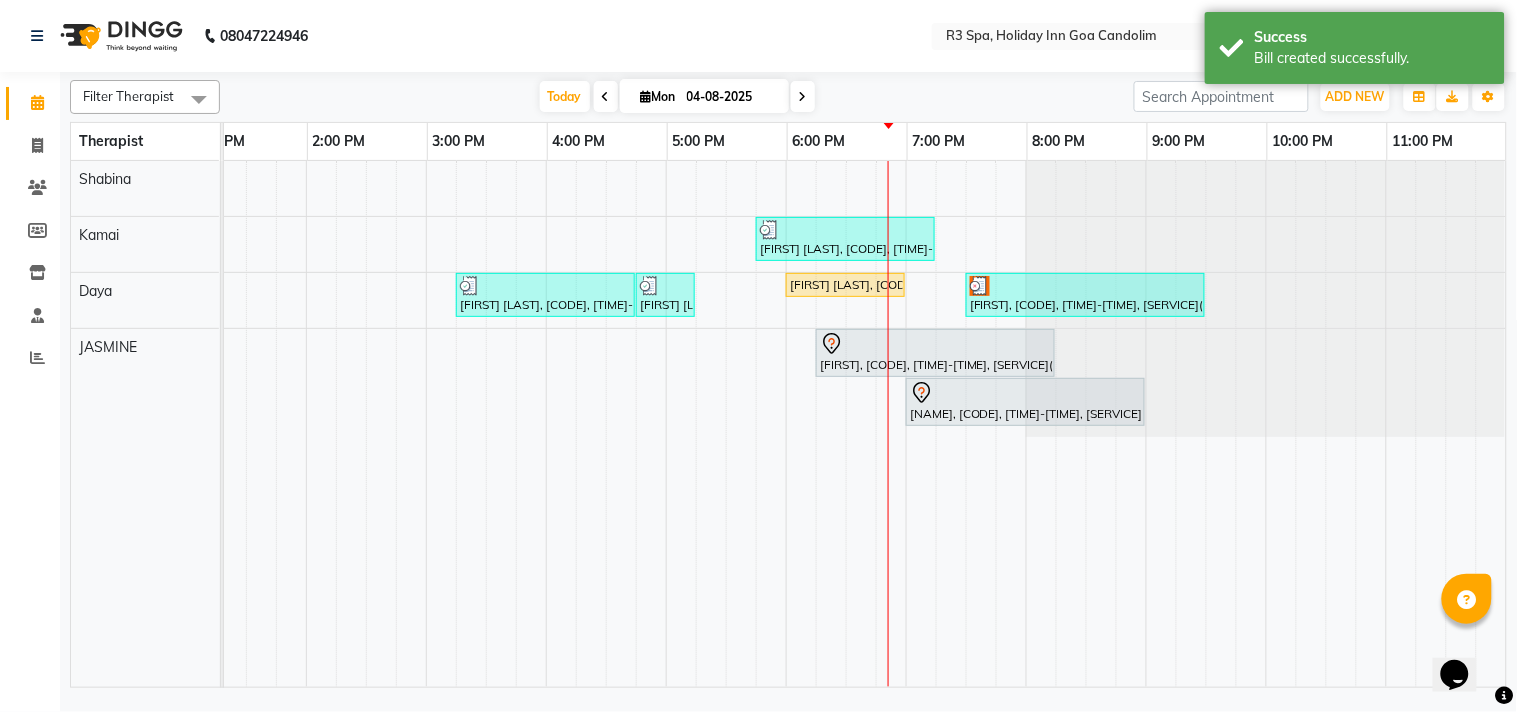 click on "[FIRST] [LAST], [CODE], [TIME]-[TIME], [SERVICE] [DURATION]([GENDER])" at bounding box center [845, 285] 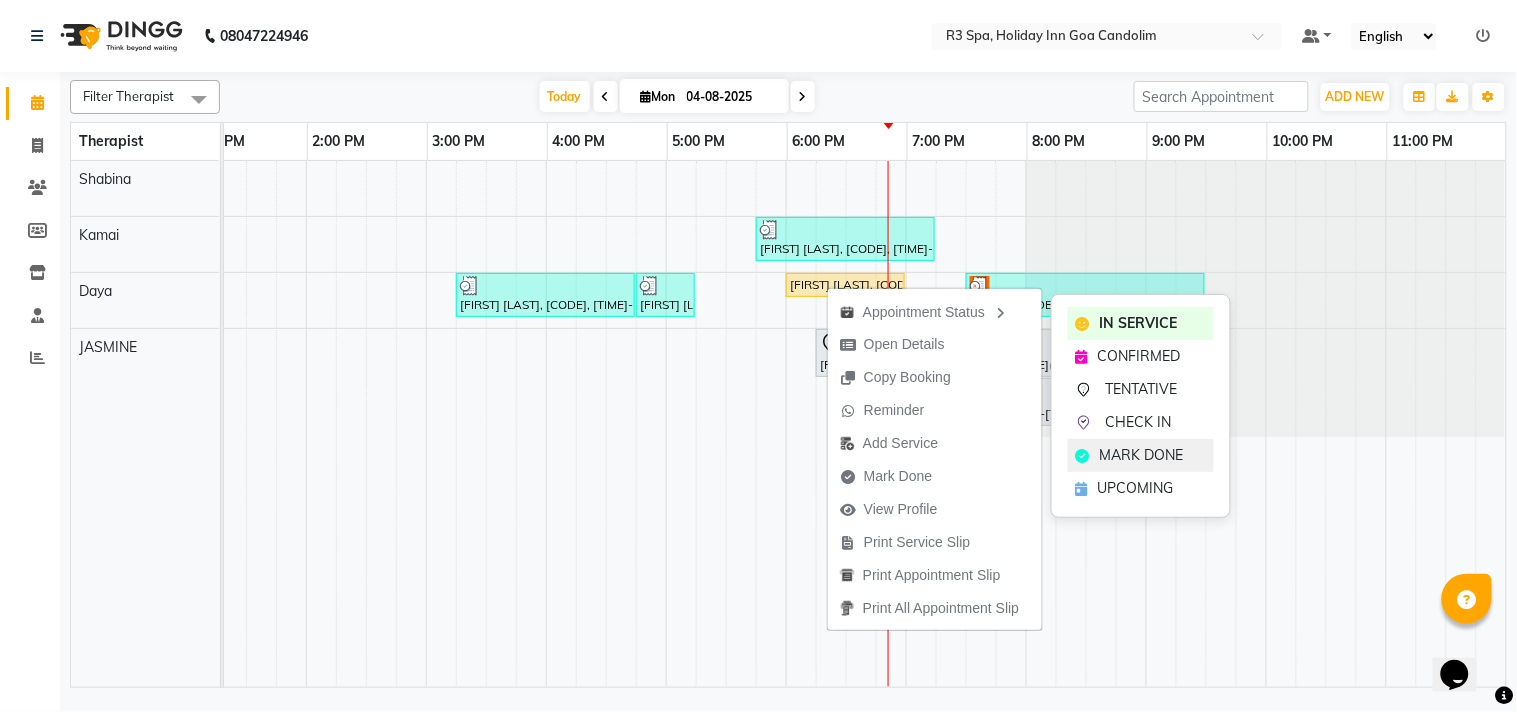 click on "MARK DONE" 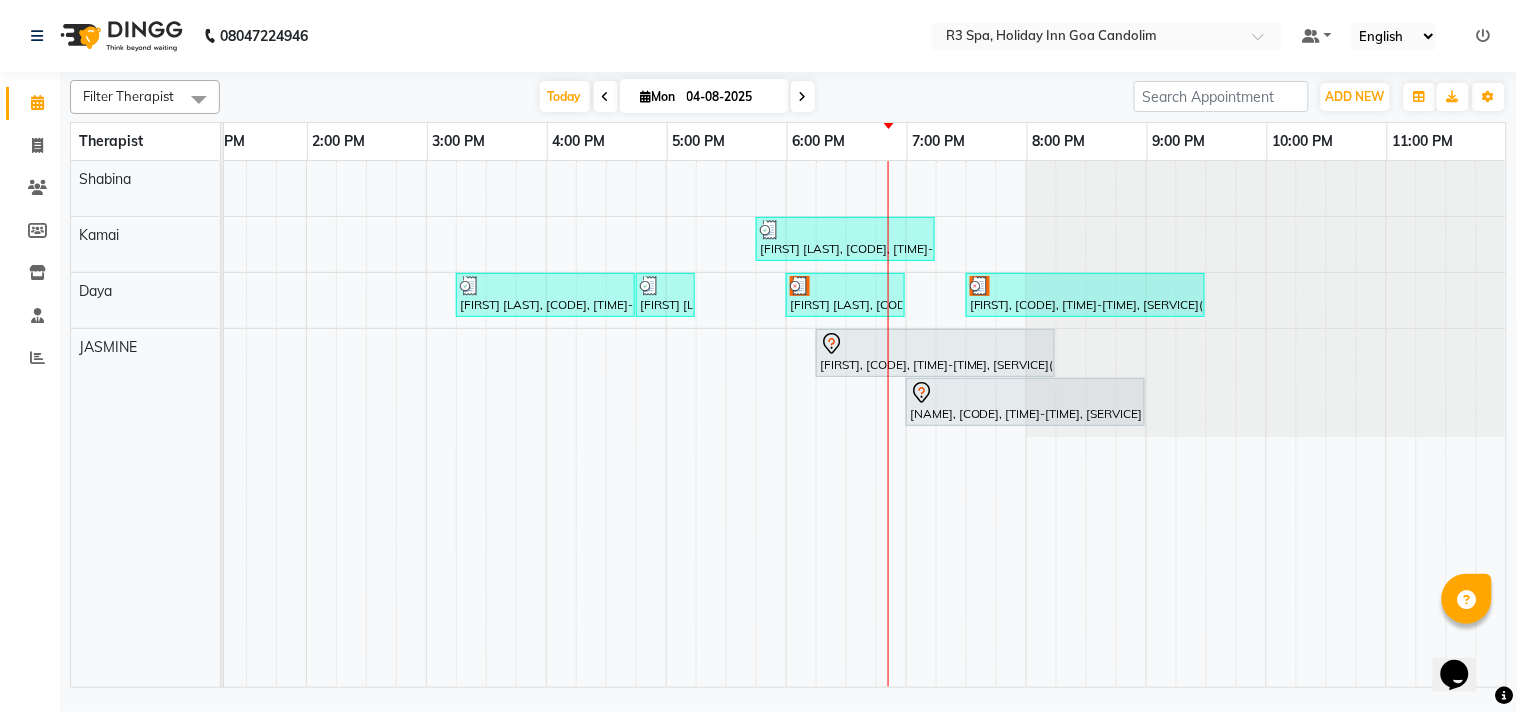 click on "[FIRST] [LAST], [CODE], [TIME]-[TIME], [SERVICE] [DURATION]([GENDER])" at bounding box center [845, 295] 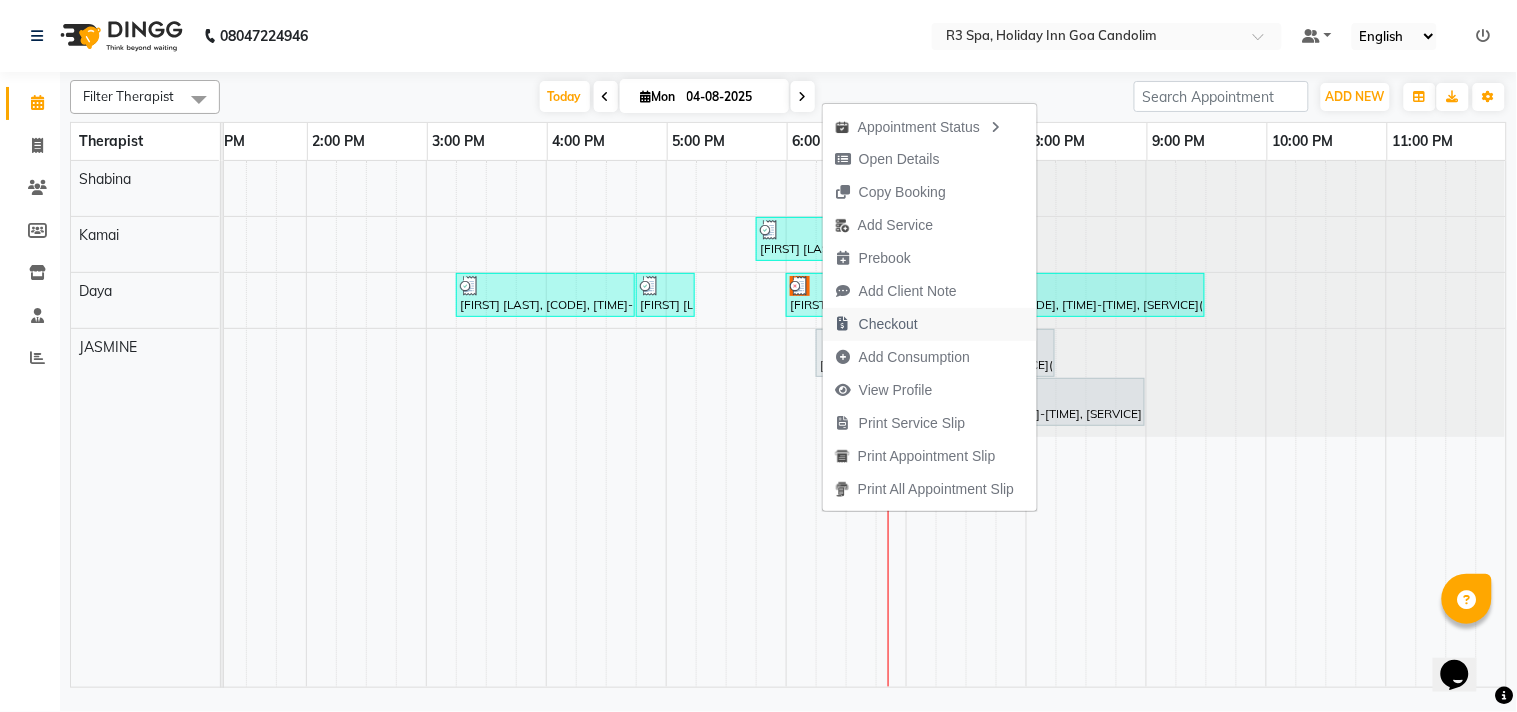 click on "Checkout" at bounding box center [888, 324] 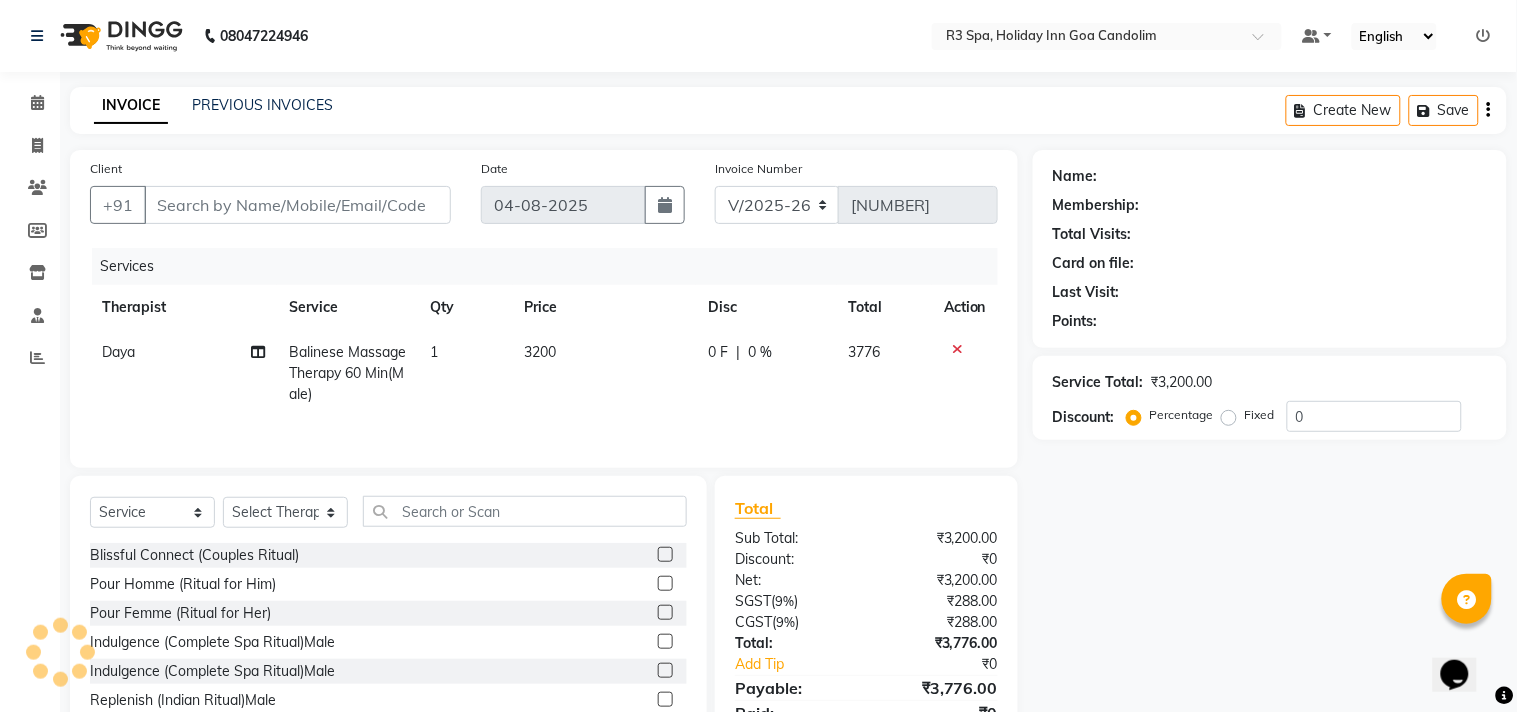type on "******" 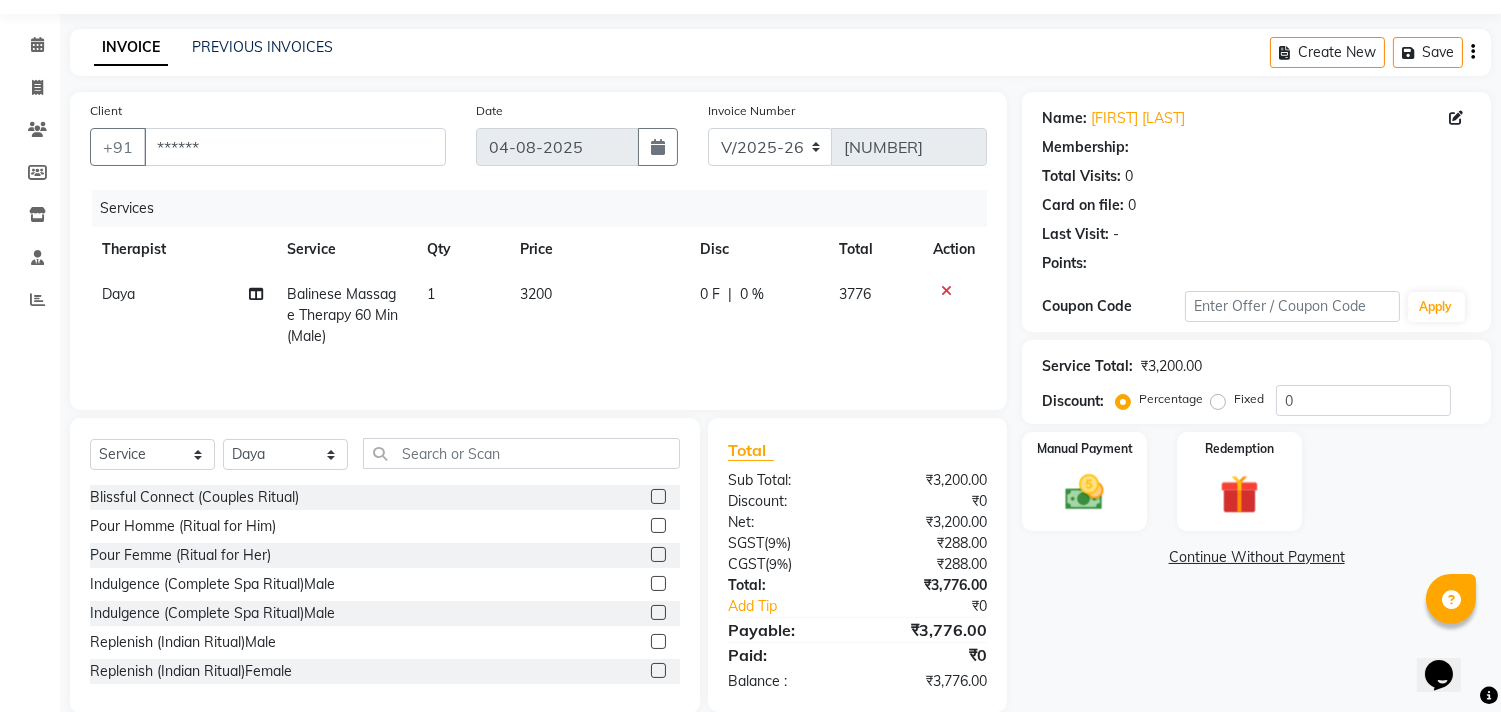 scroll, scrollTop: 91, scrollLeft: 0, axis: vertical 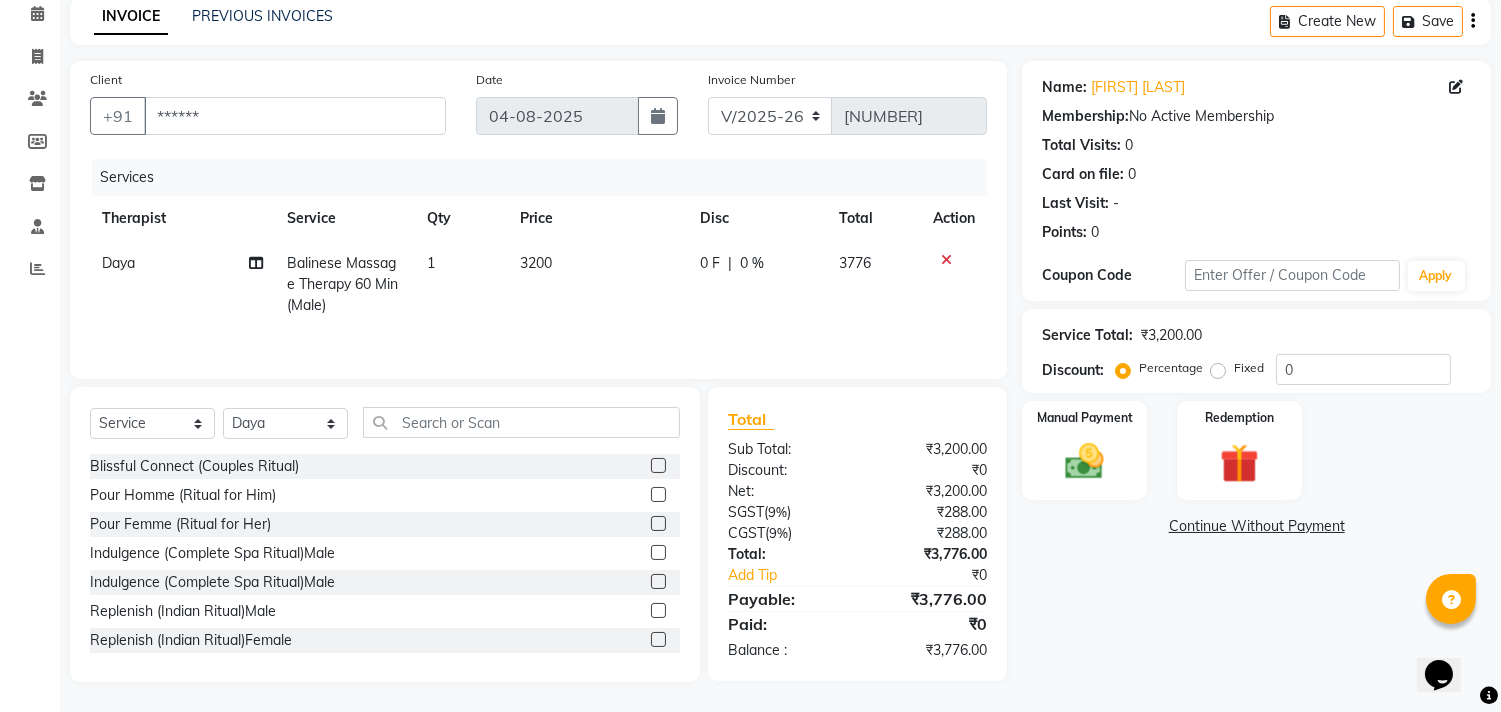 click on "0 F | 0 %" 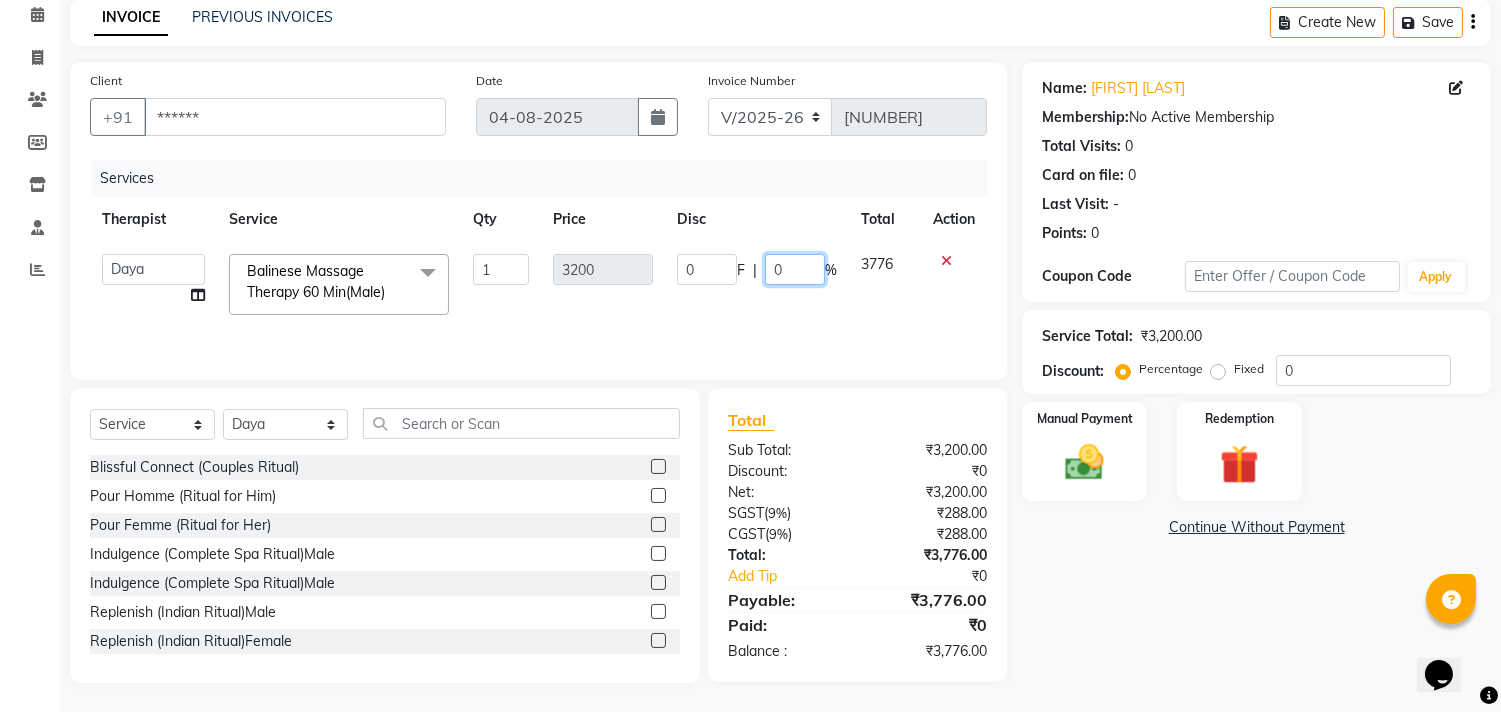 click on "0" 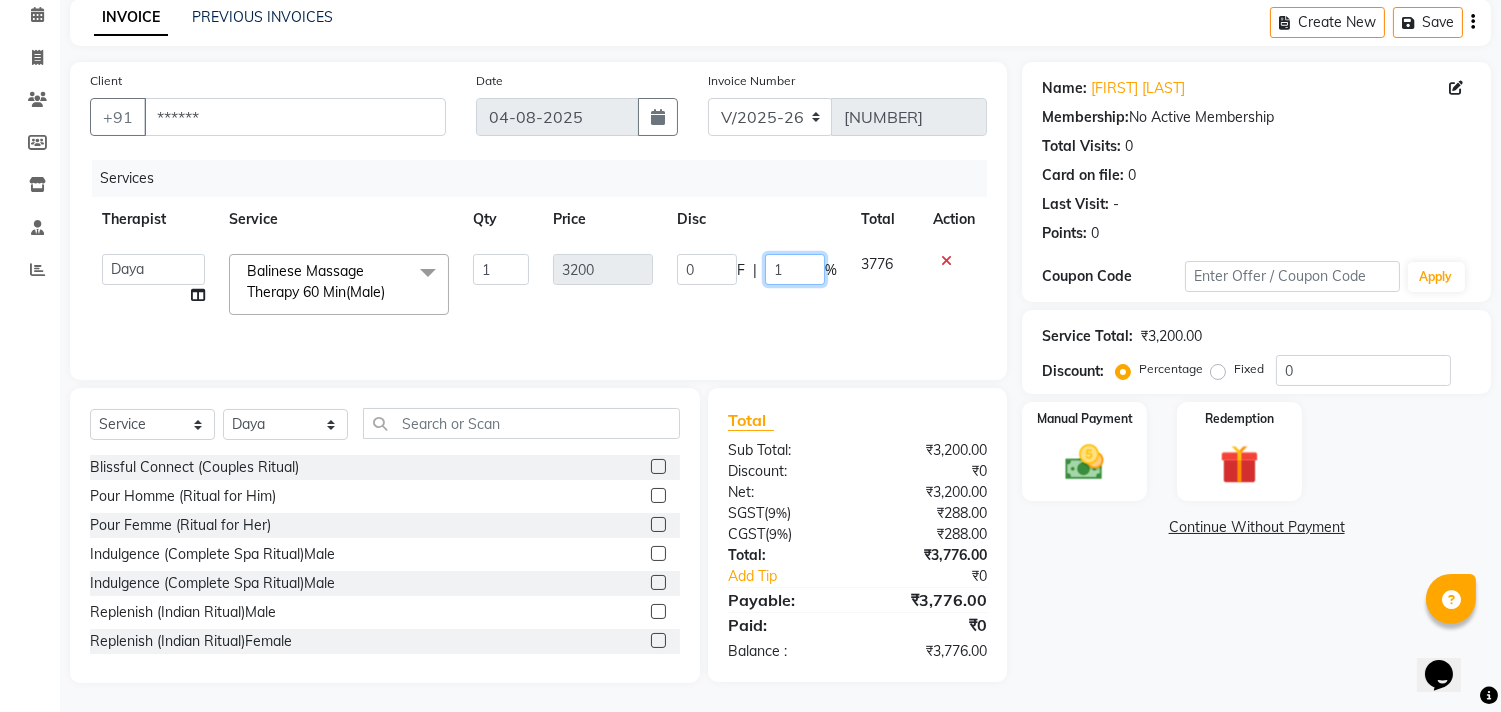 type on "15" 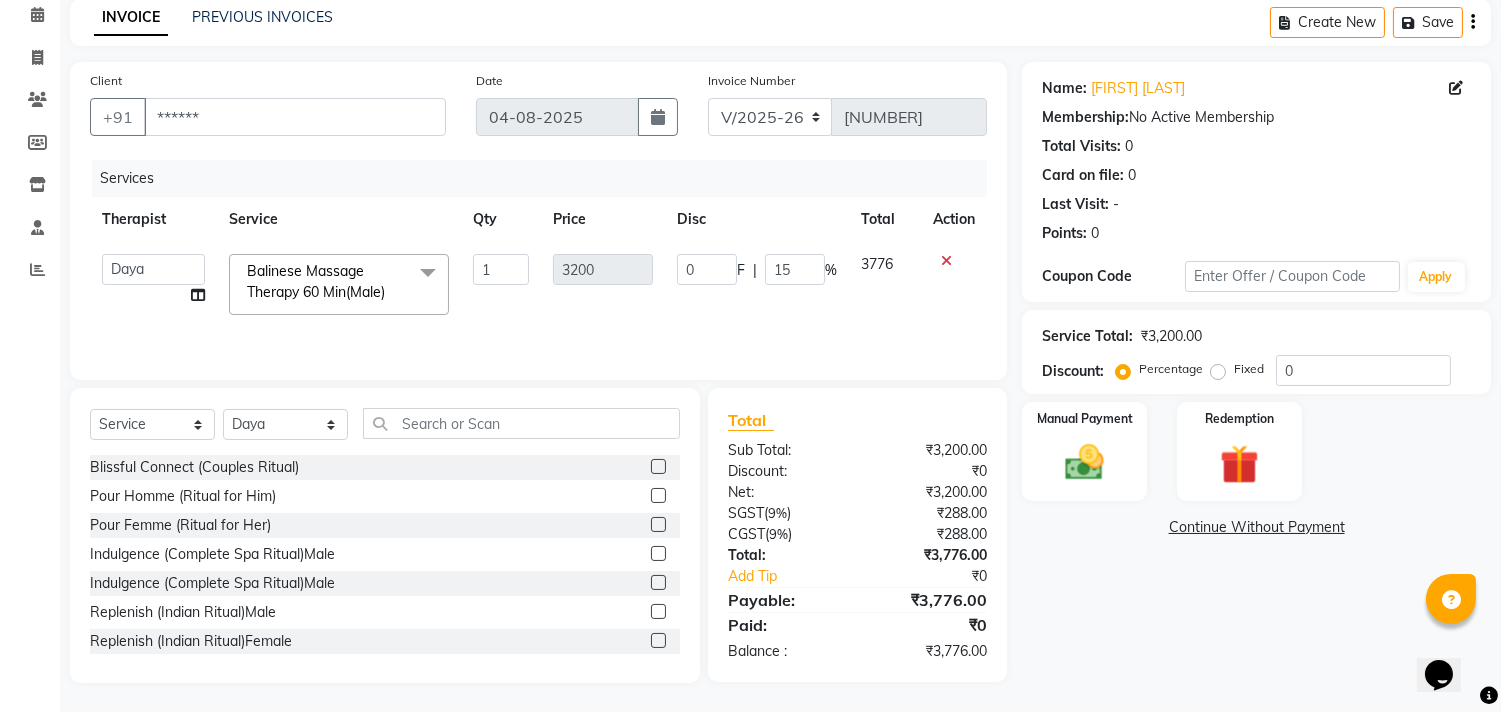 click on "Name: [FIRST] [LAST] Membership:  No Active Membership  Total Visits:  [NUMBER] Card on file:  [NUMBER] Points:   [NUMBER]  Coupon Code Apply Service Total:  [CURRENCY][NUMBER]  Discount:  Percentage   Fixed  [NUMBER] Manual Payment Redemption  Continue Without Payment" 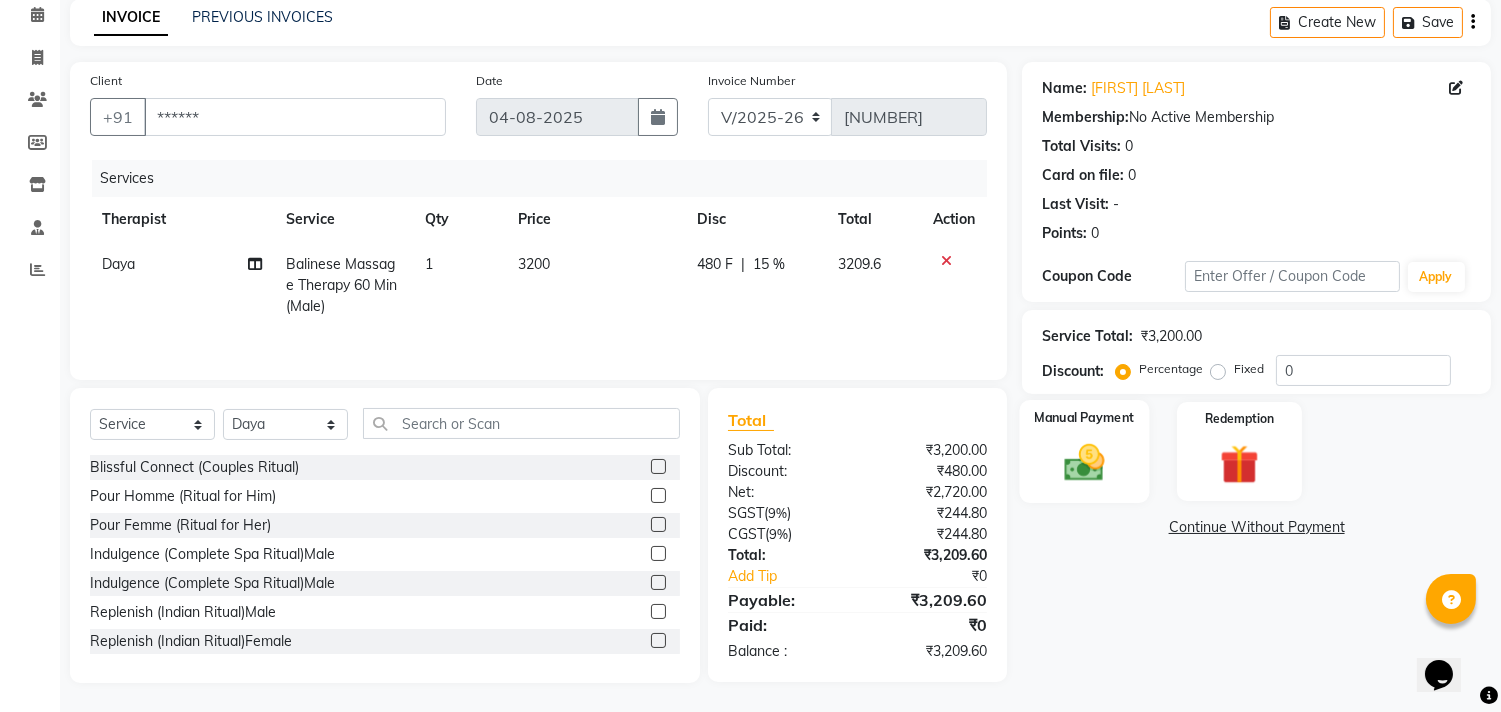 click 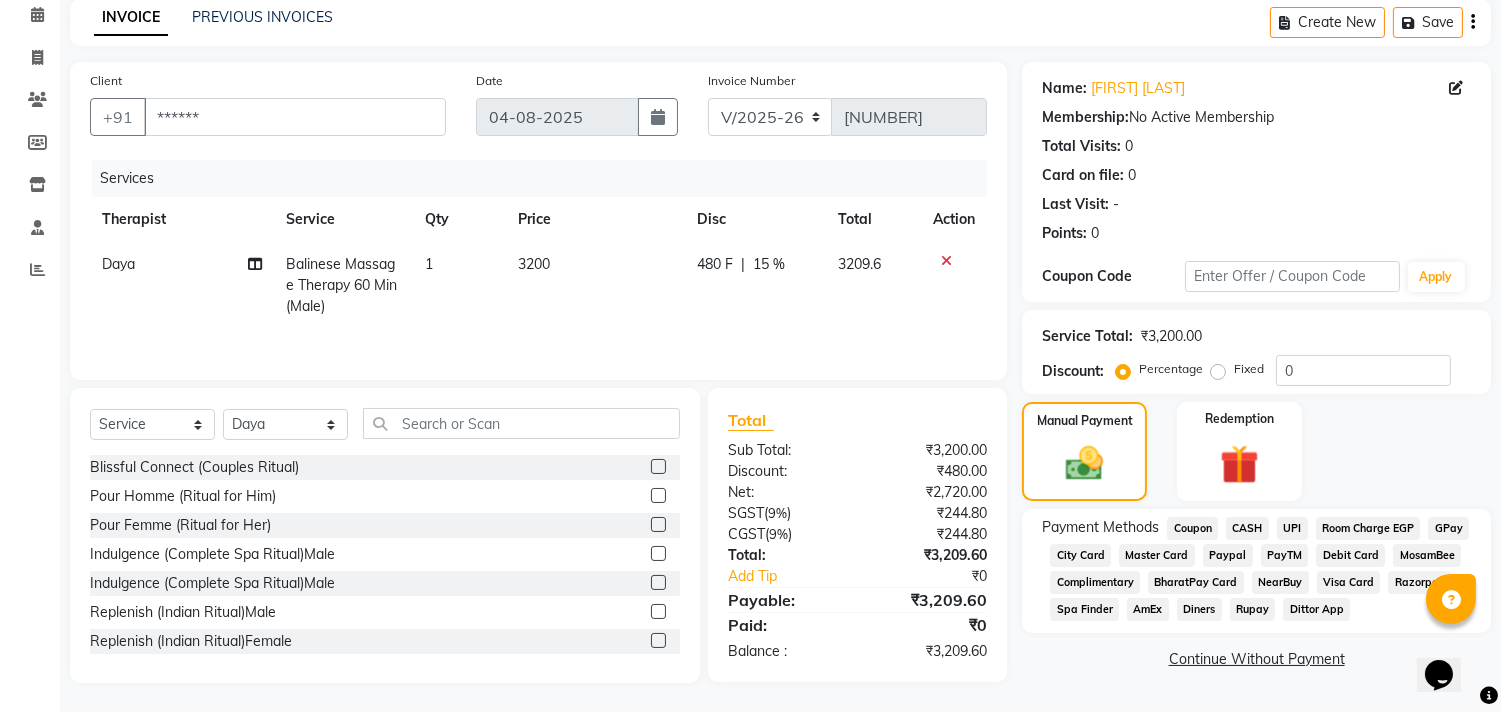 click on "Room Charge EGP" 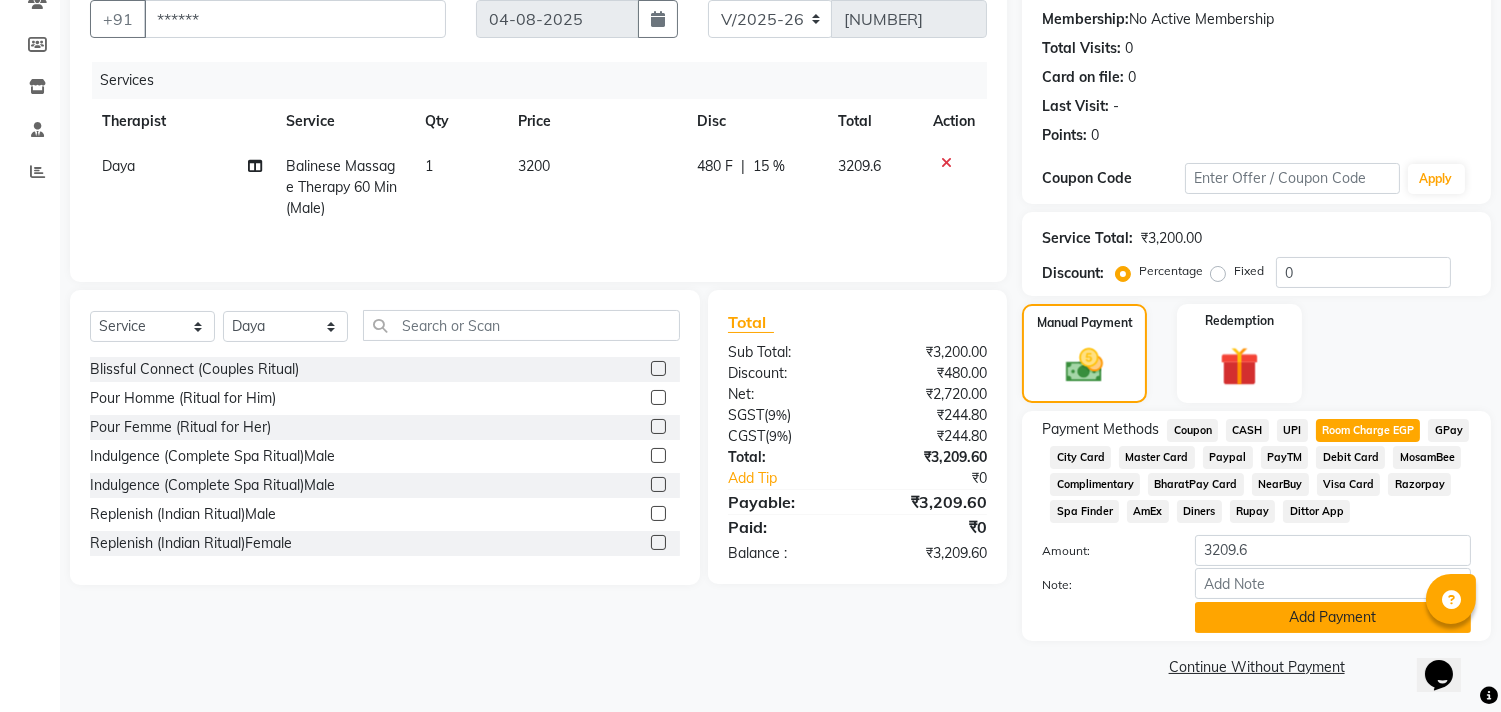 click on "Add Payment" 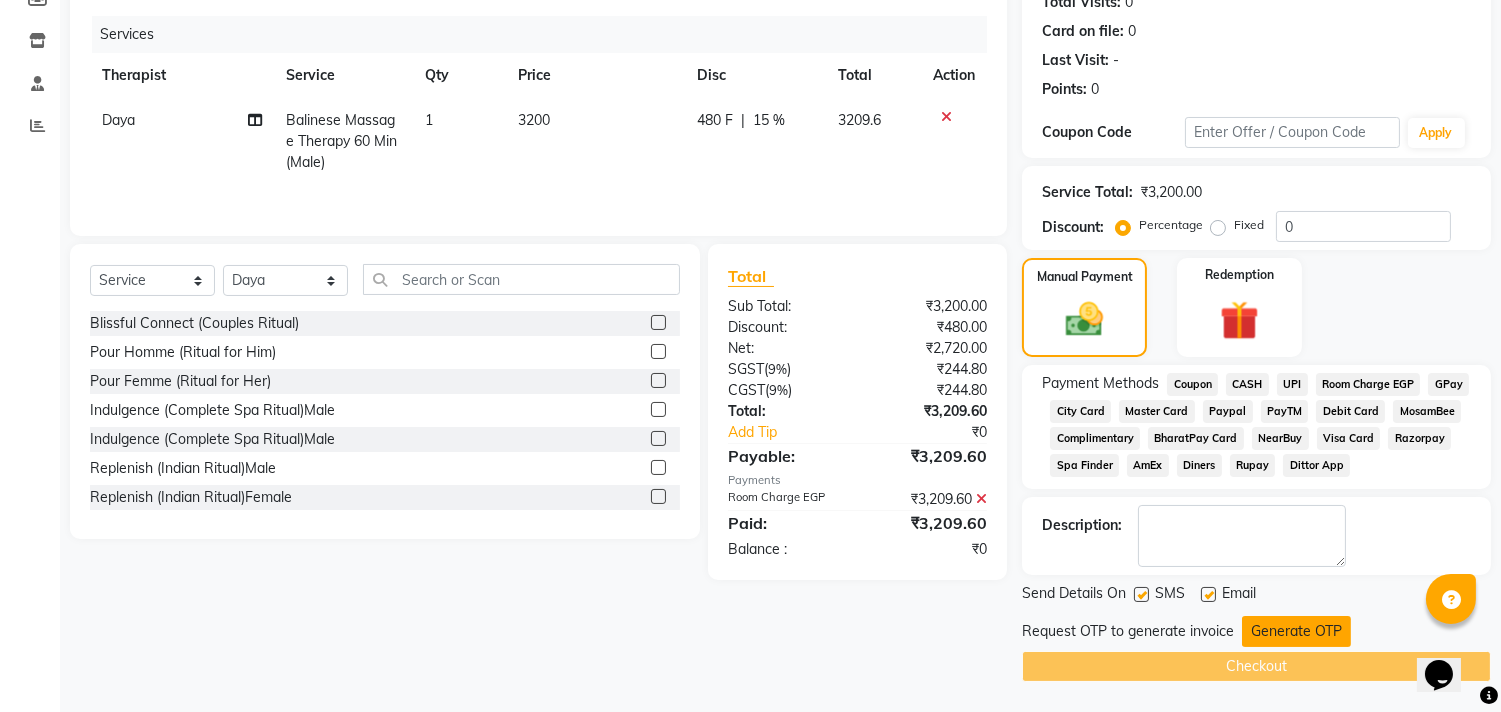 click on "Generate OTP" 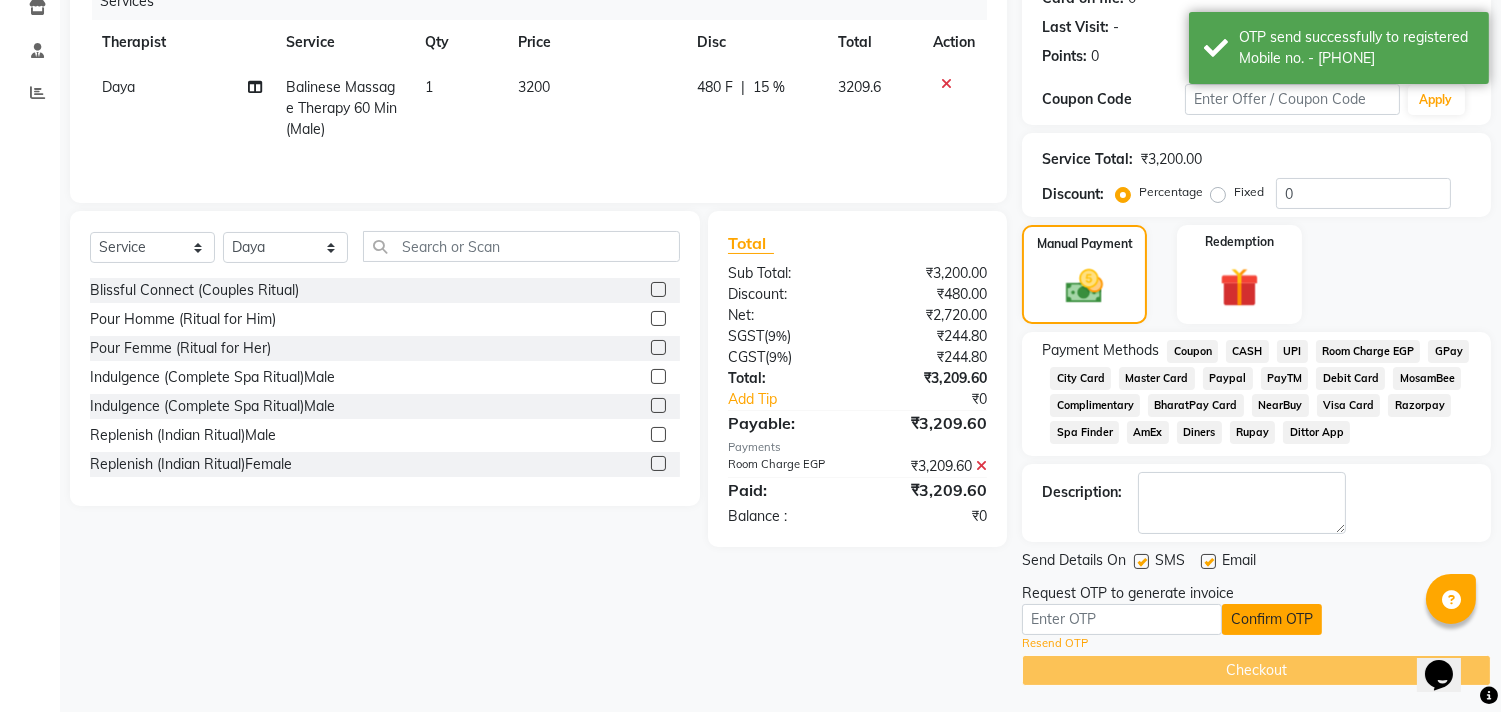 scroll, scrollTop: 270, scrollLeft: 0, axis: vertical 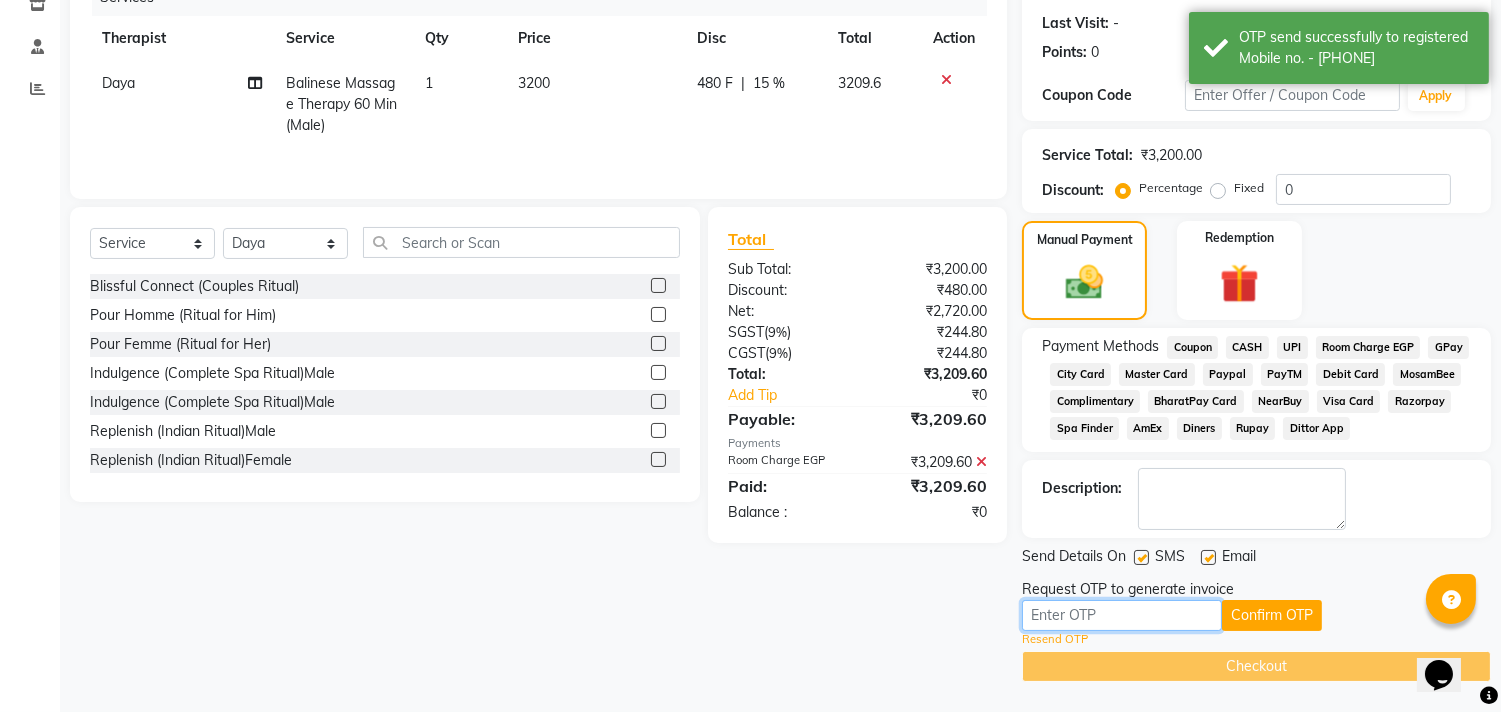click at bounding box center (1122, 615) 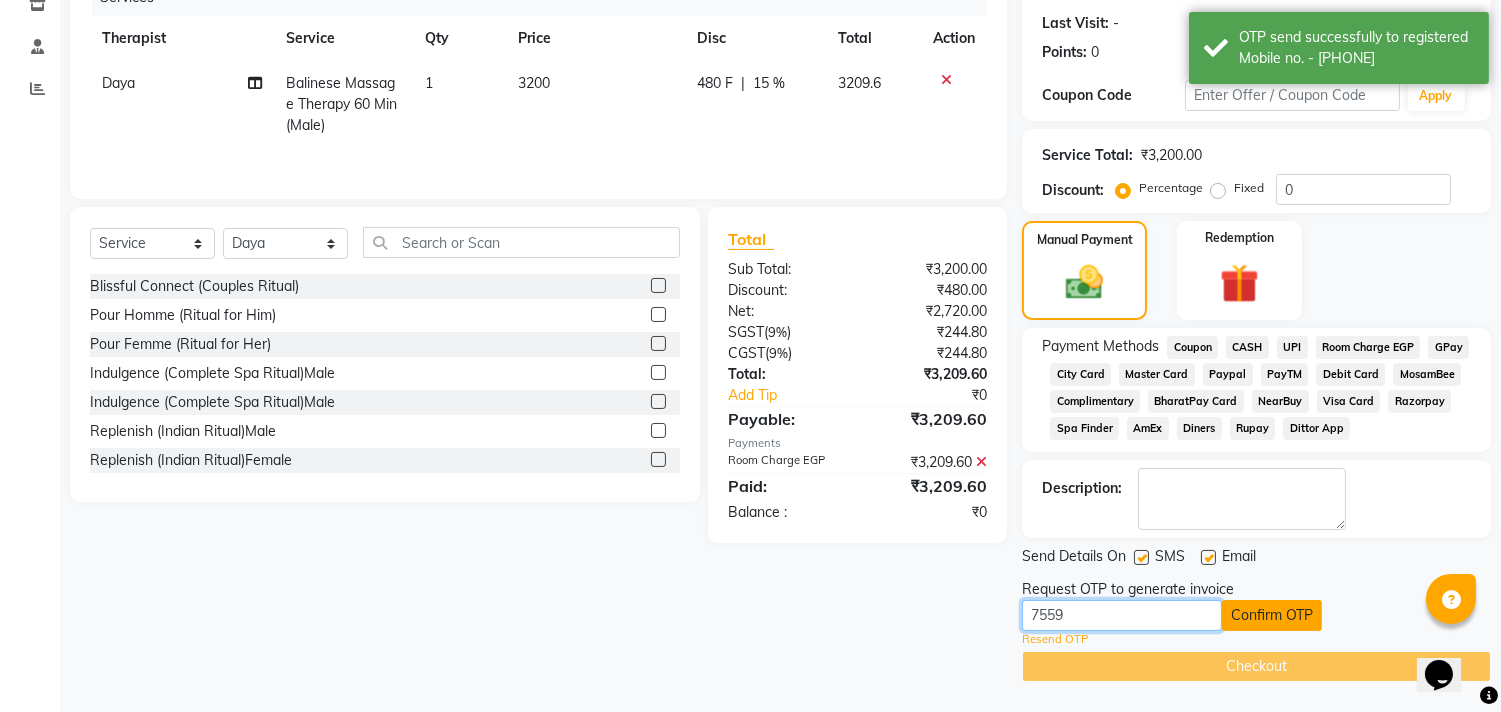 type on "7559" 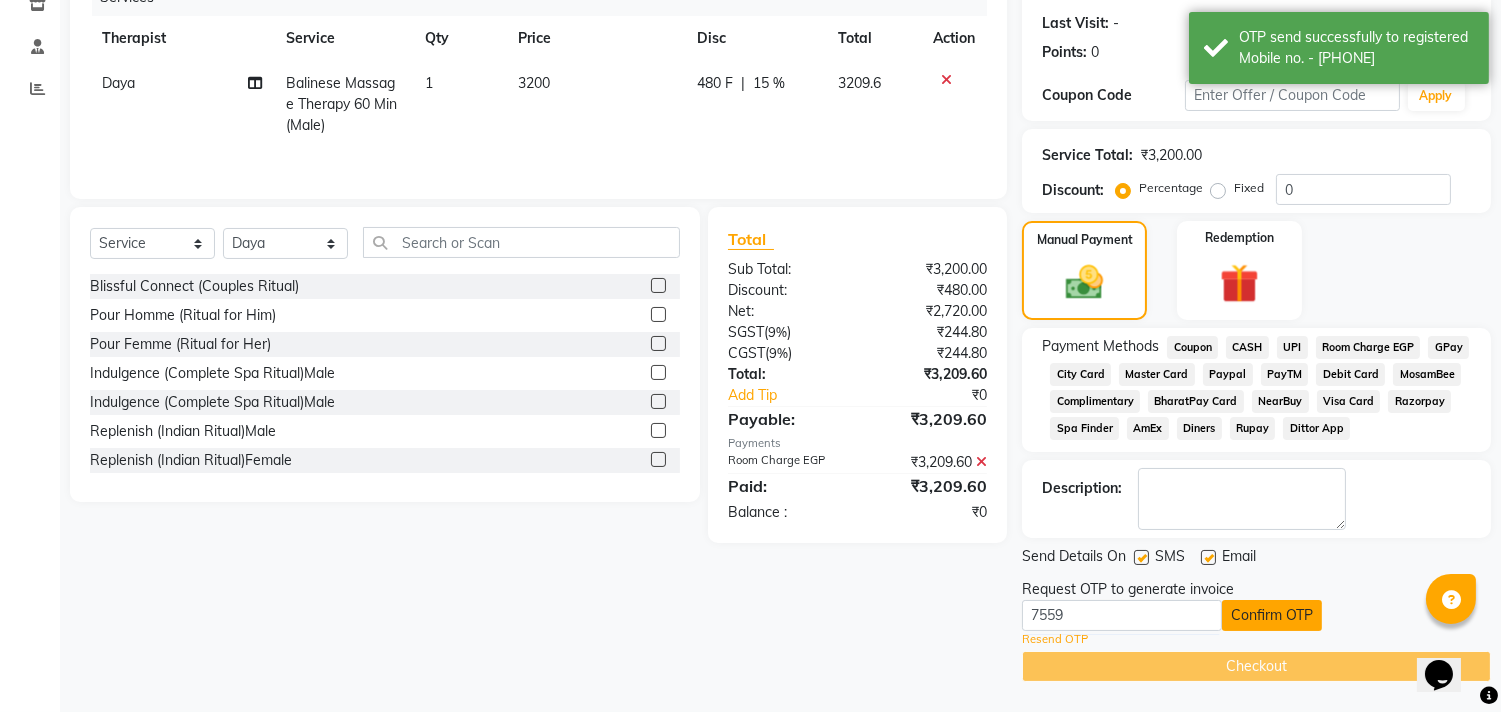 click on "Confirm OTP" 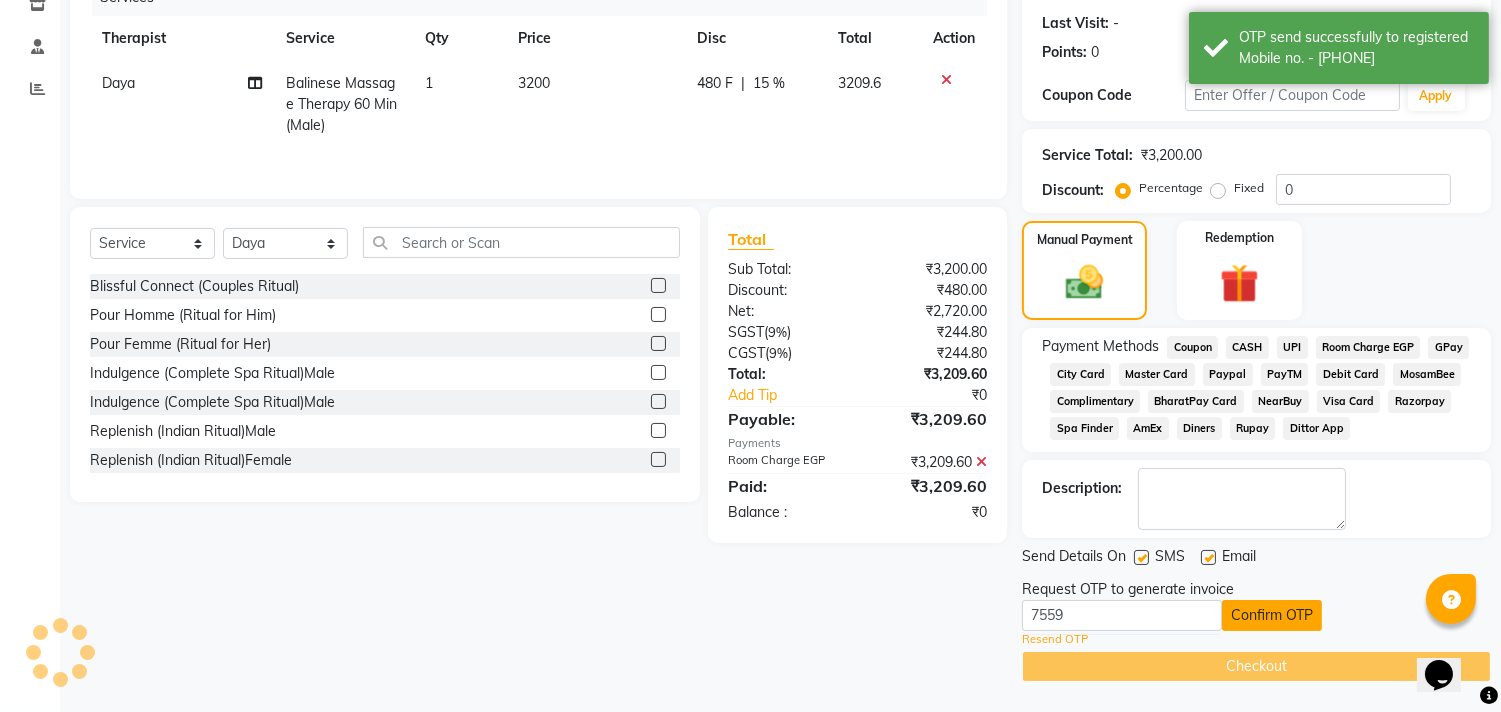 scroll, scrollTop: 193, scrollLeft: 0, axis: vertical 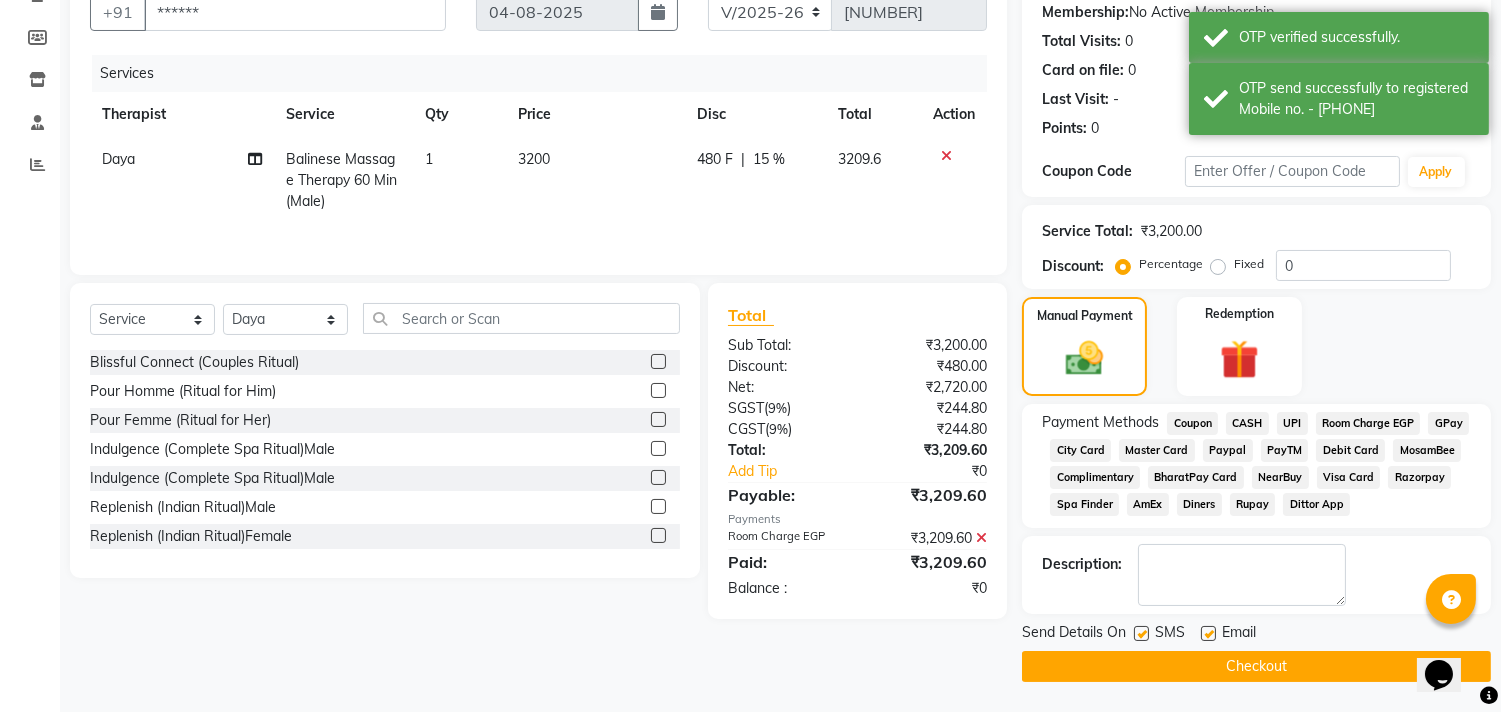 click on "Checkout" 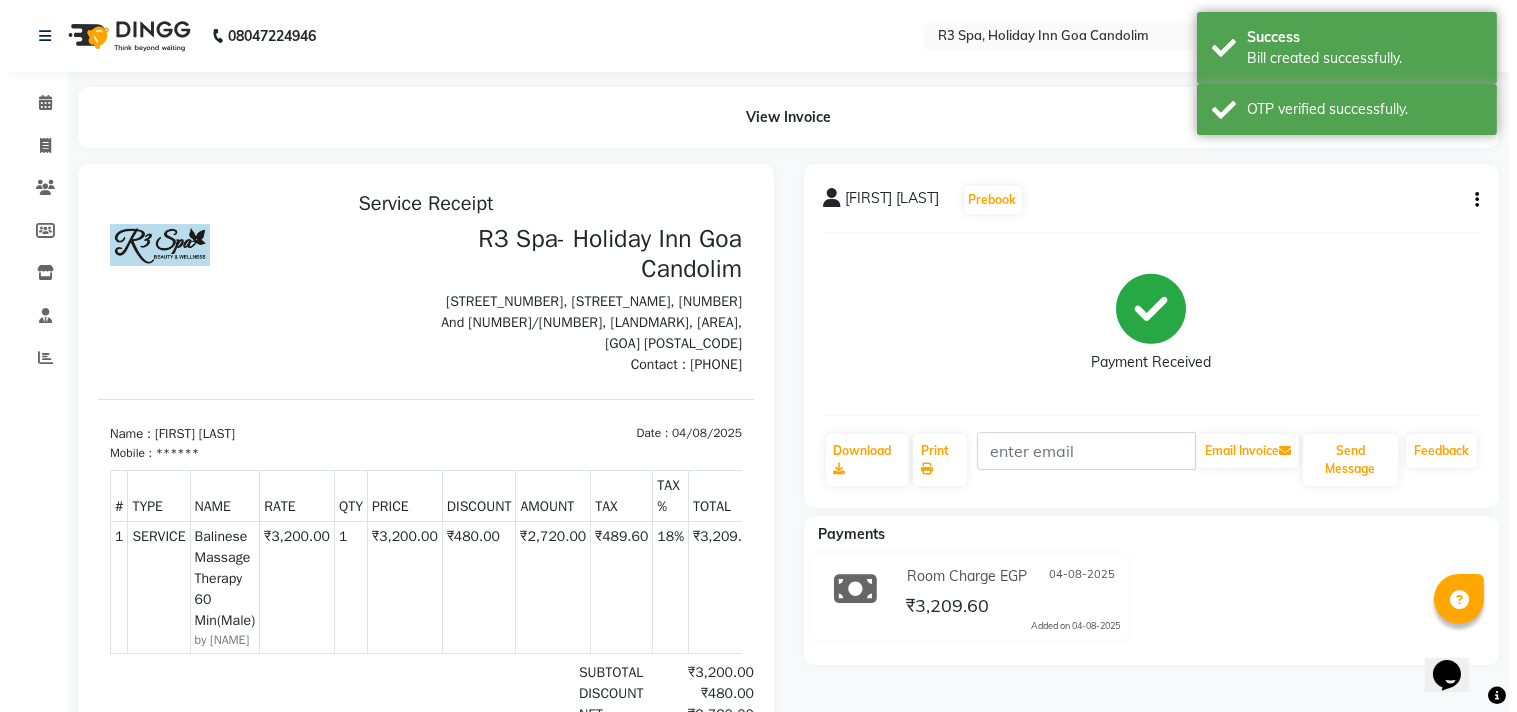 scroll, scrollTop: 0, scrollLeft: 0, axis: both 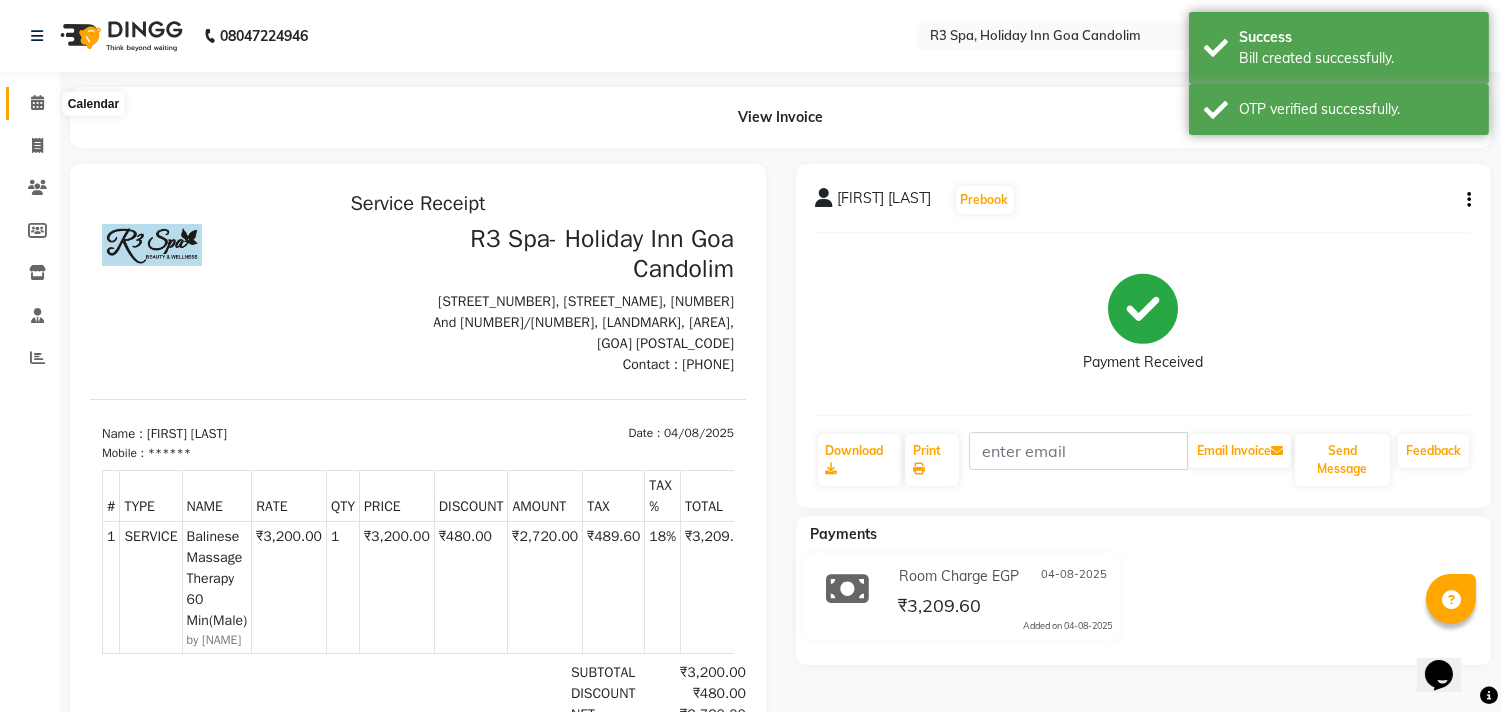 click 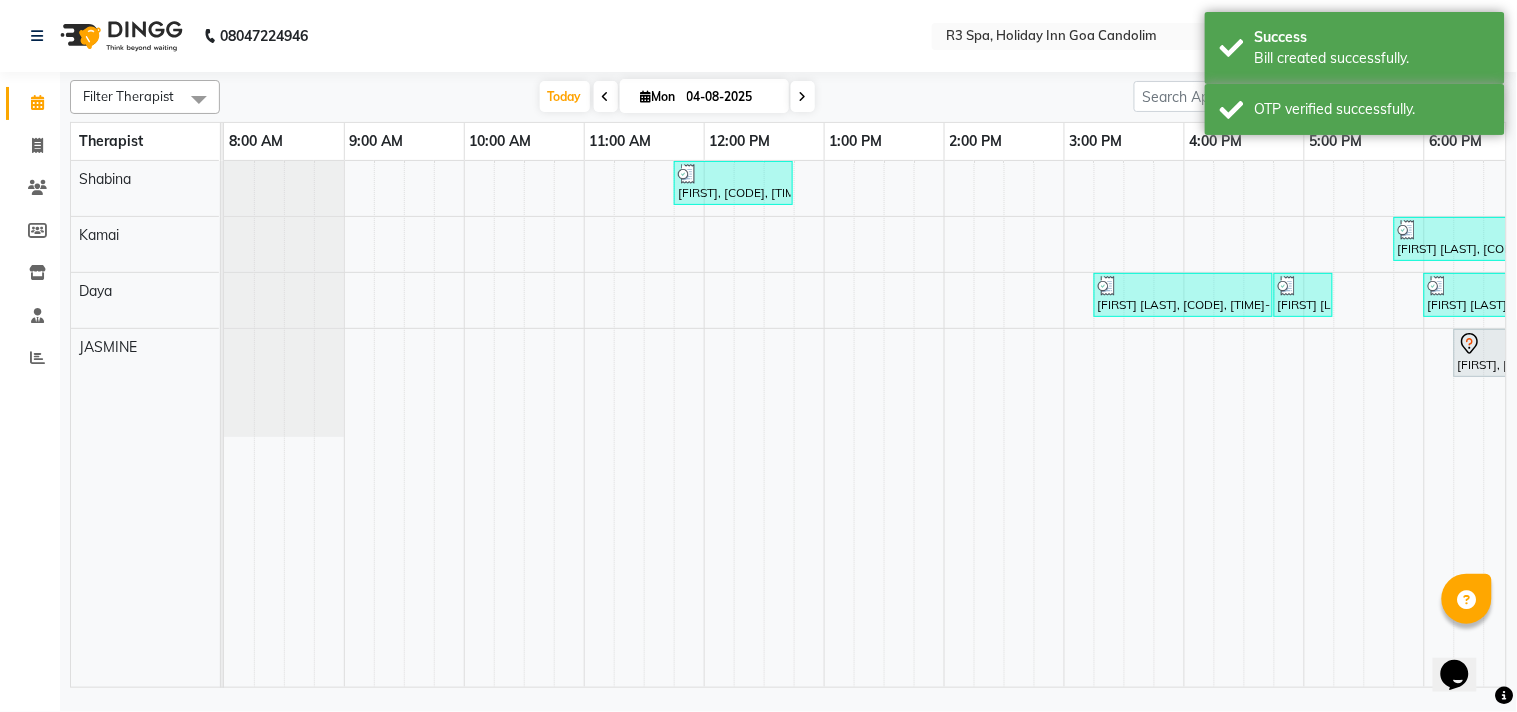scroll, scrollTop: 0, scrollLeft: 2, axis: horizontal 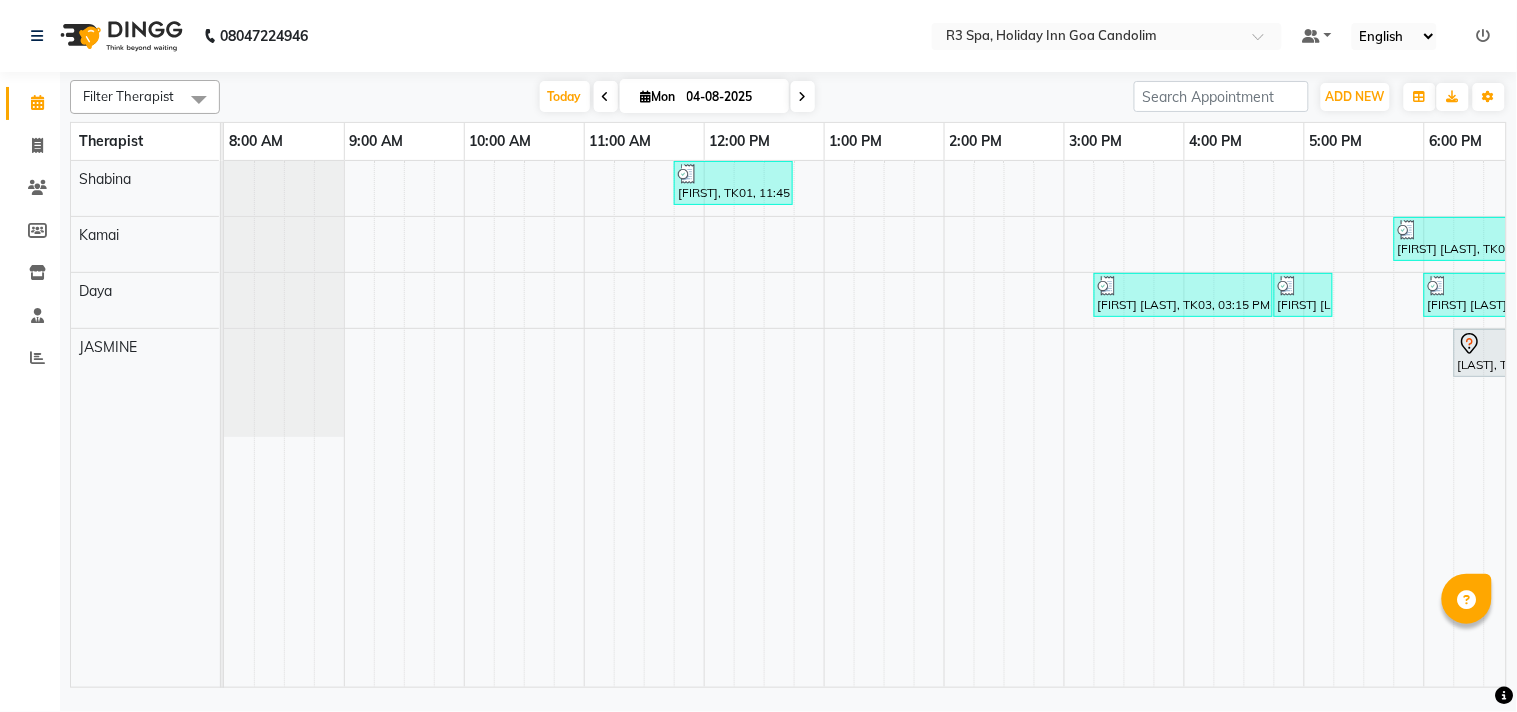 drag, startPoint x: 923, startPoint y: 670, endPoint x: 1378, endPoint y: 658, distance: 455.1582 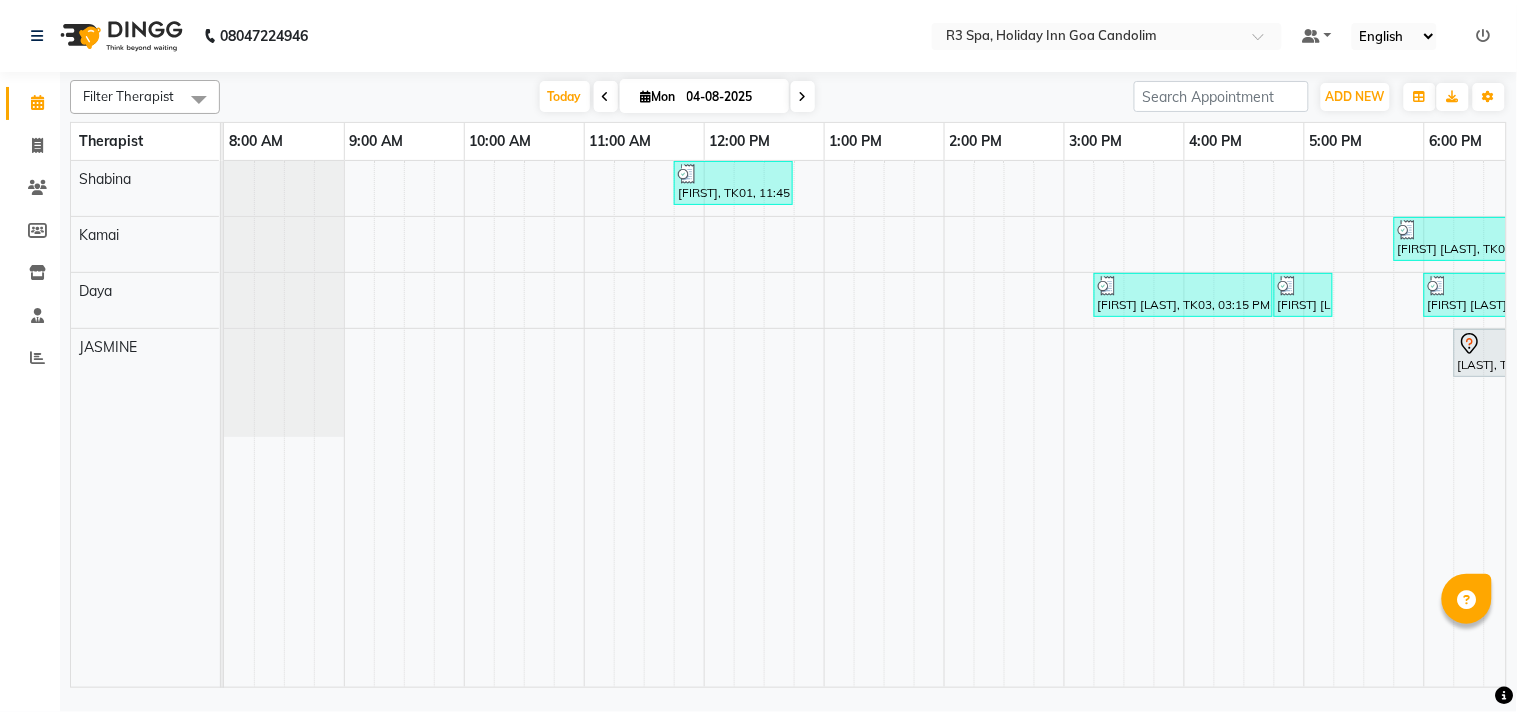 scroll, scrollTop: 0, scrollLeft: 654, axis: horizontal 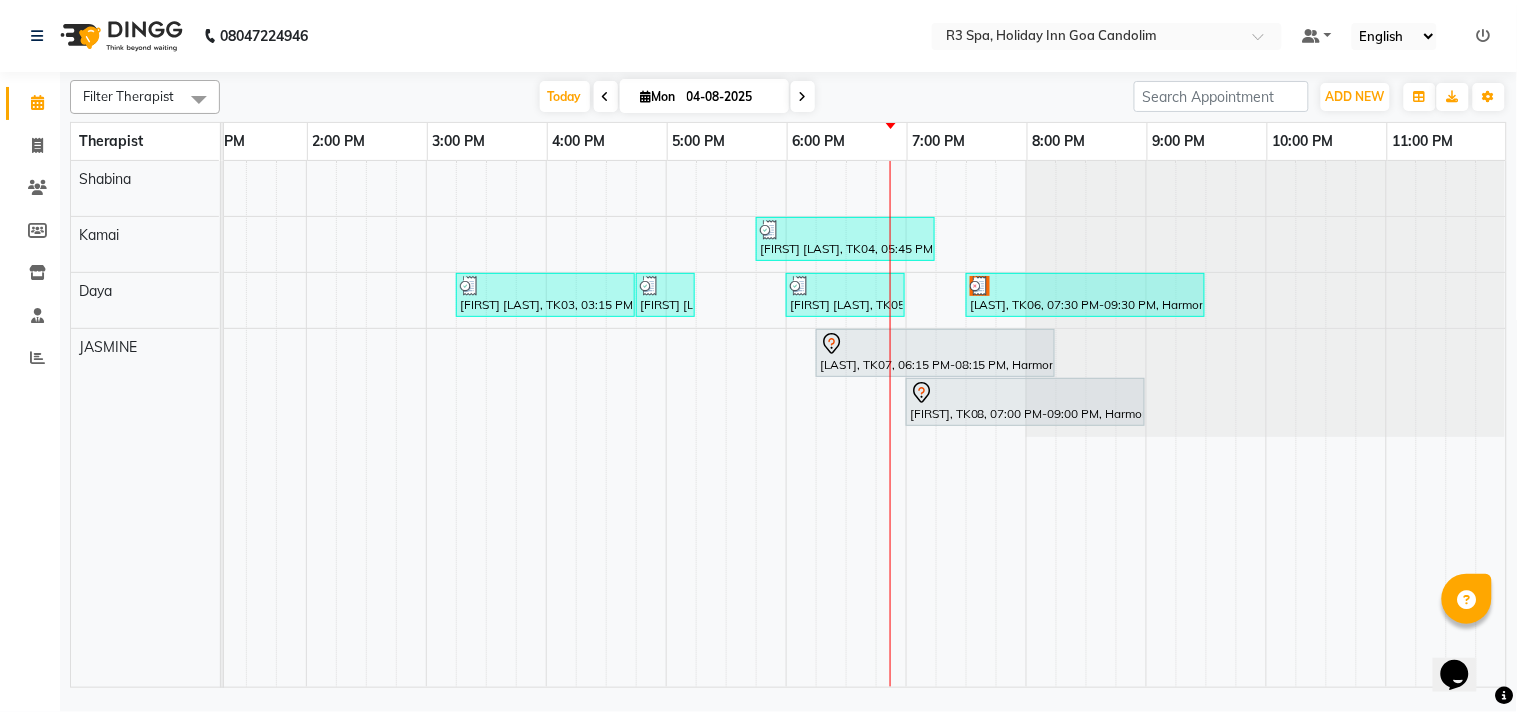 click at bounding box center (1085, 286) 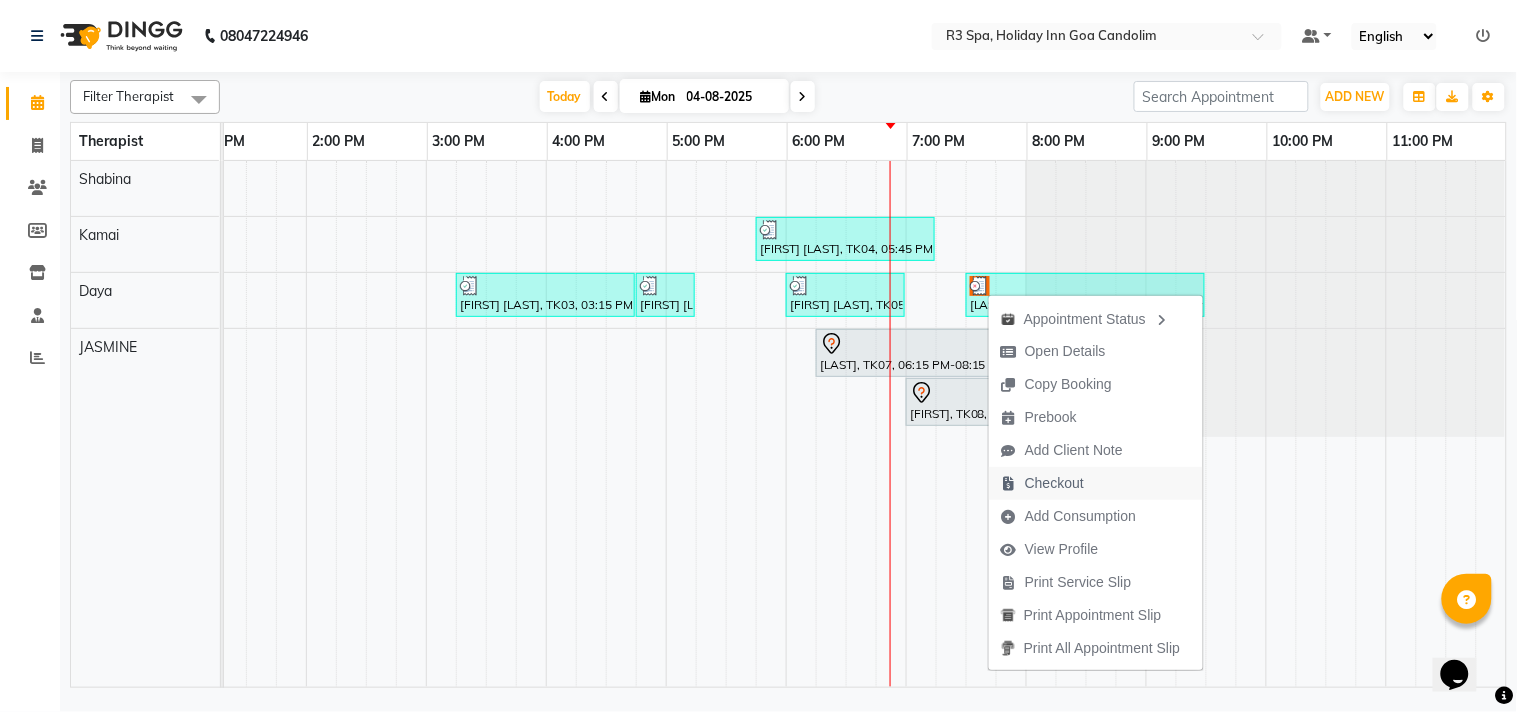 click on "Checkout" at bounding box center [1054, 483] 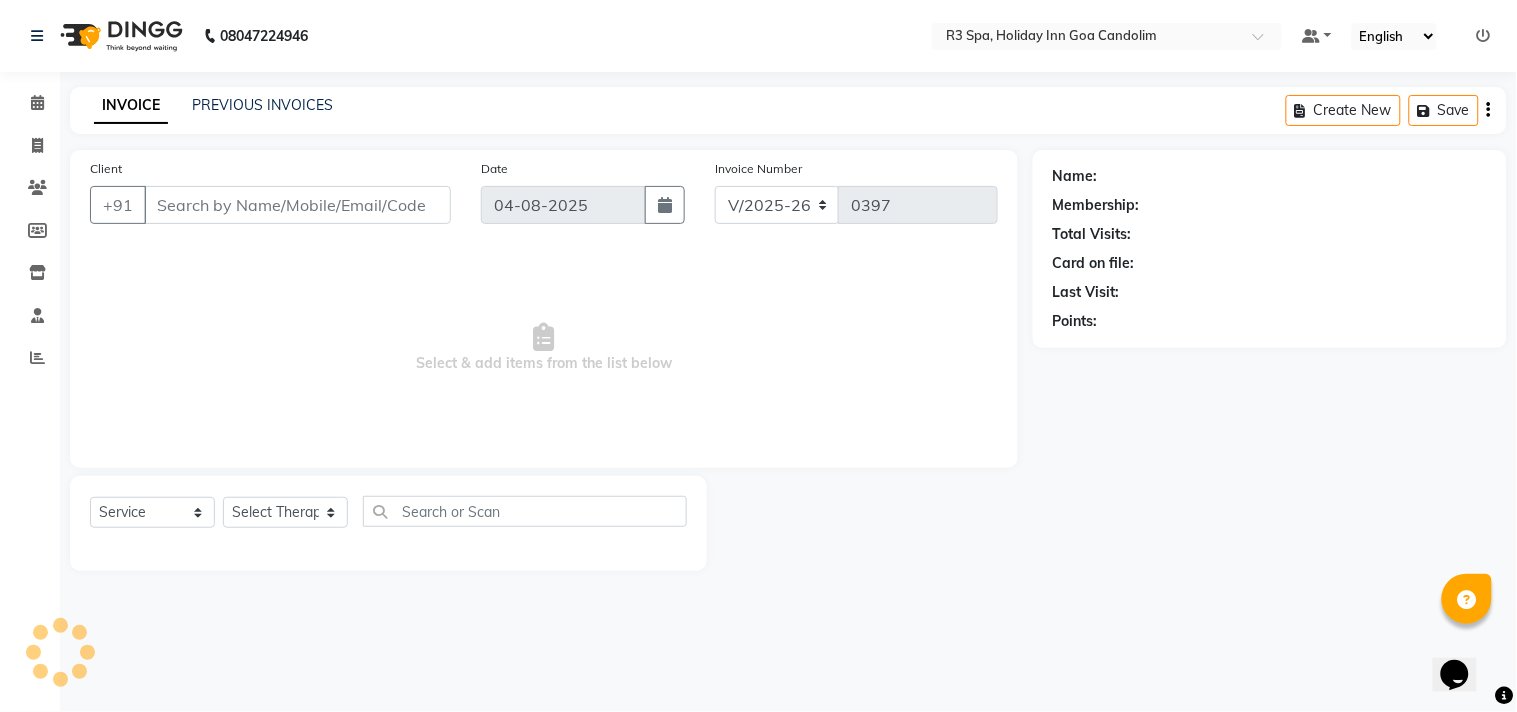 type on "83******52" 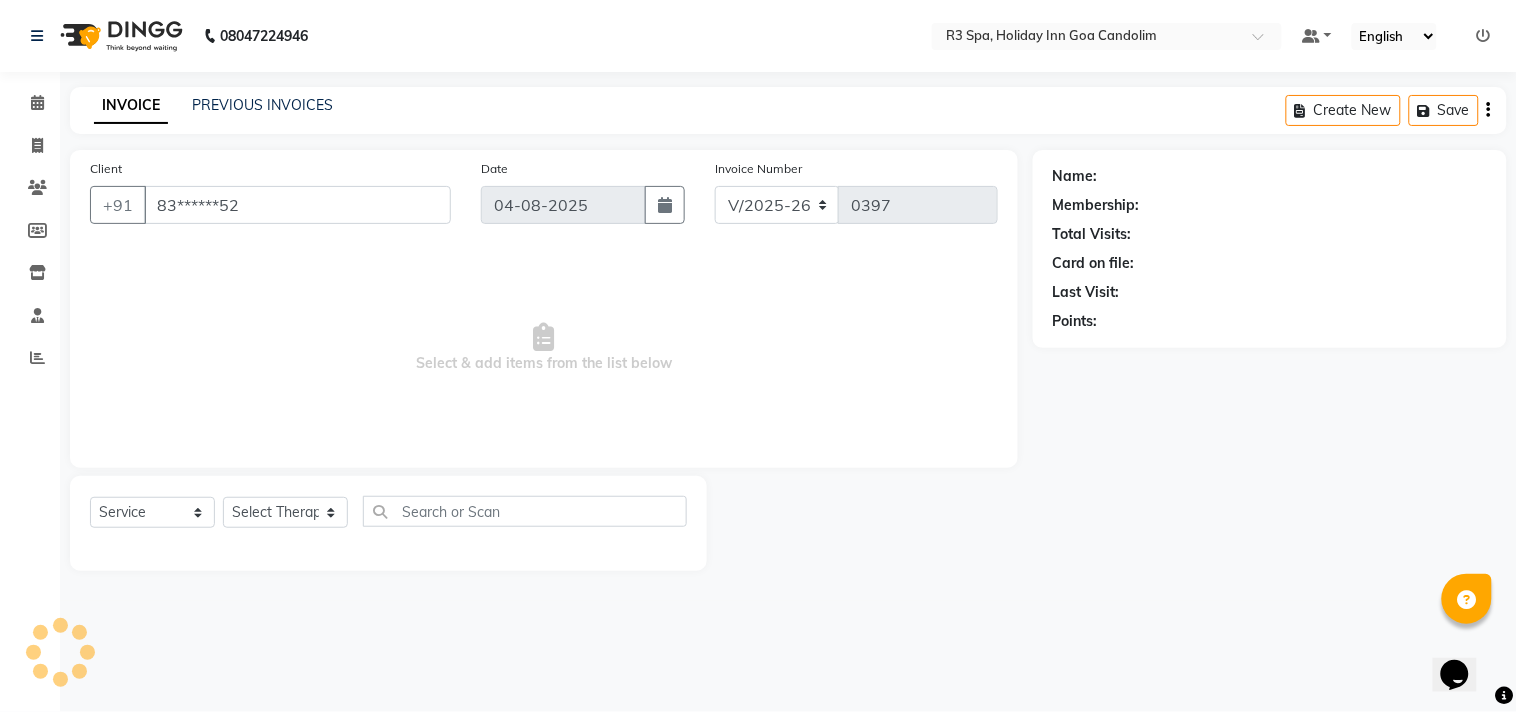 select on "71368" 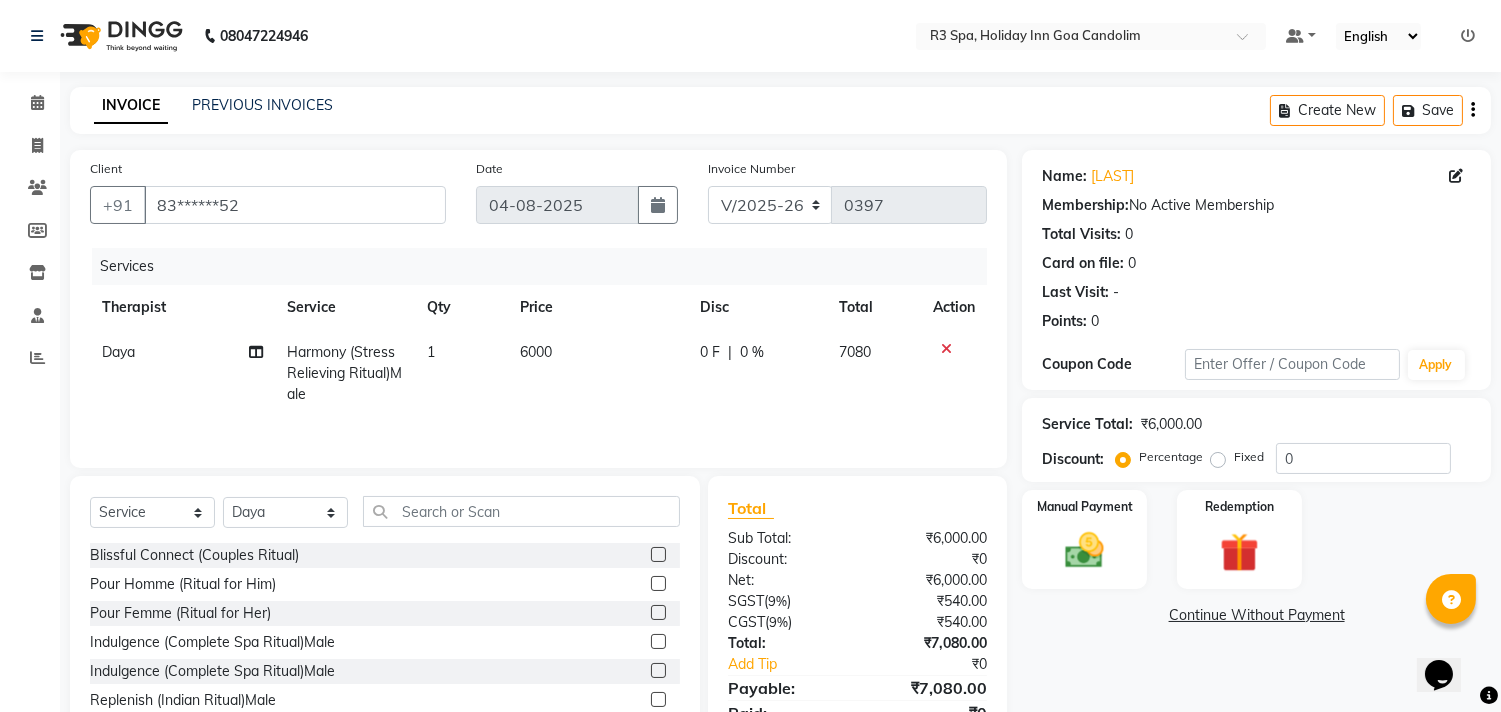 scroll, scrollTop: 91, scrollLeft: 0, axis: vertical 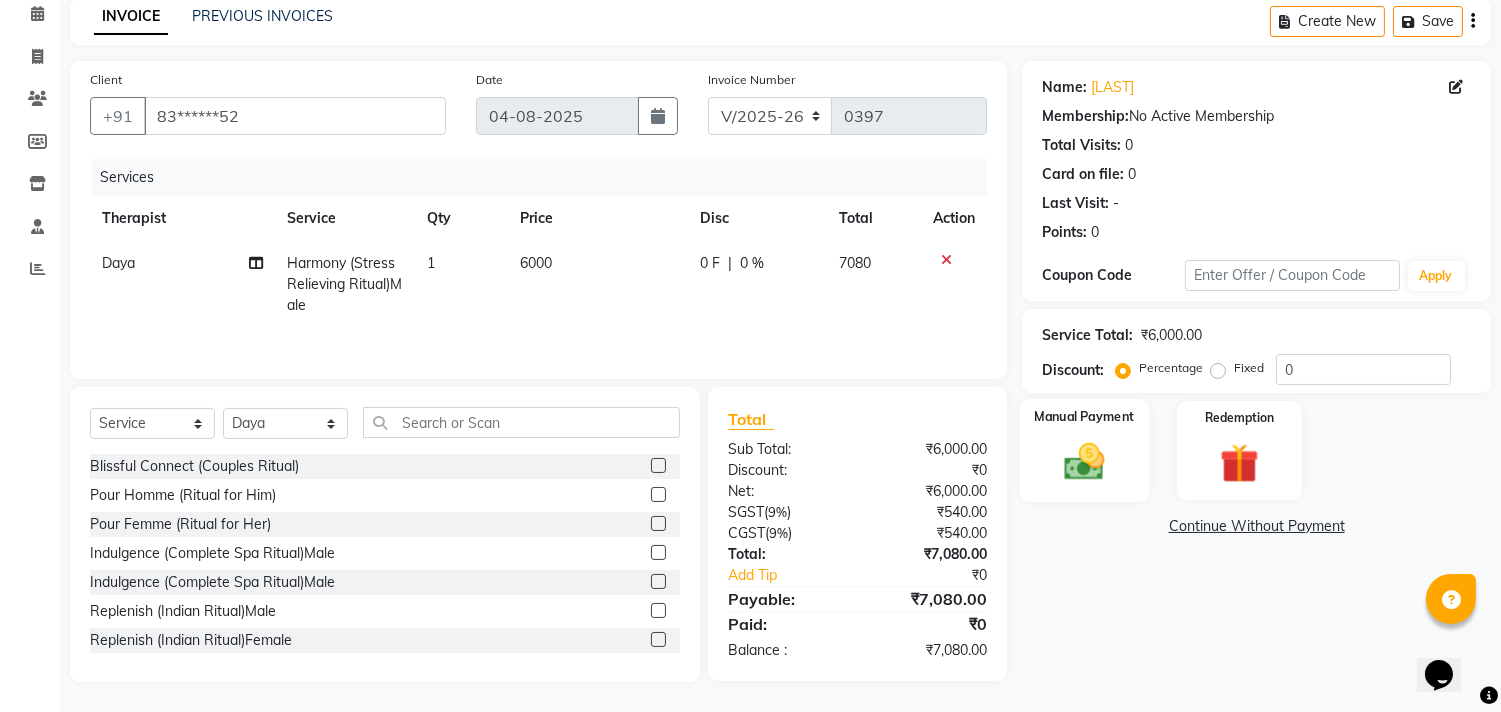 click 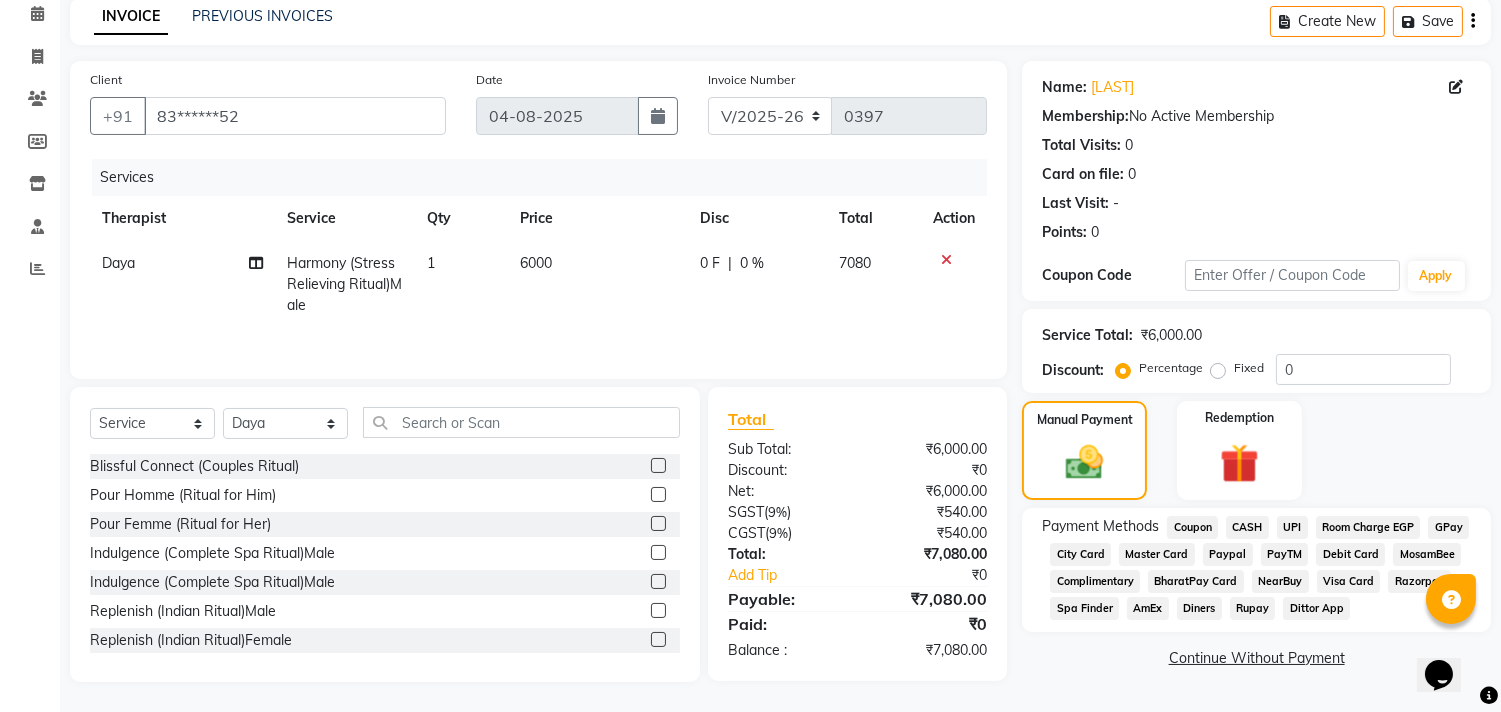 click on "UPI" 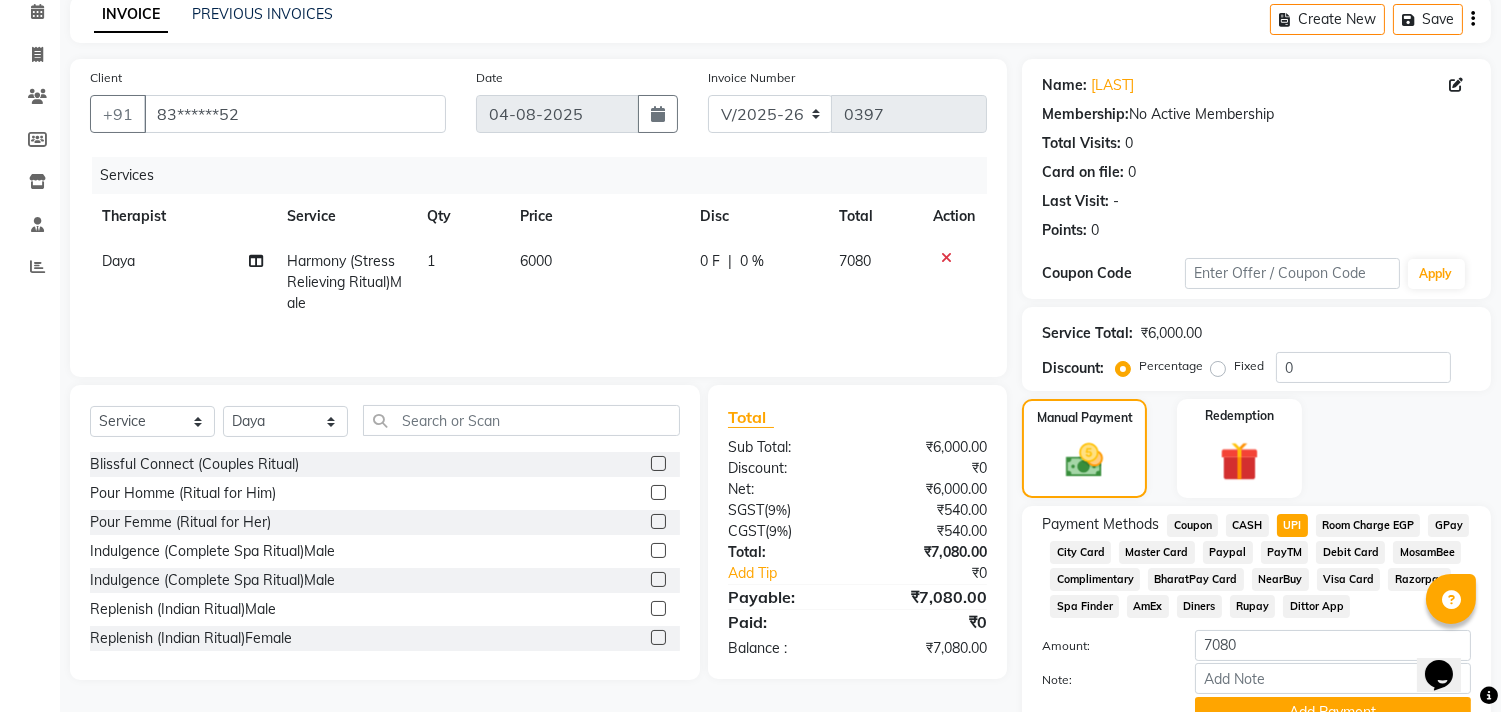 click on "Coupon" 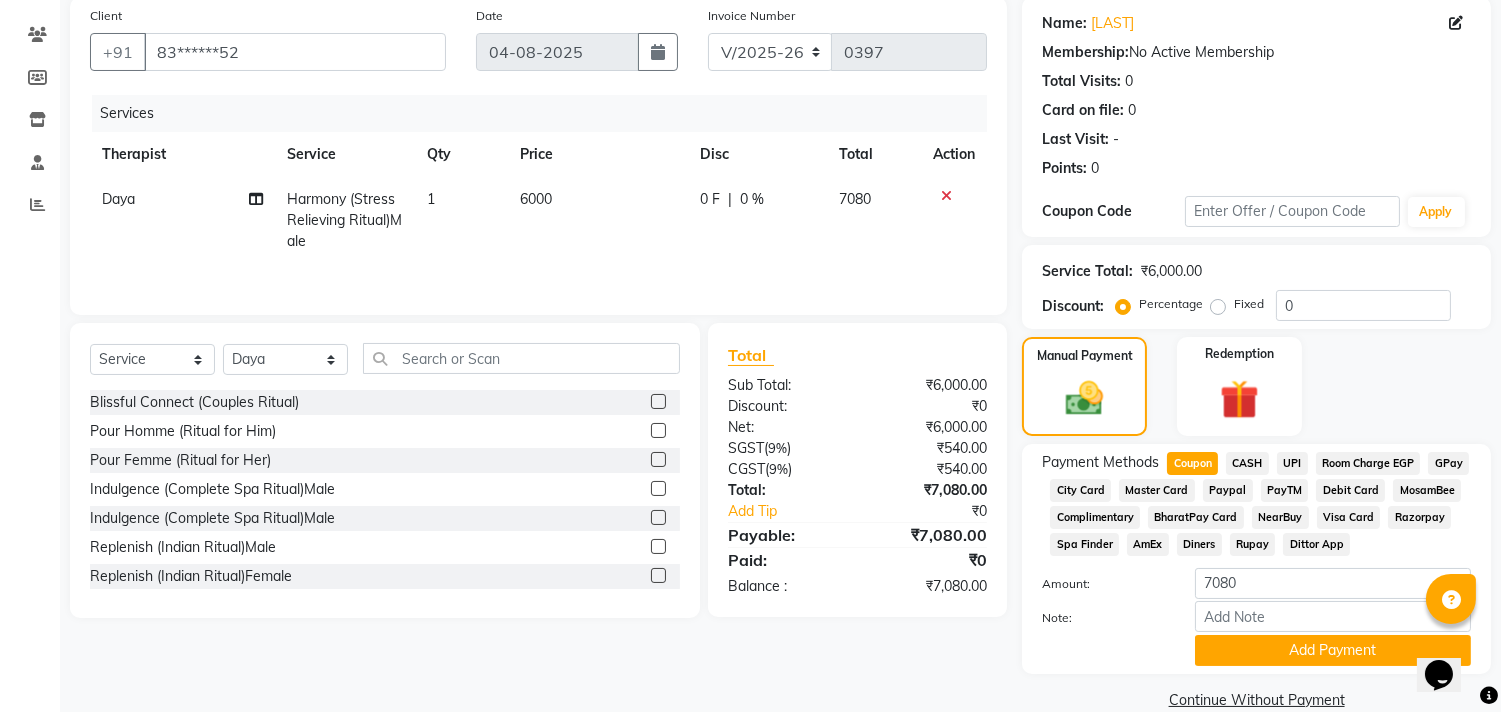 scroll, scrollTop: 186, scrollLeft: 0, axis: vertical 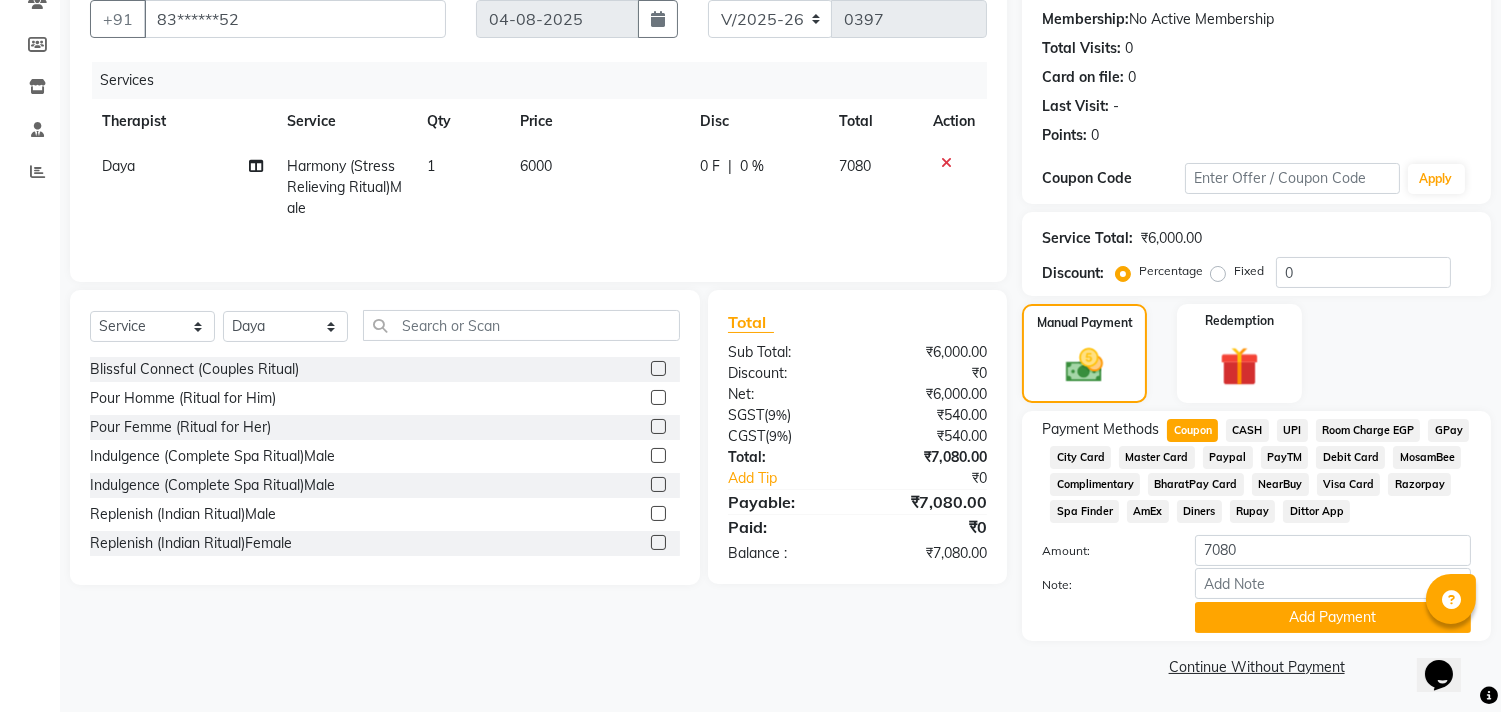 click on "Complimentary" 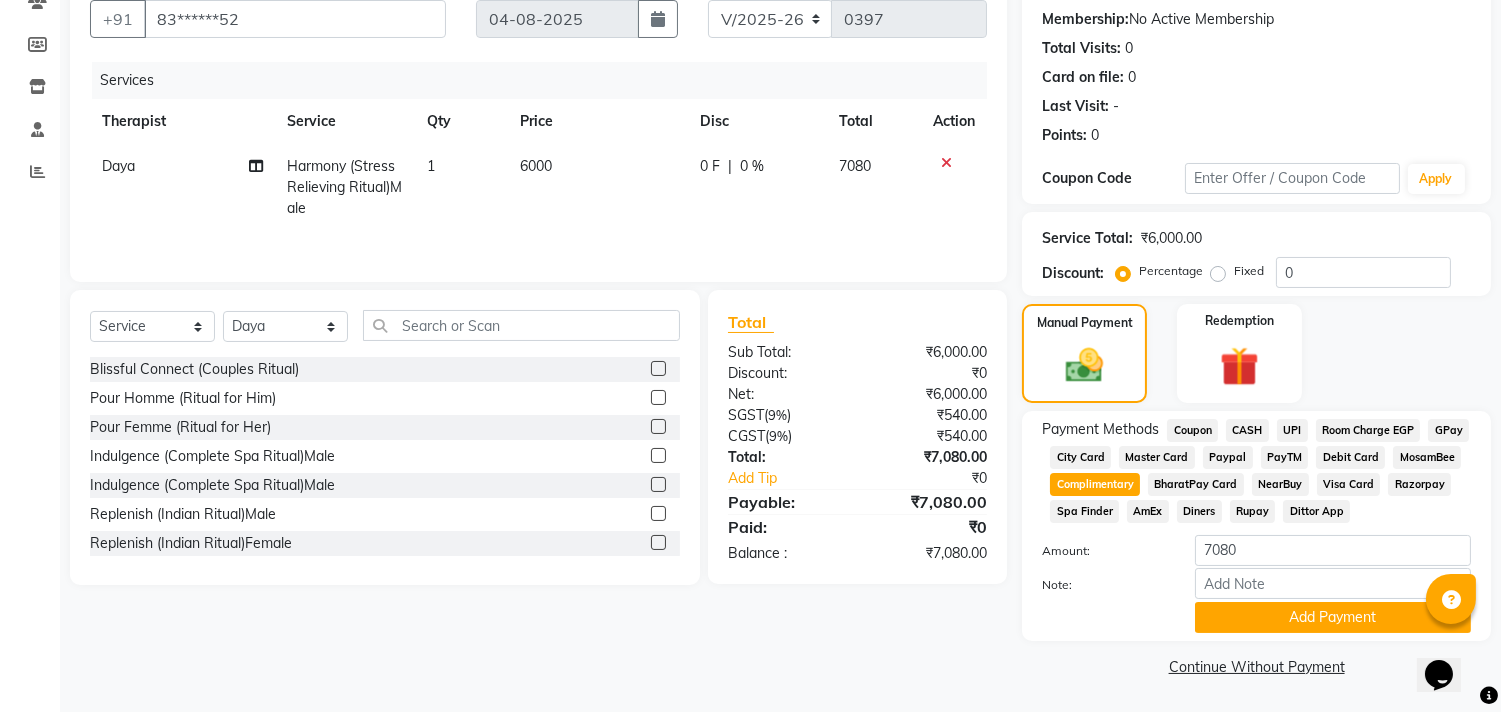 click on "Coupon" 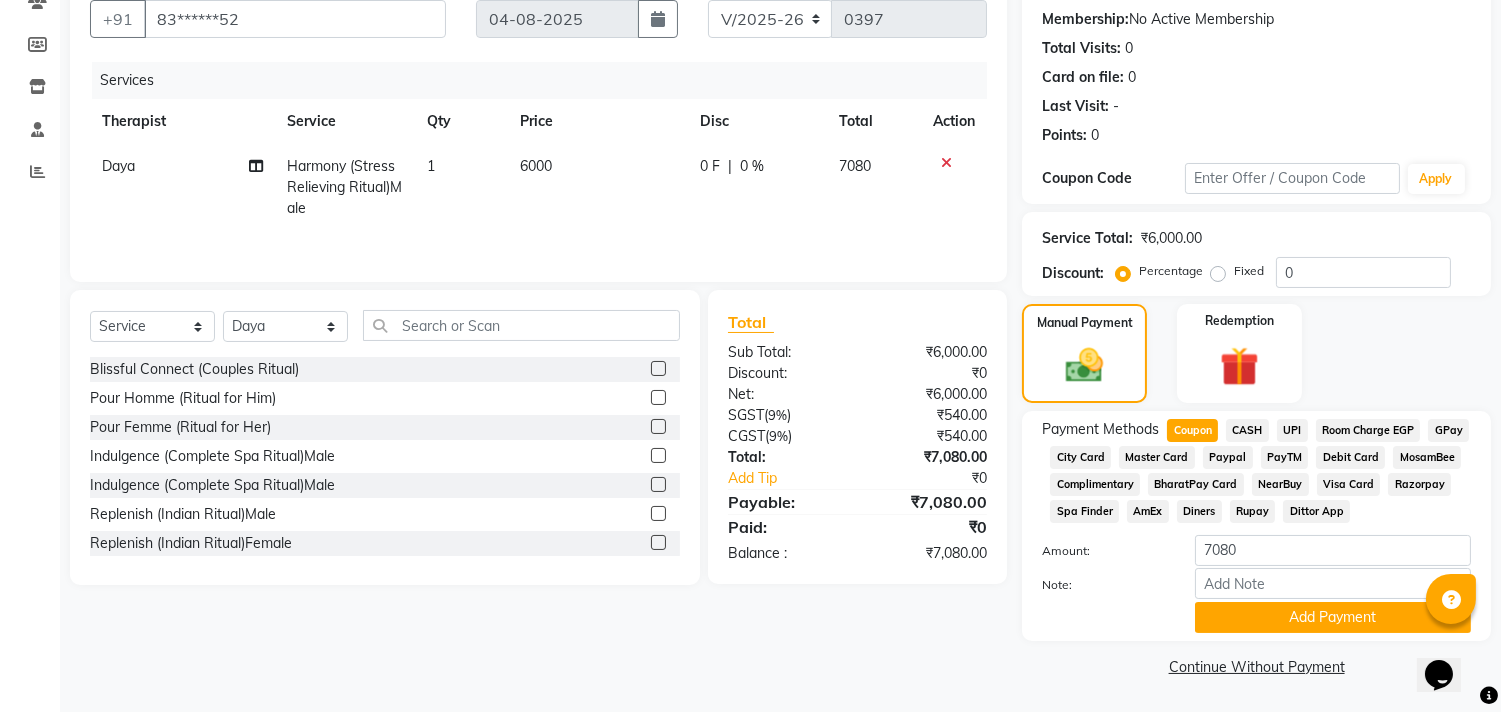 click on "Room Charge EGP" 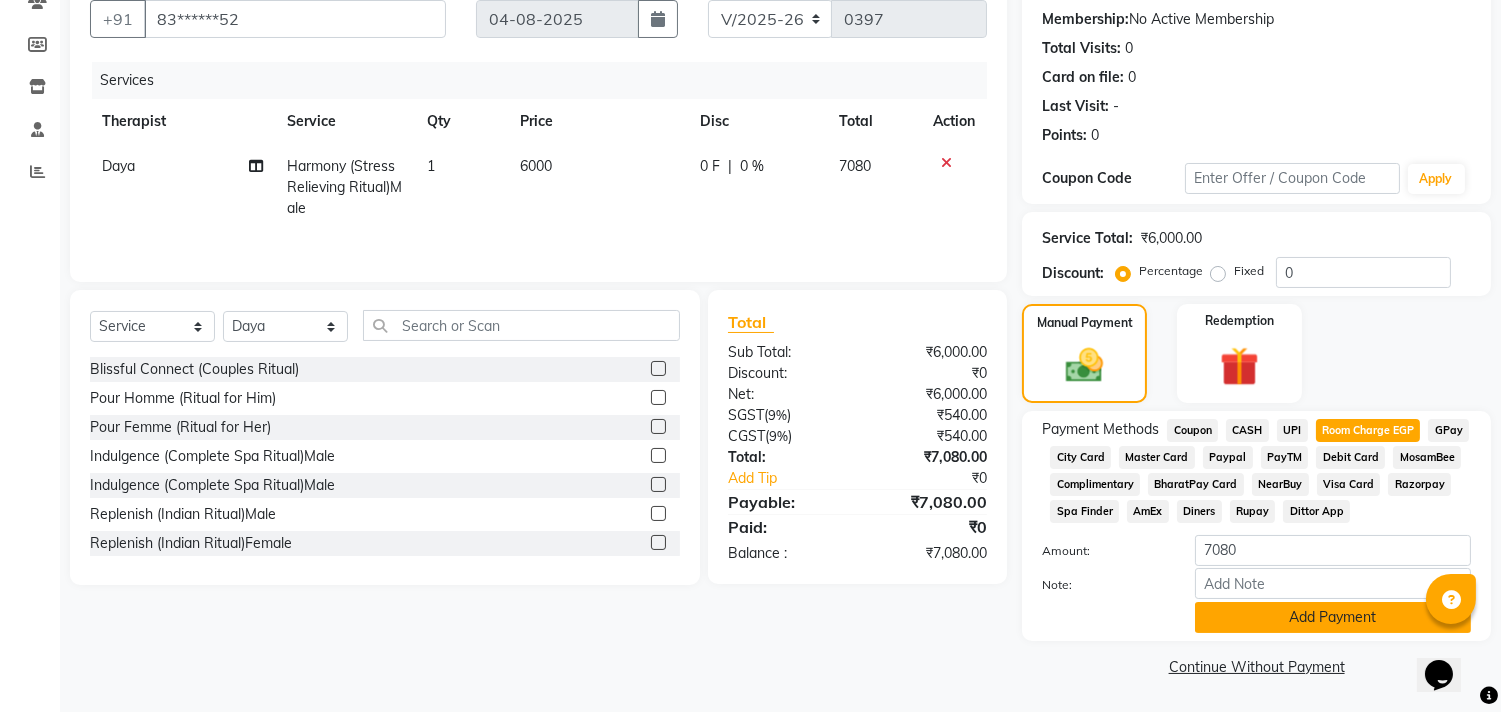 click on "Add Payment" 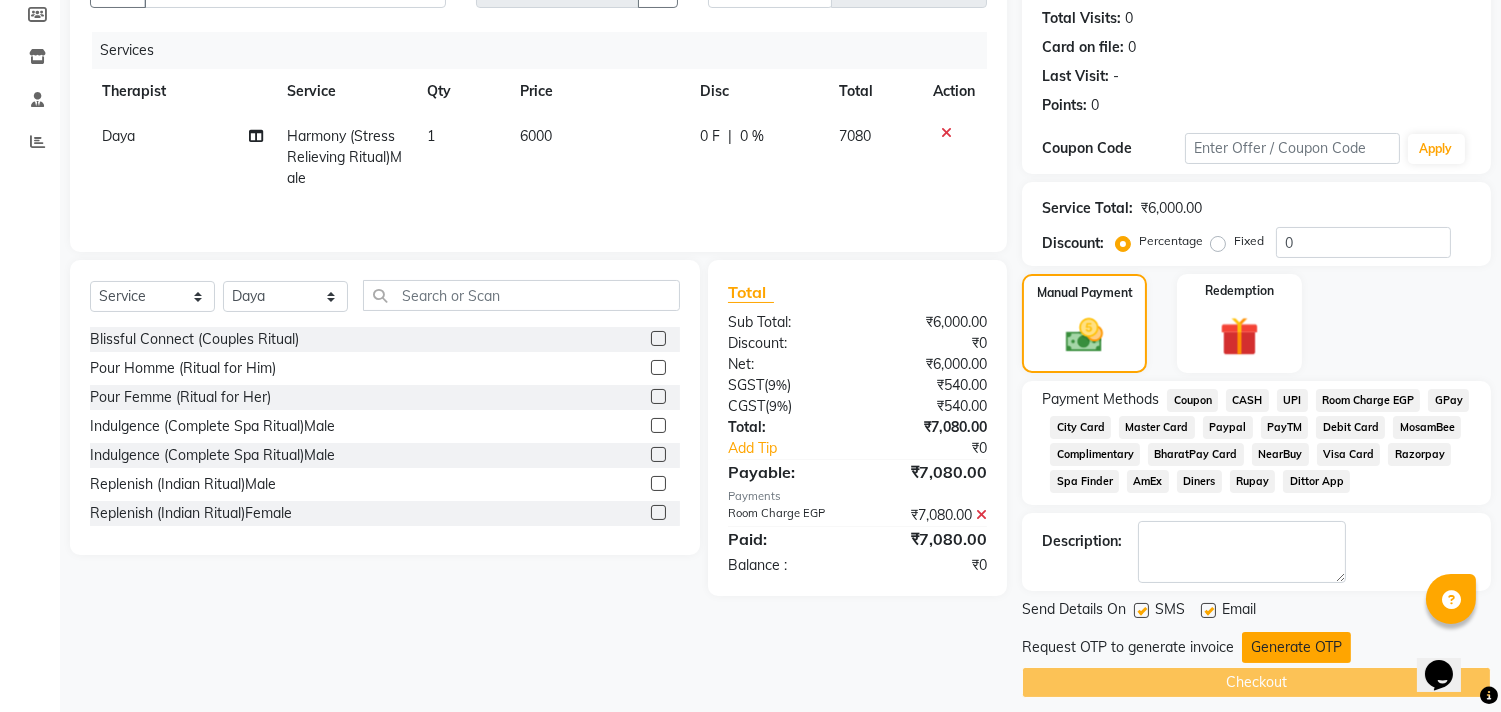 scroll, scrollTop: 232, scrollLeft: 0, axis: vertical 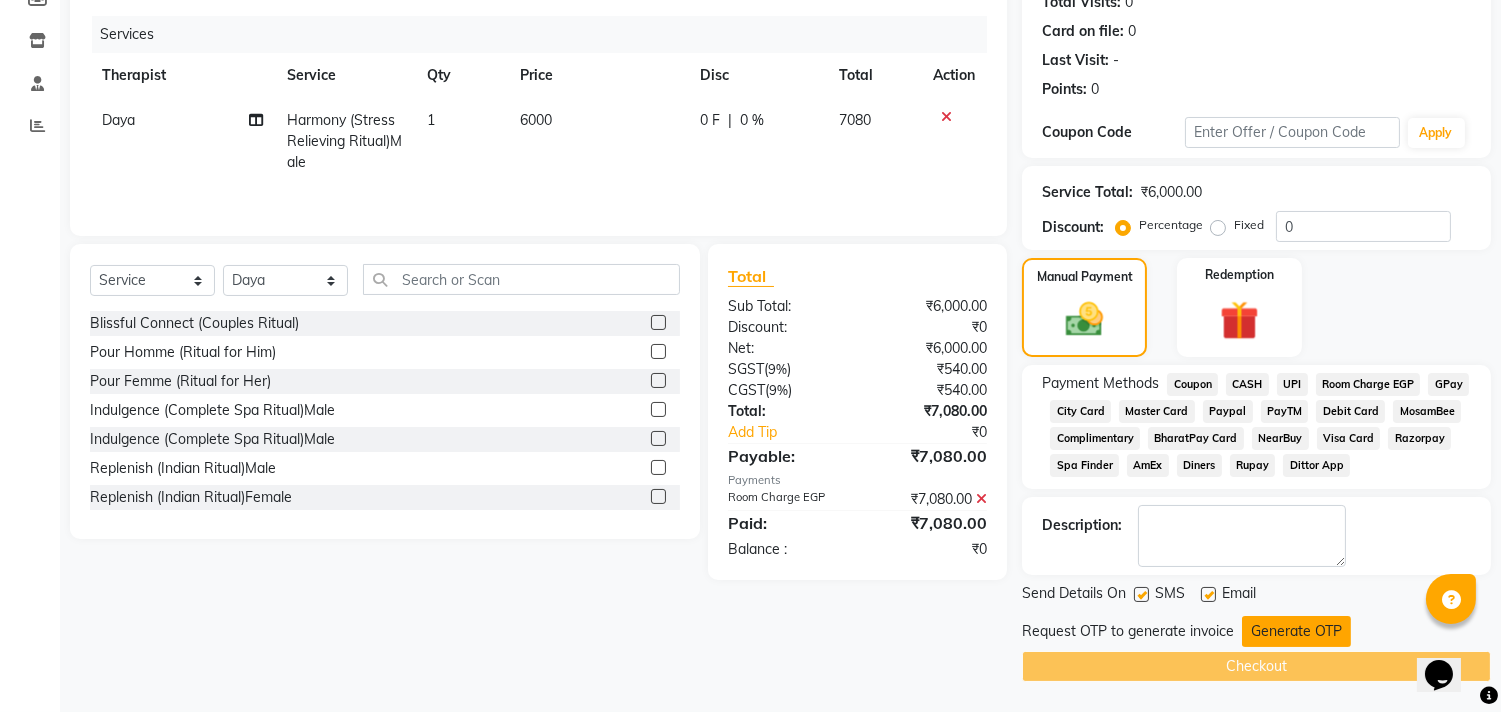 click on "Generate OTP" 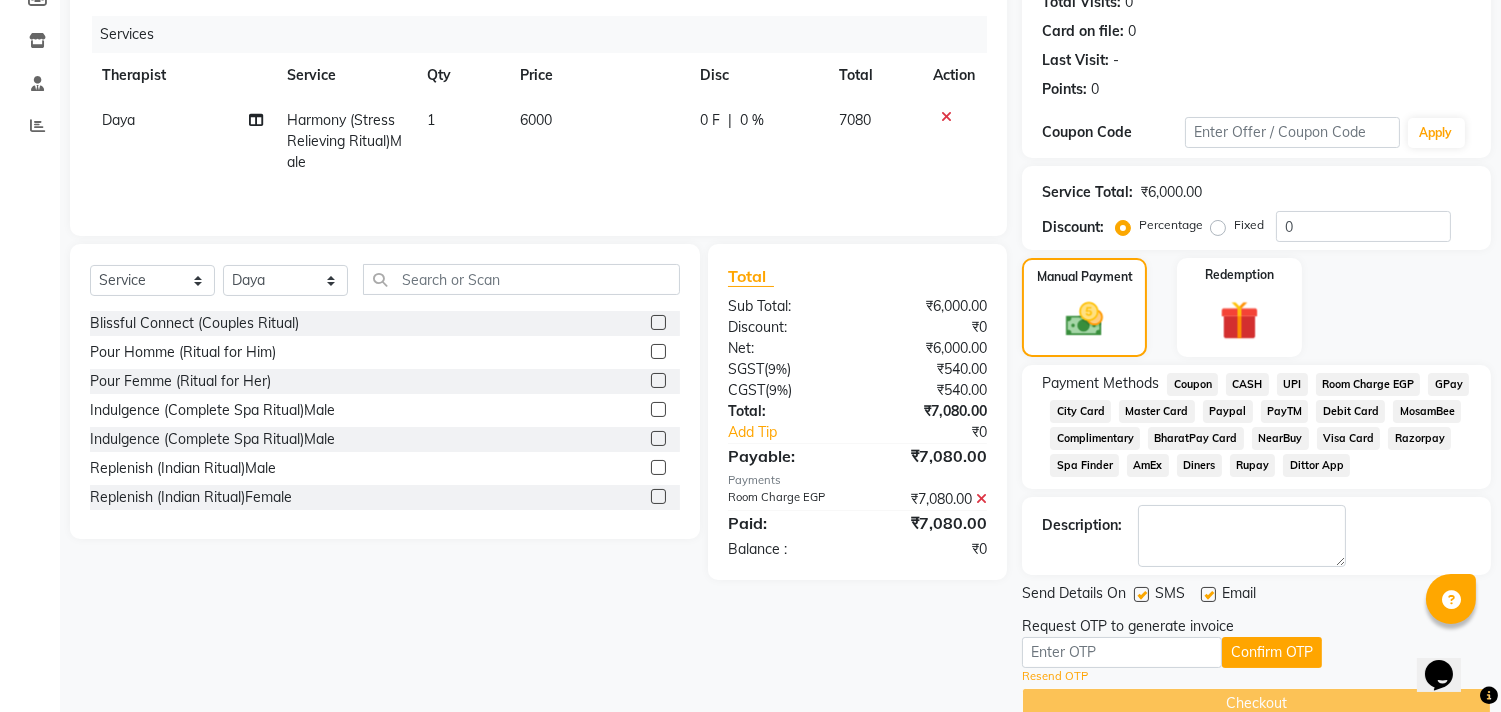 click on "Resend OTP" 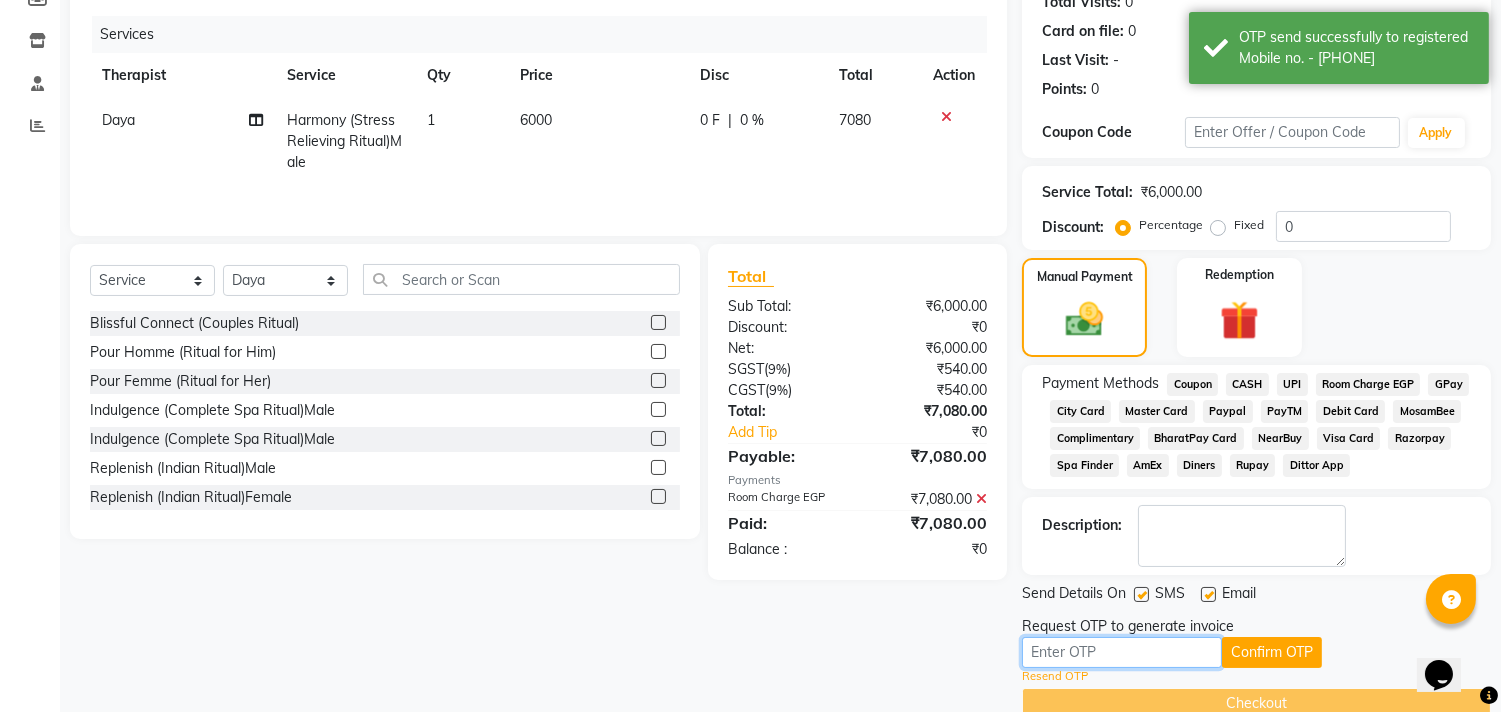 click at bounding box center [1122, 652] 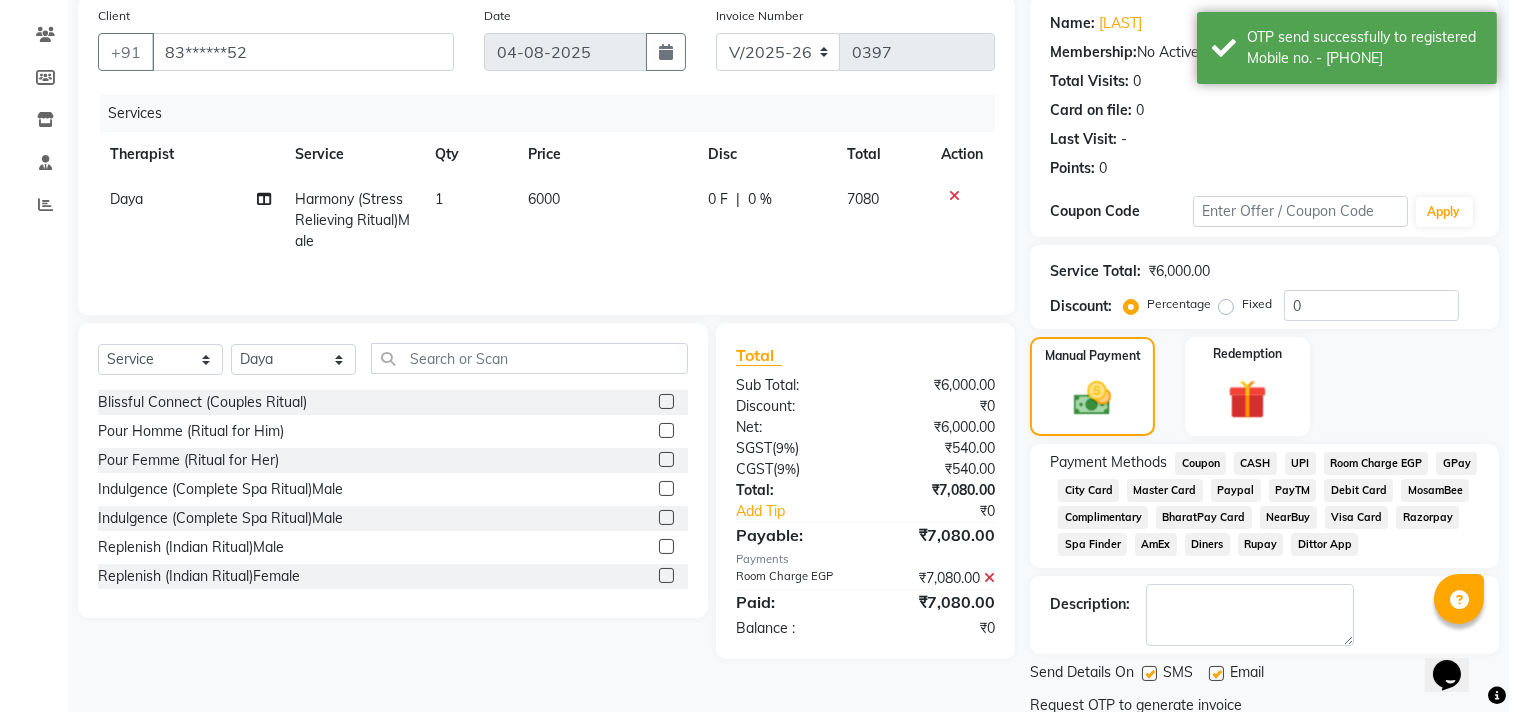 scroll, scrollTop: 0, scrollLeft: 0, axis: both 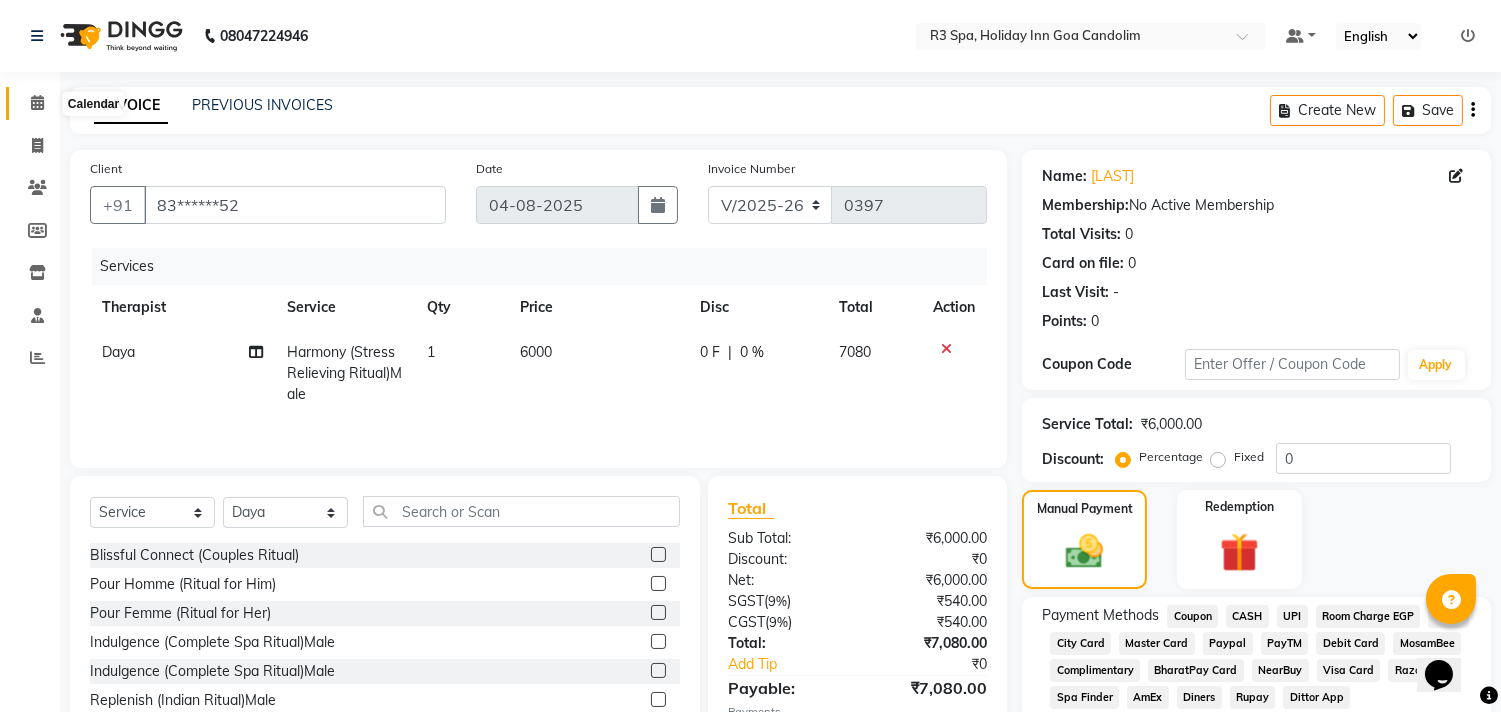 click 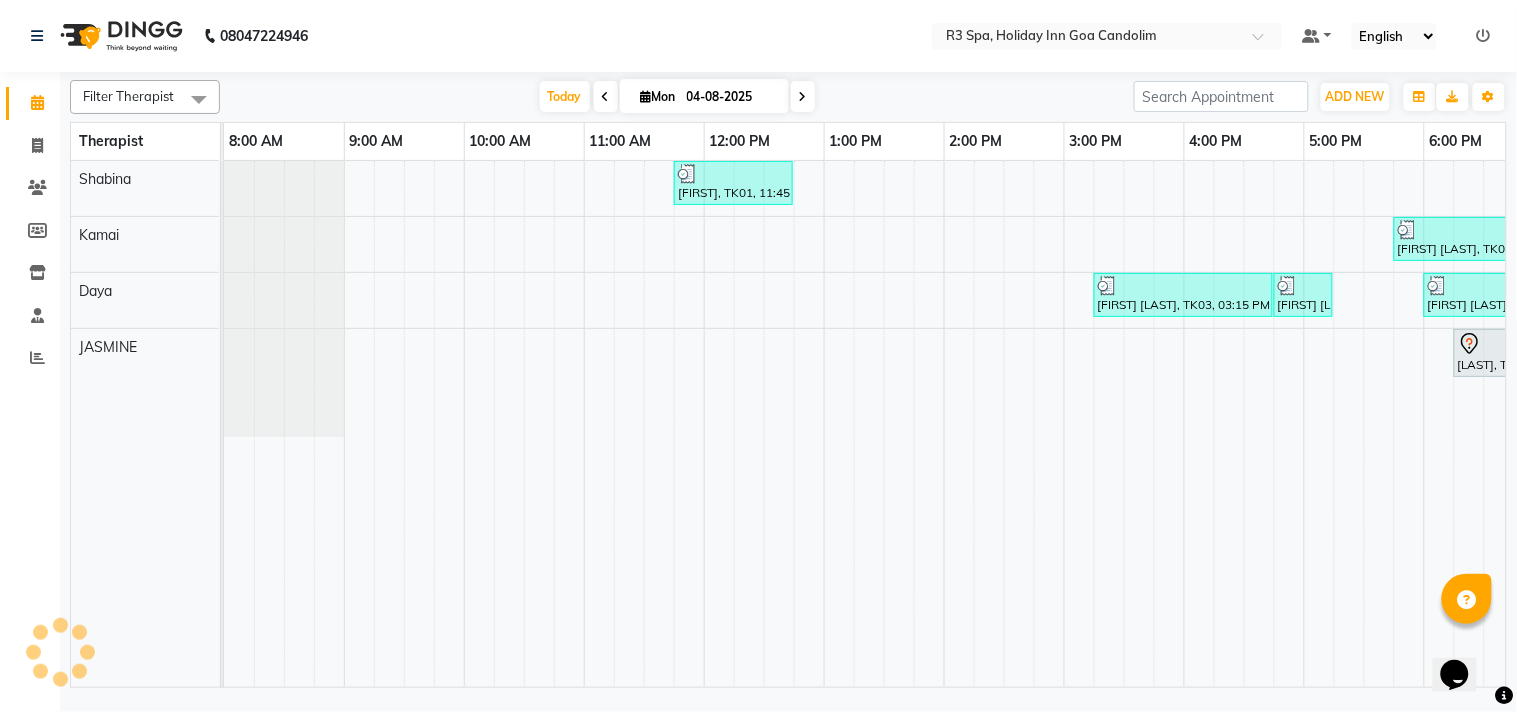 scroll, scrollTop: 0, scrollLeft: 0, axis: both 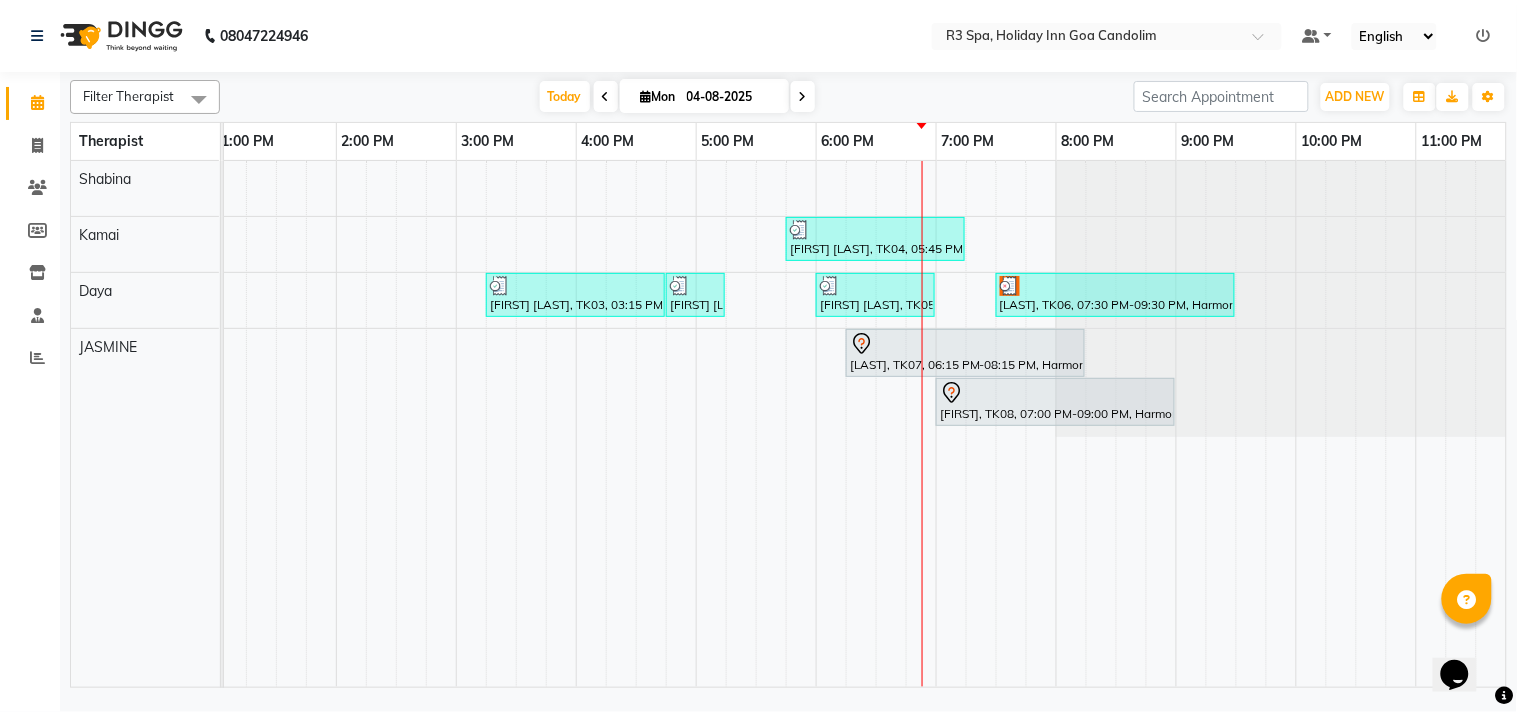 click at bounding box center (1115, 286) 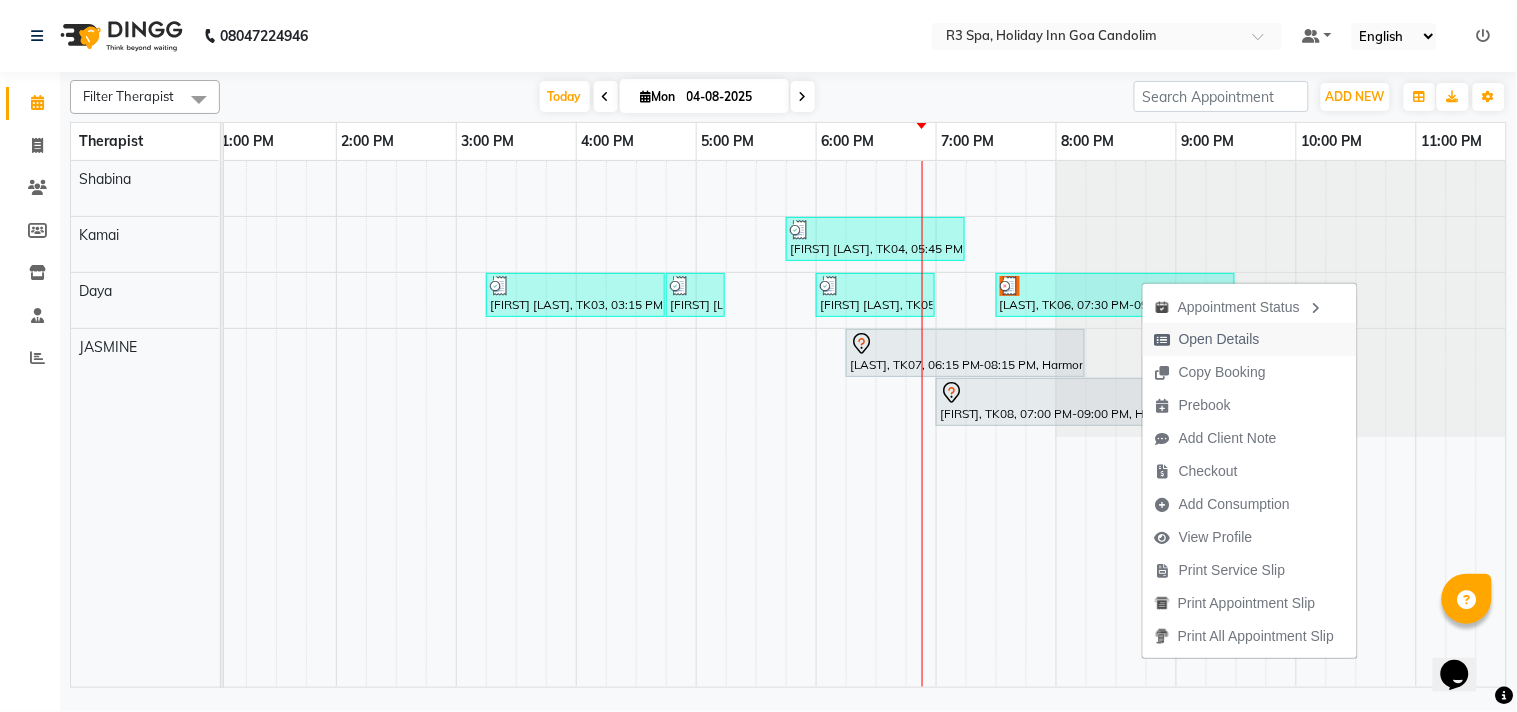 click on "Open Details" at bounding box center [1219, 339] 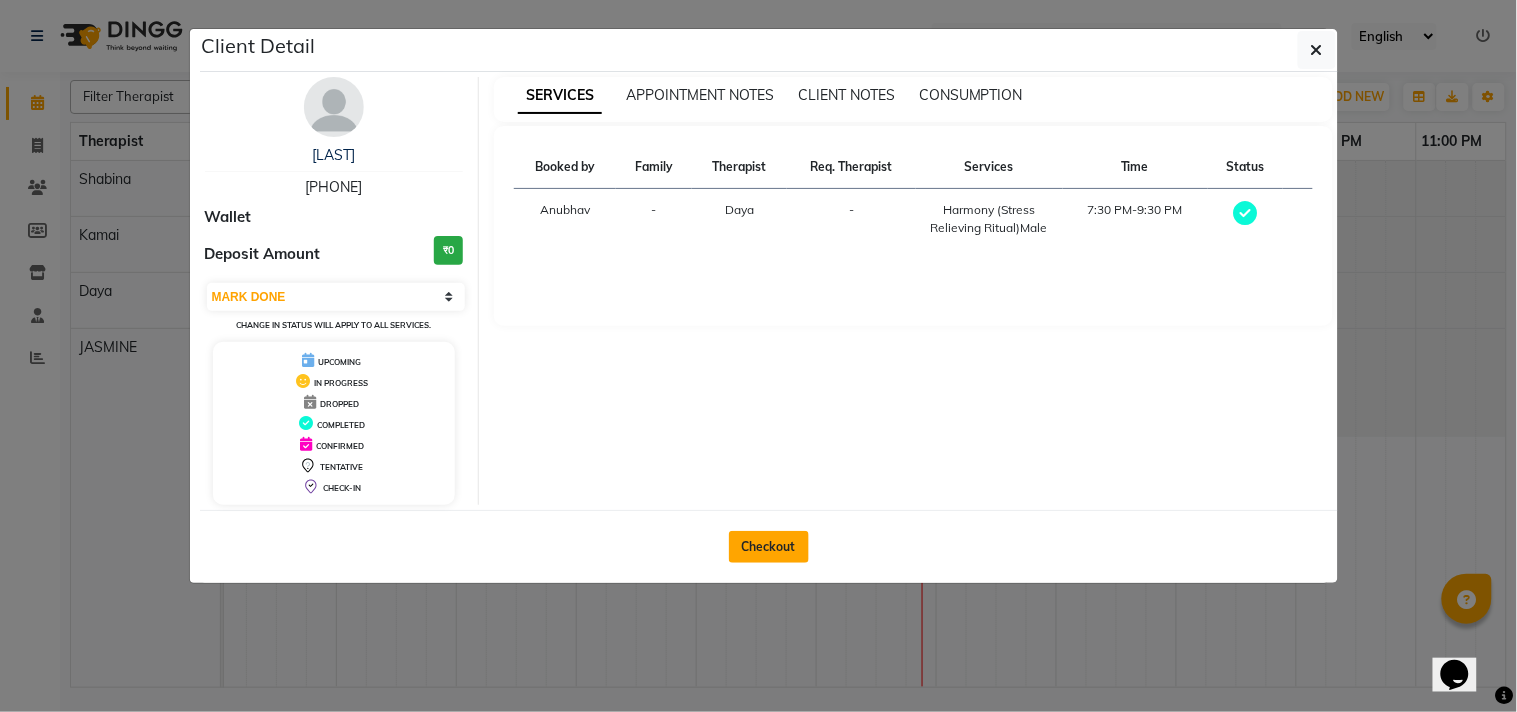 click on "Checkout" 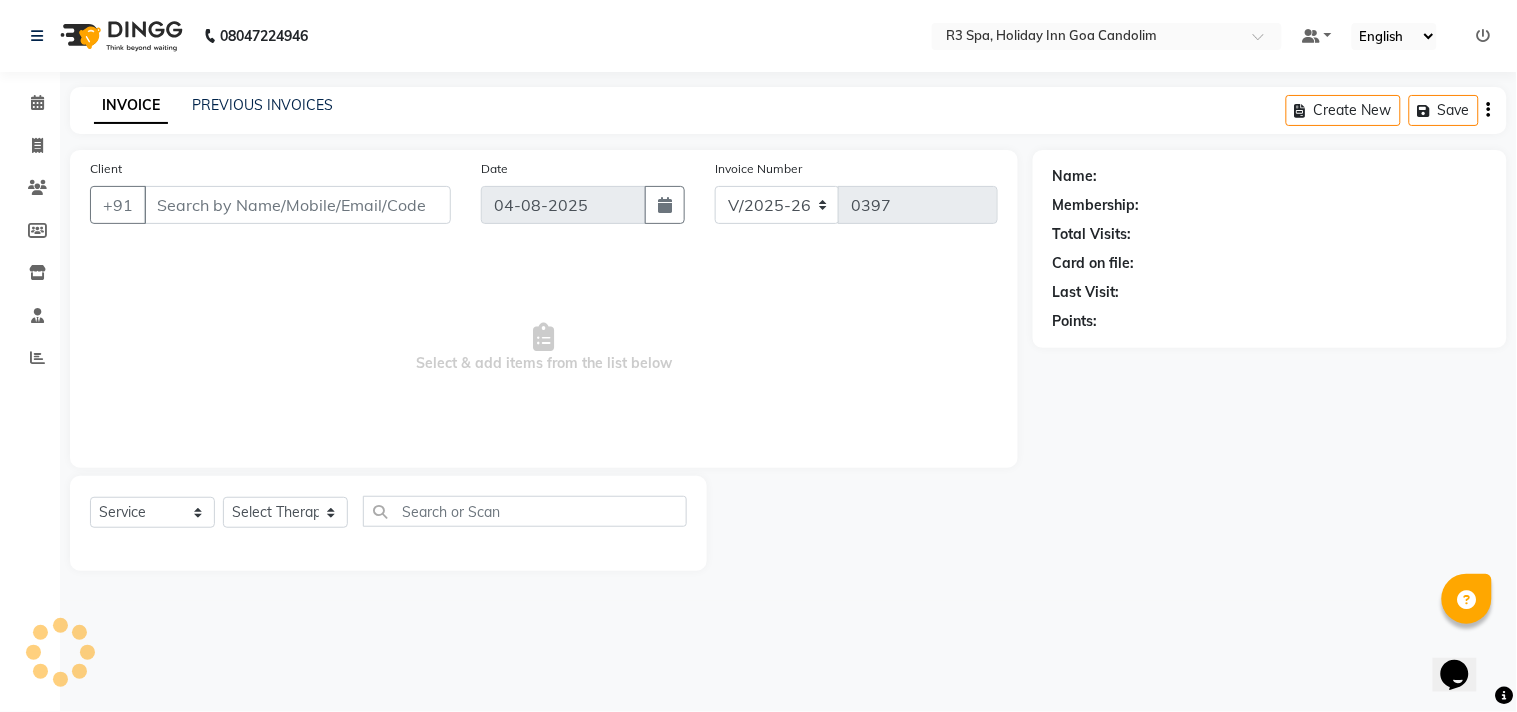 type on "83******52" 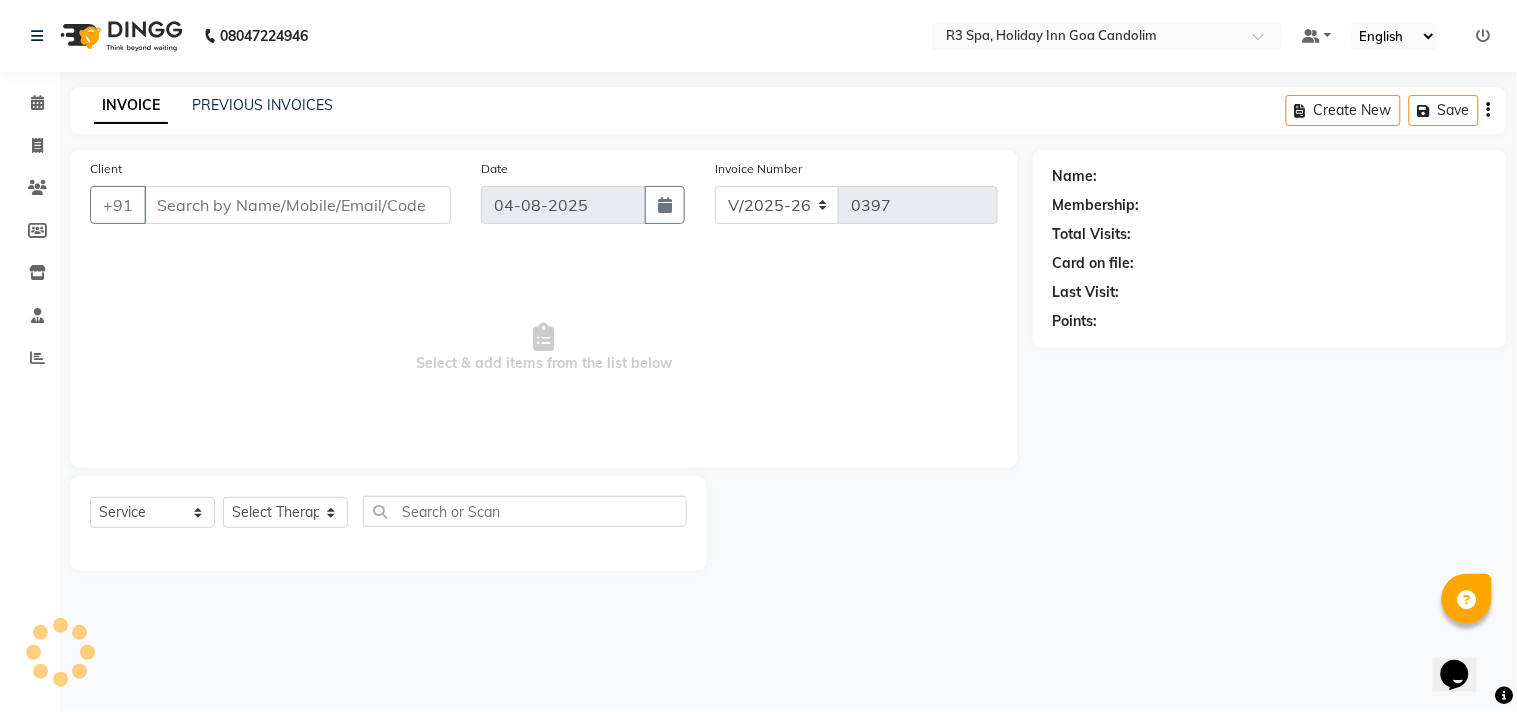 select on "71368" 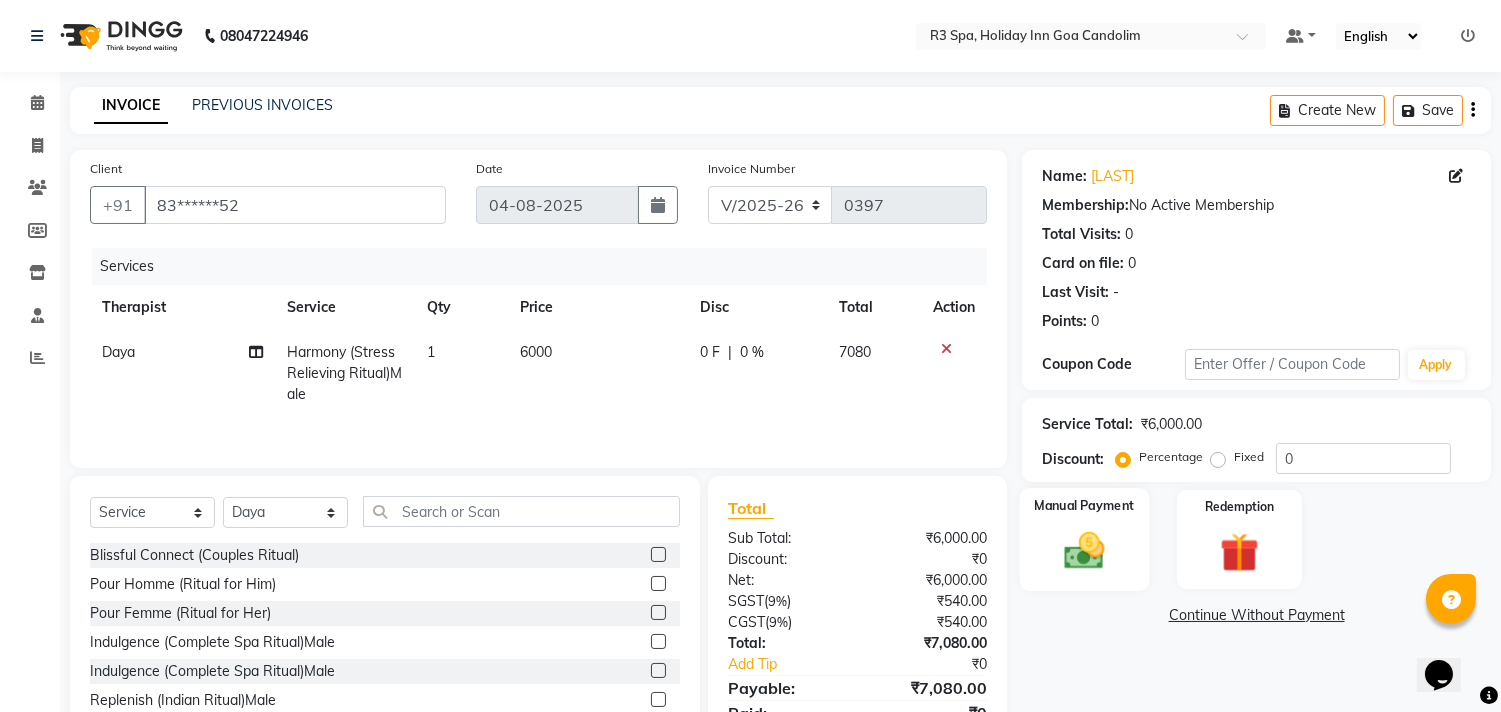 click on "Manual Payment" 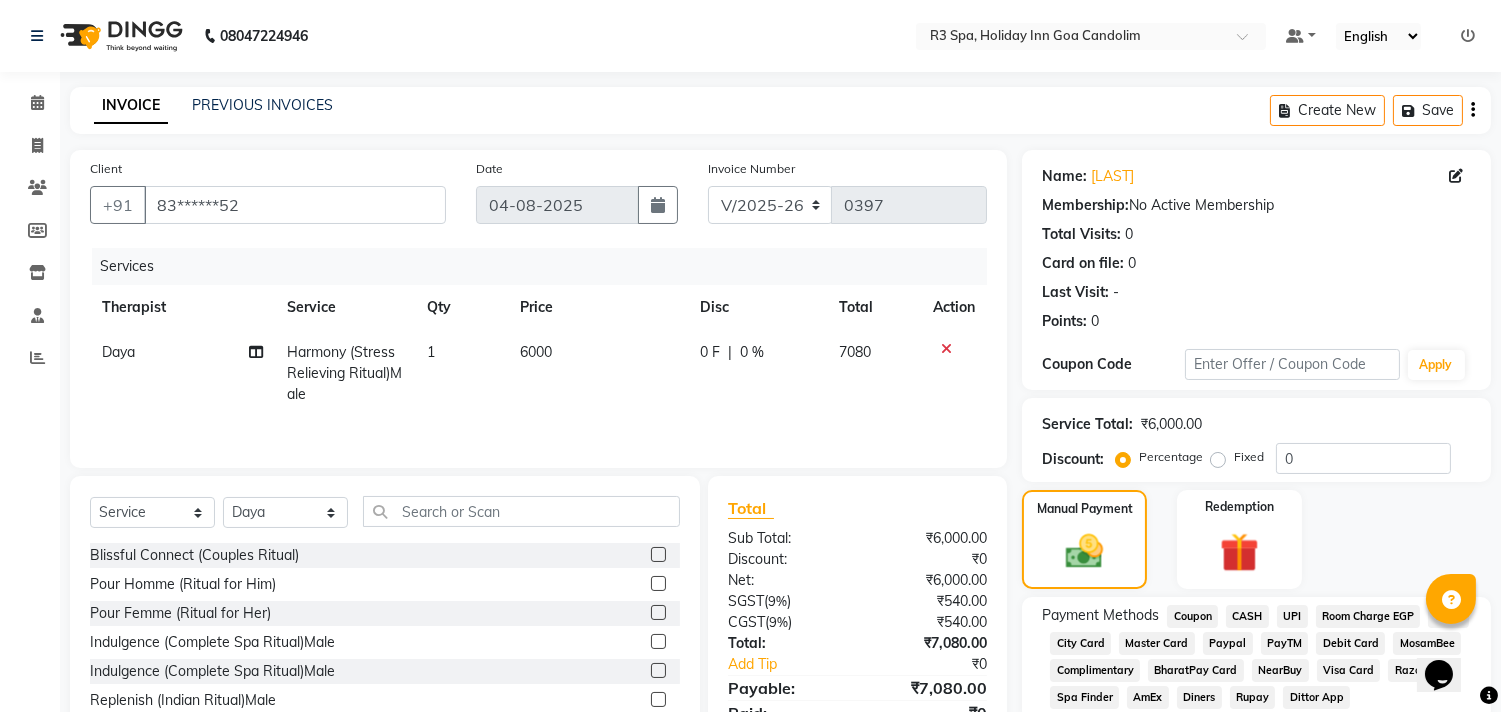 click on "Room Charge EGP" 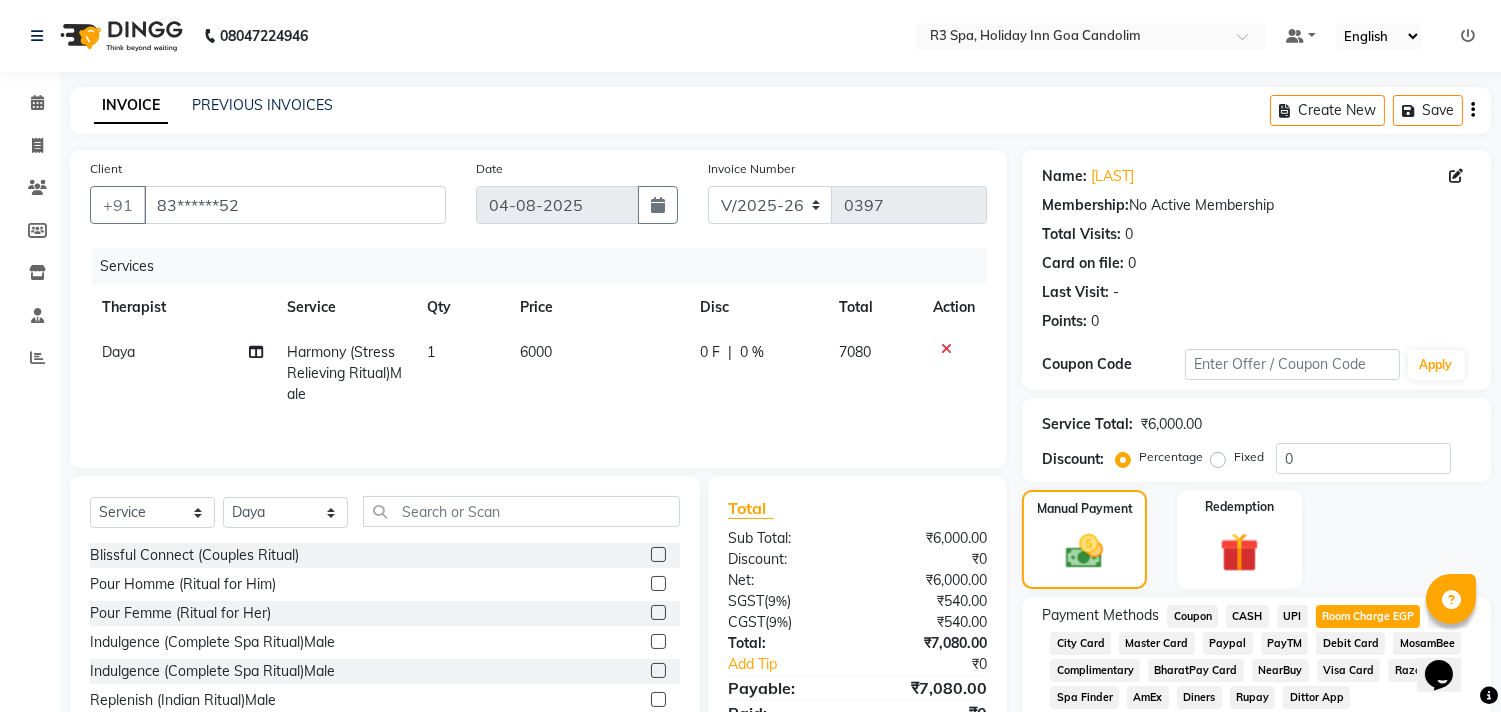 scroll, scrollTop: 186, scrollLeft: 0, axis: vertical 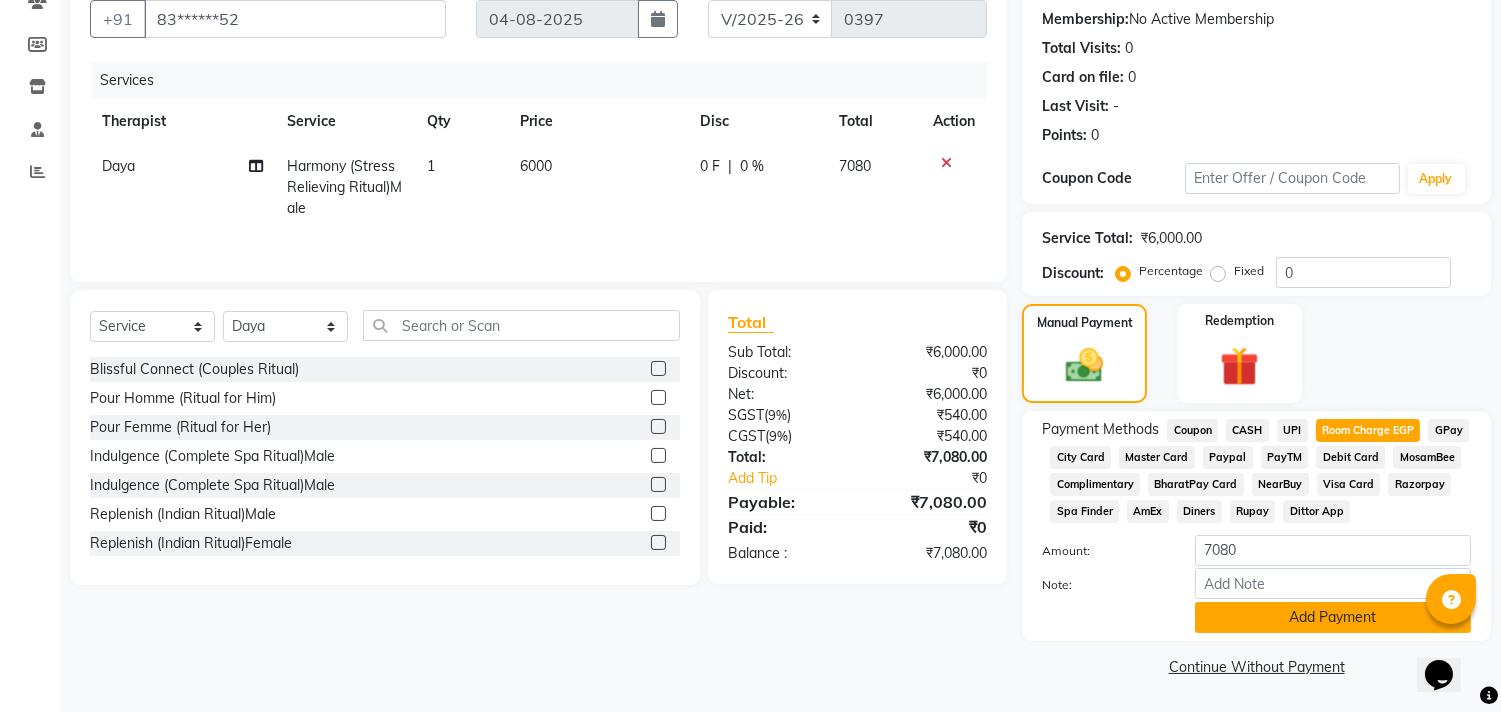 click on "Add Payment" 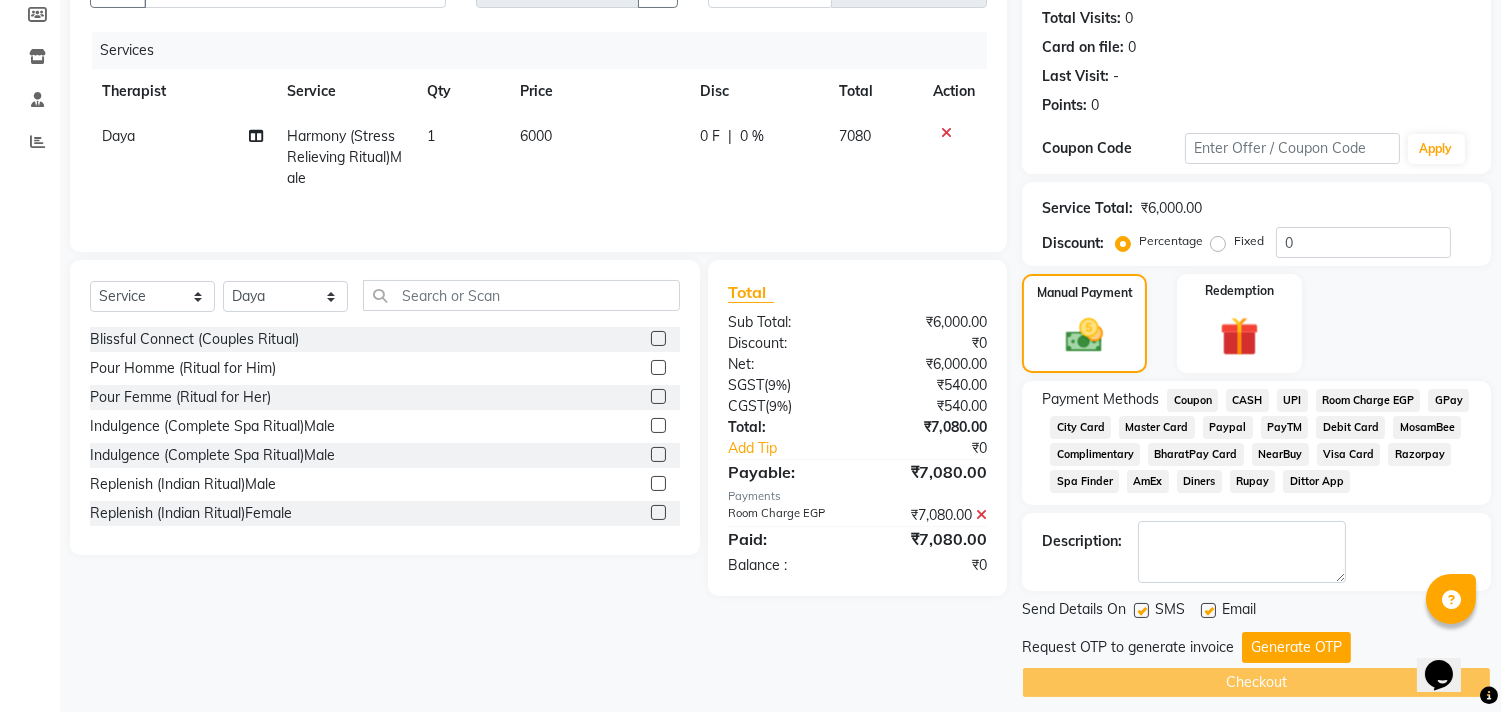 scroll, scrollTop: 232, scrollLeft: 0, axis: vertical 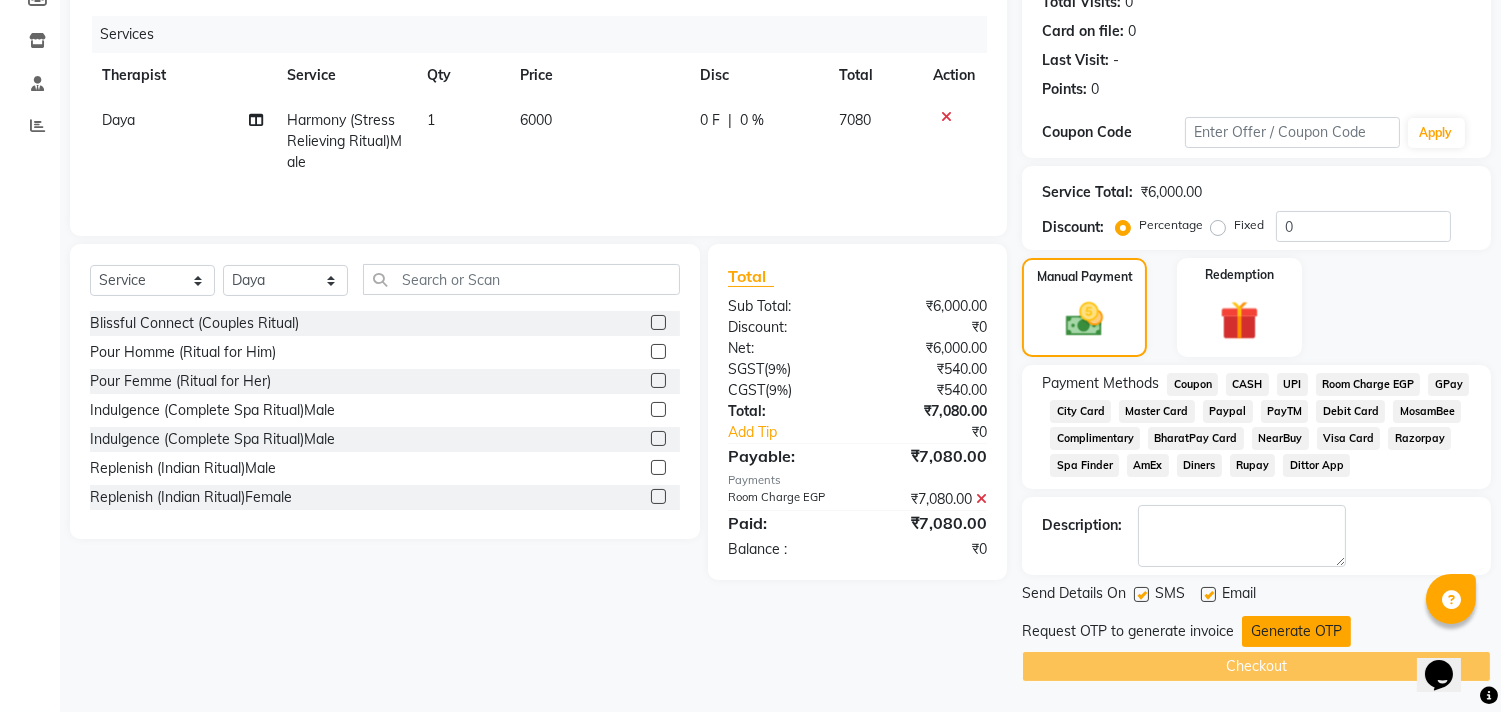 click on "Generate OTP" 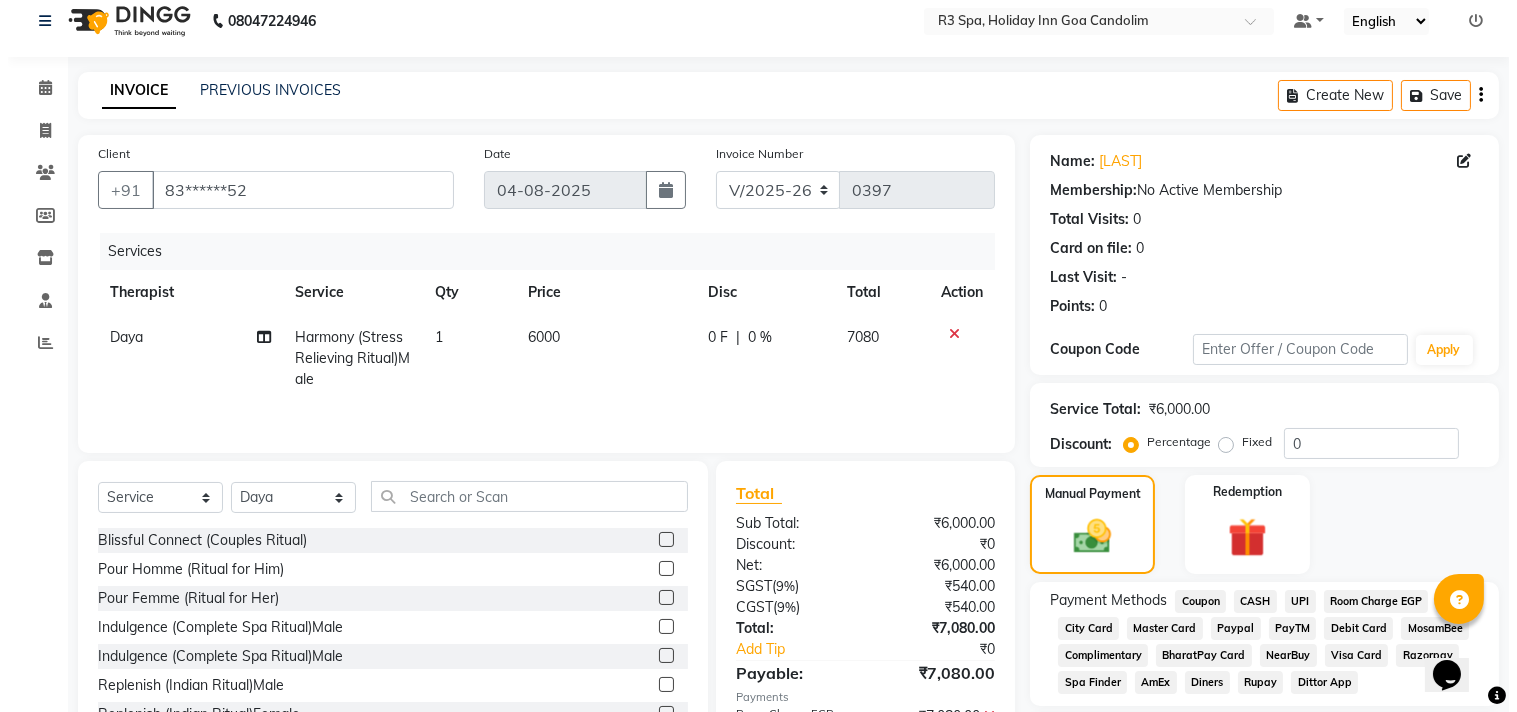 scroll, scrollTop: 0, scrollLeft: 0, axis: both 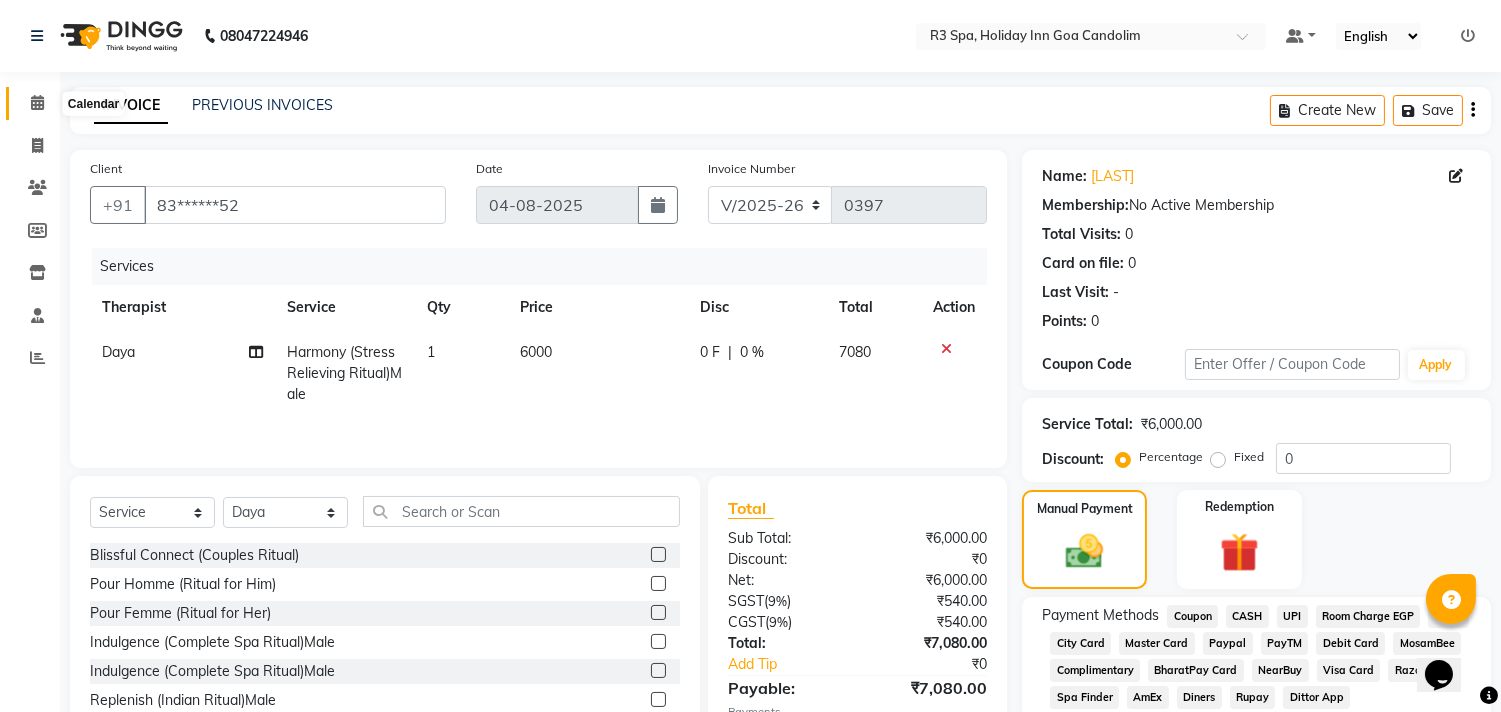 click 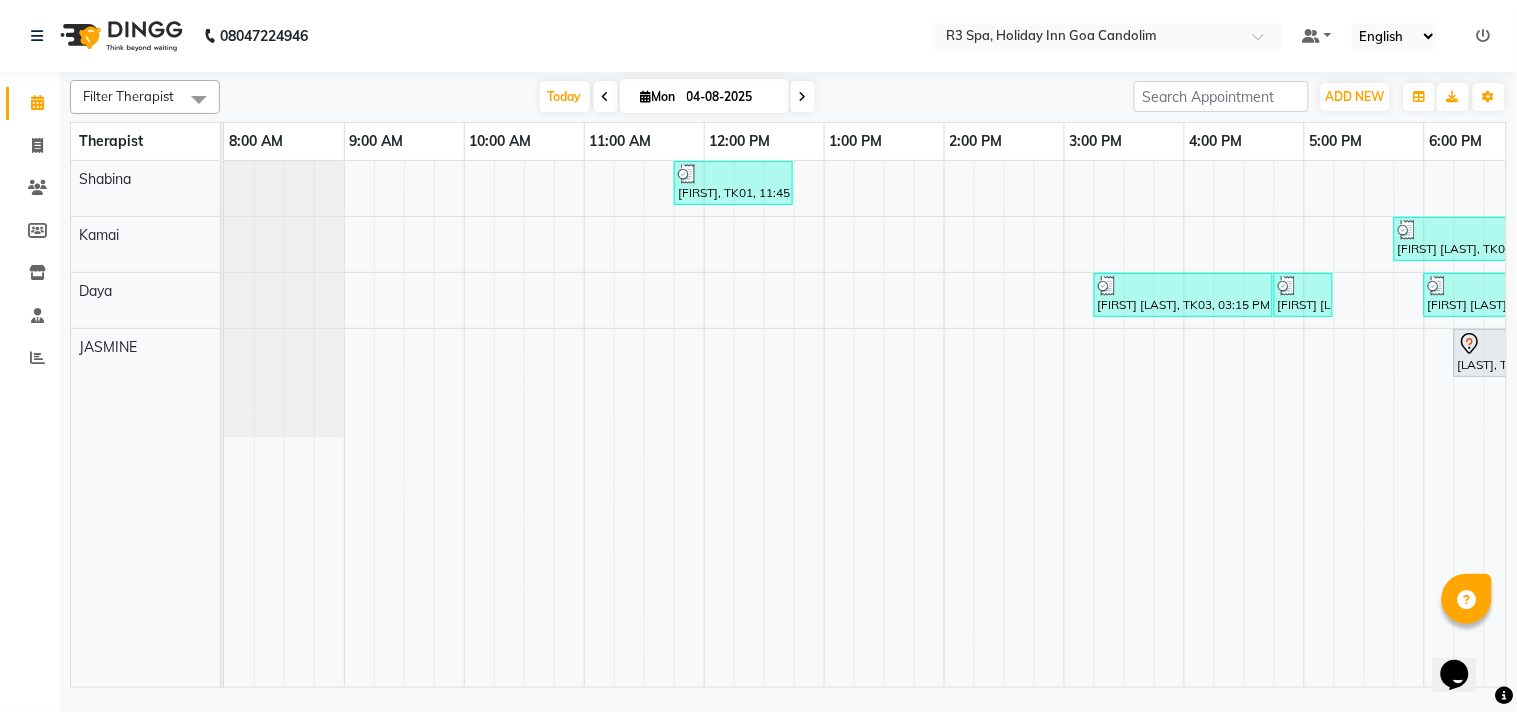 scroll, scrollTop: 0, scrollLeft: 472, axis: horizontal 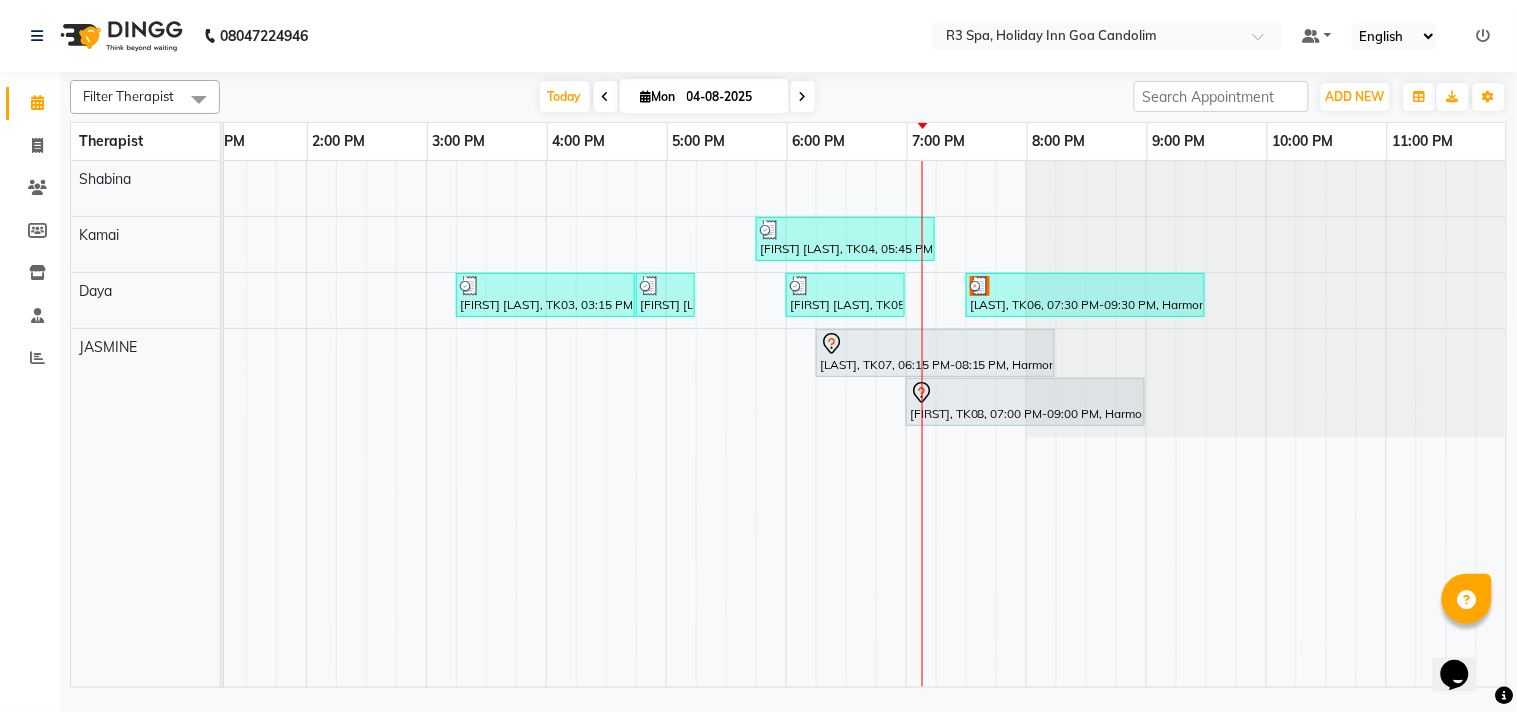 click on "Prashent, TK01, 11:45 AM-12:45 PM, Deep Tissue Repair Therapy 60 Min(Male)     Maftuna Otajonova, TK04, 05:45 PM-07:15 PM, Sensory Rejuvene Aromatherapy 90 Min(Male)     Michelle Serrato, TK03, 03:15 PM-04:45 PM, Deep Tissue Repair Therapy 90 Min(Male)     Michelle Serrato, TK03, 04:45 PM-05:15 PM, Chakra Head Massage 30 Min     Ramesh Reddy, TK05, 06:00 PM-07:00 PM, Balinese Massage Therapy 60 Min(Male)     RAYESHWAR, TK06, 07:30 PM-09:30 PM, Harmony (Stress Relieving Ritual)Male             RAYESHWAR, TK07, 06:15 PM-08:15 PM, Harmony (Stress Relieving Ritual)Male             anubhav, TK08, 07:00 PM-09:00 PM, Harmony (Stress Relieving Ritual)Male" at bounding box center [546, 424] 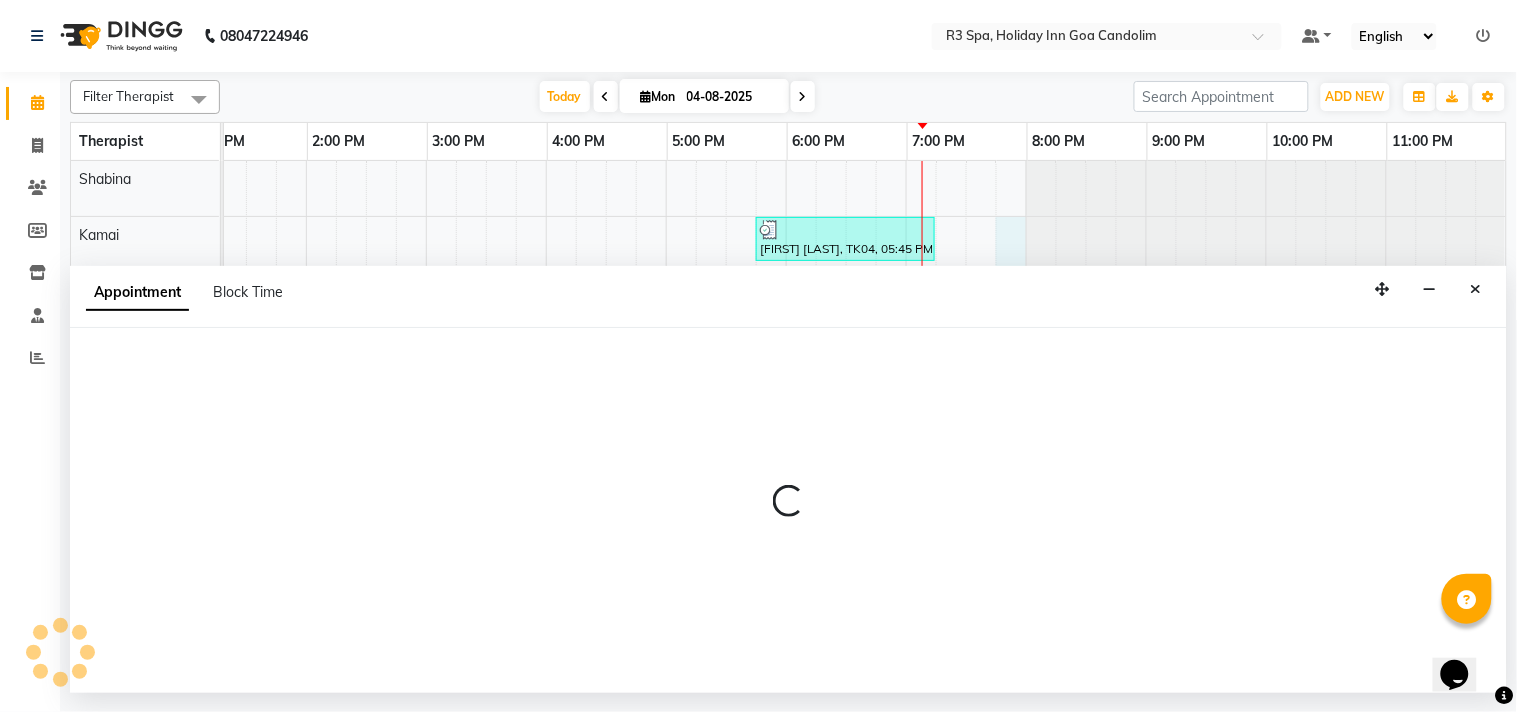 select on "71358" 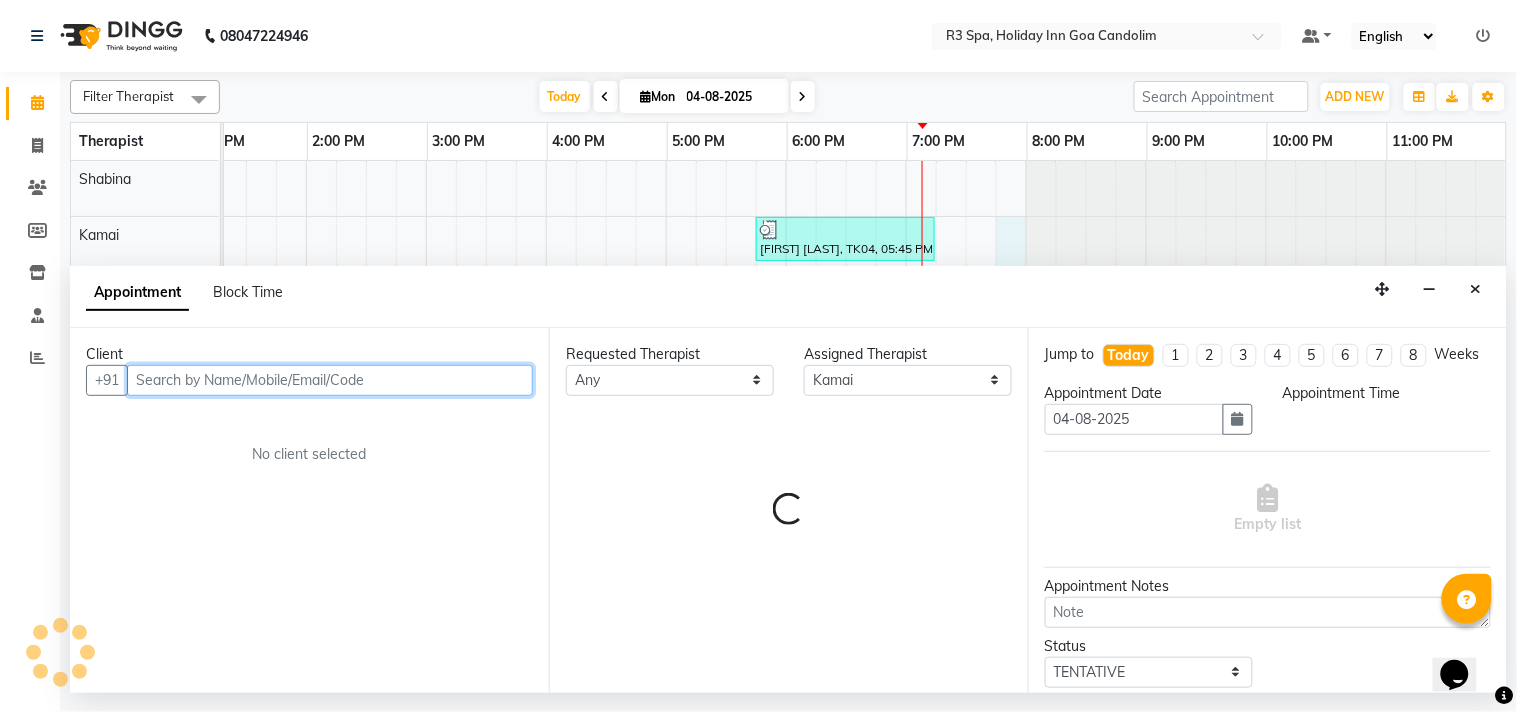 select on "1185" 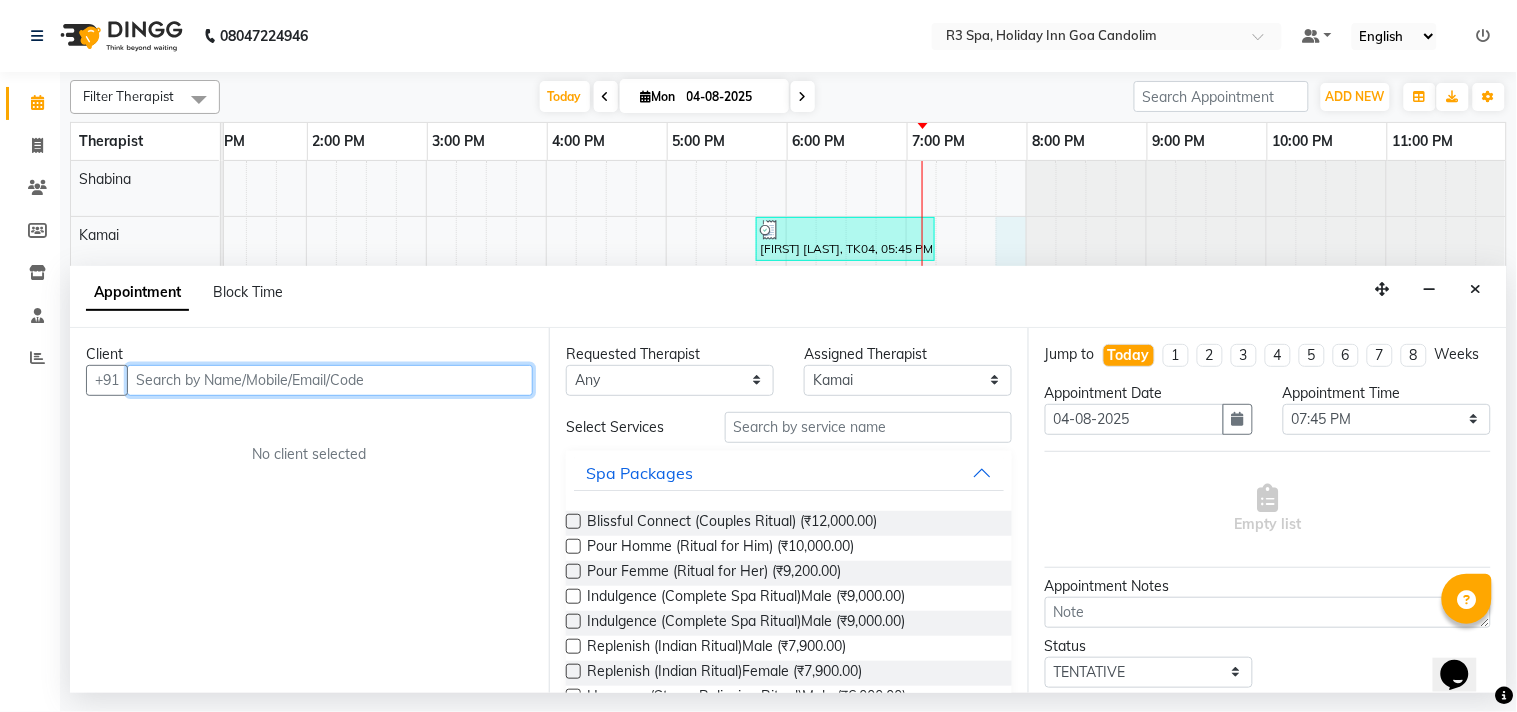 click at bounding box center (330, 380) 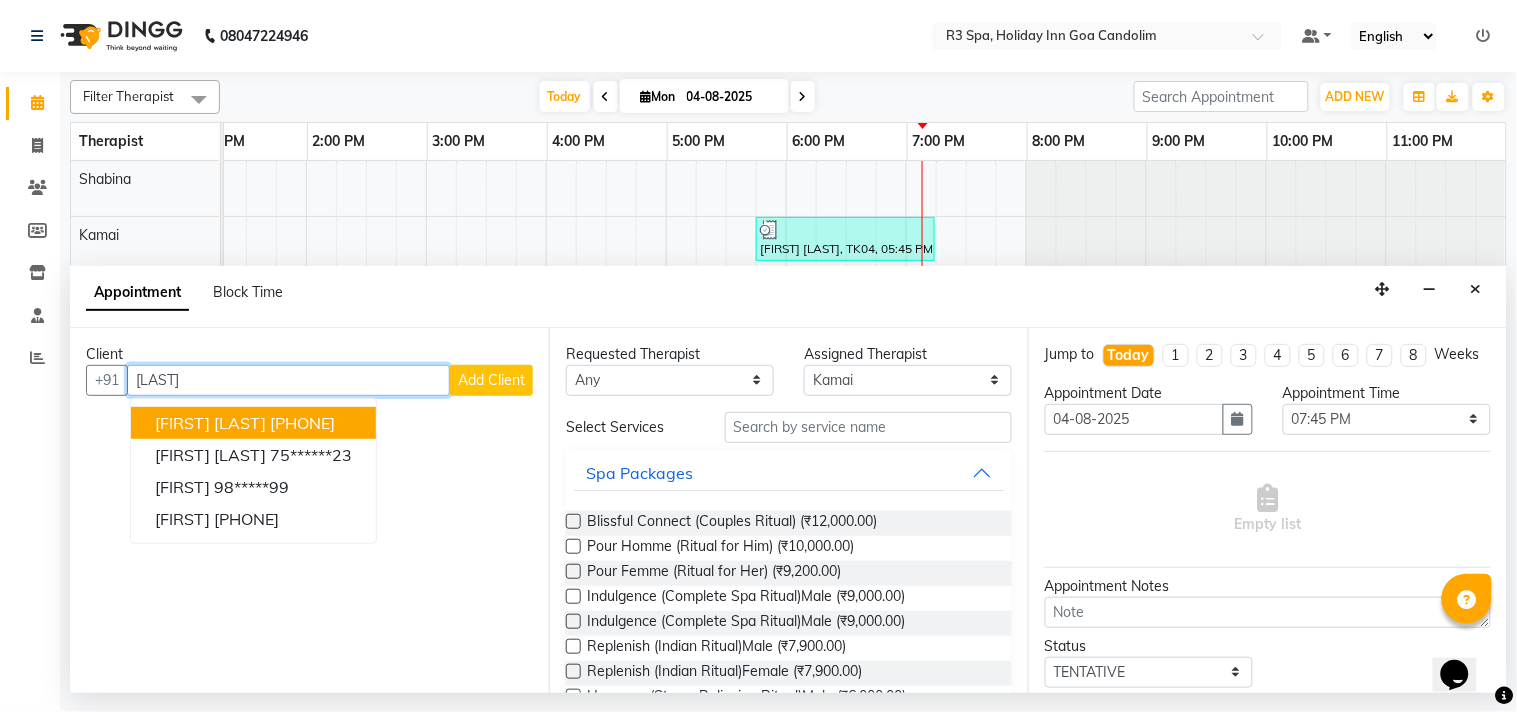 click on "******" at bounding box center (302, 423) 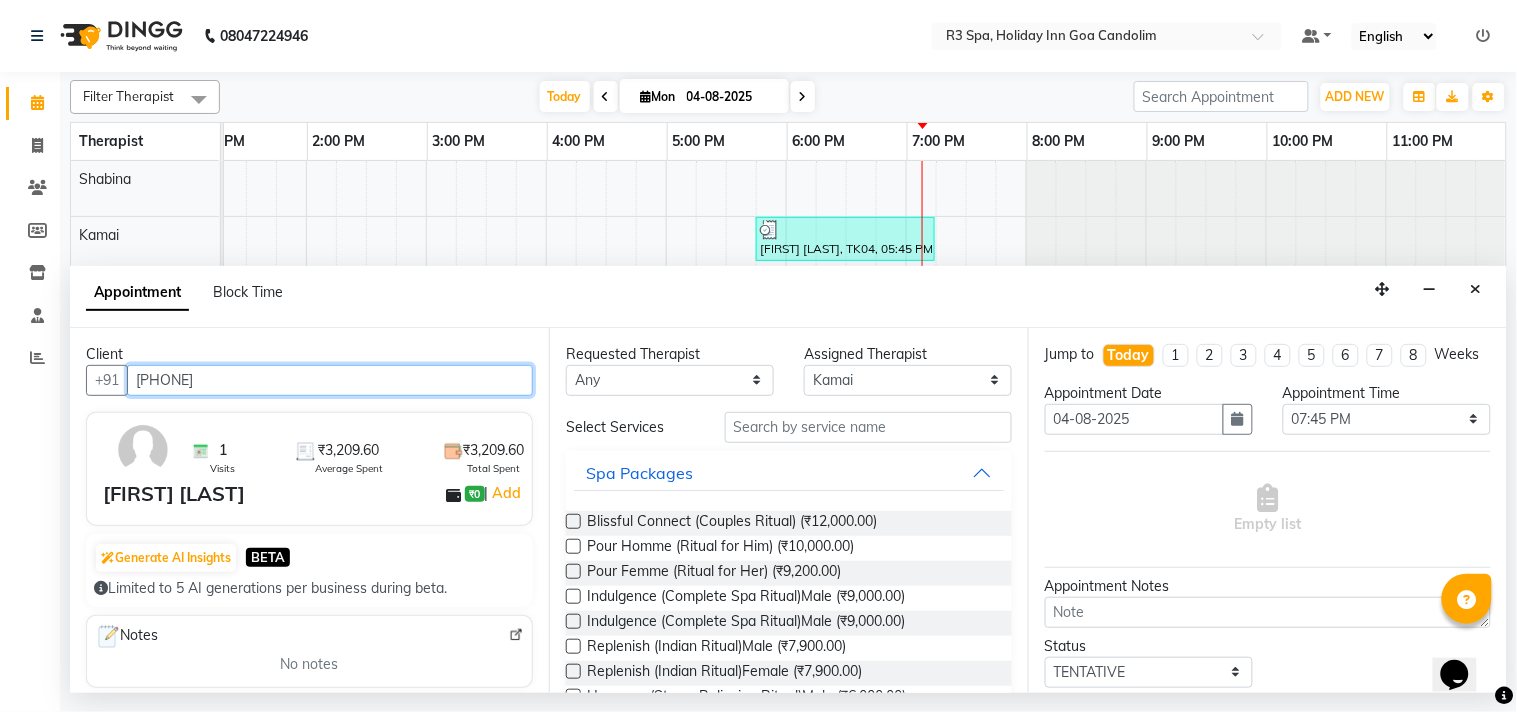 type on "******" 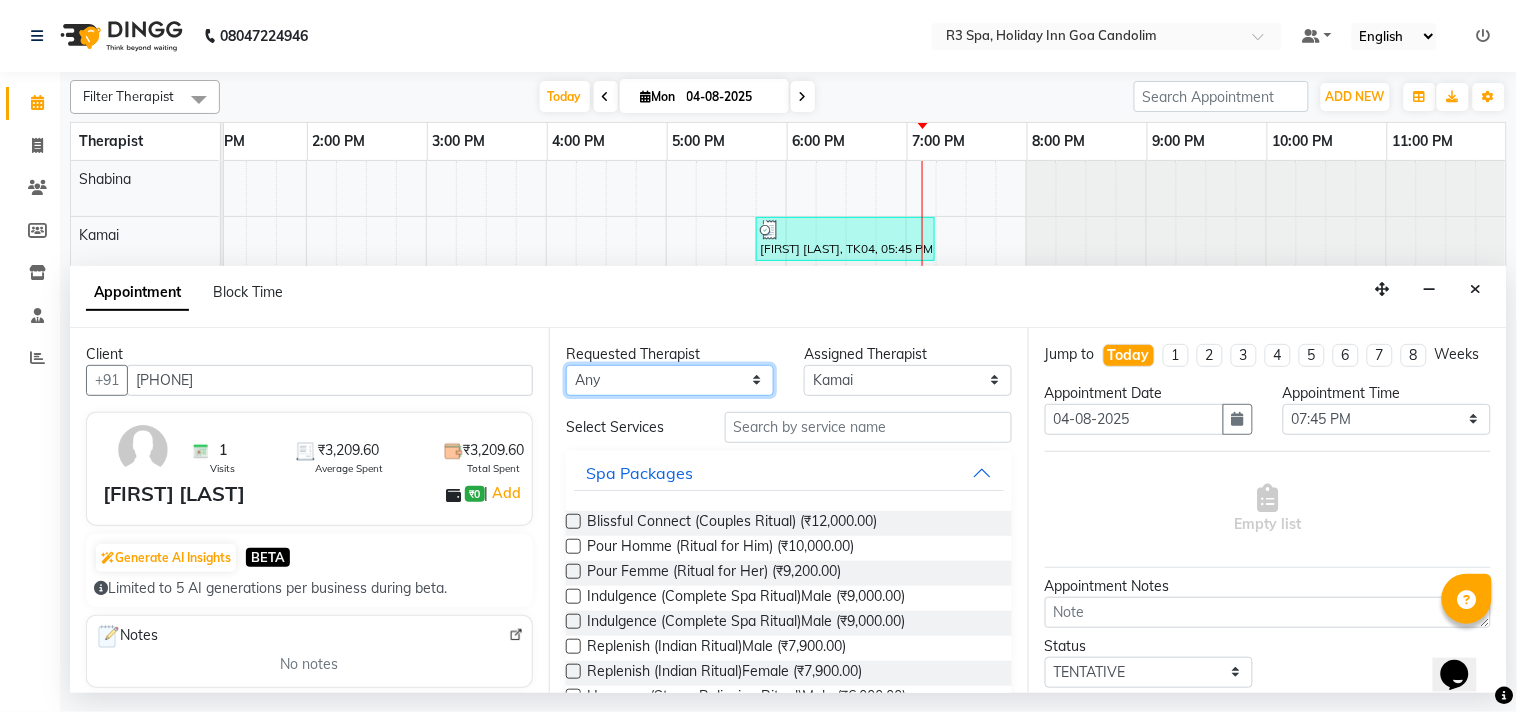 click on "Any Daya JASMINE Kamai Shabina" at bounding box center [670, 380] 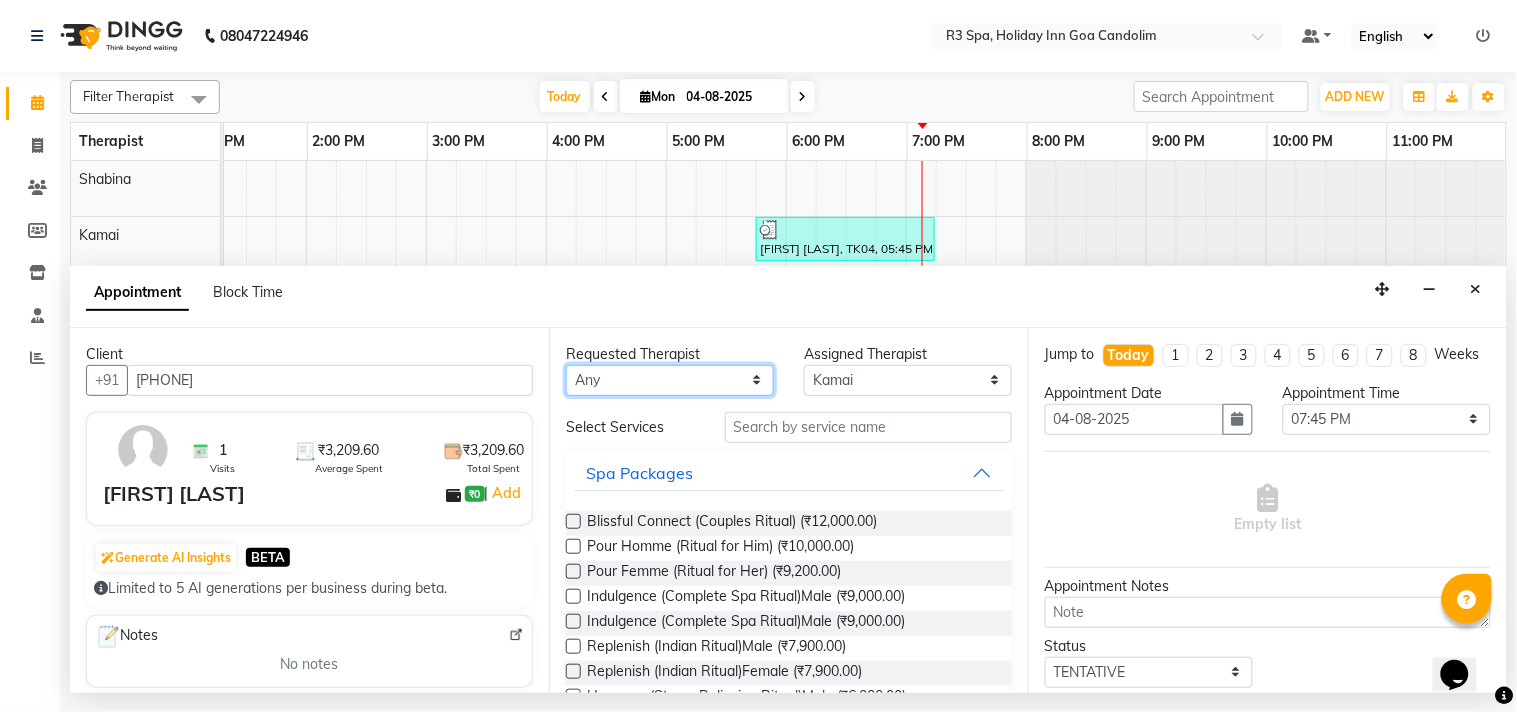 select on "71358" 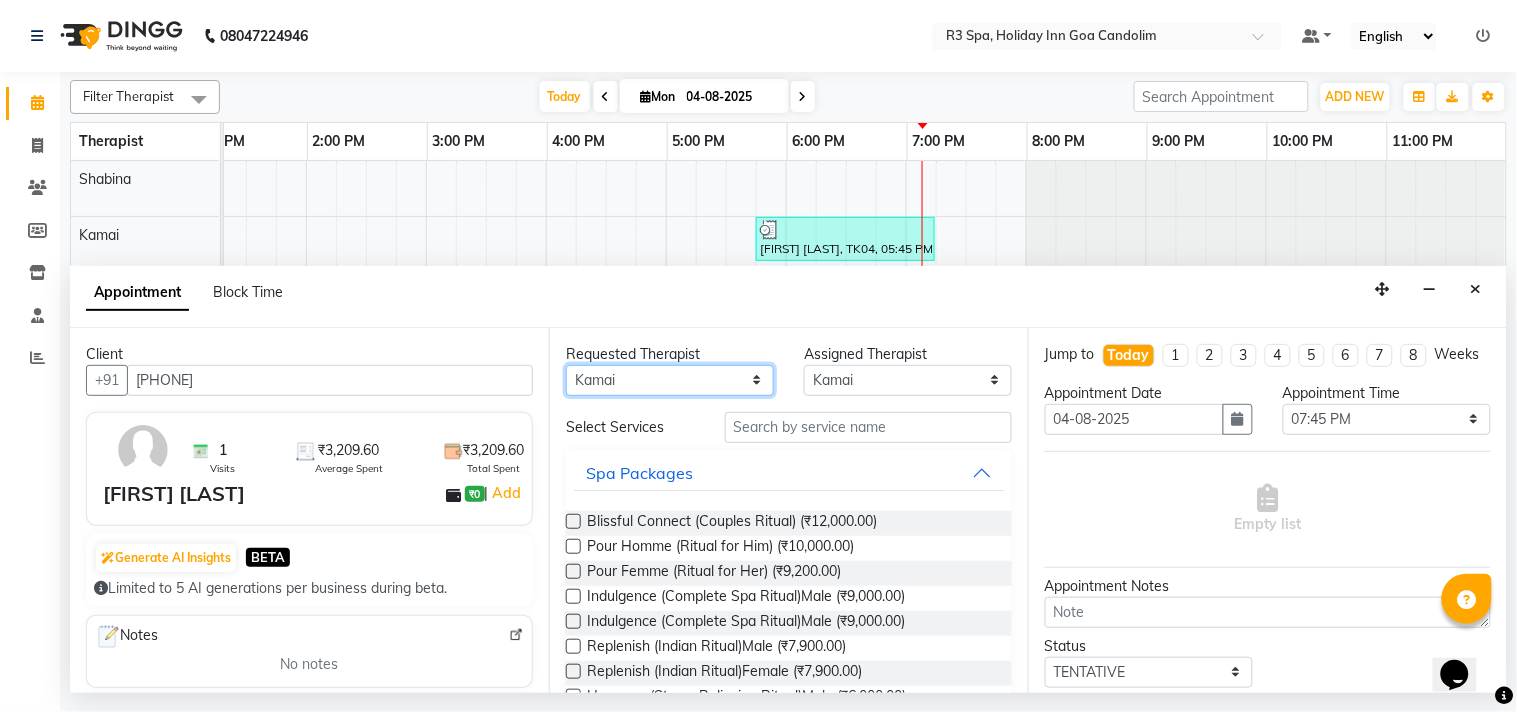 click on "Any Daya JASMINE Kamai Shabina" at bounding box center (670, 380) 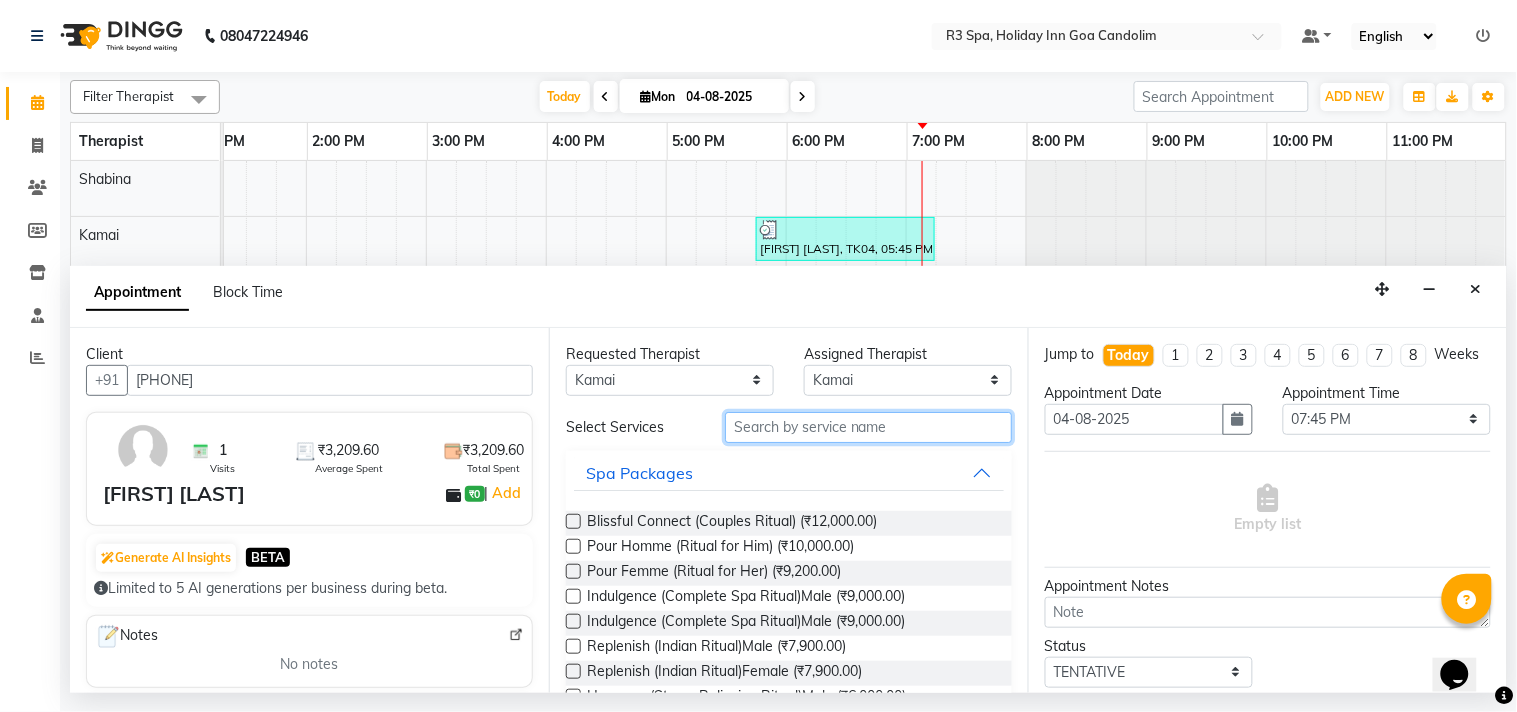 click at bounding box center (868, 427) 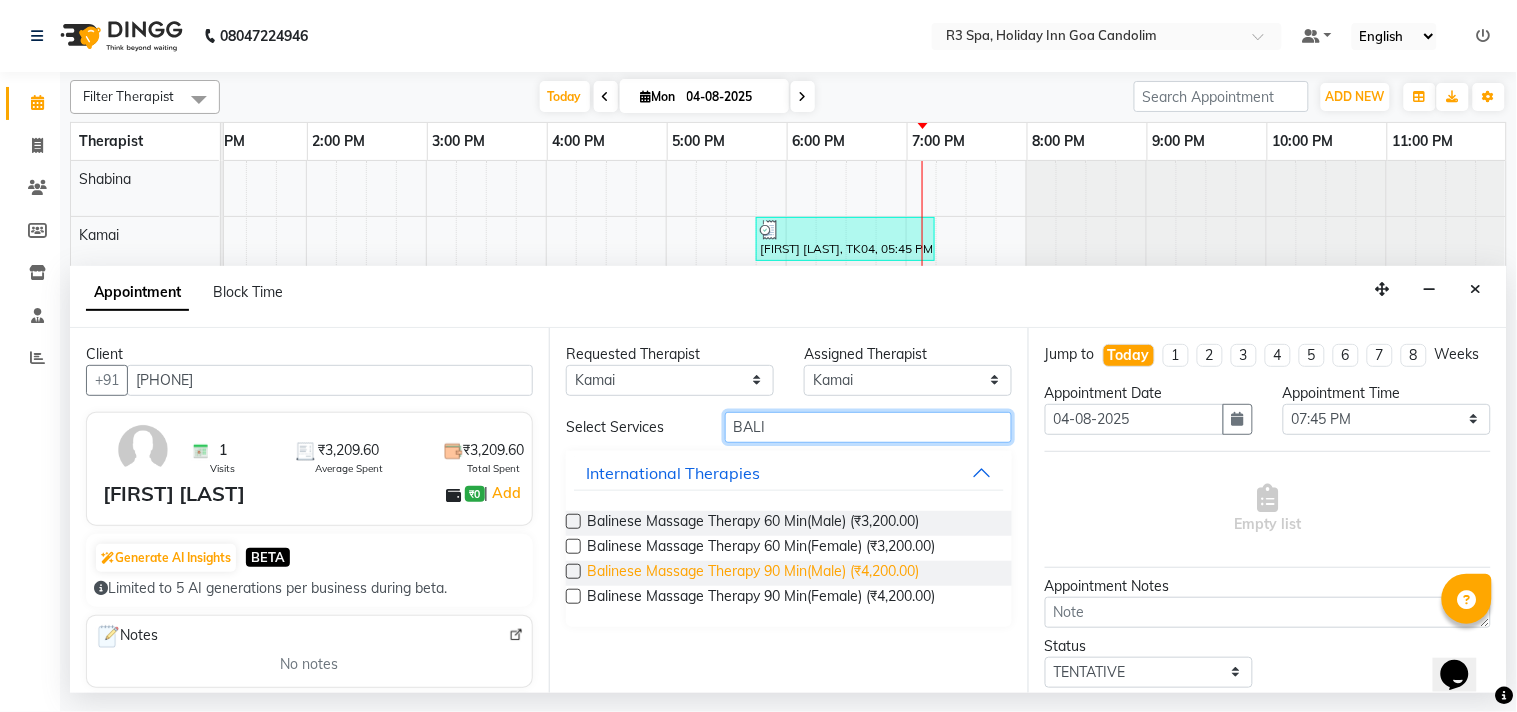 type on "BALI" 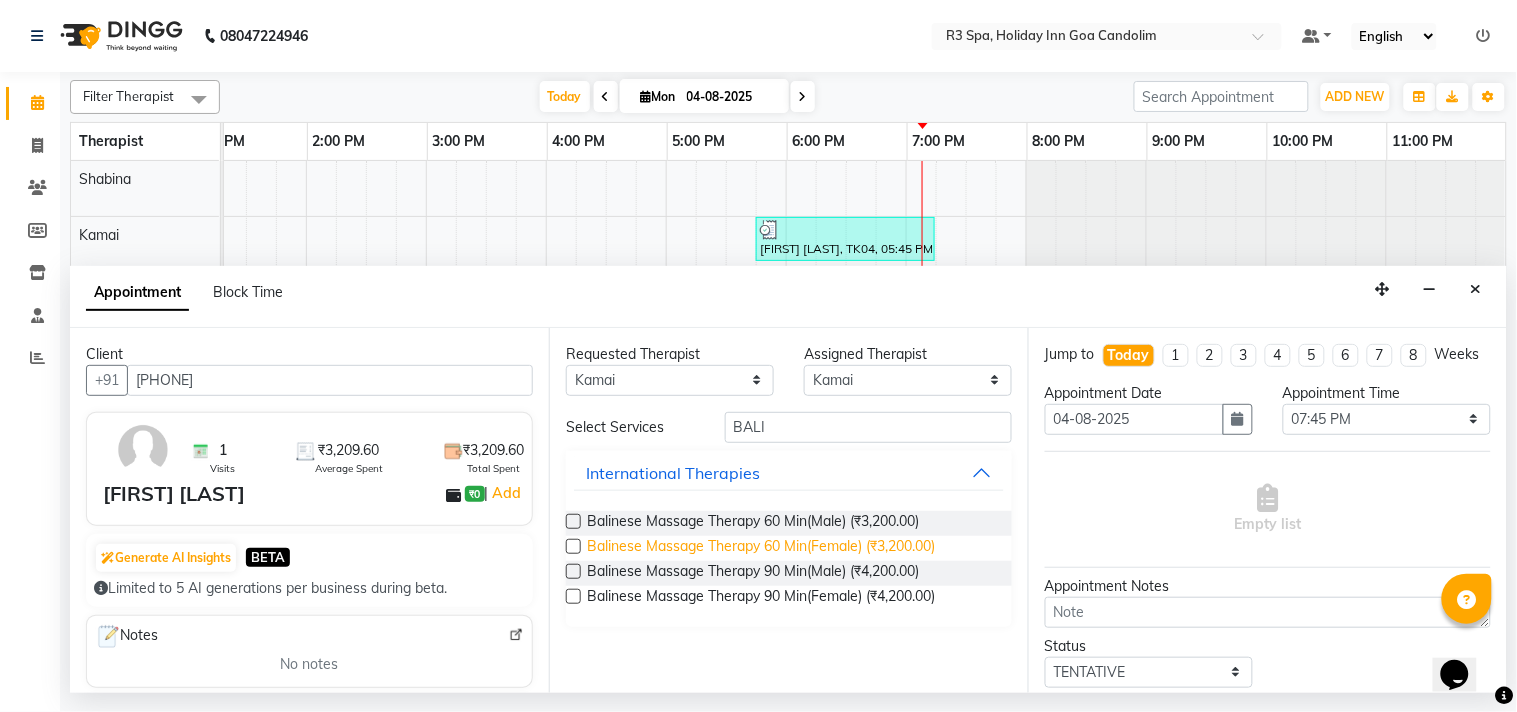 drag, startPoint x: 798, startPoint y: 573, endPoint x: 905, endPoint y: 552, distance: 109.041275 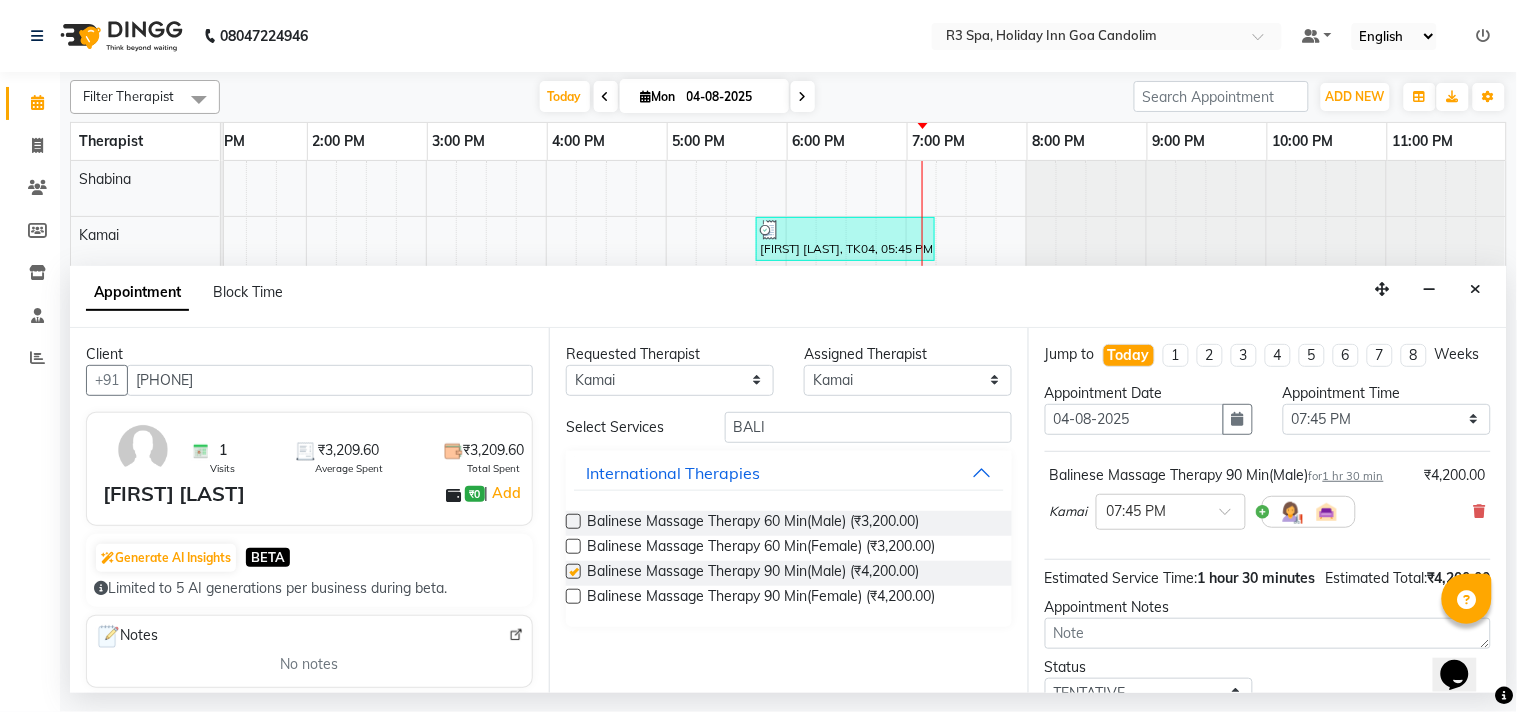 checkbox on "false" 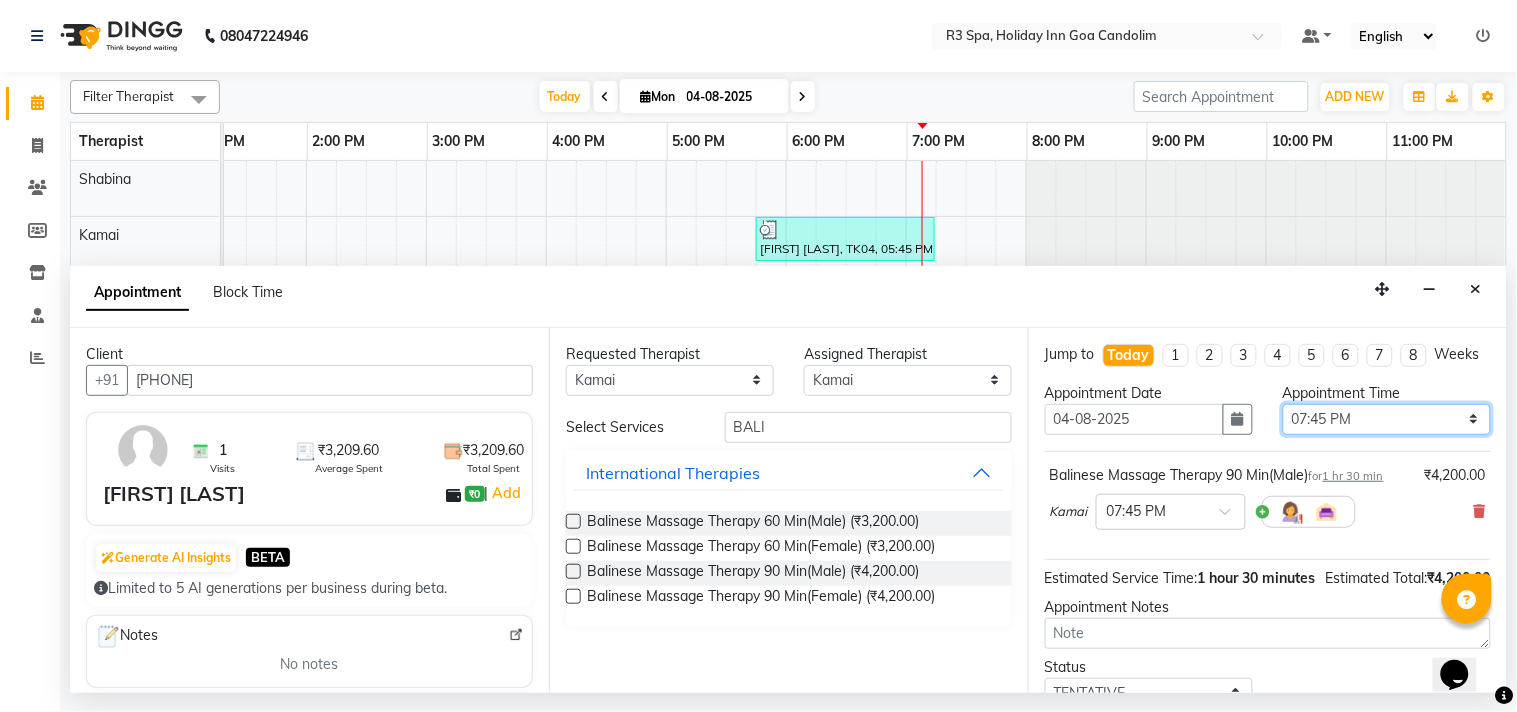 click on "Select 09:00 AM 09:15 AM 09:30 AM 09:45 AM 10:00 AM 10:15 AM 10:30 AM 10:45 AM 11:00 AM 11:15 AM 11:30 AM 11:45 AM 12:00 PM 12:15 PM 12:30 PM 12:45 PM 01:00 PM 01:15 PM 01:30 PM 01:45 PM 02:00 PM 02:15 PM 02:30 PM 02:45 PM 03:00 PM 03:15 PM 03:30 PM 03:45 PM 04:00 PM 04:15 PM 04:30 PM 04:45 PM 05:00 PM 05:15 PM 05:30 PM 05:45 PM 06:00 PM 06:15 PM 06:30 PM 06:45 PM 07:00 PM 07:15 PM 07:30 PM 07:45 PM 08:00 PM 08:15 PM 08:30 PM 08:45 PM 09:00 PM 09:15 PM 09:30 PM 09:45 PM 10:00 PM 10:15 PM 10:30 PM 10:45 PM 11:00 PM" at bounding box center (1387, 419) 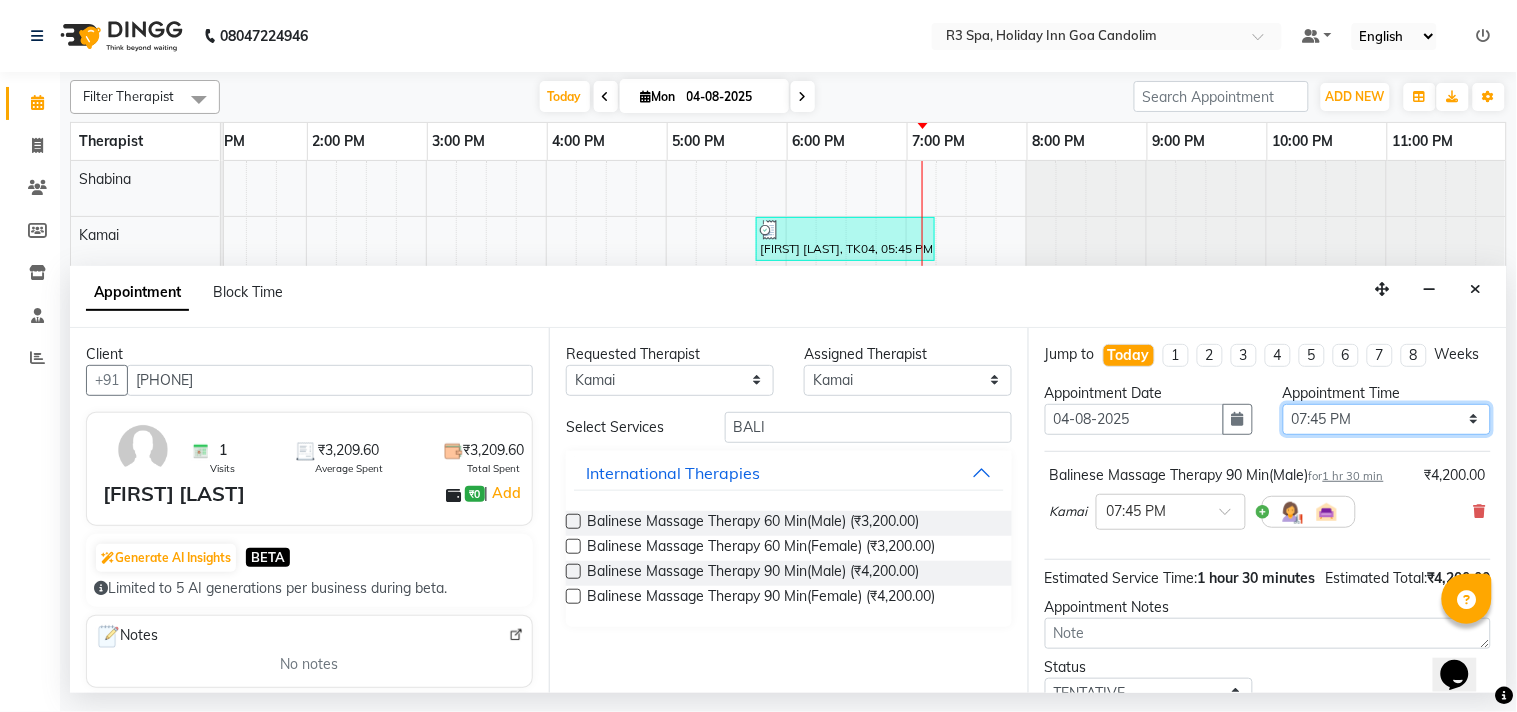 select on "1155" 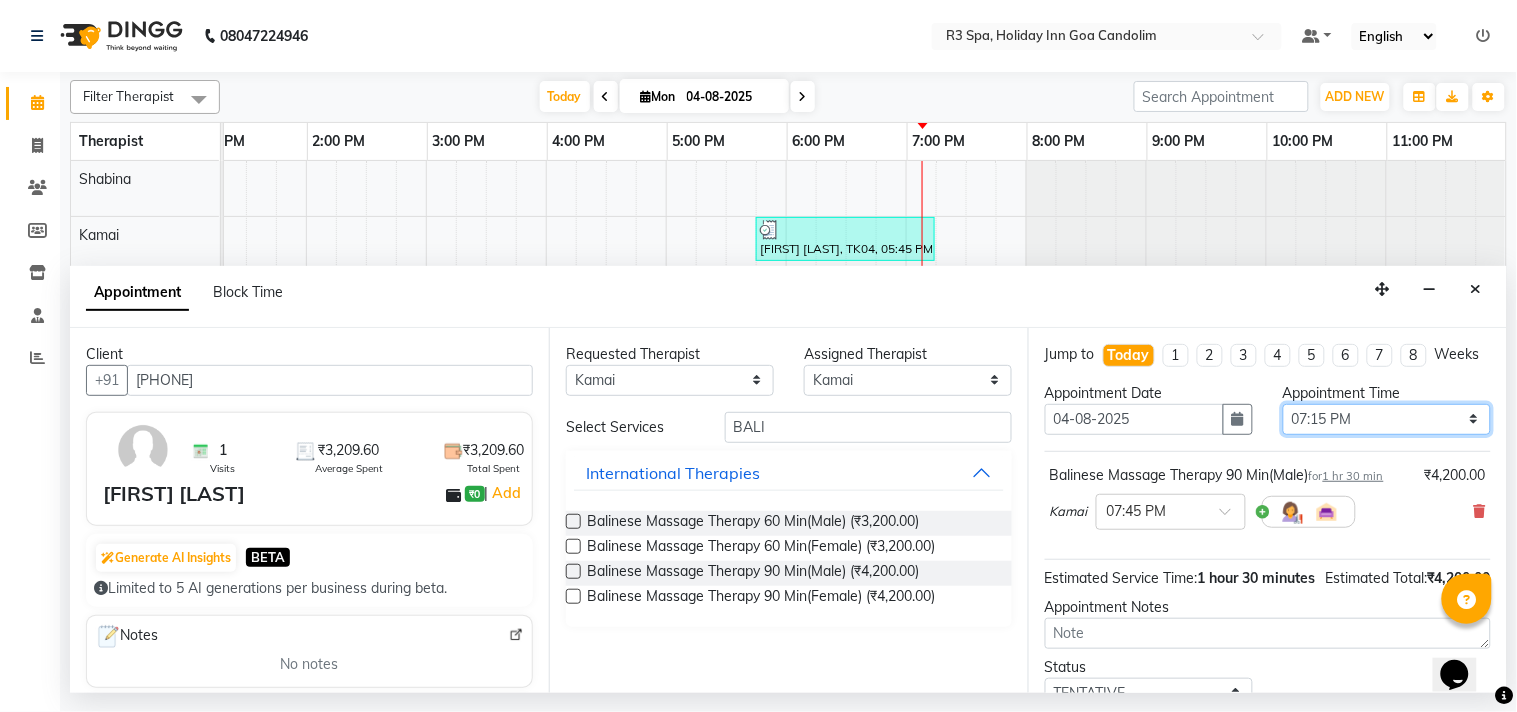 click on "Select 09:00 AM 09:15 AM 09:30 AM 09:45 AM 10:00 AM 10:15 AM 10:30 AM 10:45 AM 11:00 AM 11:15 AM 11:30 AM 11:45 AM 12:00 PM 12:15 PM 12:30 PM 12:45 PM 01:00 PM 01:15 PM 01:30 PM 01:45 PM 02:00 PM 02:15 PM 02:30 PM 02:45 PM 03:00 PM 03:15 PM 03:30 PM 03:45 PM 04:00 PM 04:15 PM 04:30 PM 04:45 PM 05:00 PM 05:15 PM 05:30 PM 05:45 PM 06:00 PM 06:15 PM 06:30 PM 06:45 PM 07:00 PM 07:15 PM 07:30 PM 07:45 PM 08:00 PM 08:15 PM 08:30 PM 08:45 PM 09:00 PM 09:15 PM 09:30 PM 09:45 PM 10:00 PM 10:15 PM 10:30 PM 10:45 PM 11:00 PM" at bounding box center (1387, 419) 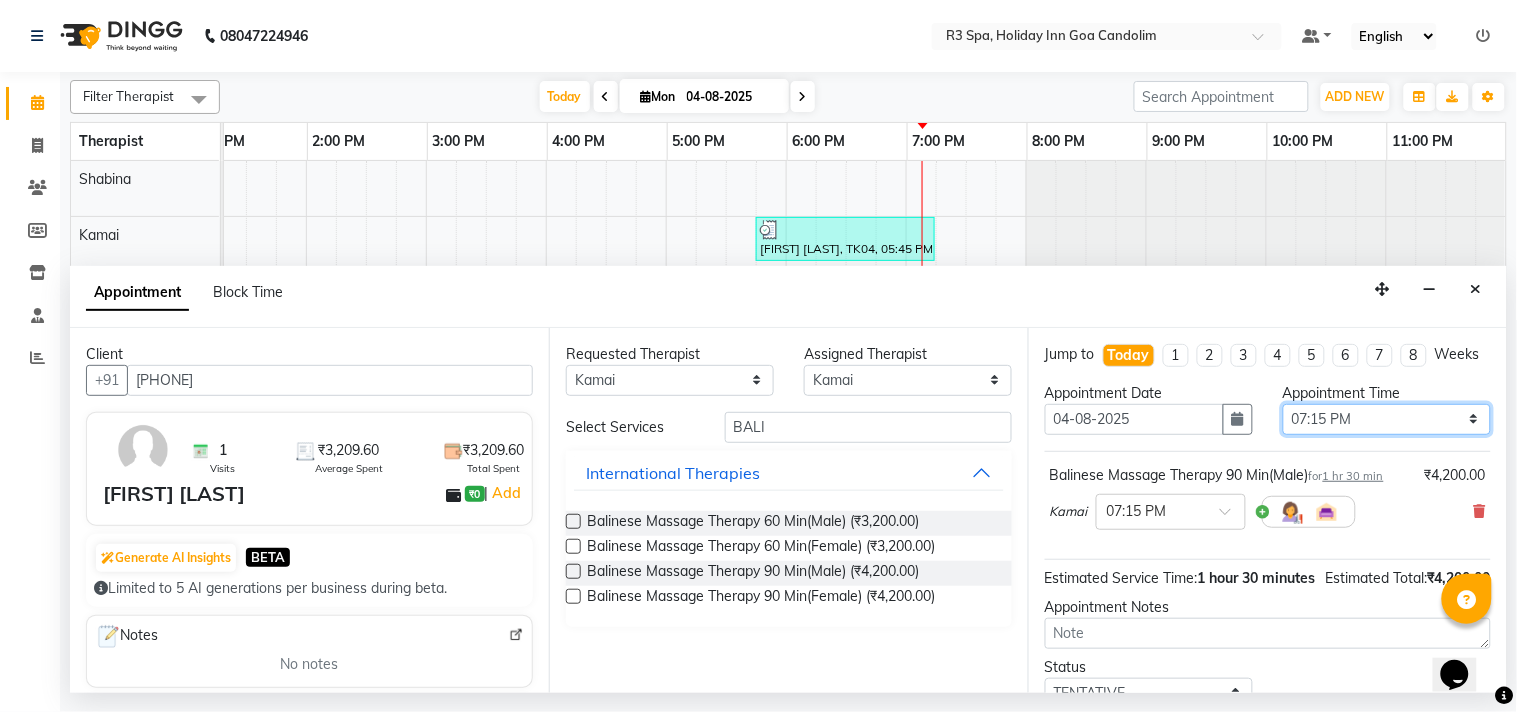 scroll, scrollTop: 202, scrollLeft: 0, axis: vertical 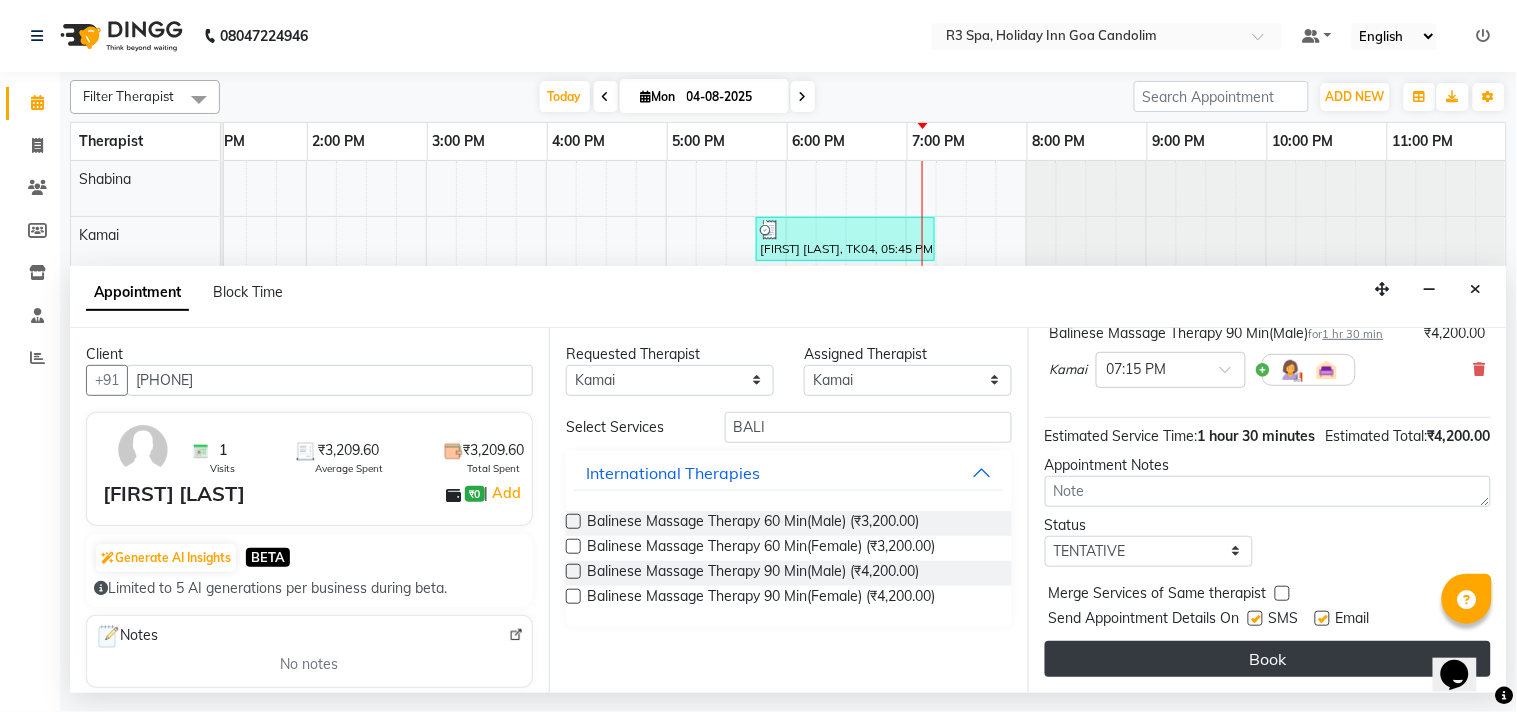click on "Book" at bounding box center (1268, 659) 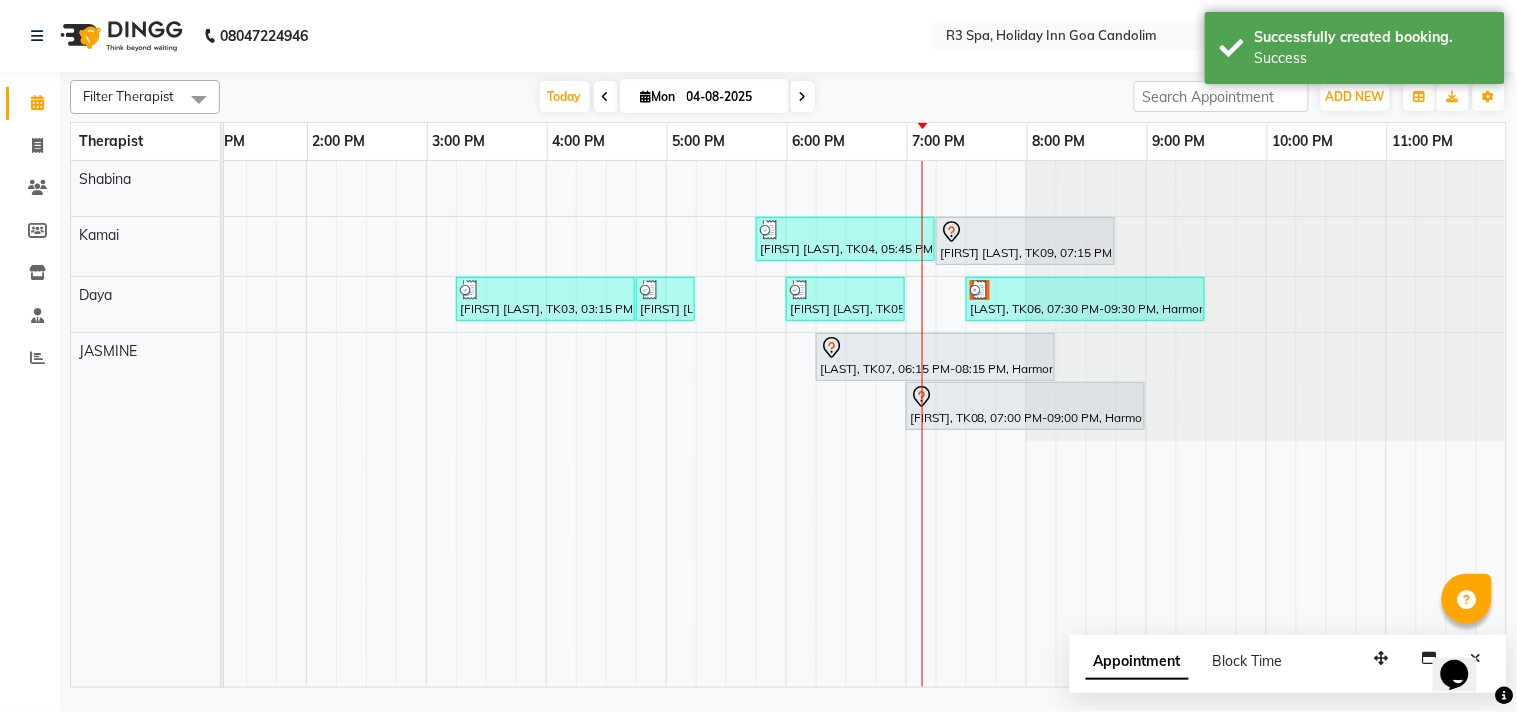 click at bounding box center (1025, 232) 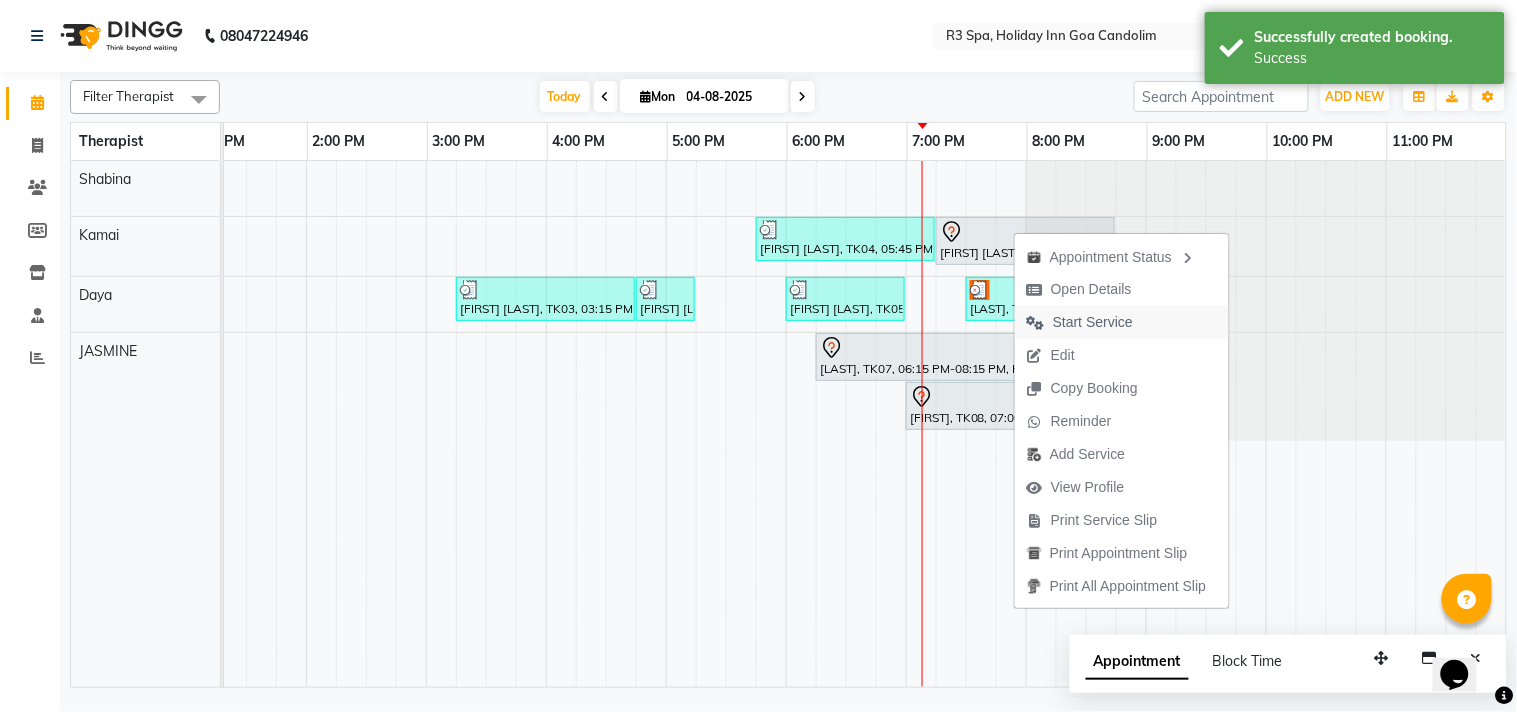 click on "Start Service" at bounding box center (1093, 322) 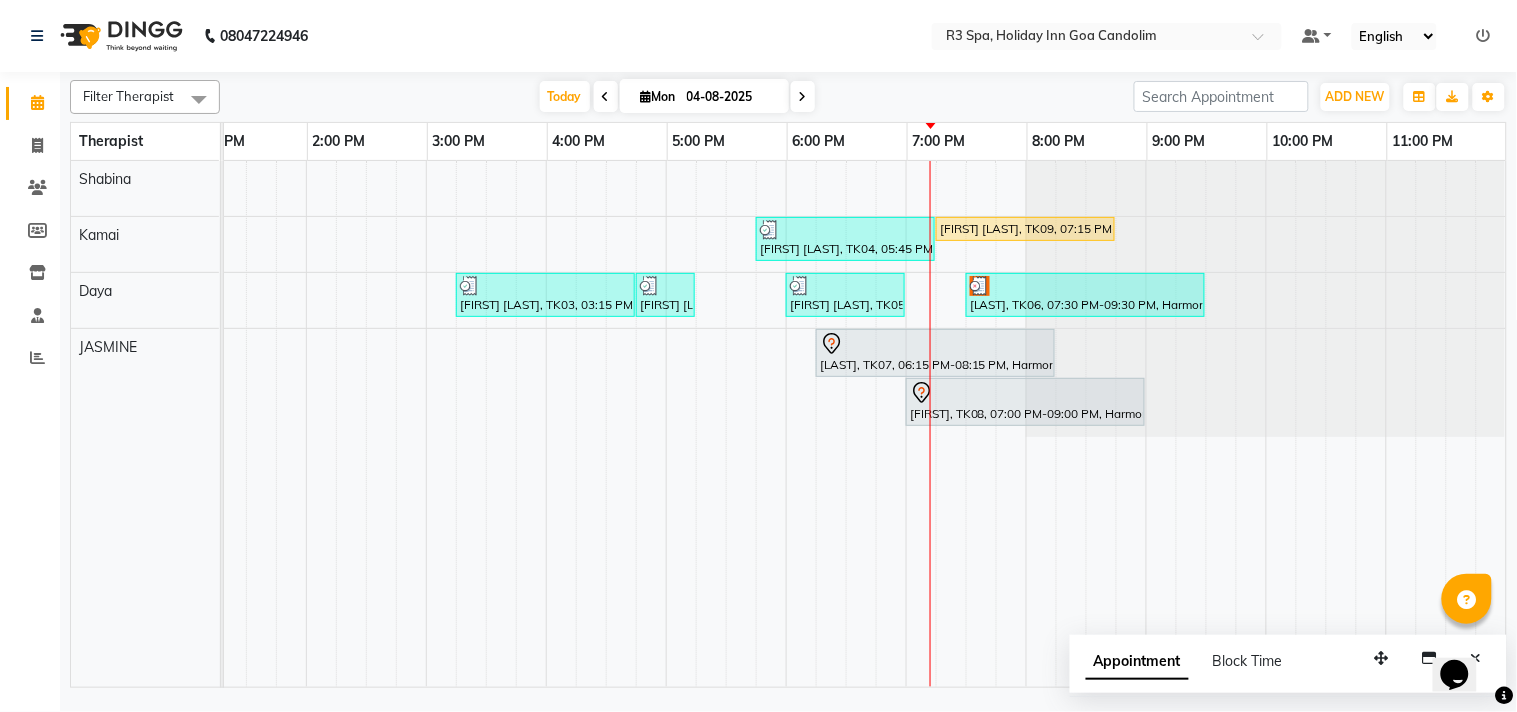 drag, startPoint x: 854, startPoint y: 352, endPoint x: 820, endPoint y: 354, distance: 34.058773 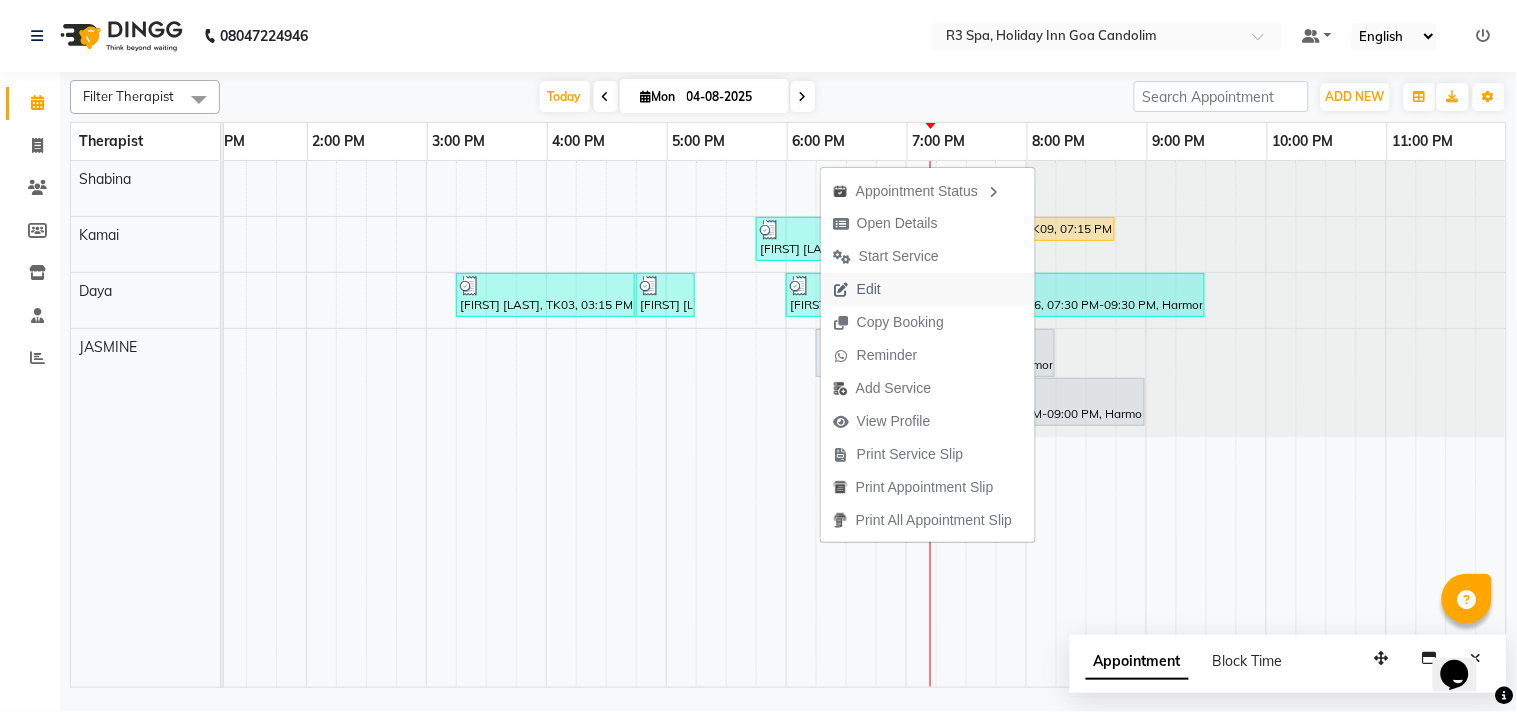 click on "Edit" at bounding box center (857, 289) 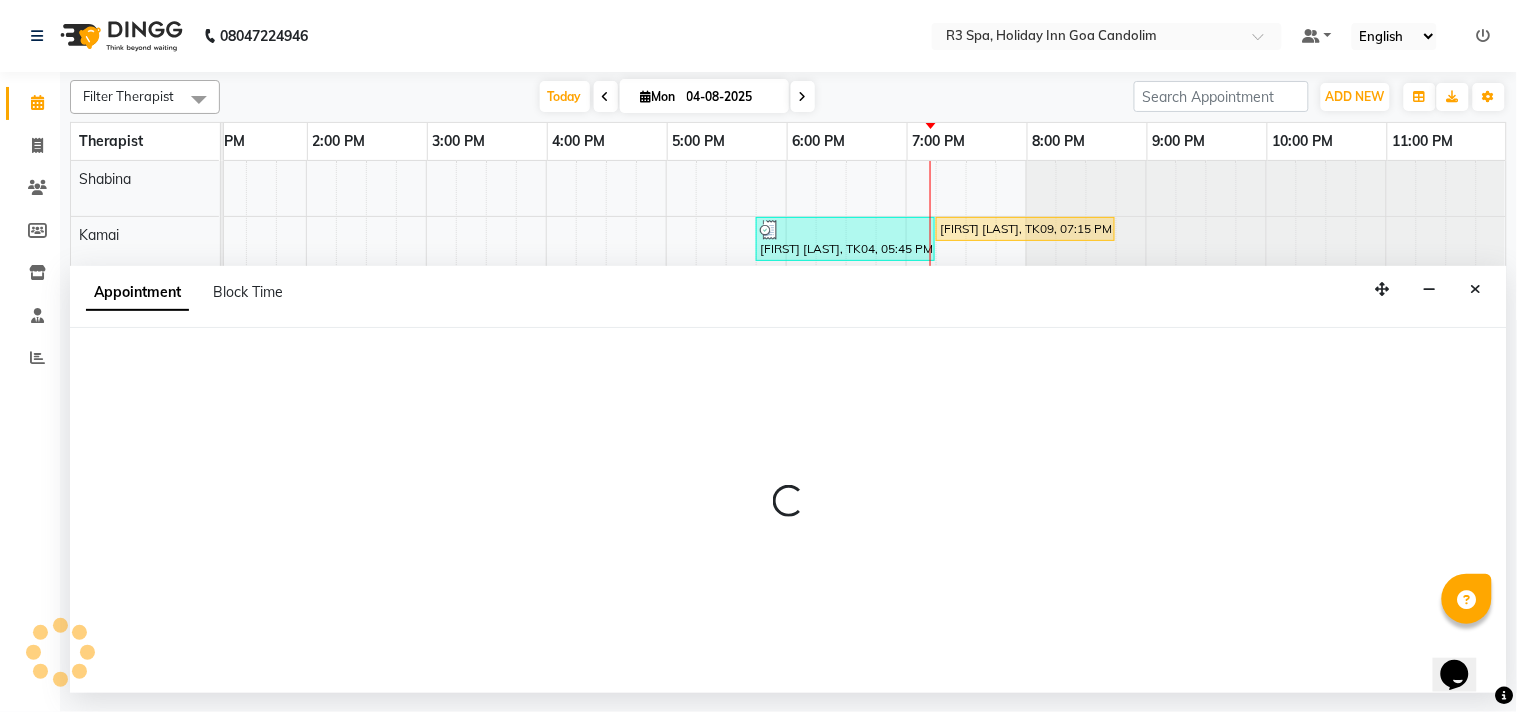 select on "tentative" 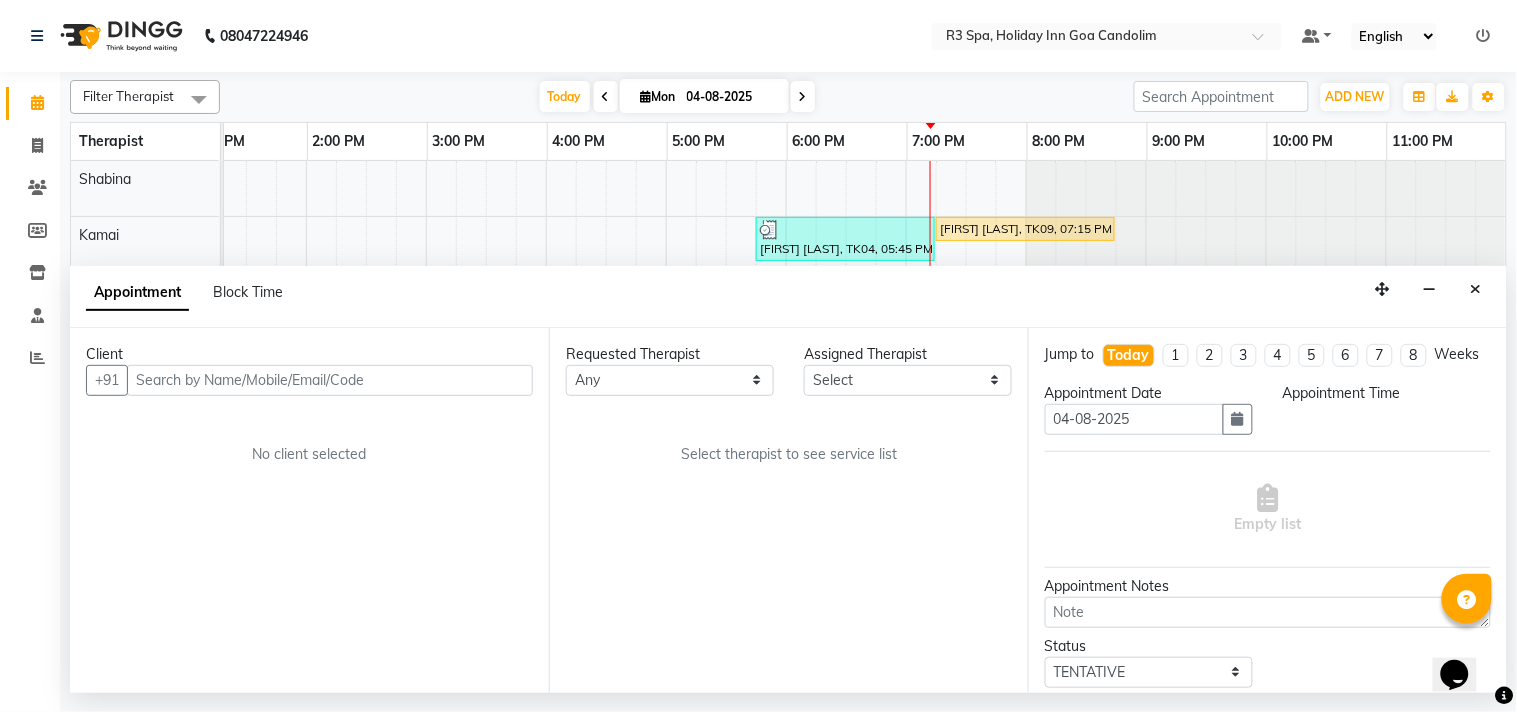 select on "1095" 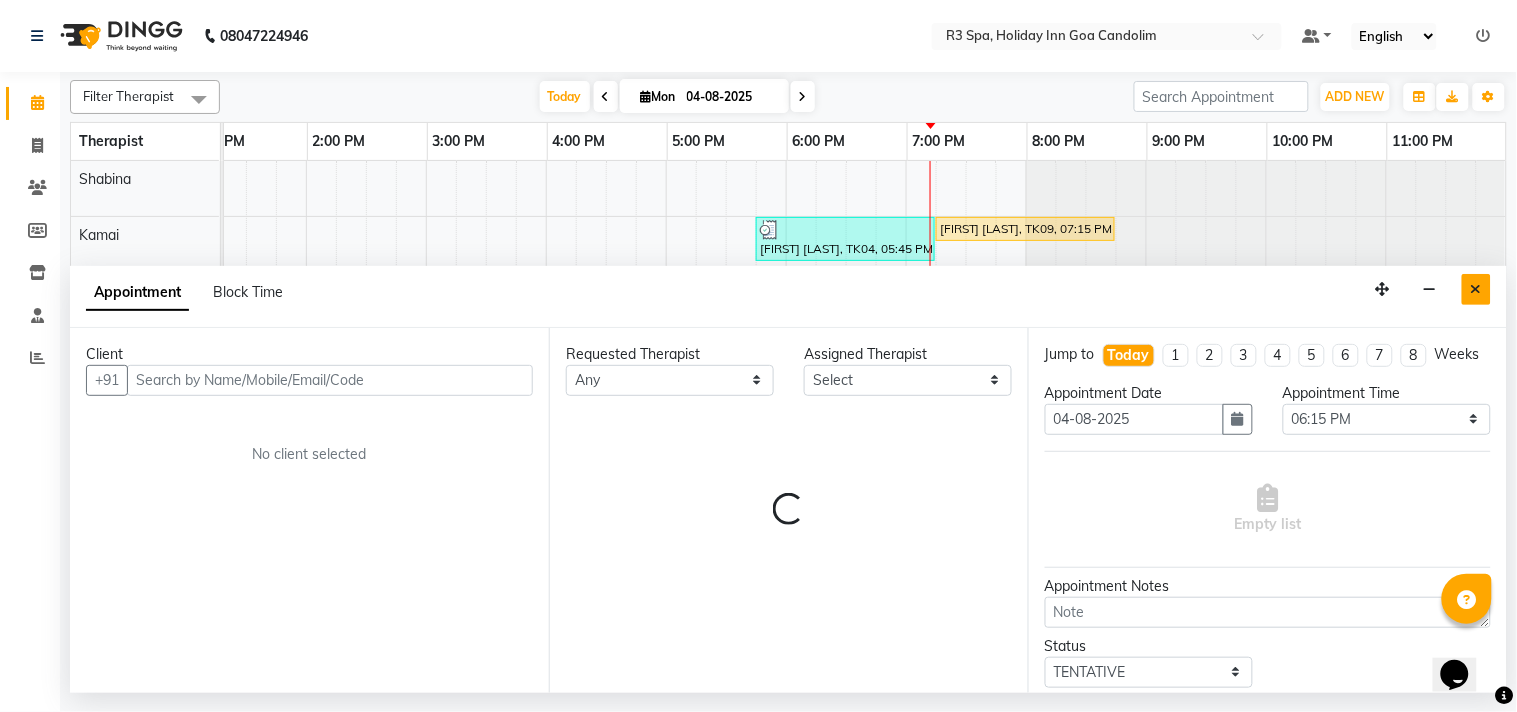 select on "71848" 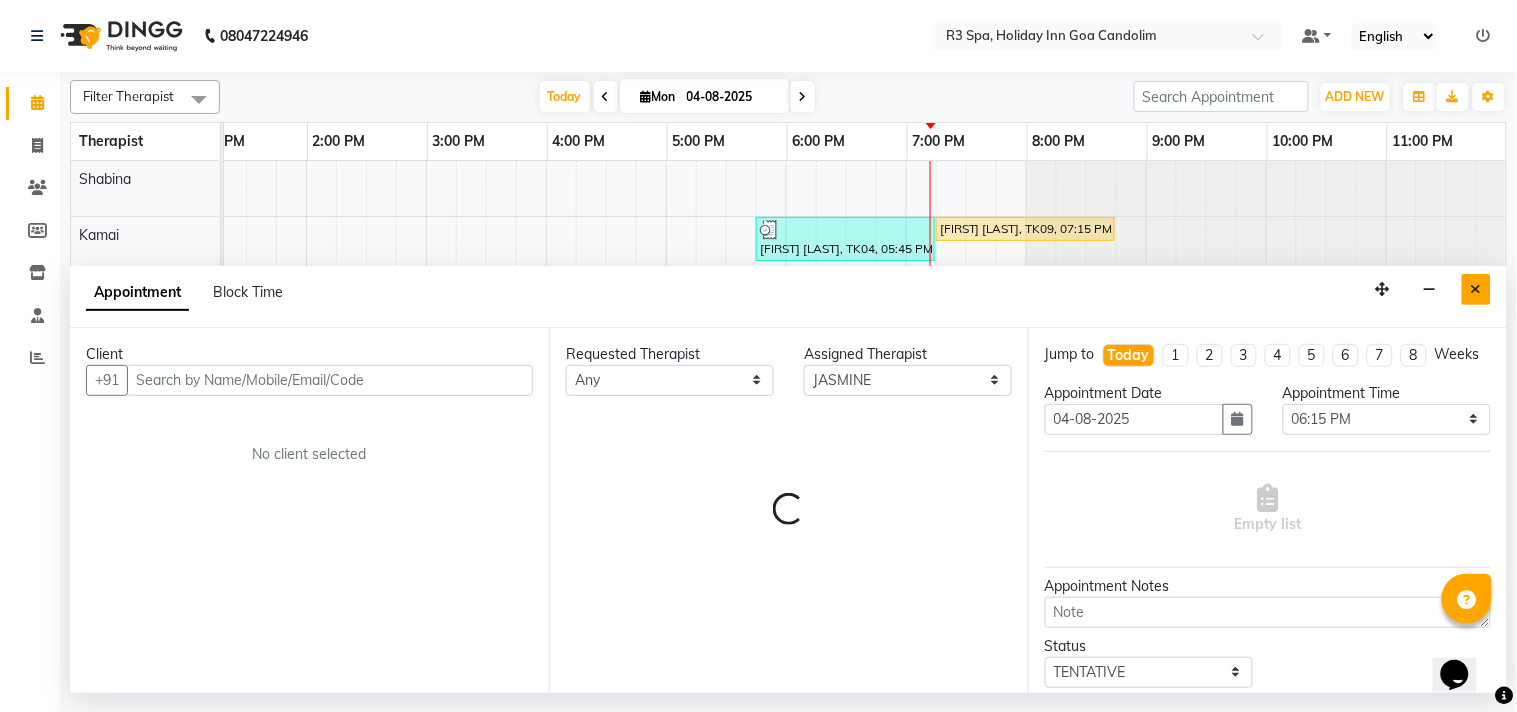 select on "3986" 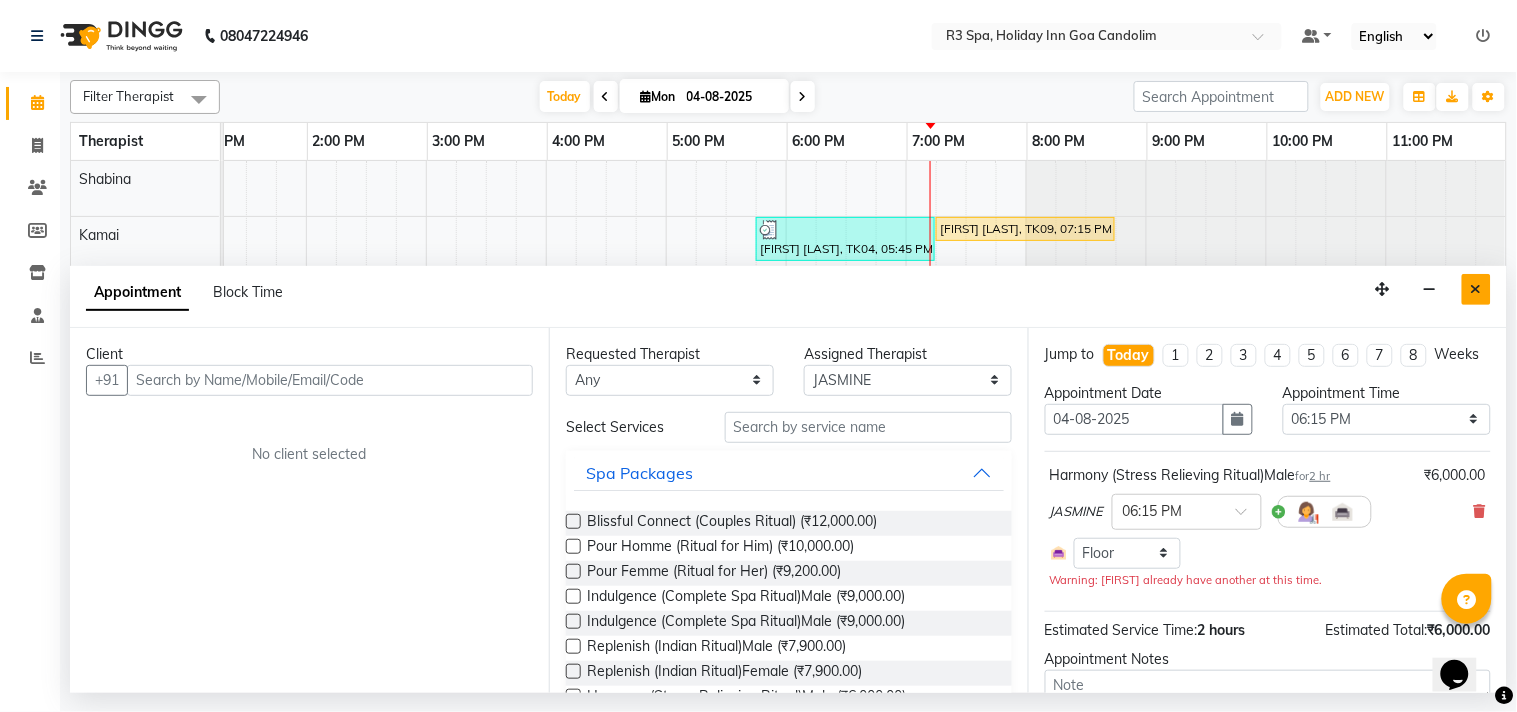scroll, scrollTop: 0, scrollLeft: 637, axis: horizontal 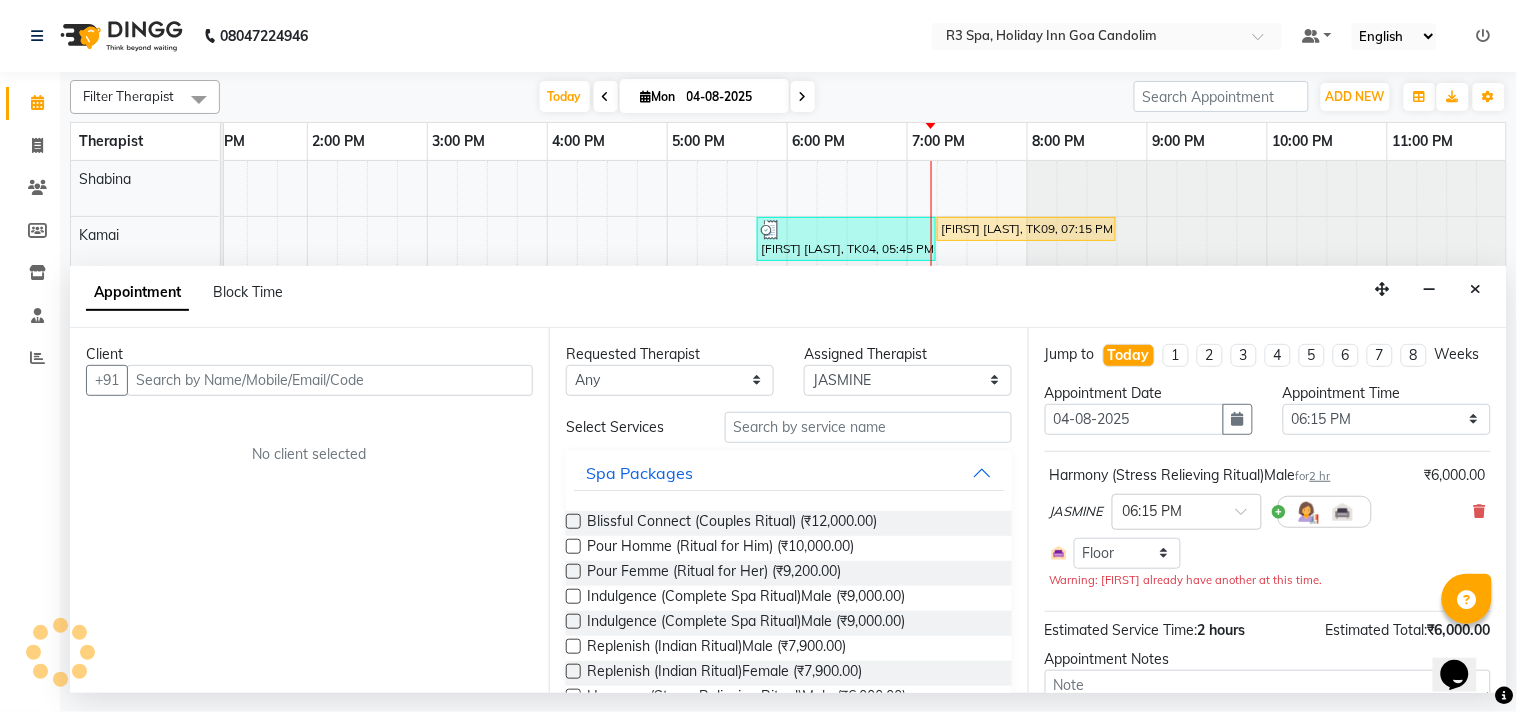 click at bounding box center [1476, 289] 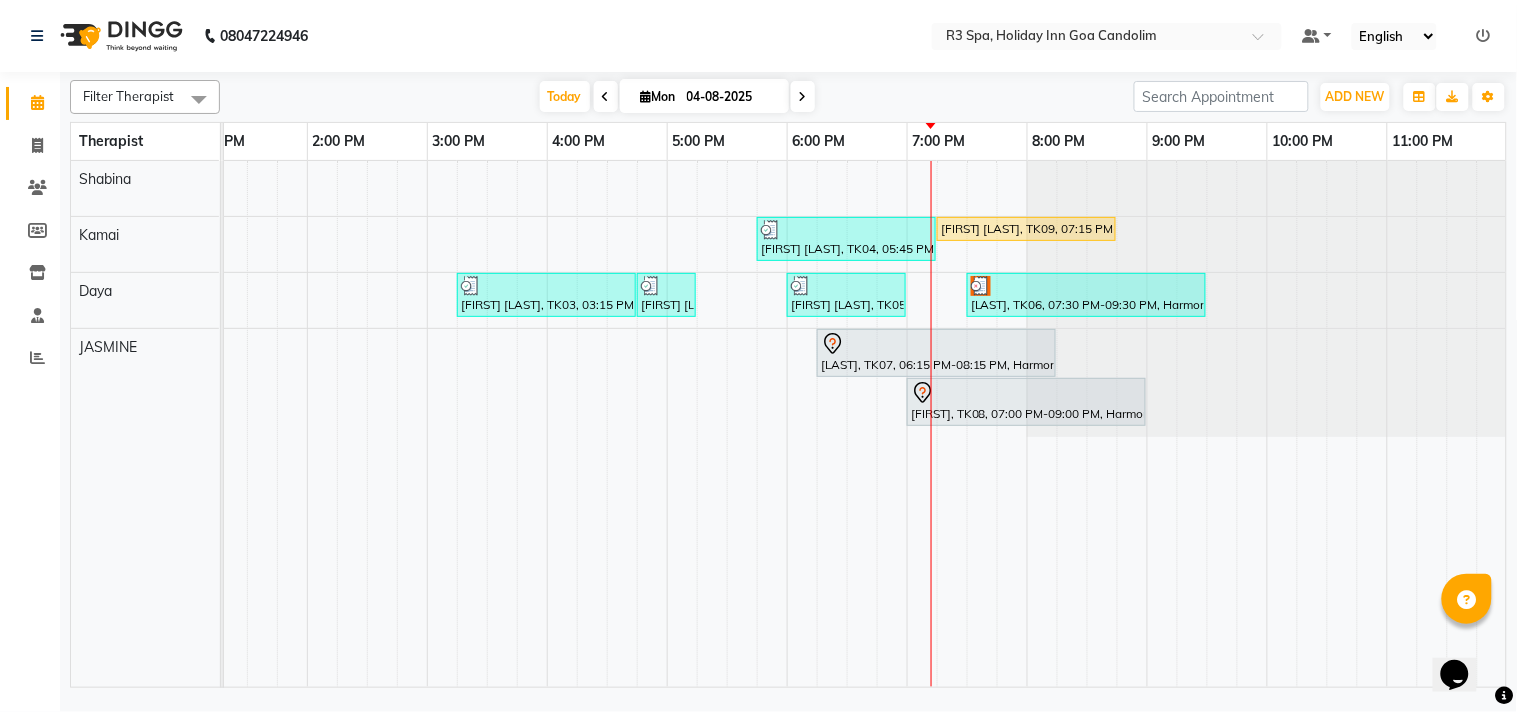 click on "[FIRST], [CODE], [TIME]-[TIME], [SERVICE]([GENDER])" at bounding box center (936, 353) 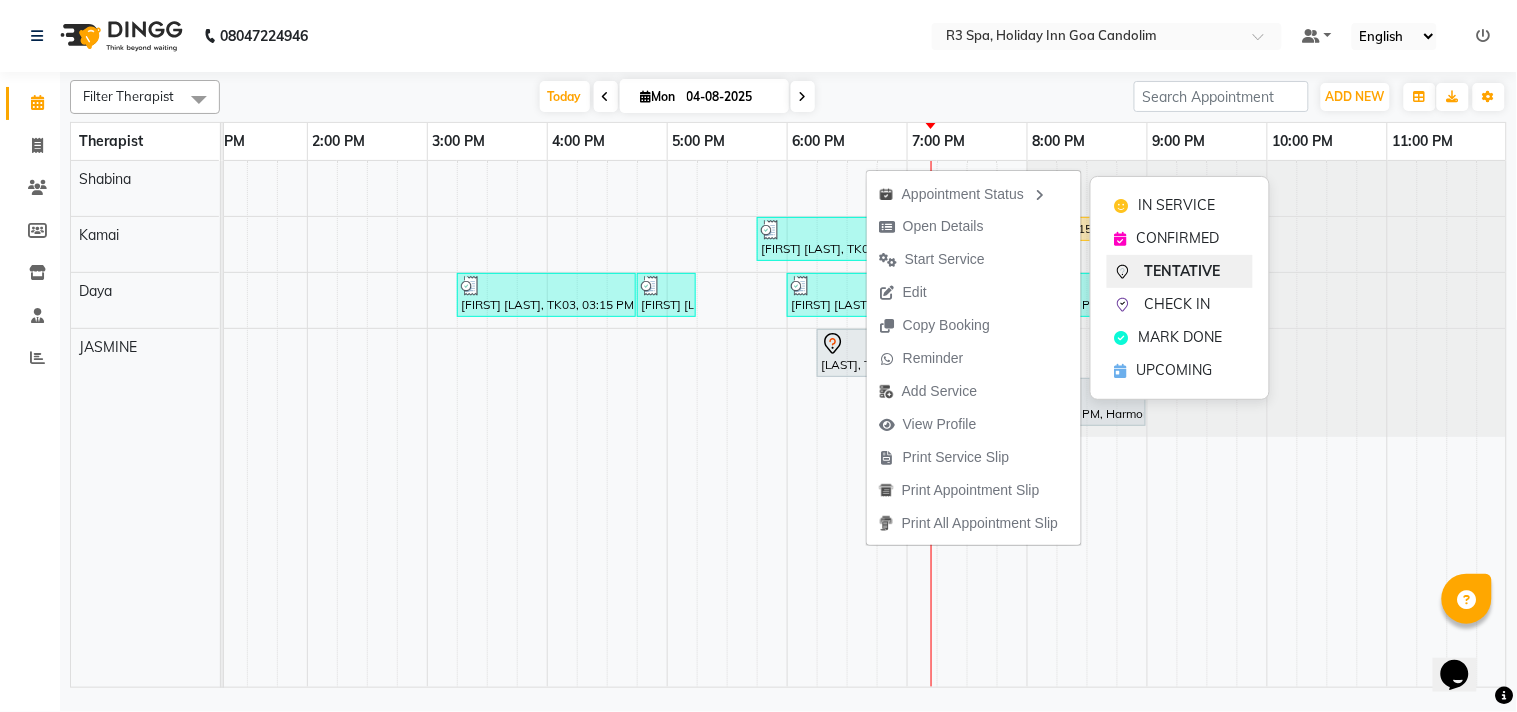 click on "TENTATIVE" 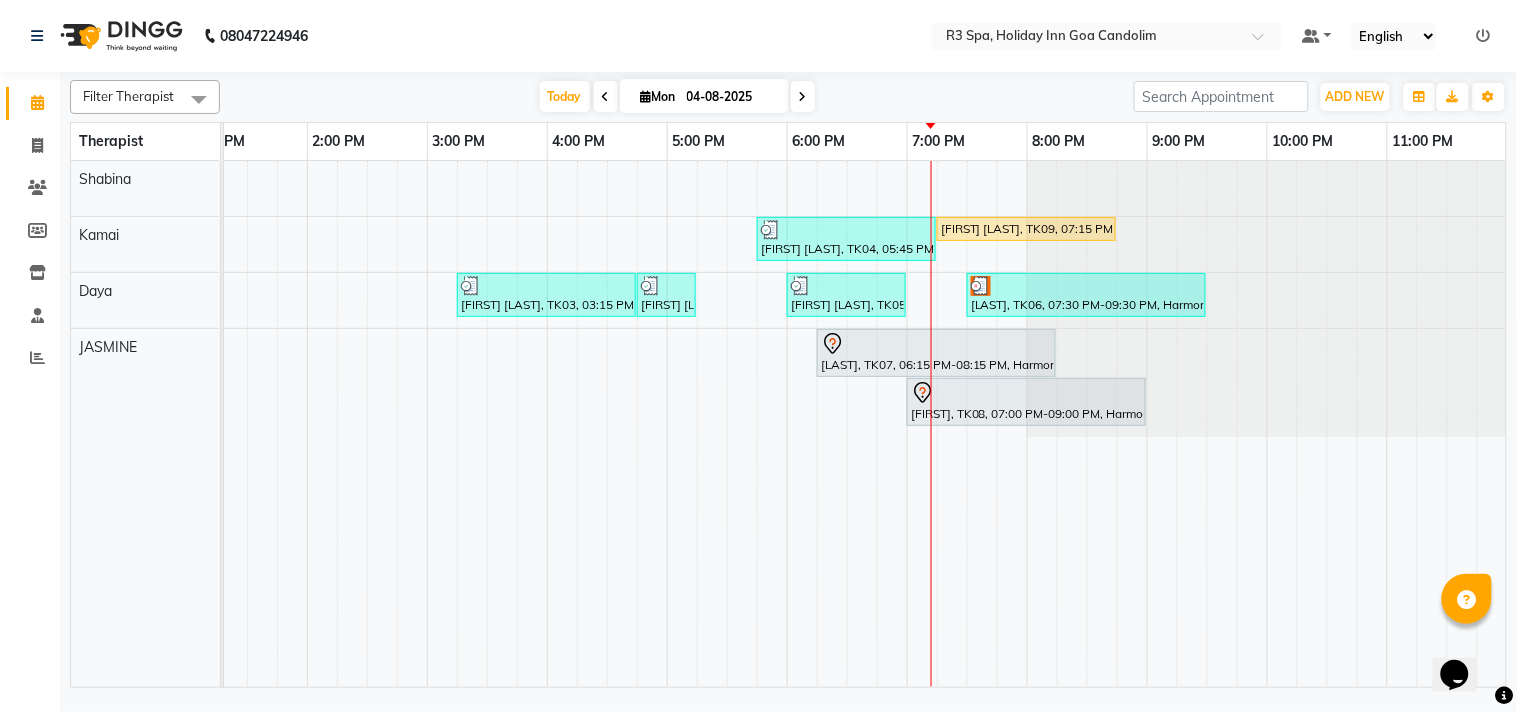 click on "[FIRST], [CODE], [TIME]-[TIME], [SERVICE]([GENDER])" at bounding box center (1086, 295) 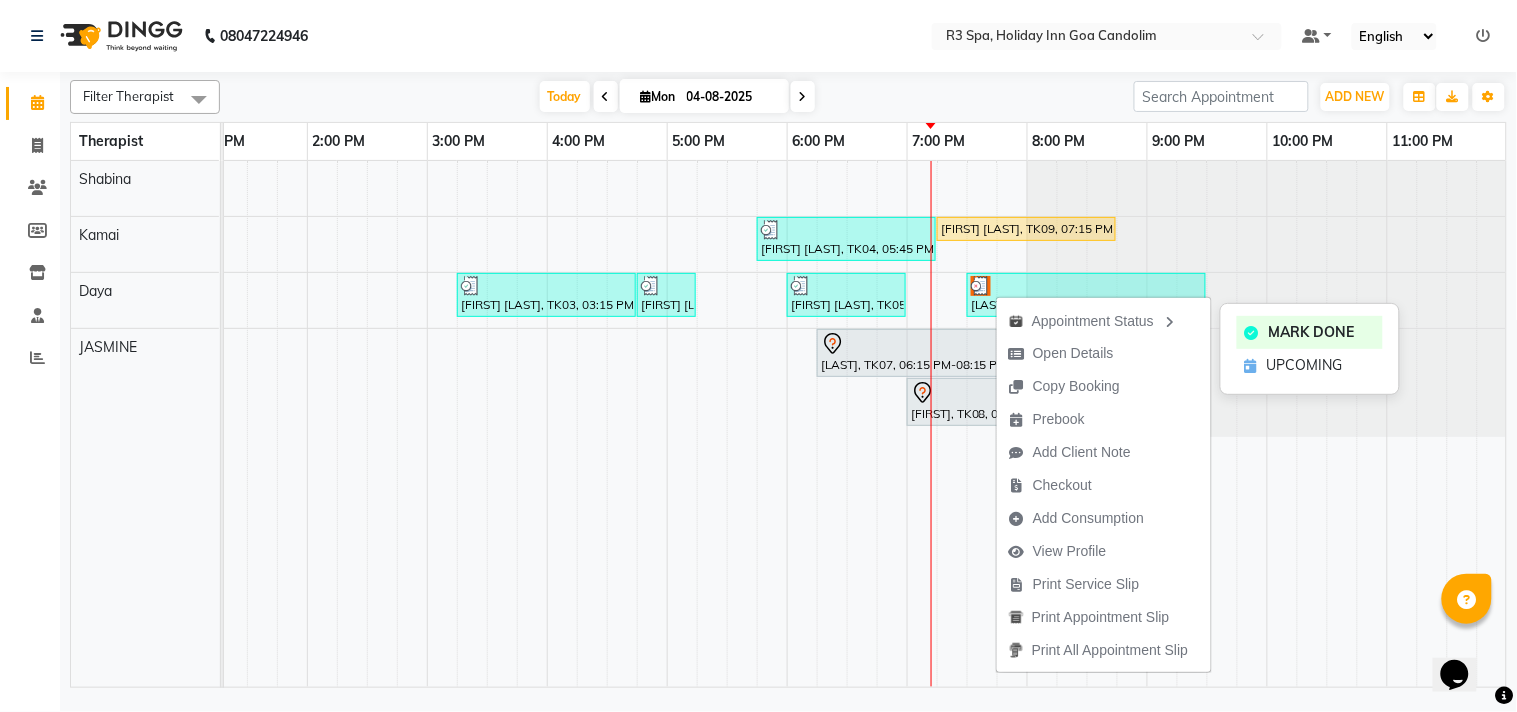 click on "UPCOMING" 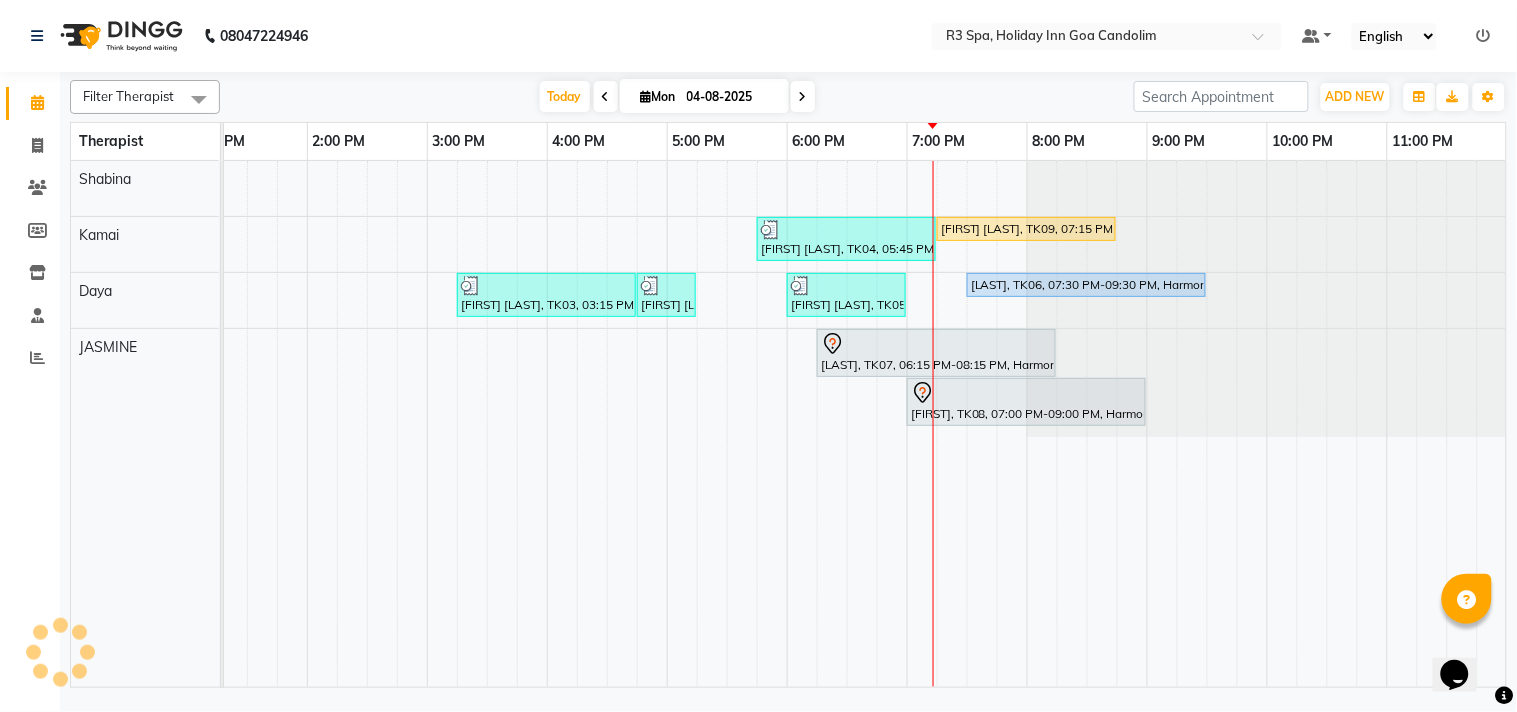 click on "[FIRST], [CODE], [TIME]-[TIME], [SERVICE]([GENDER])" at bounding box center [1086, 285] 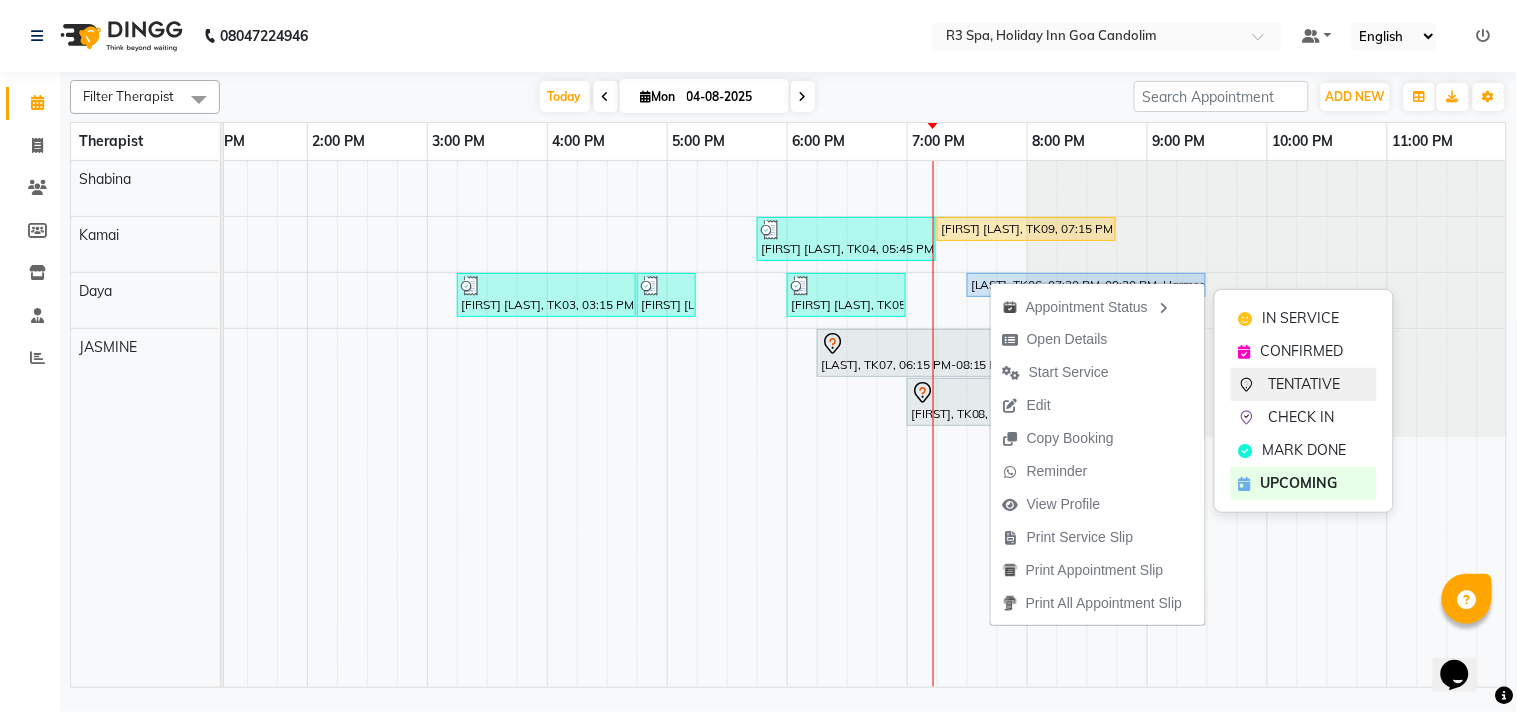 click on "TENTATIVE" 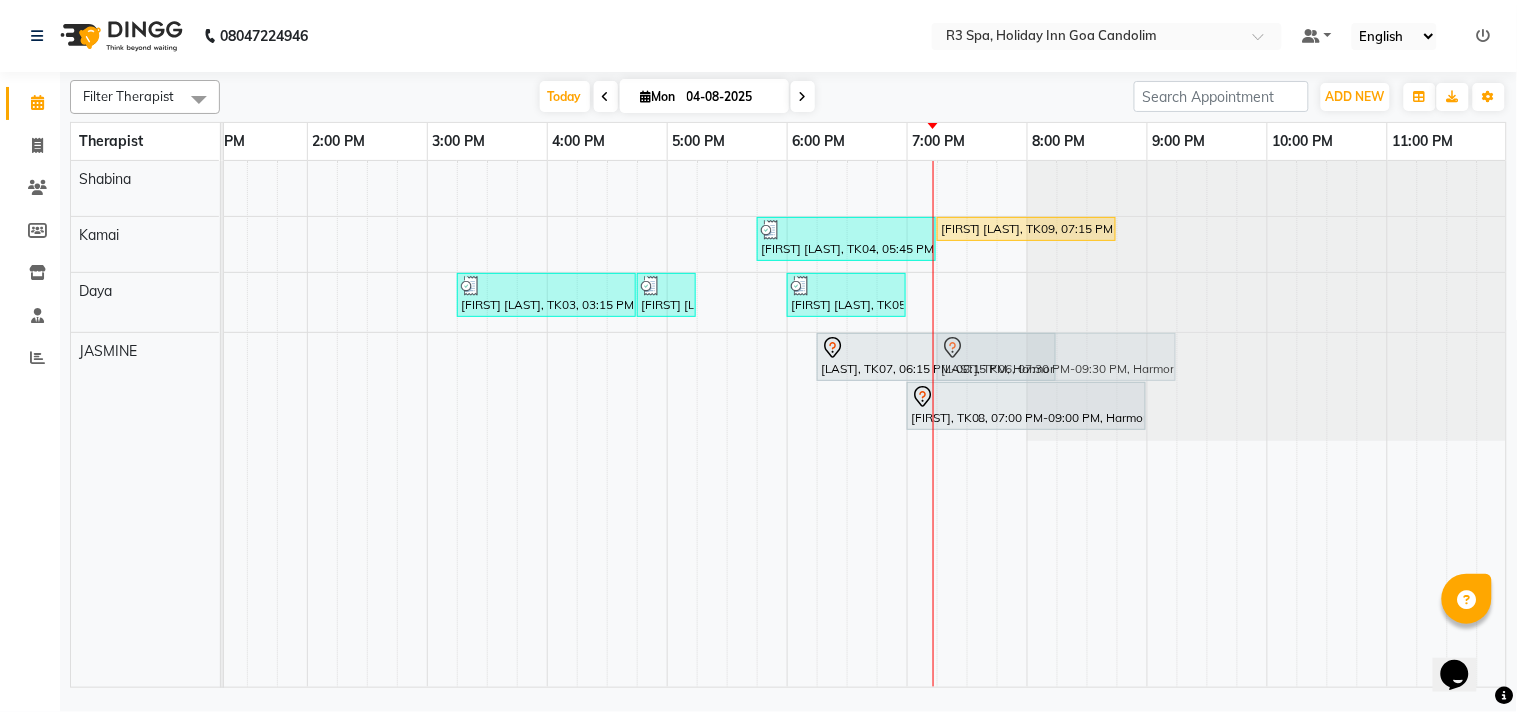 drag, startPoint x: 994, startPoint y: 290, endPoint x: 971, endPoint y: 418, distance: 130.04999 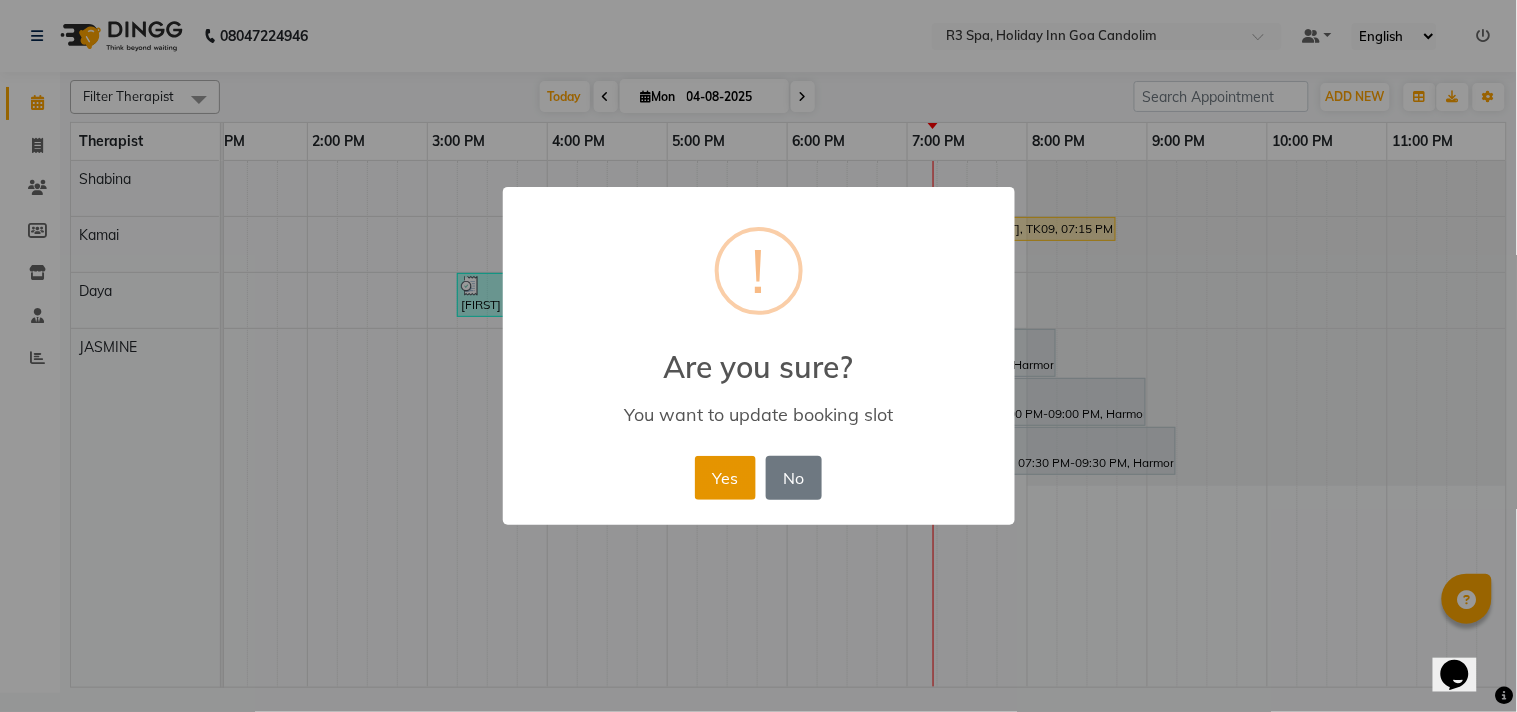 click on "Yes" at bounding box center [725, 478] 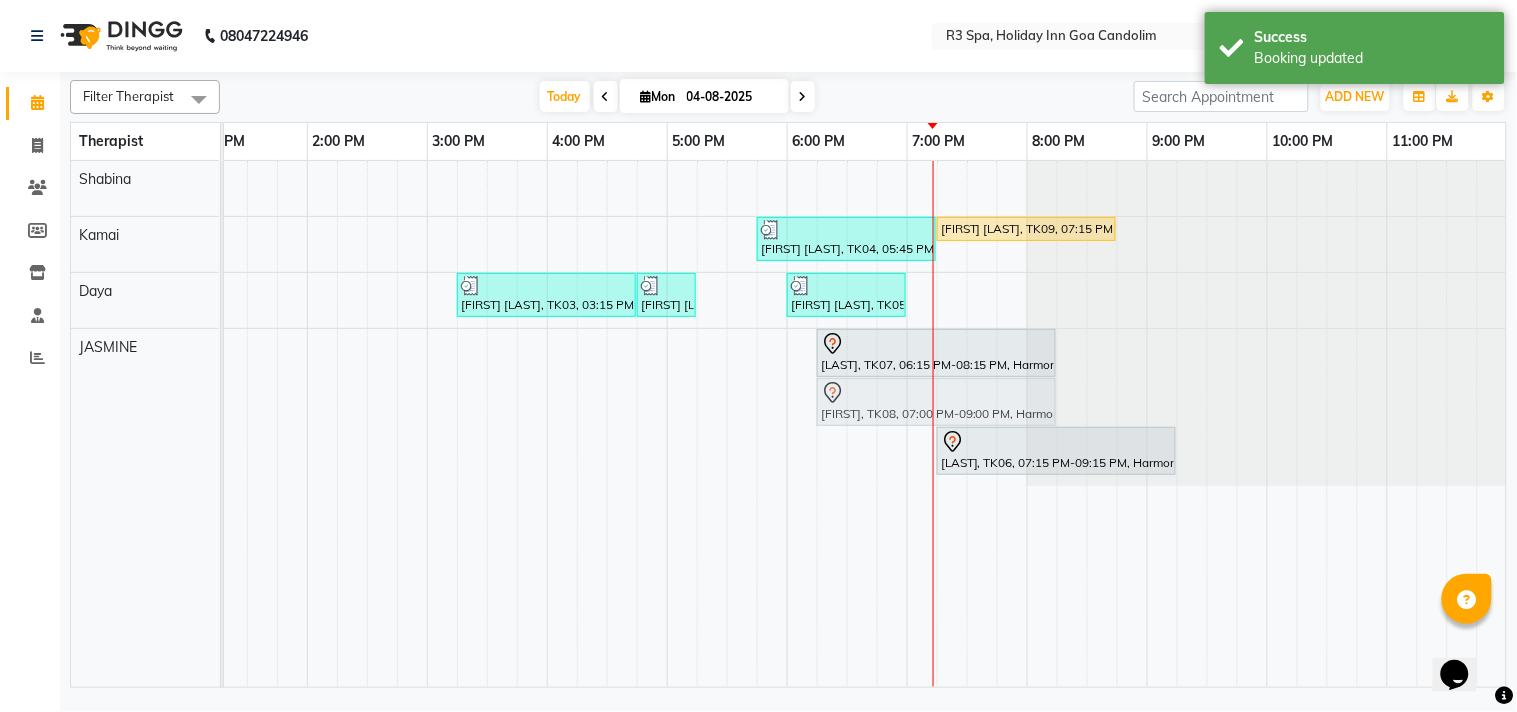 drag, startPoint x: 956, startPoint y: 402, endPoint x: 897, endPoint y: 422, distance: 62.297672 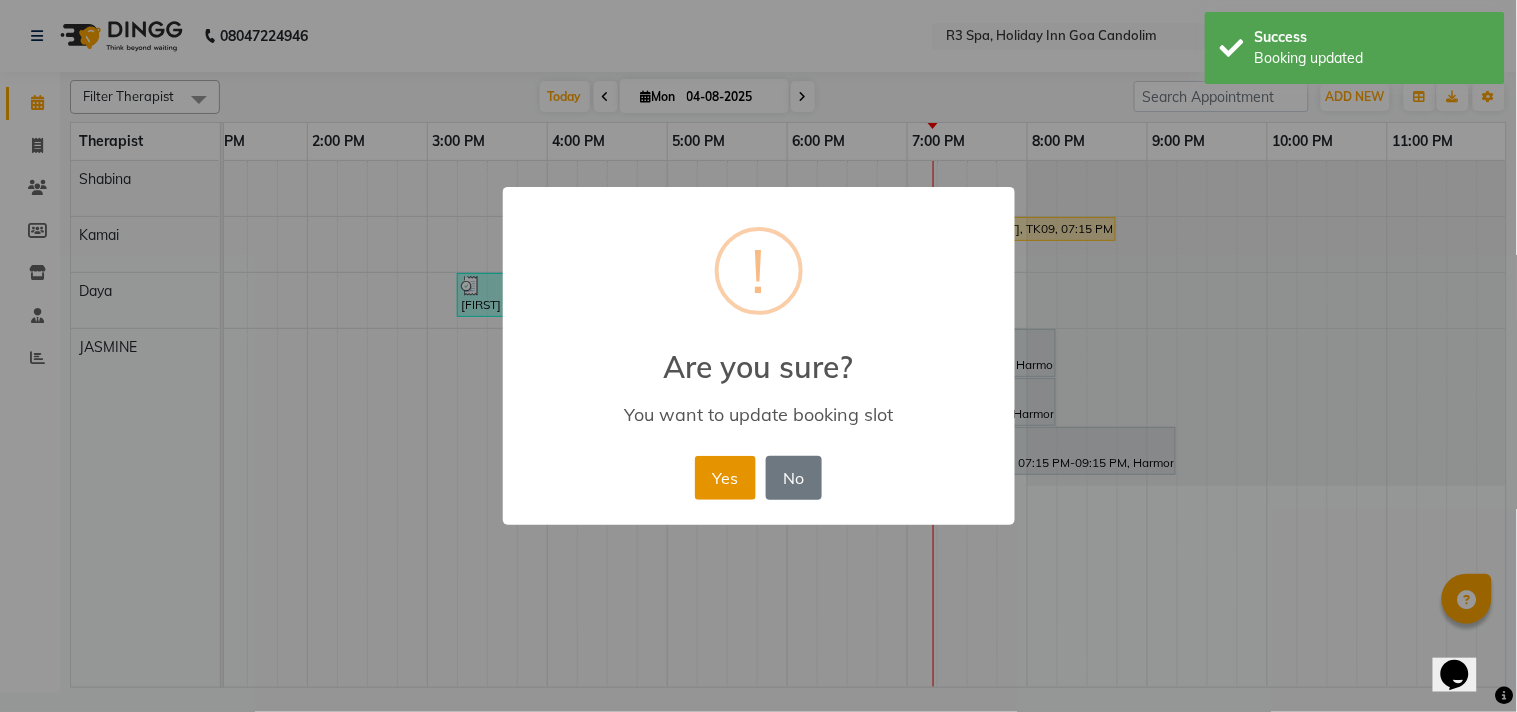 click on "Yes" at bounding box center [725, 478] 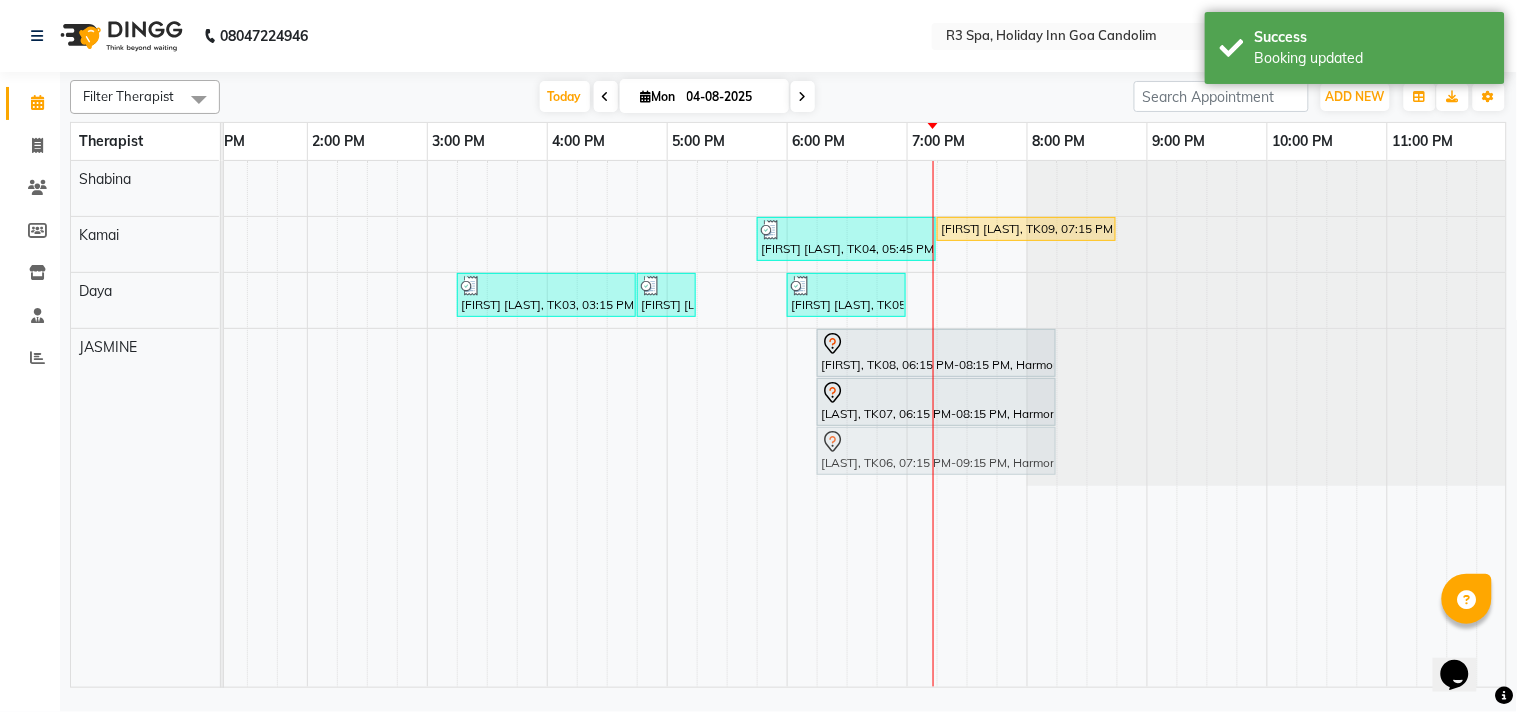 drag, startPoint x: 1047, startPoint y: 458, endPoint x: 925, endPoint y: 442, distance: 123.04471 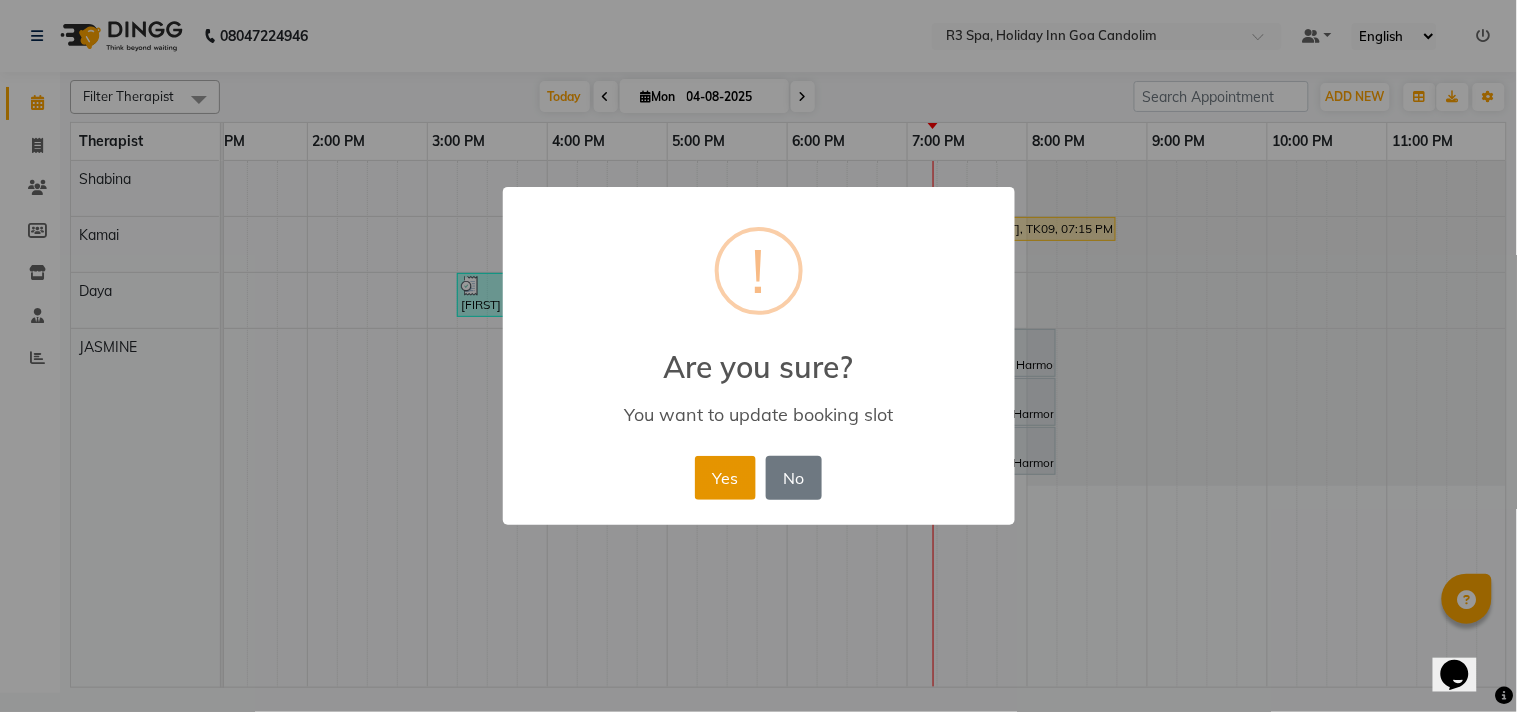 click on "Yes" at bounding box center [725, 478] 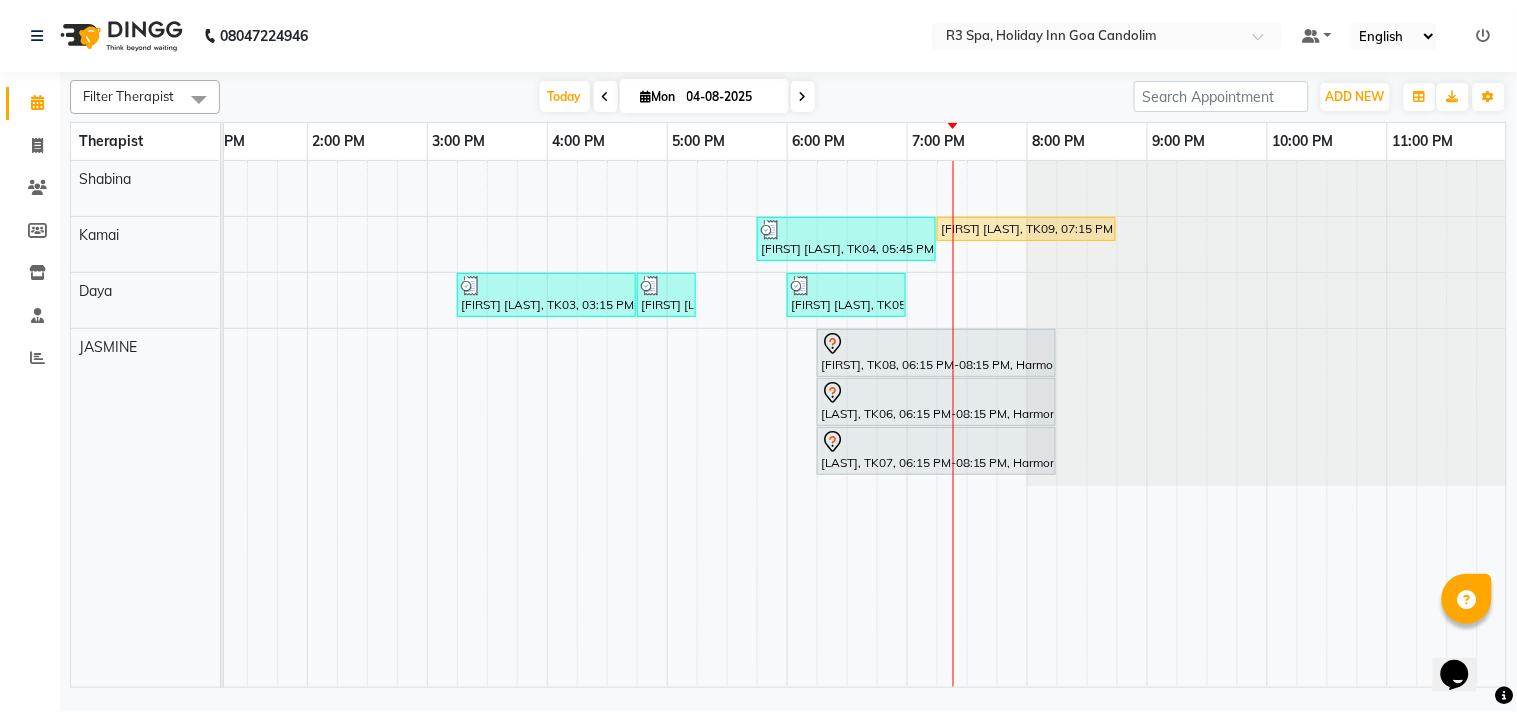 click at bounding box center [803, 97] 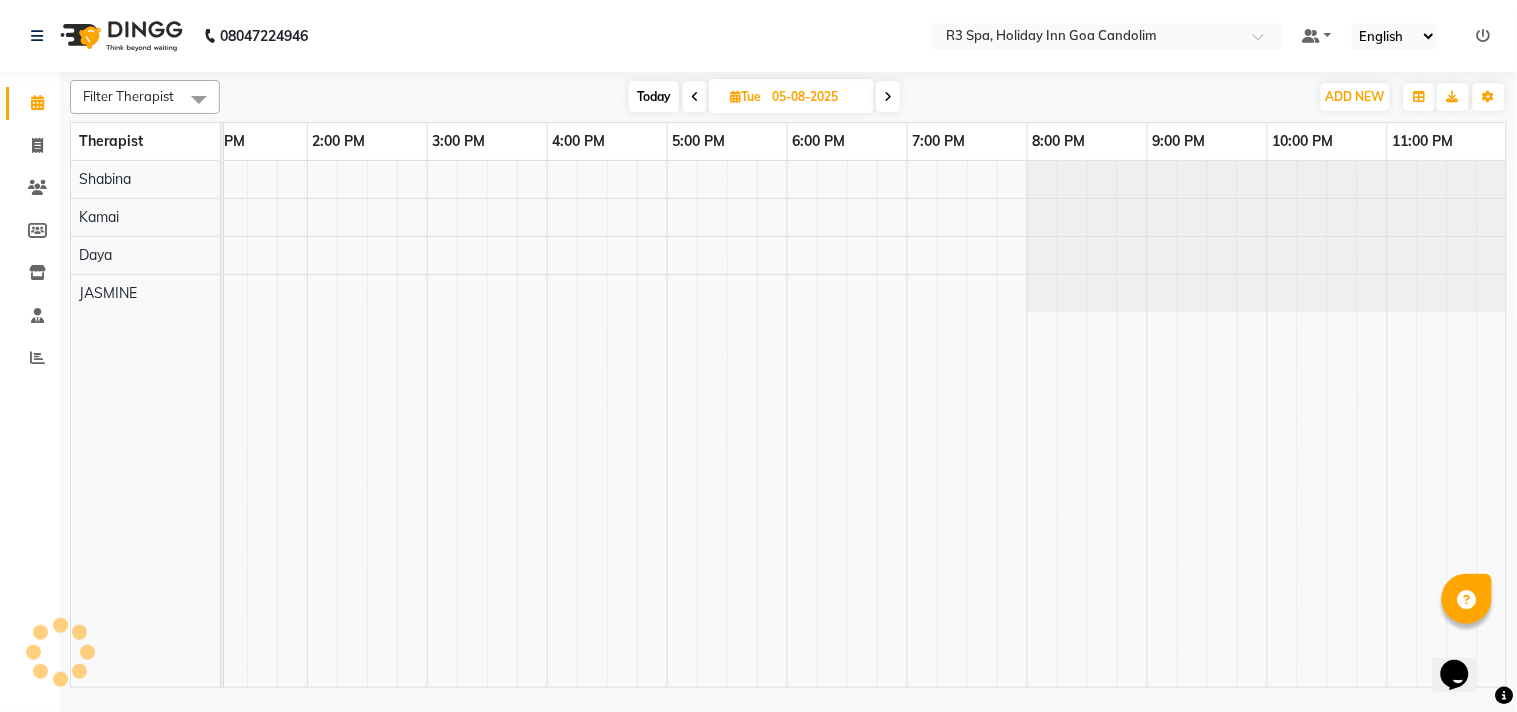scroll, scrollTop: 0, scrollLeft: 637, axis: horizontal 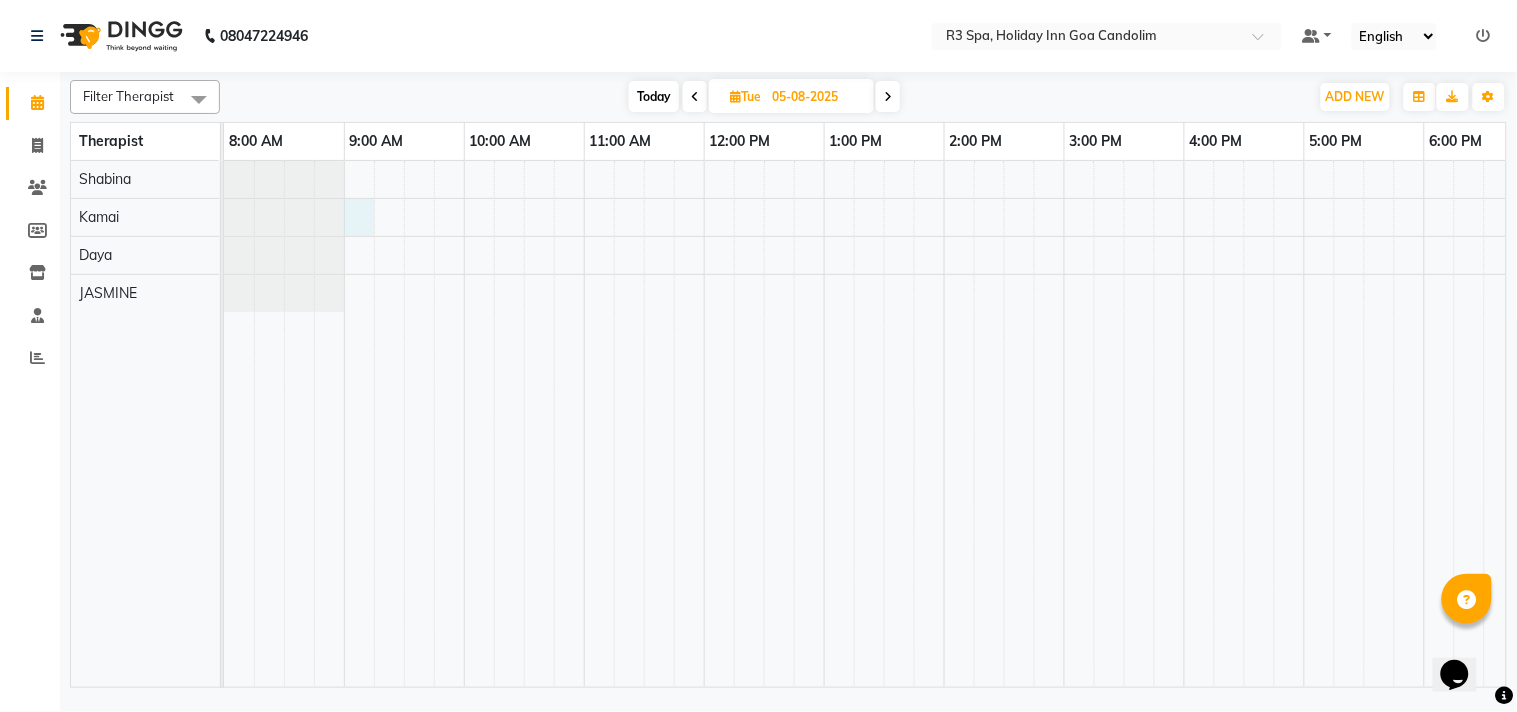 click at bounding box center [1184, 424] 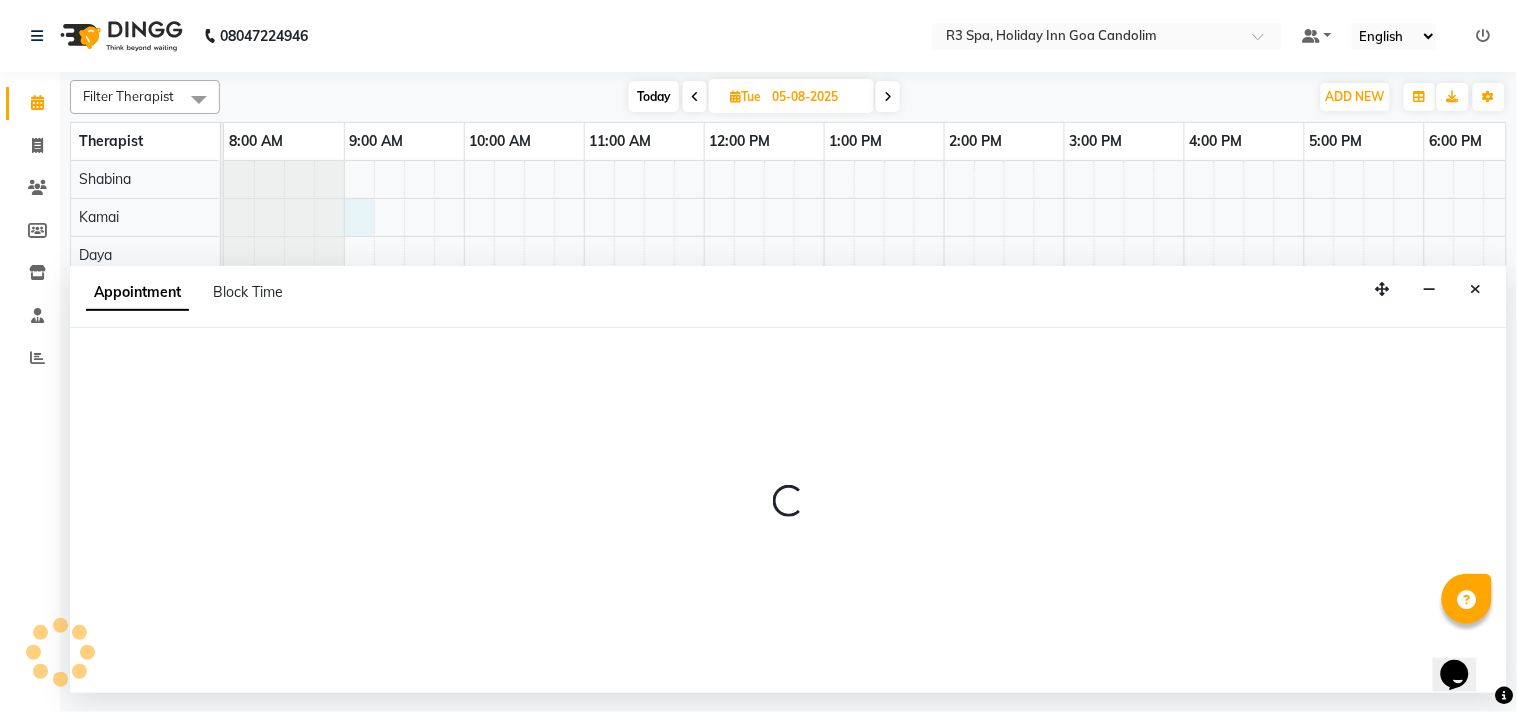 select on "71358" 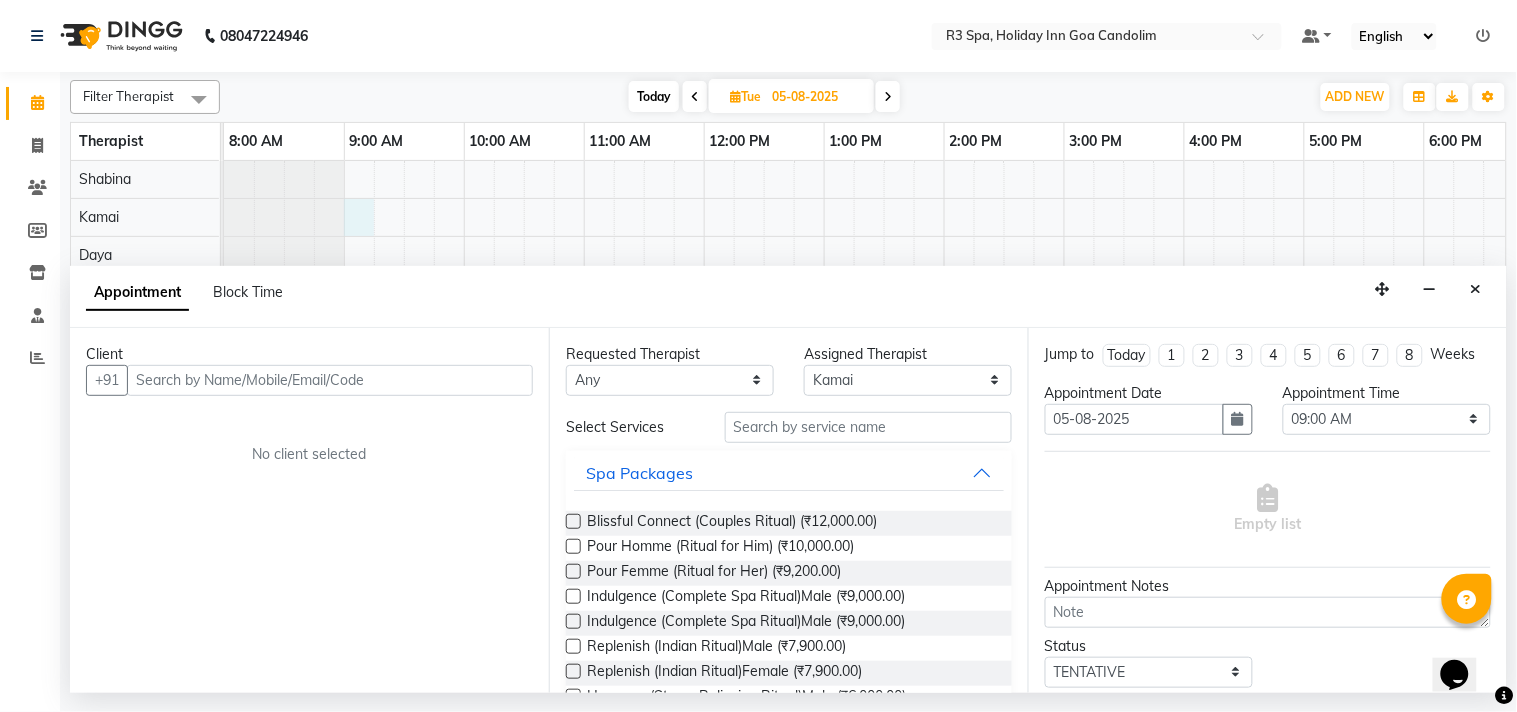 click at bounding box center (330, 380) 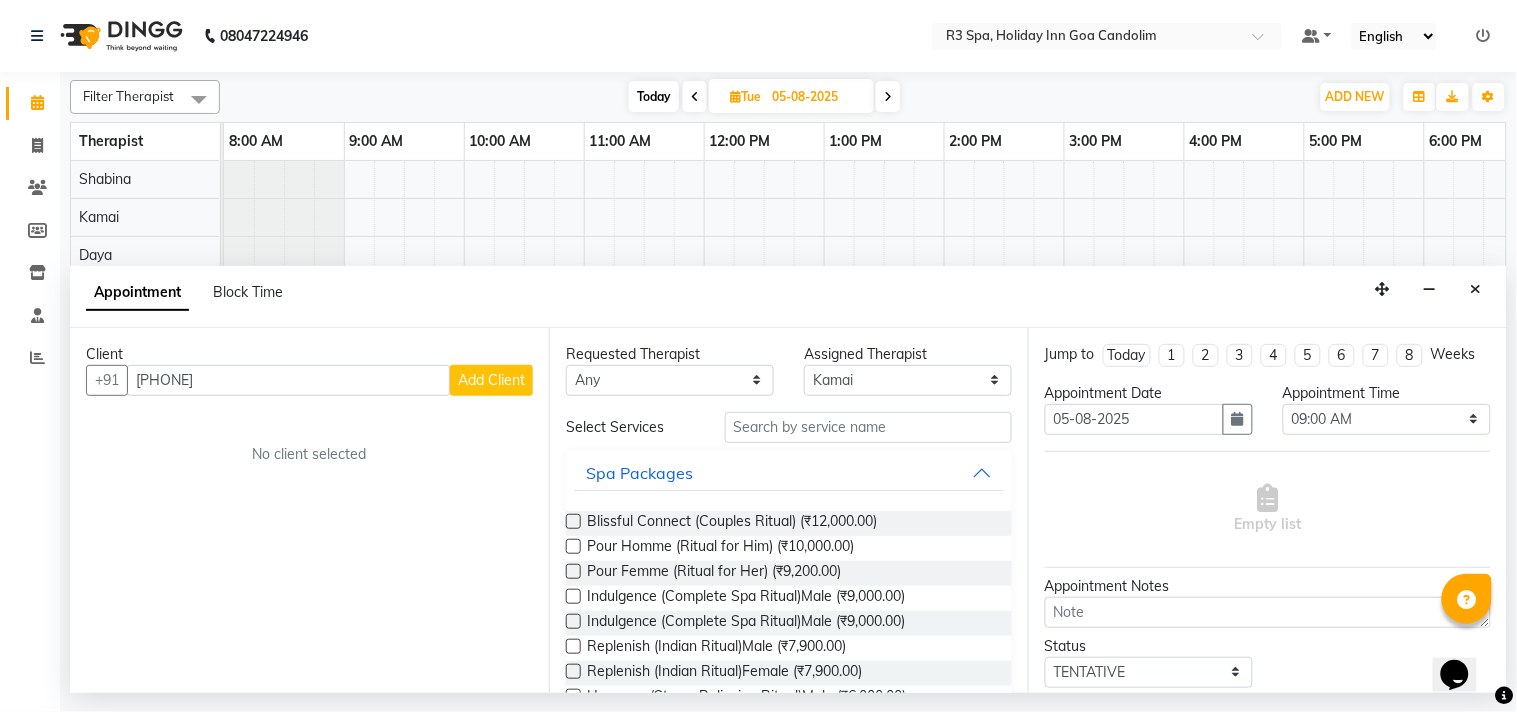 type on "9815964146" 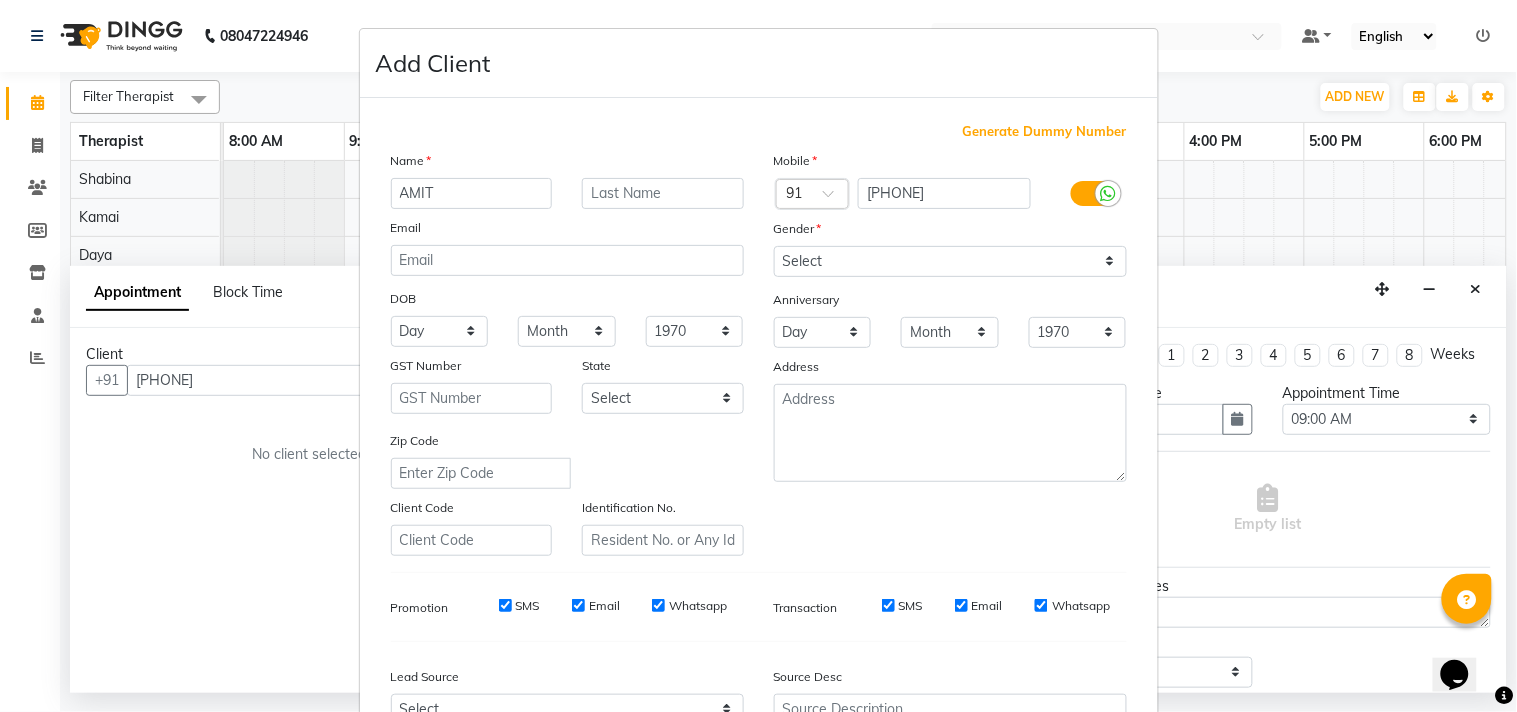 type on "AMIT" 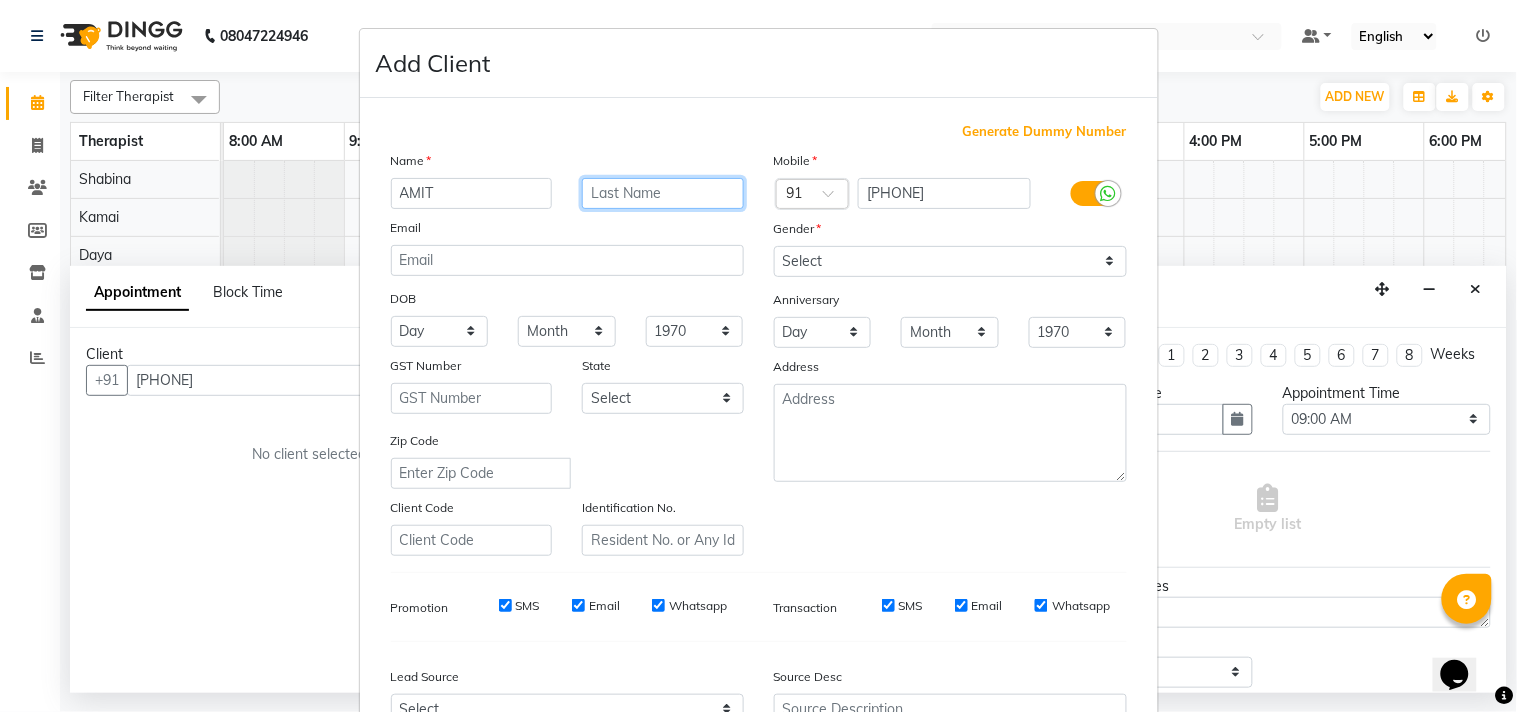 click at bounding box center [663, 193] 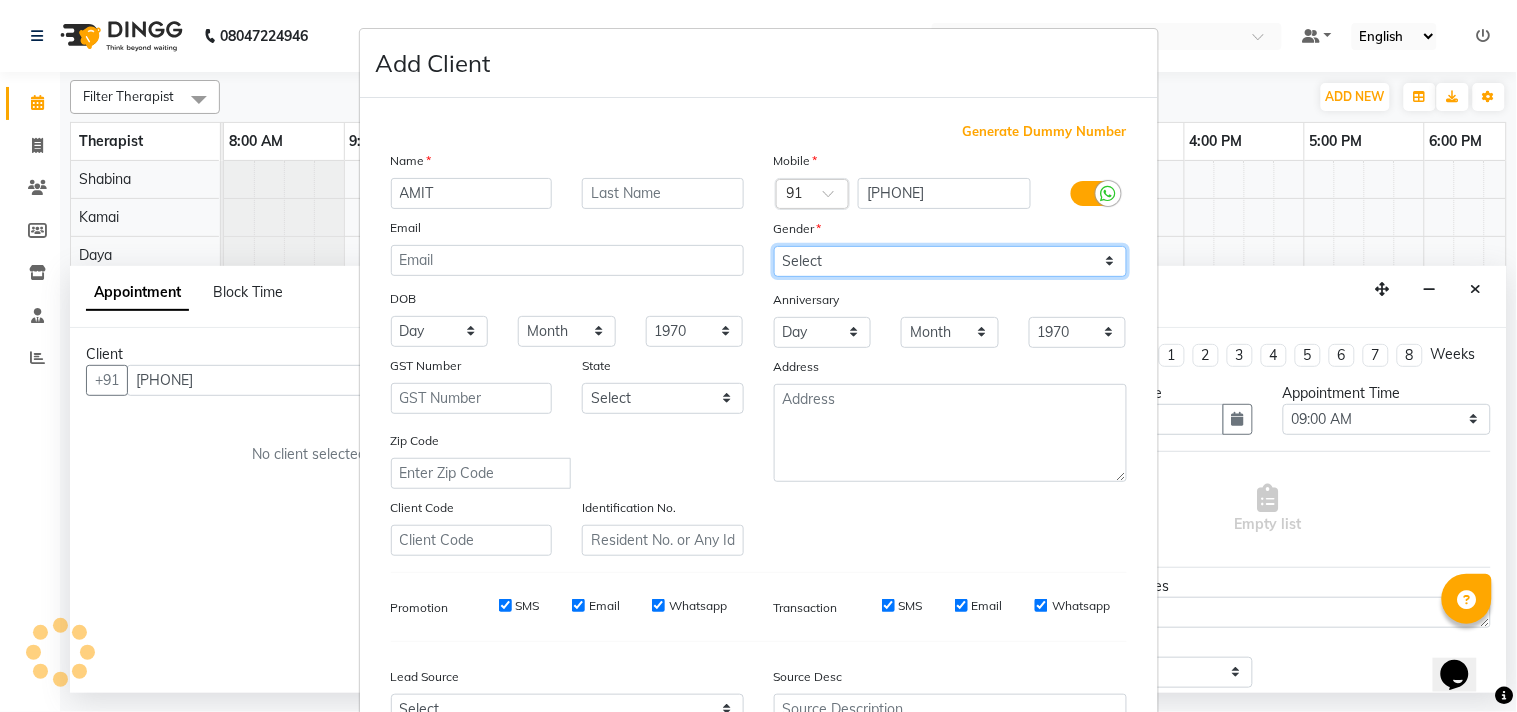 click on "Select Male Female Other Prefer Not To Say" at bounding box center [950, 261] 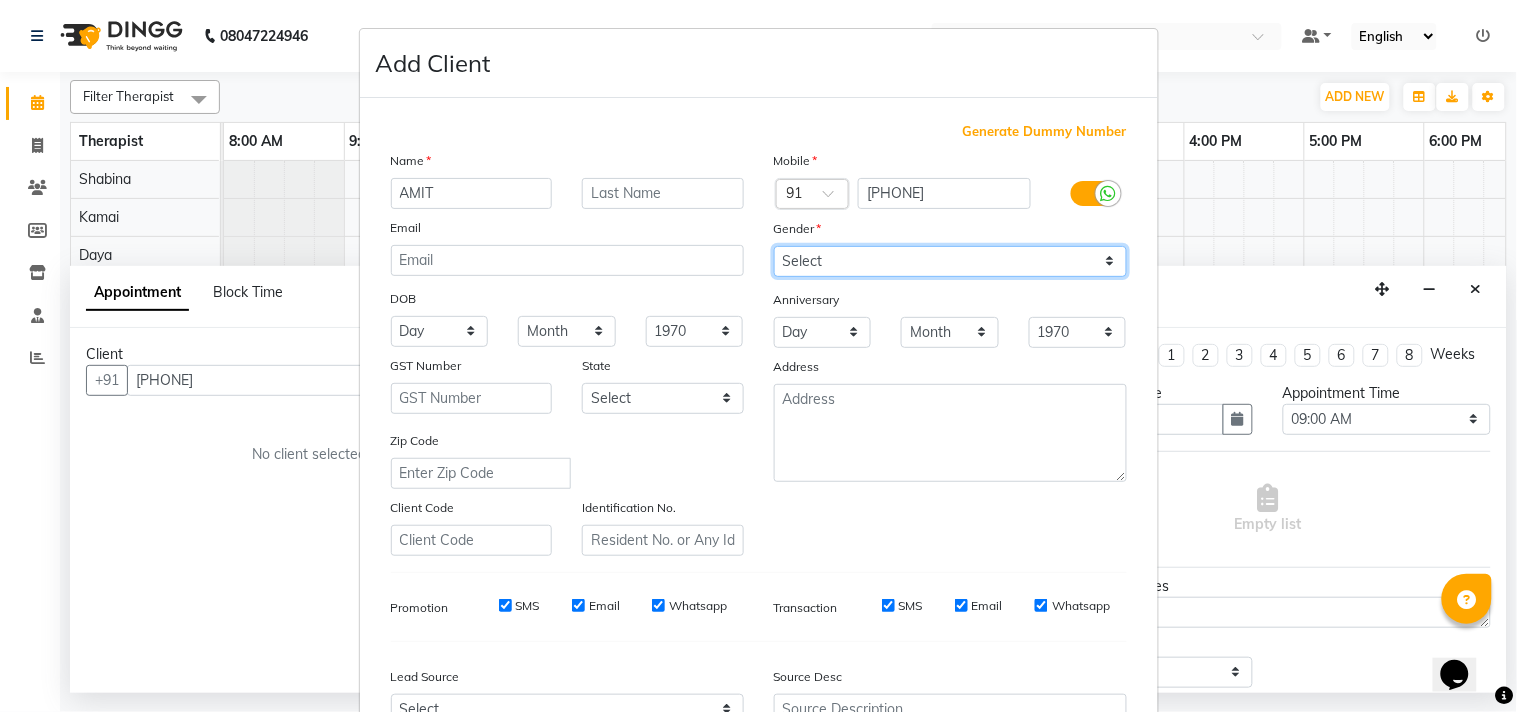 select on "male" 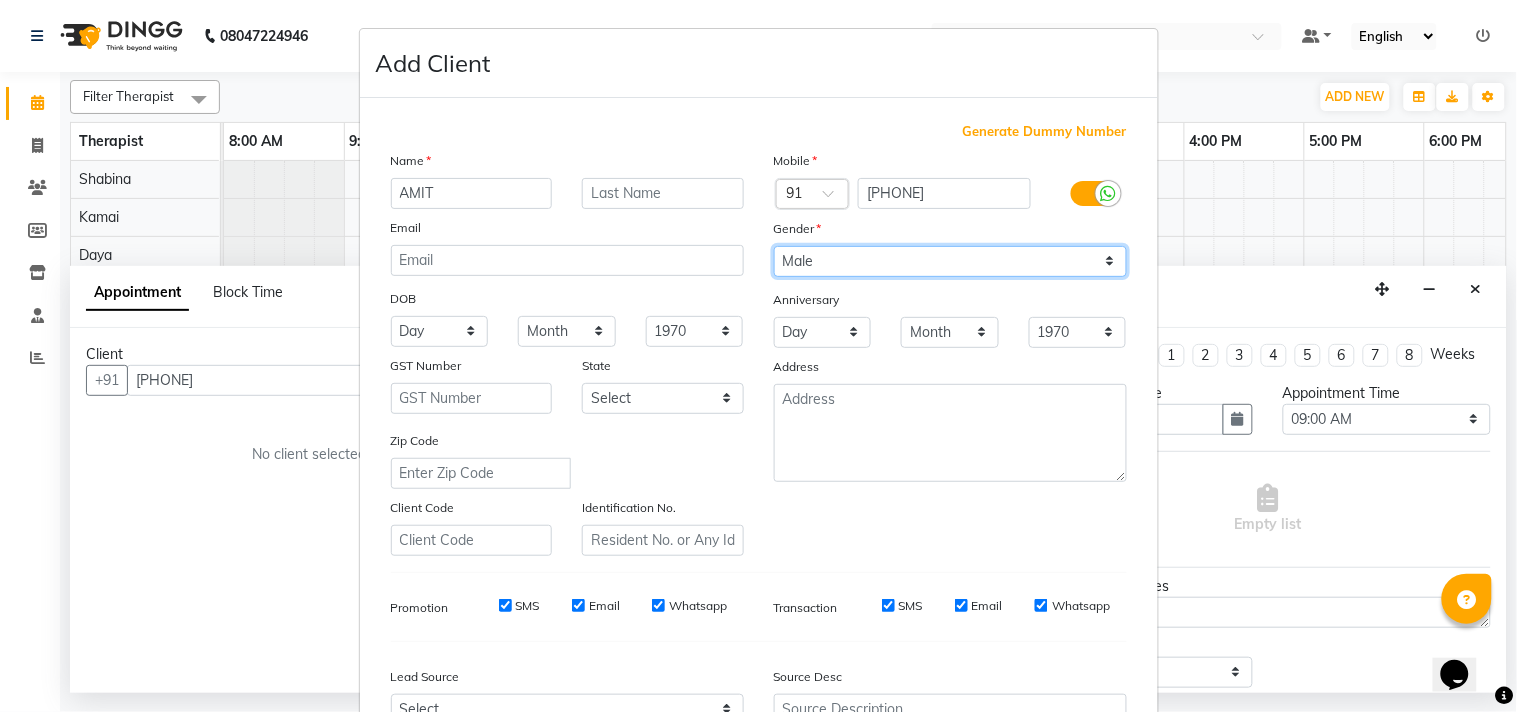 click on "Select Male Female Other Prefer Not To Say" at bounding box center (950, 261) 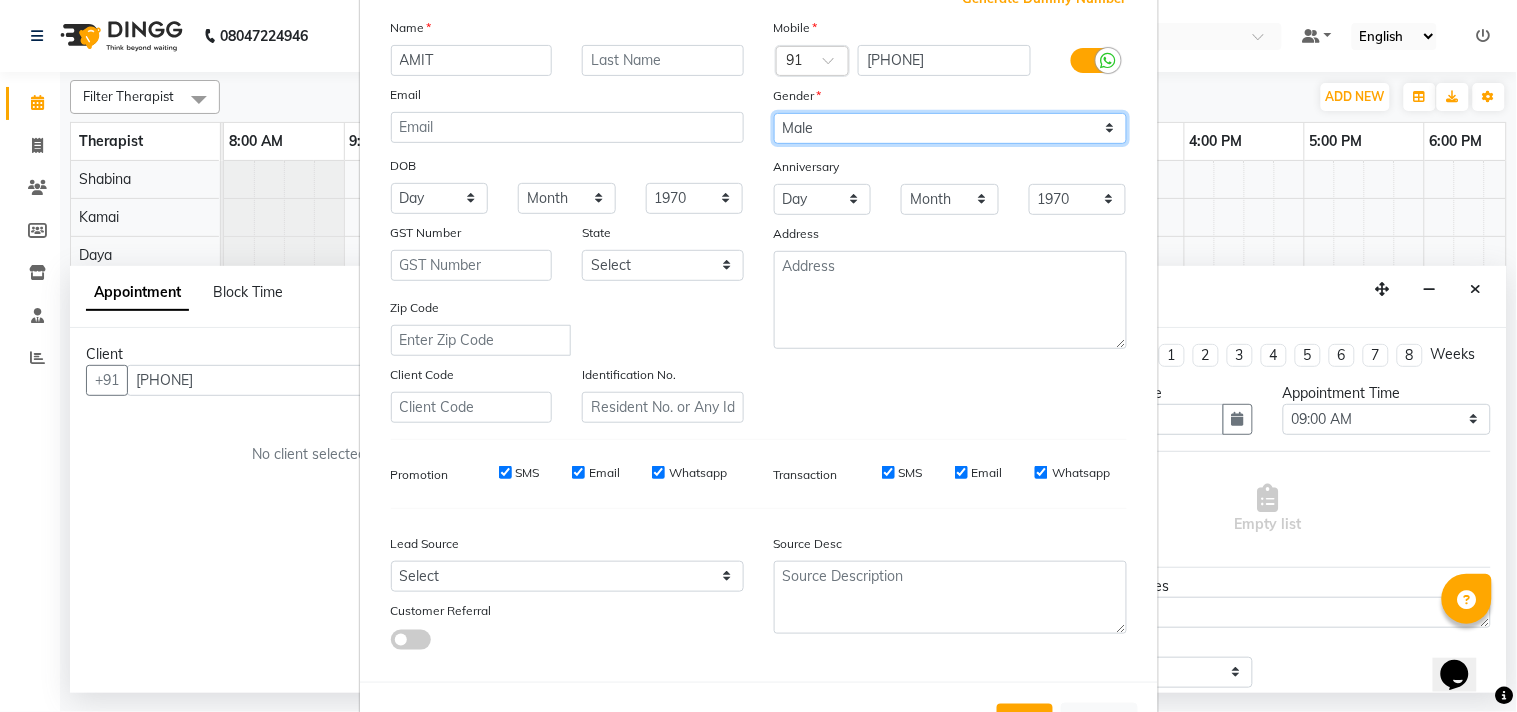 scroll, scrollTop: 212, scrollLeft: 0, axis: vertical 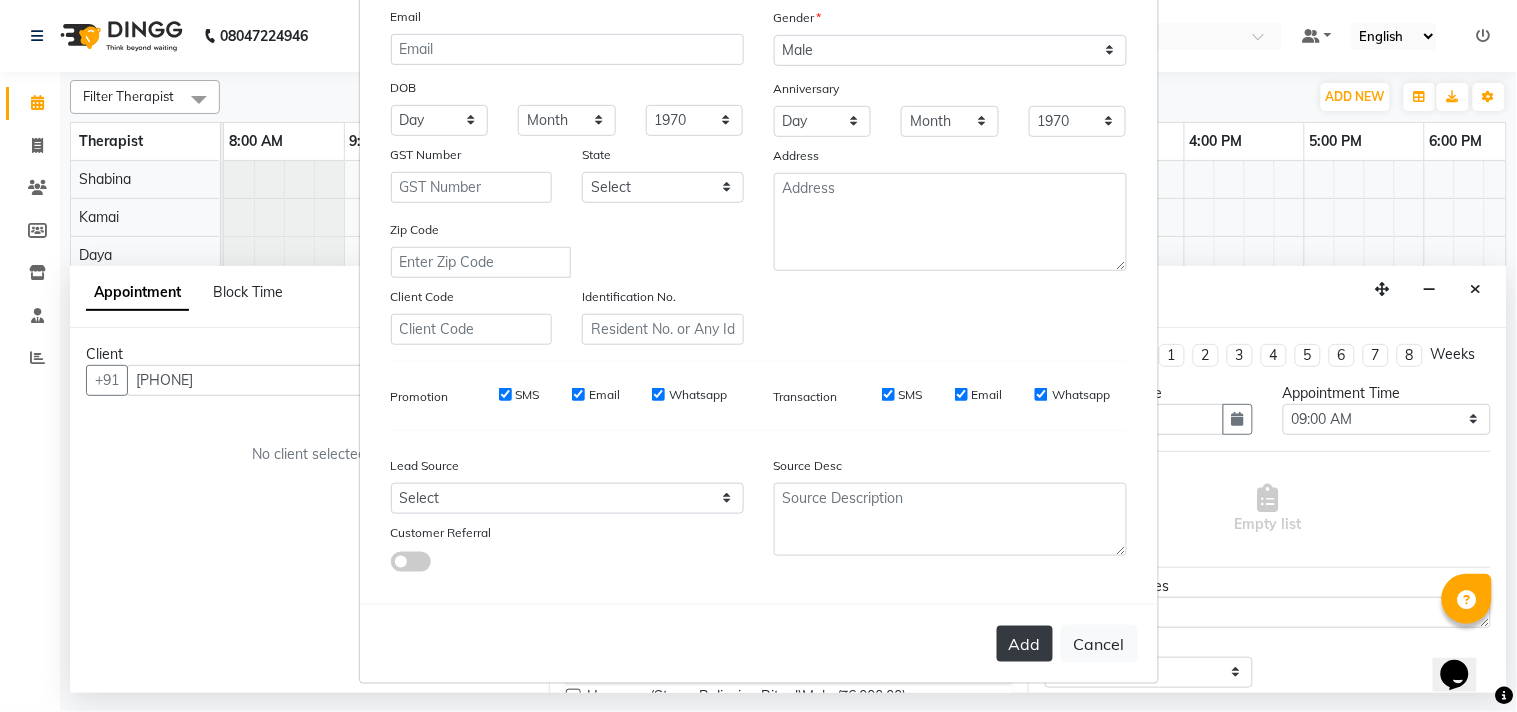 click on "Add" at bounding box center (1025, 644) 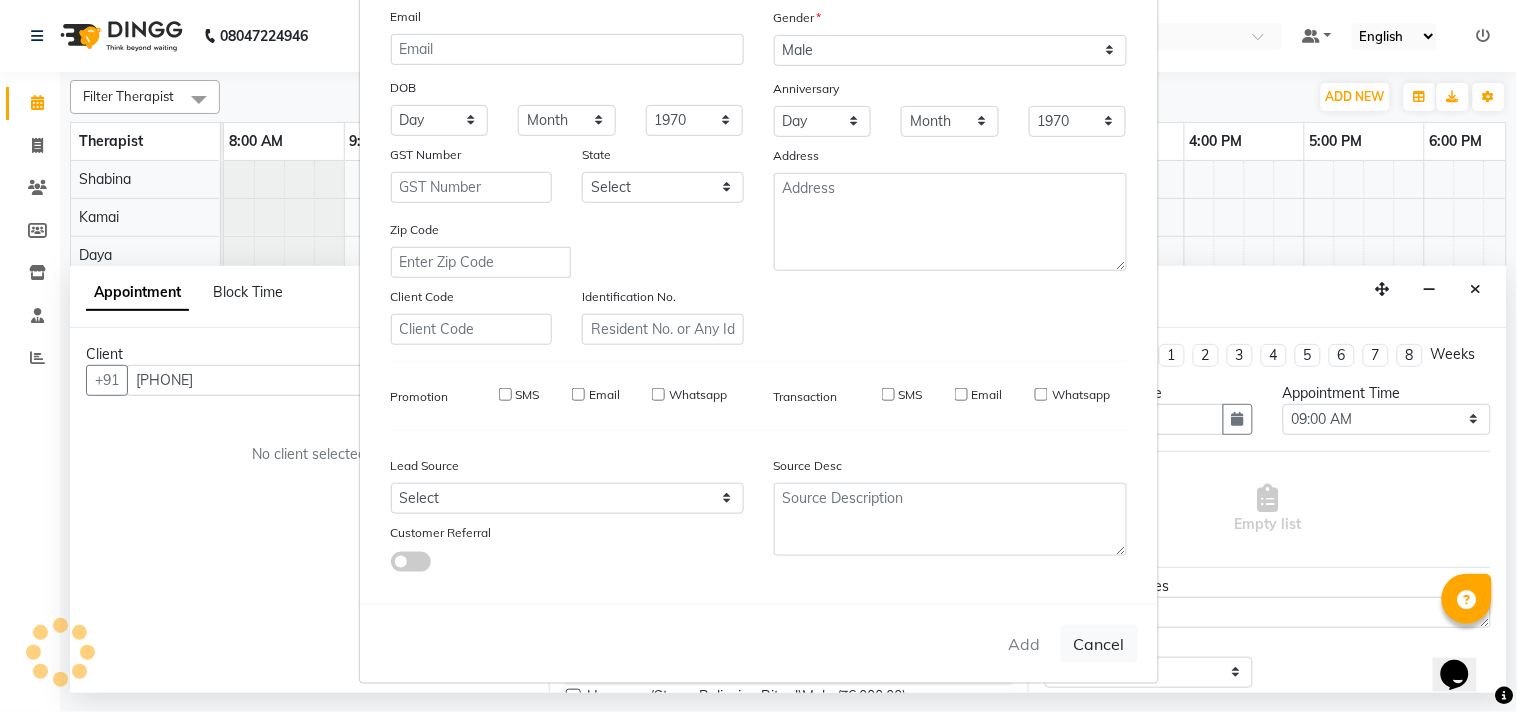 type on "98******46" 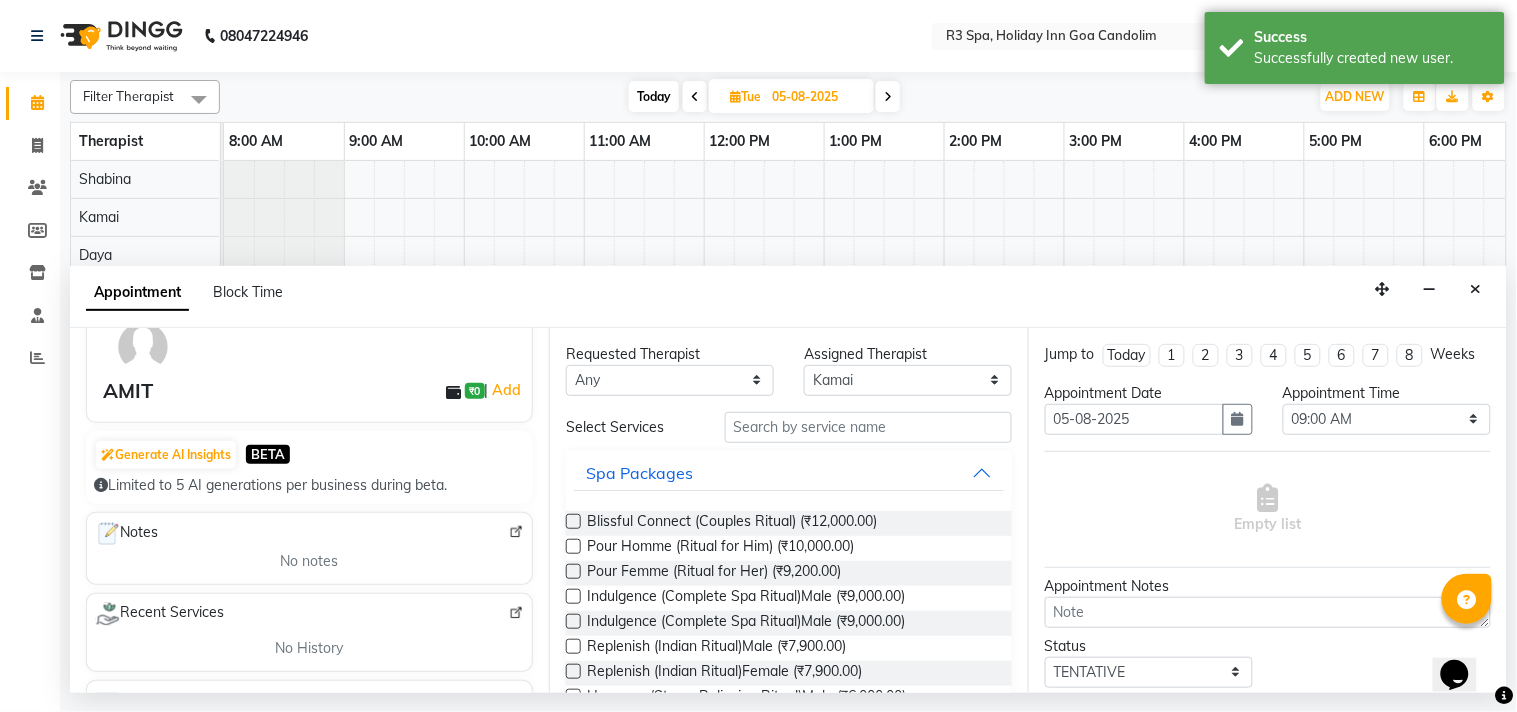 scroll, scrollTop: 0, scrollLeft: 0, axis: both 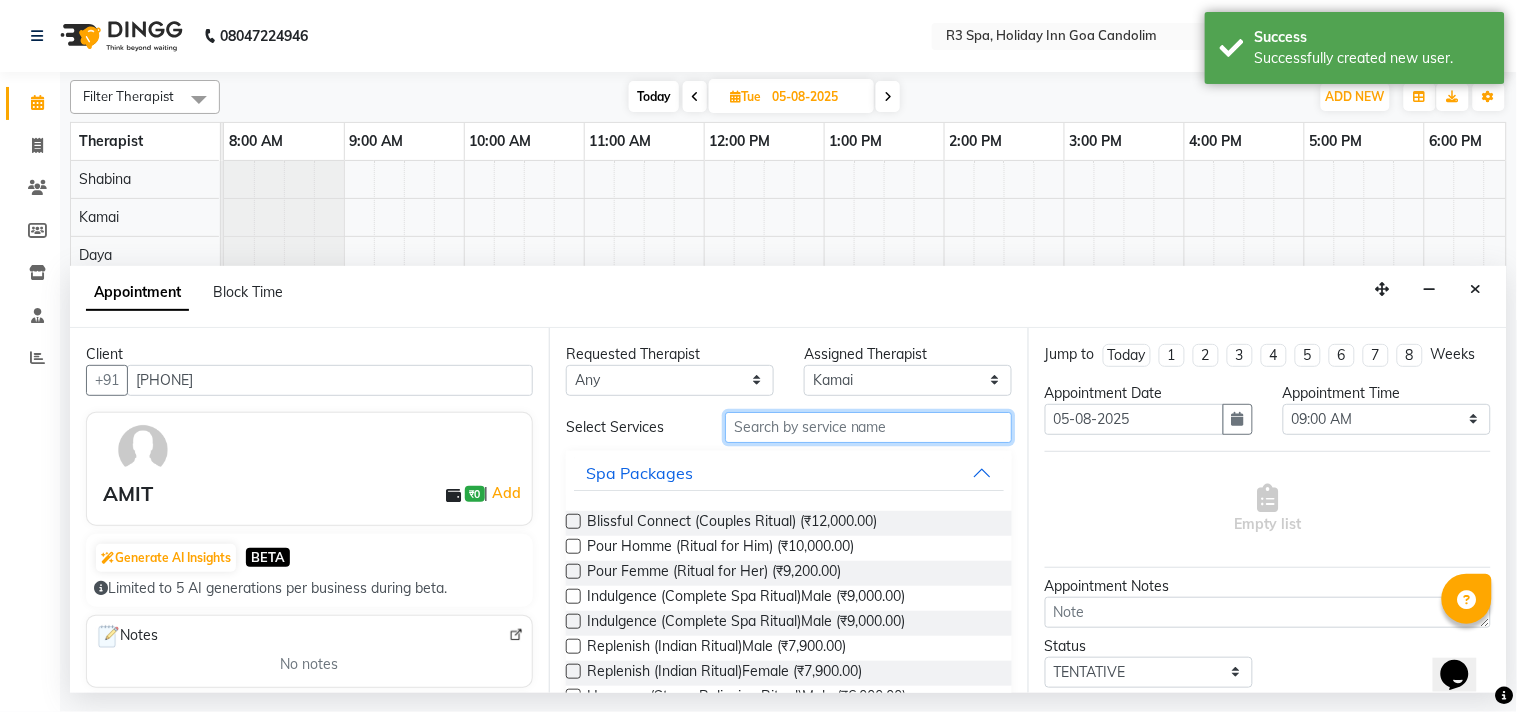 click at bounding box center (868, 427) 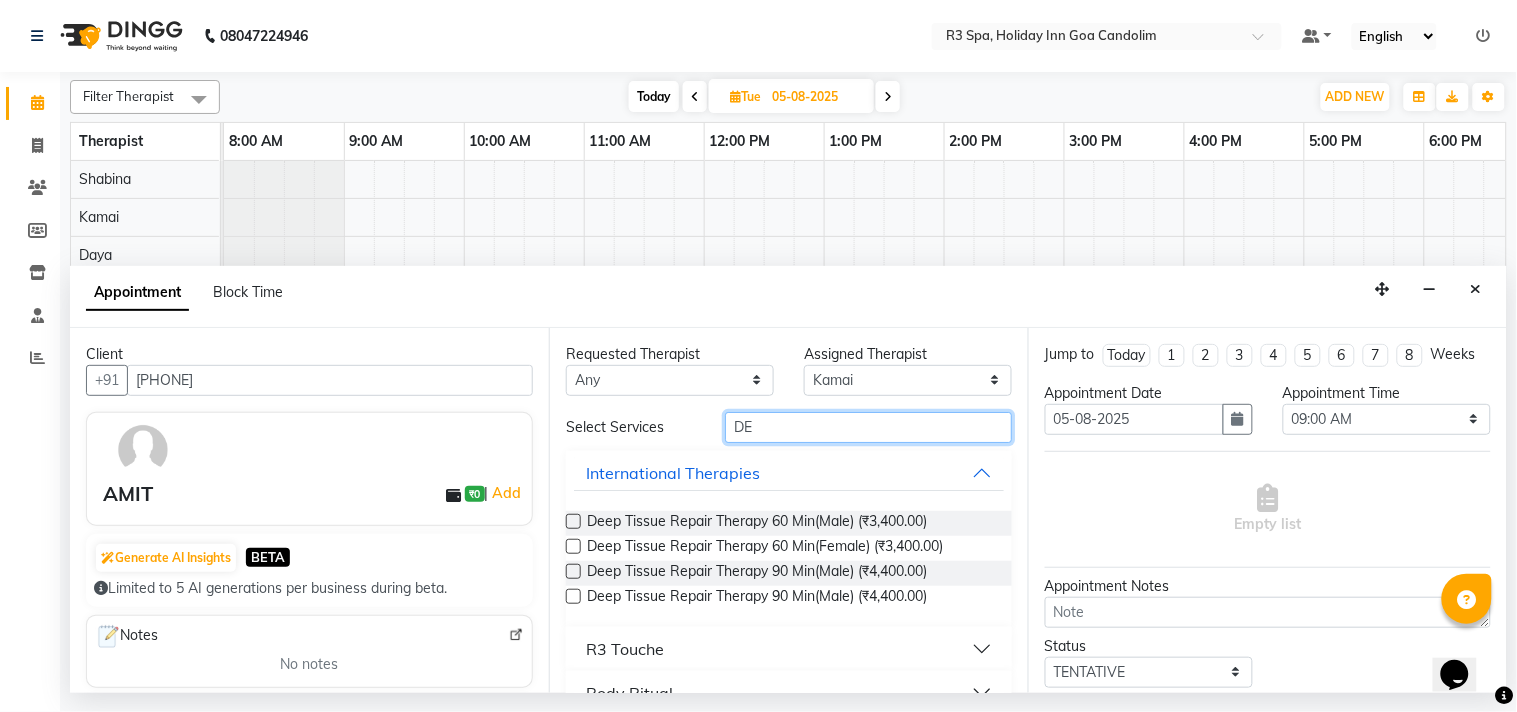 type on "DE" 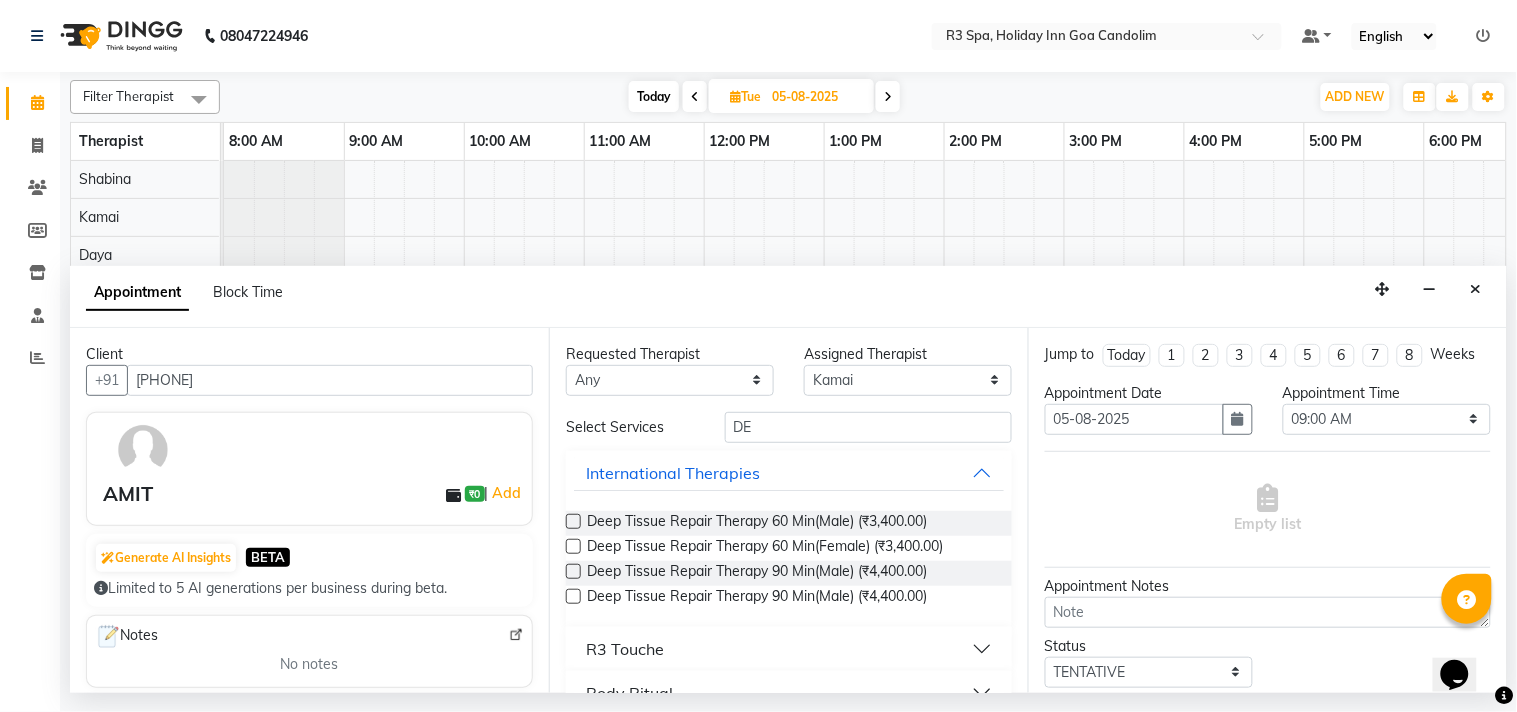 click on "Deep Tissue Repair Therapy 60 Min(Male) (₹3,400.00) Deep Tissue Repair Therapy 60 Min(Female) (₹3,400.00) Deep Tissue Repair Therapy 90 Min(Male) (₹4,400.00) Deep Tissue Repair Therapy 90 Min(Male) (₹4,400.00)" at bounding box center [789, 561] 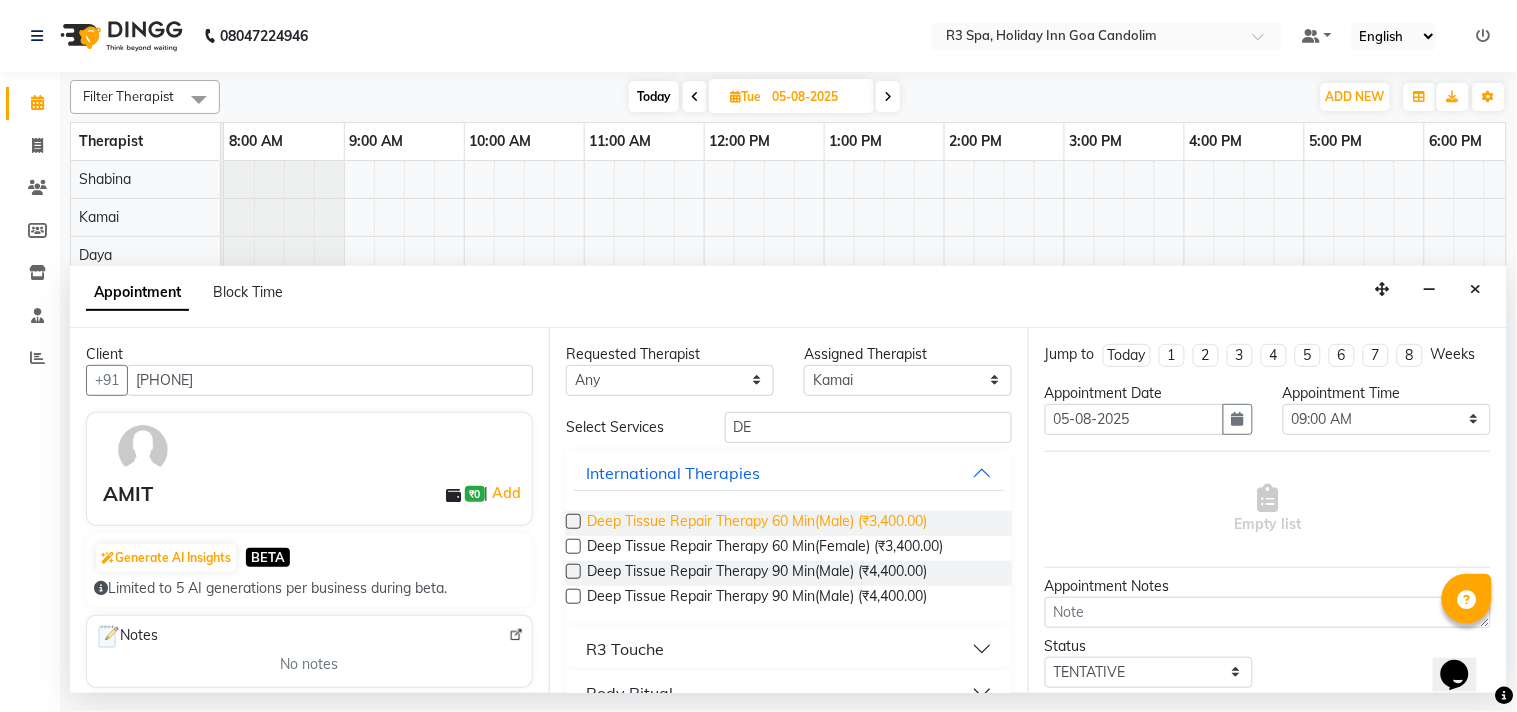 click on "Deep Tissue Repair Therapy 60 Min(Male) (₹3,400.00)" at bounding box center (757, 523) 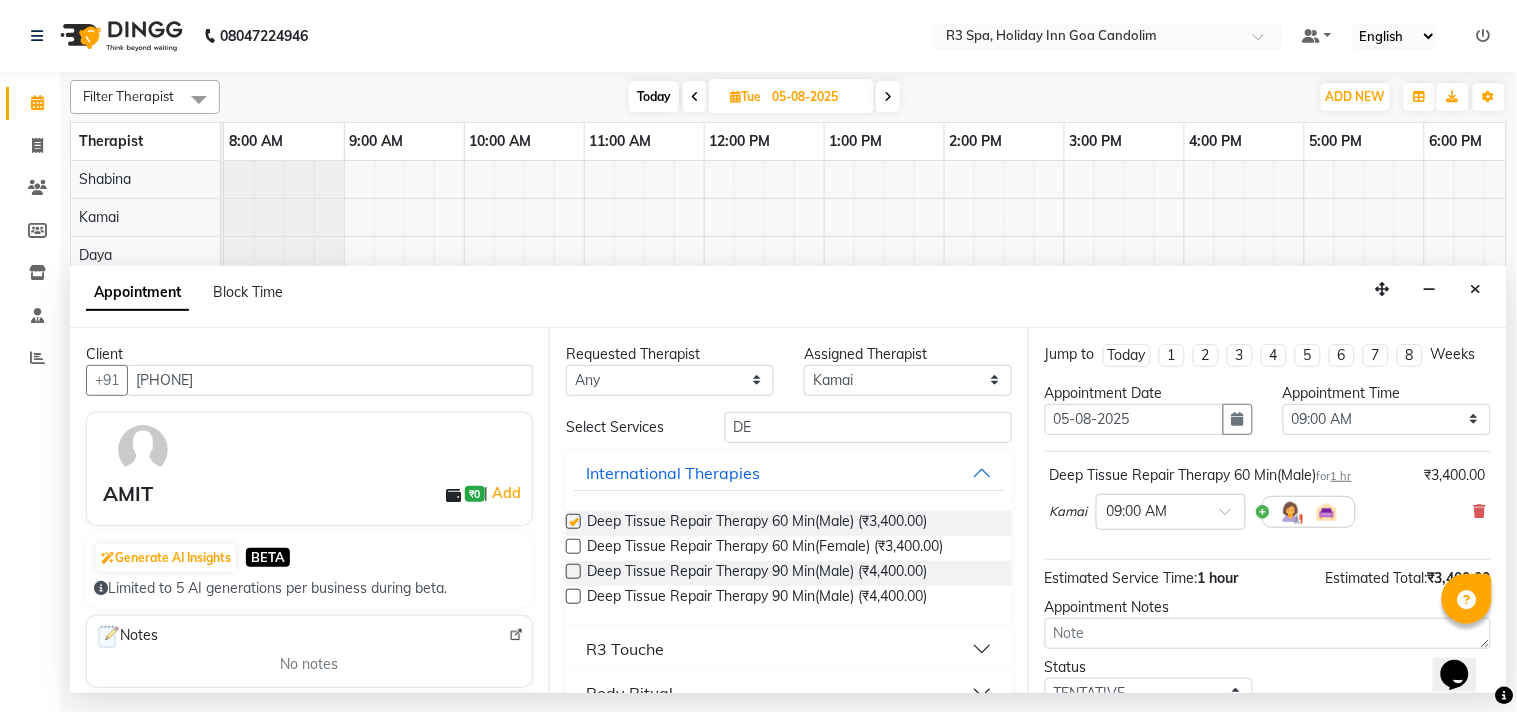checkbox on "false" 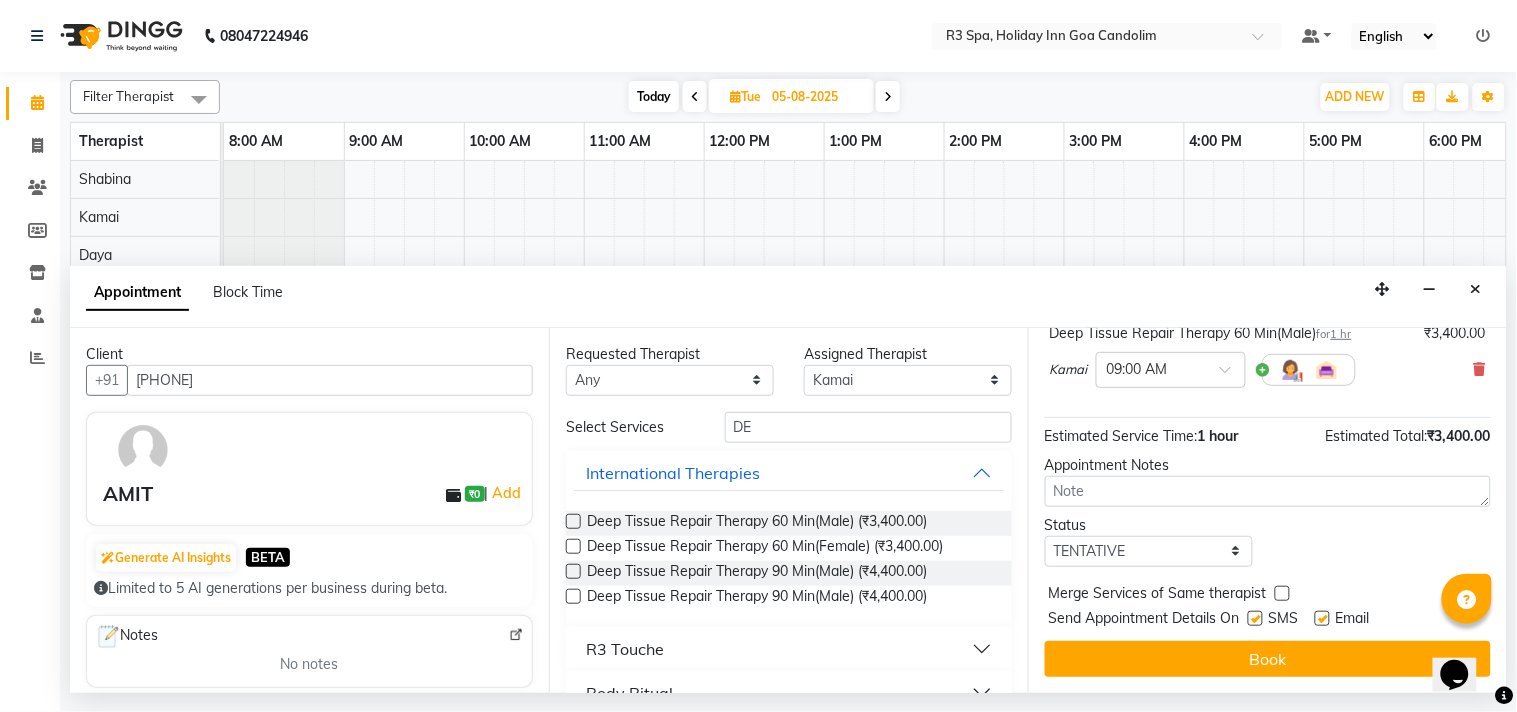 scroll, scrollTop: 161, scrollLeft: 0, axis: vertical 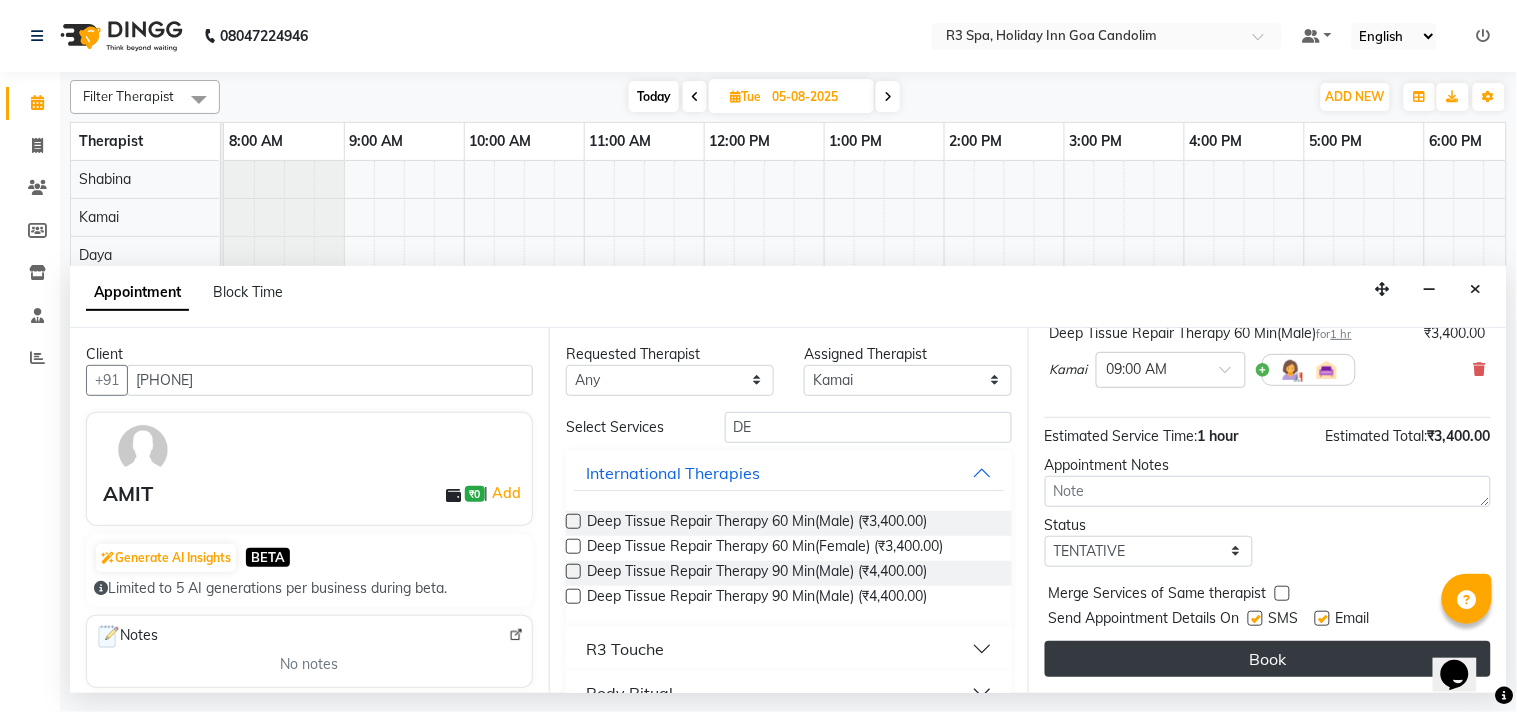 click on "Book" at bounding box center (1268, 659) 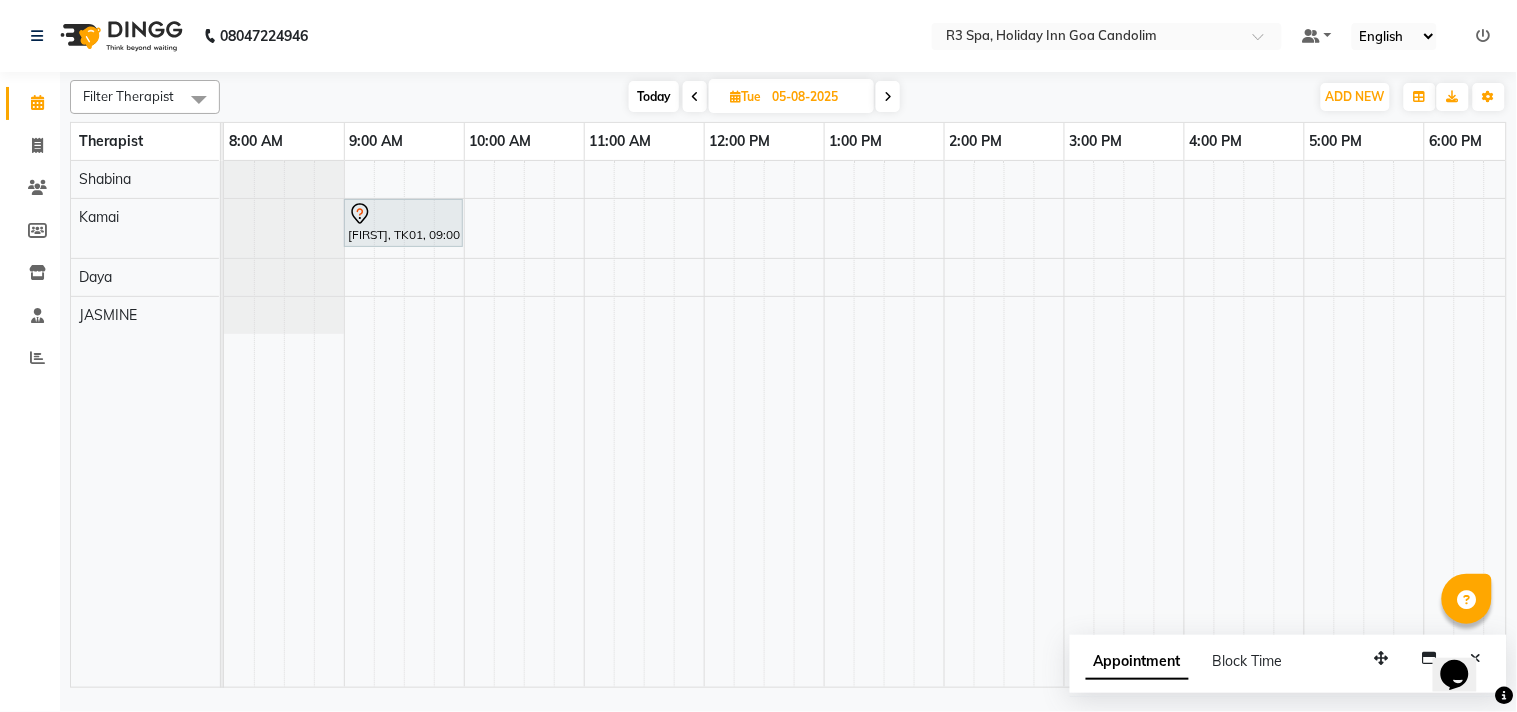 click on "Today" at bounding box center (654, 96) 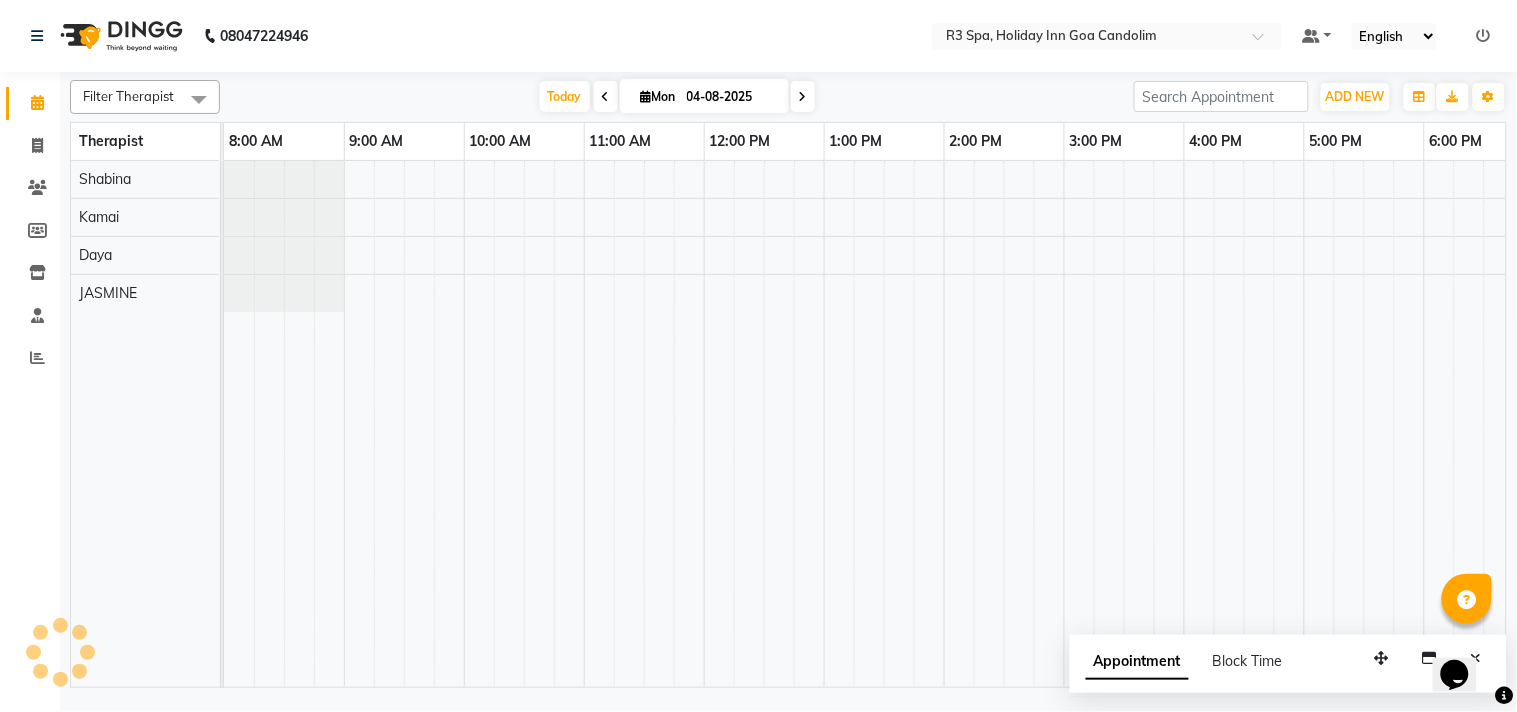 scroll, scrollTop: 0, scrollLeft: 637, axis: horizontal 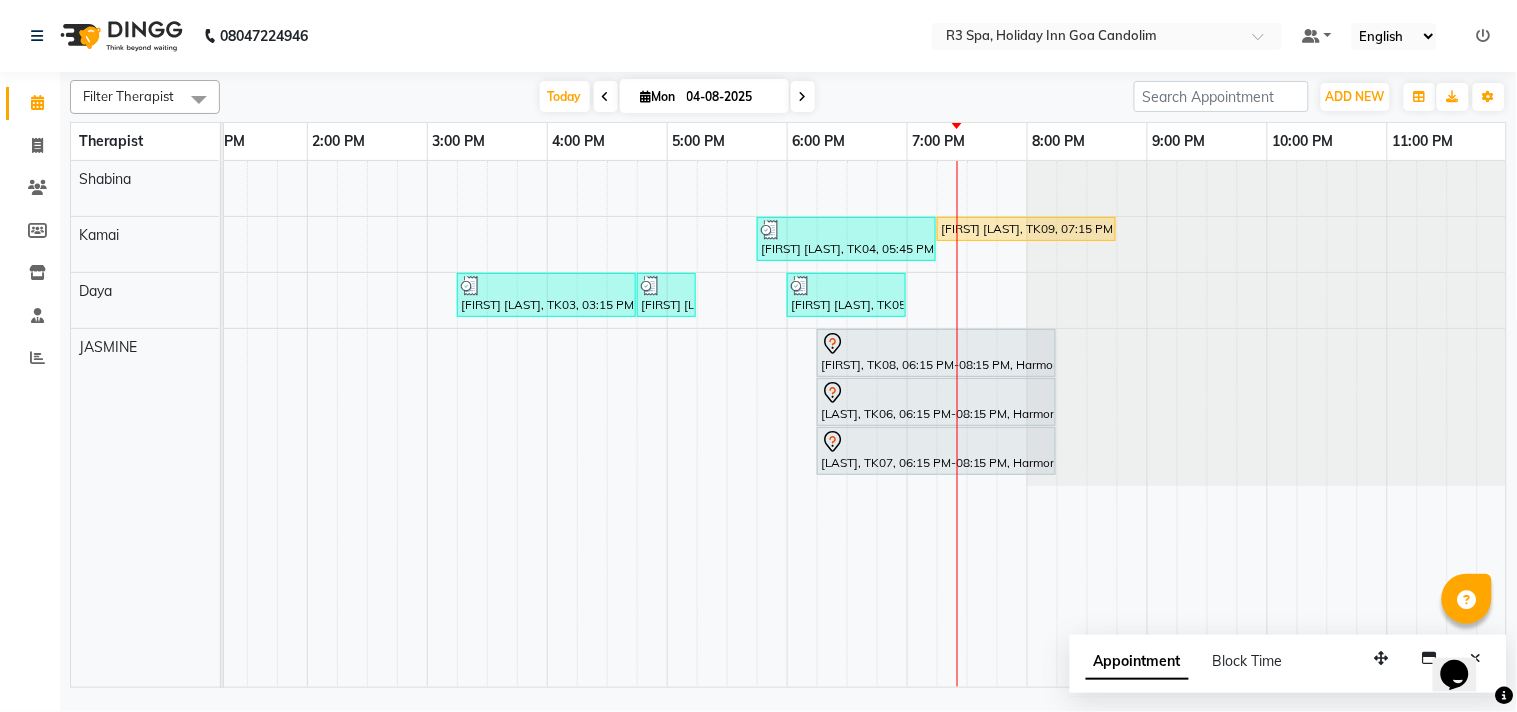 click on "Ramesh Reddy, TK09, 07:15 PM-08:45 PM, Balinese Massage Therapy 90 Min(Male)" at bounding box center [1026, 229] 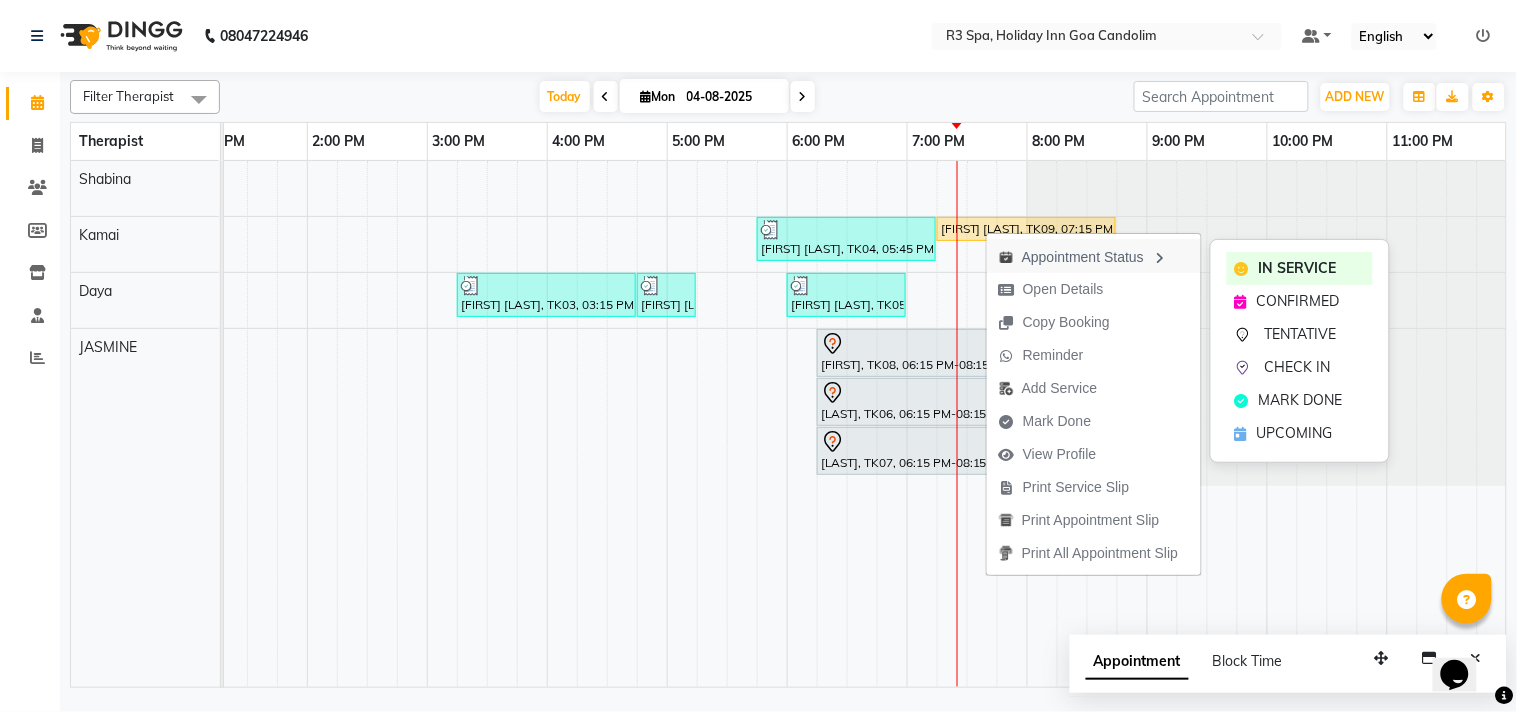click on "Appointment Status" at bounding box center (1094, 256) 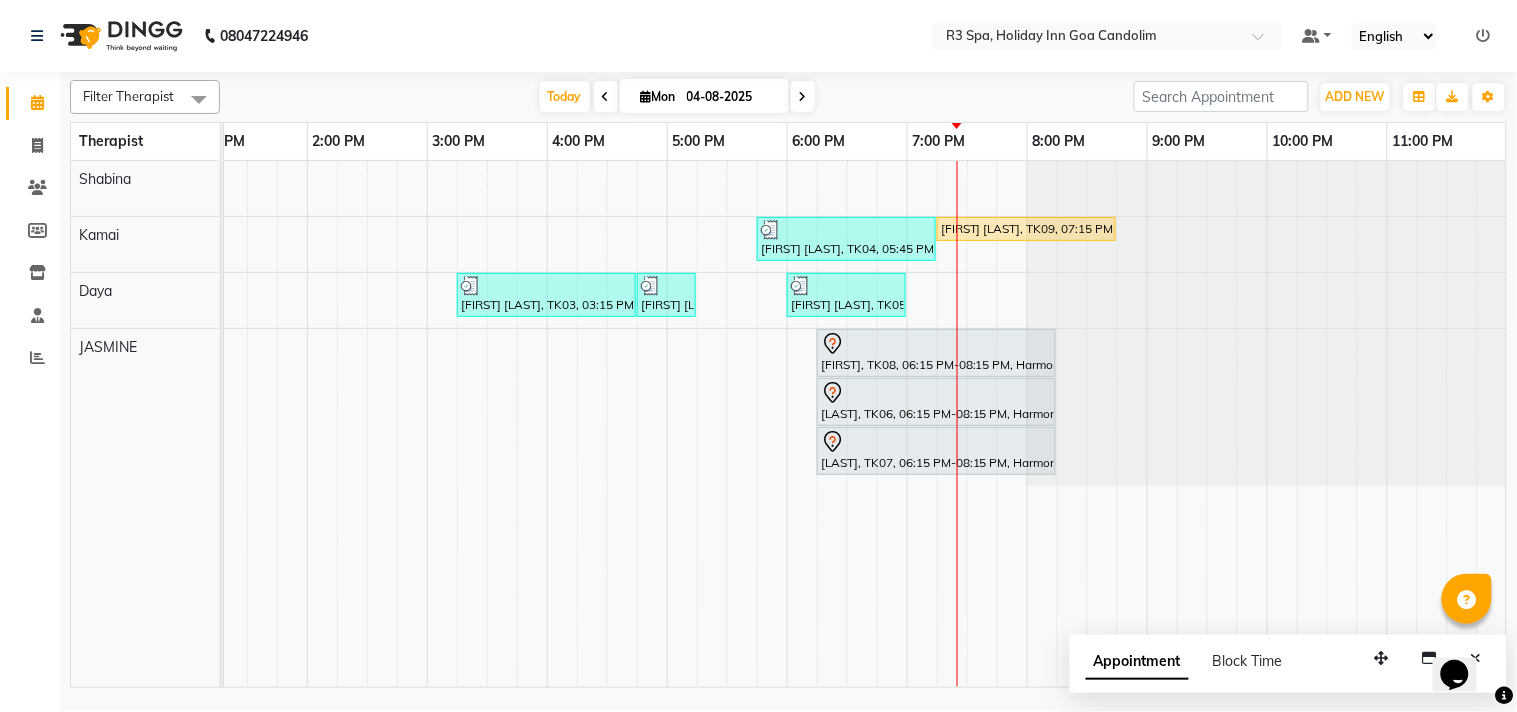 click on "Ramesh Reddy, TK09, 07:15 PM-08:45 PM, Balinese Massage Therapy 90 Min(Male)" at bounding box center (1026, 229) 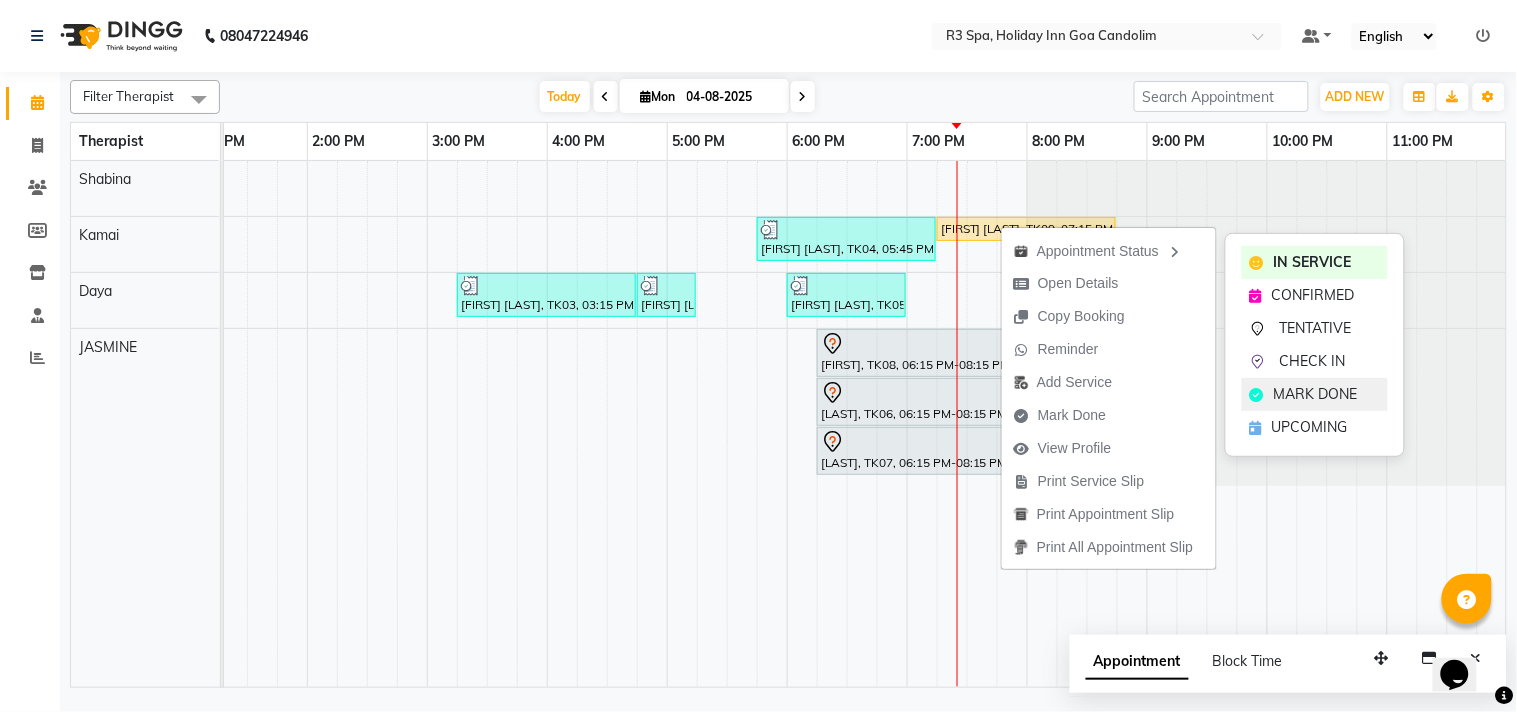 click on "MARK DONE" 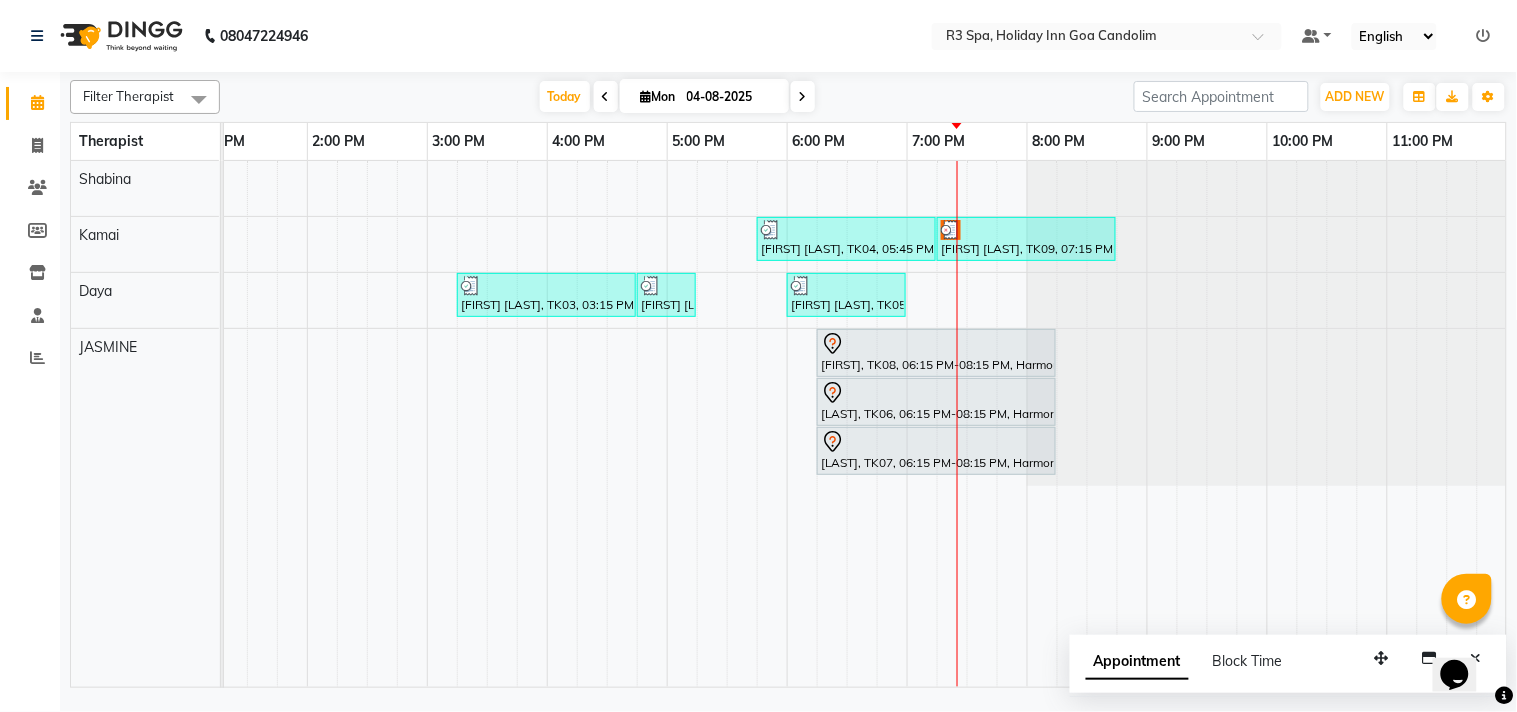 click at bounding box center [1026, 230] 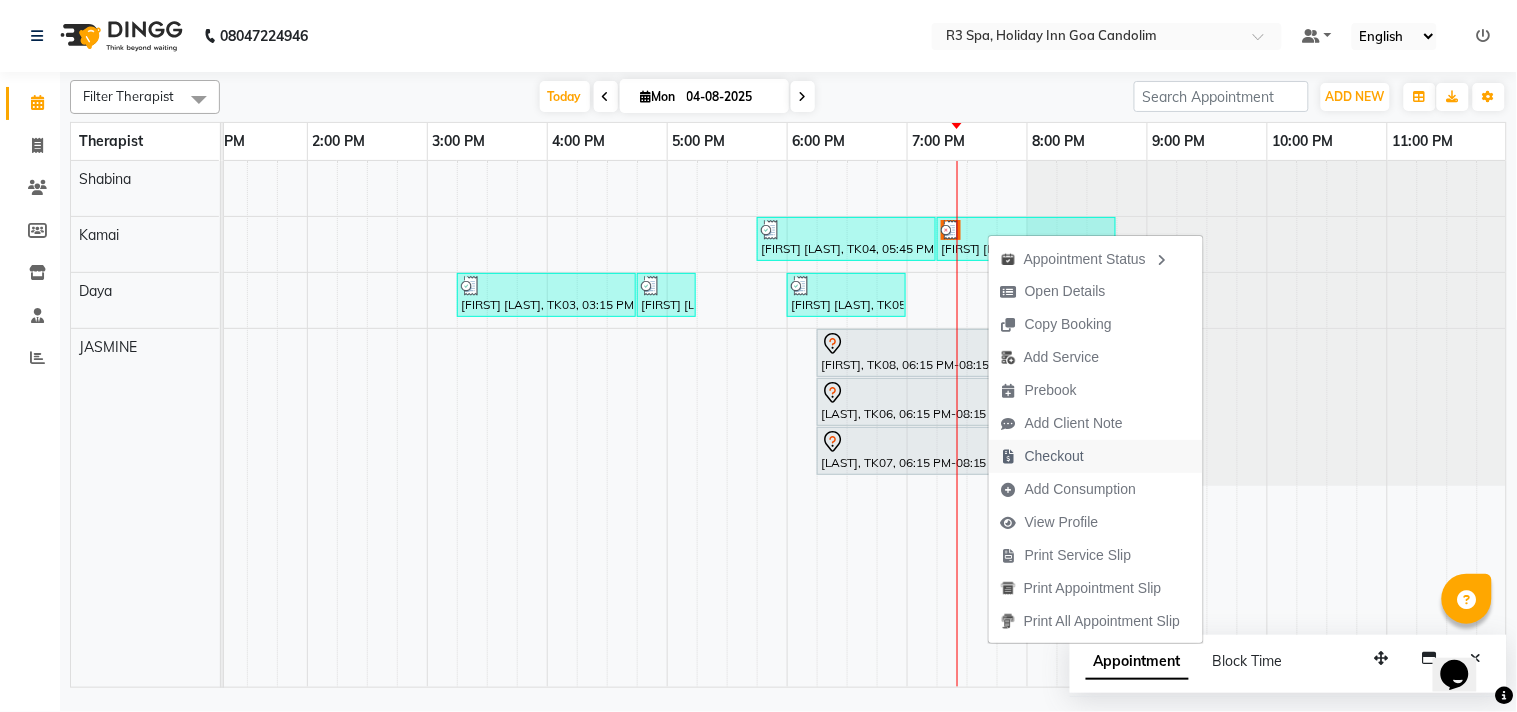 click on "Checkout" at bounding box center (1054, 456) 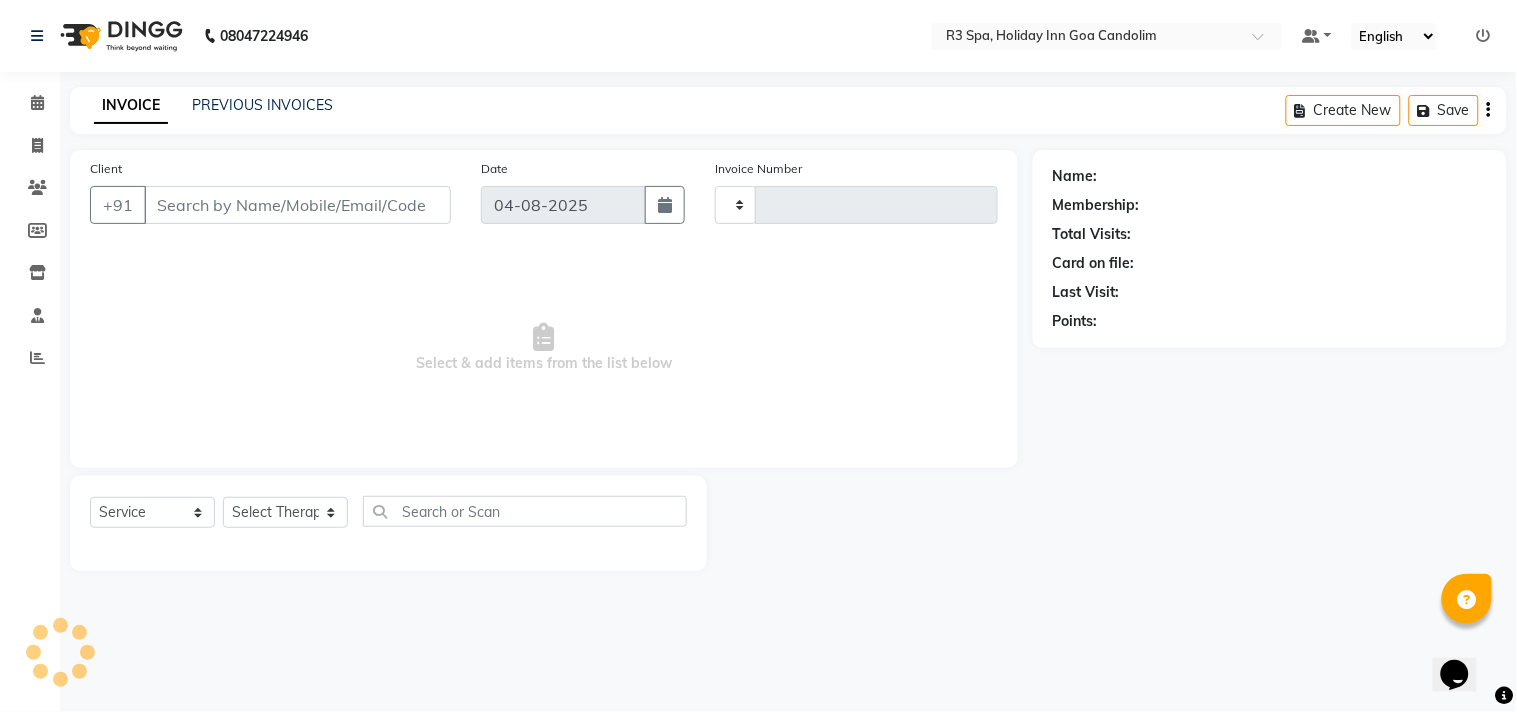 type on "0397" 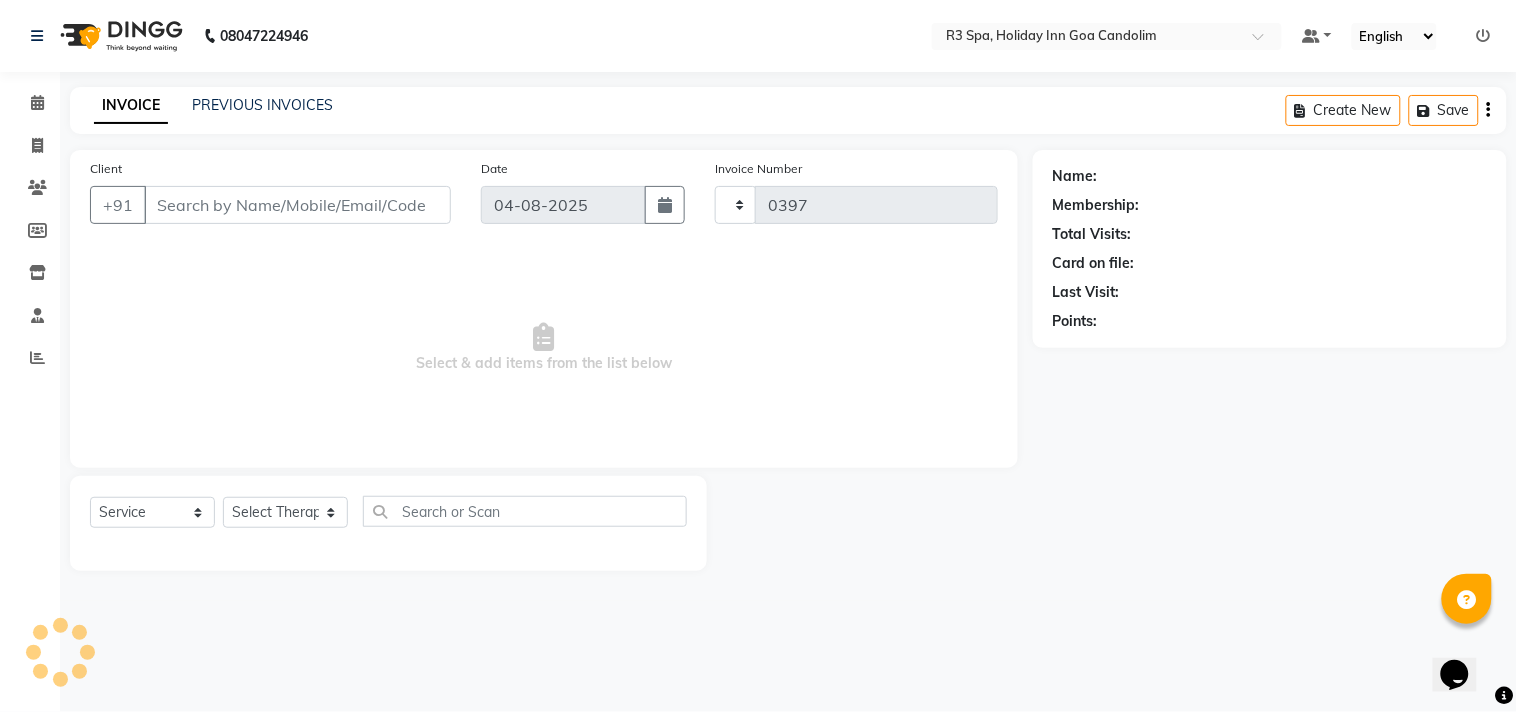 select on "7921" 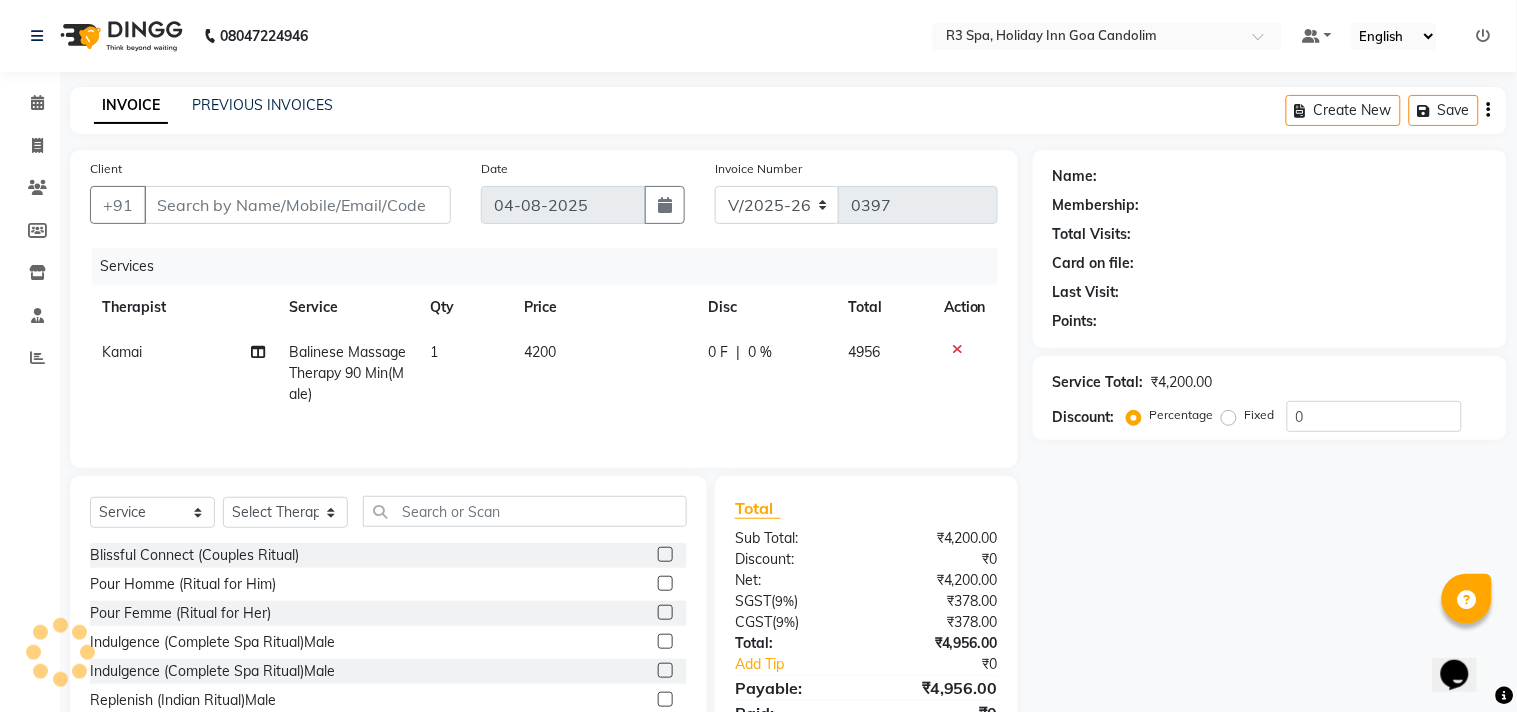 type on "******" 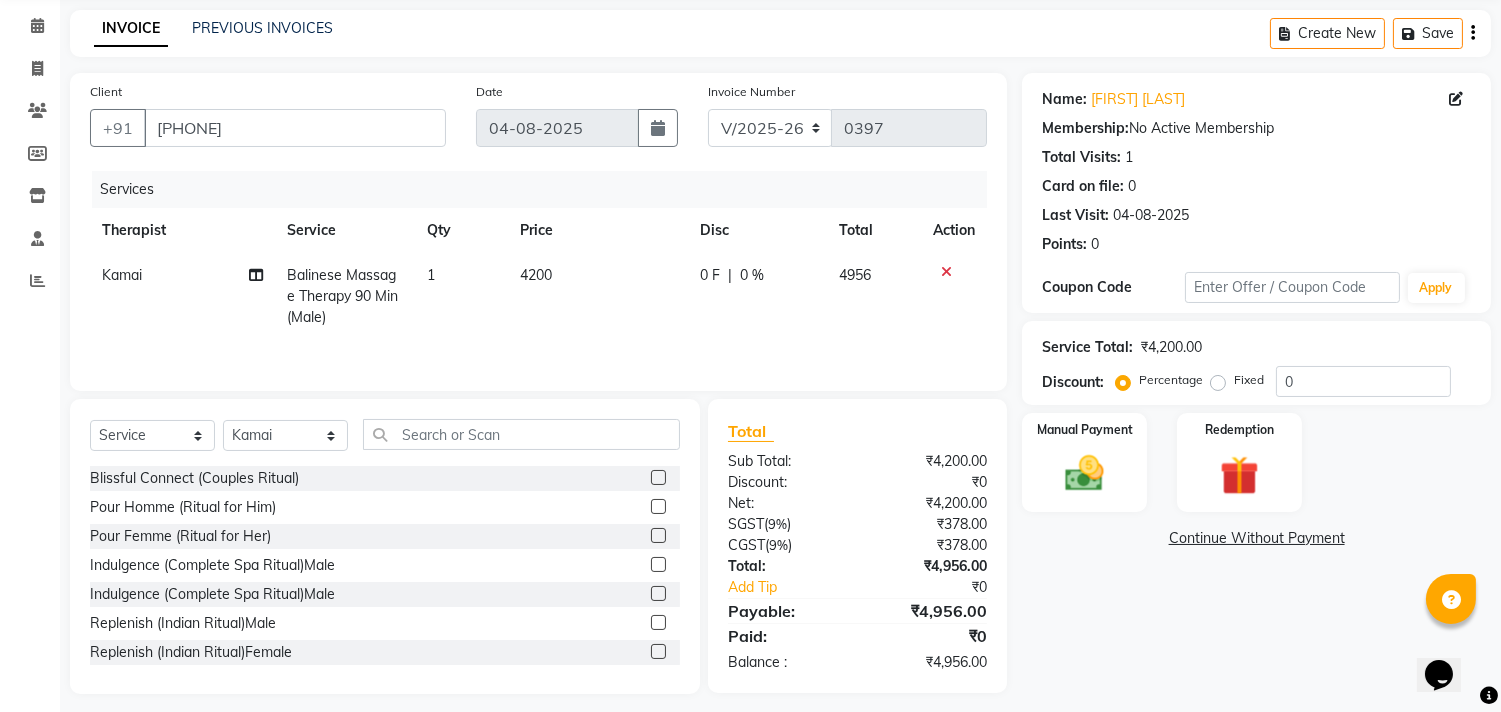 scroll, scrollTop: 91, scrollLeft: 0, axis: vertical 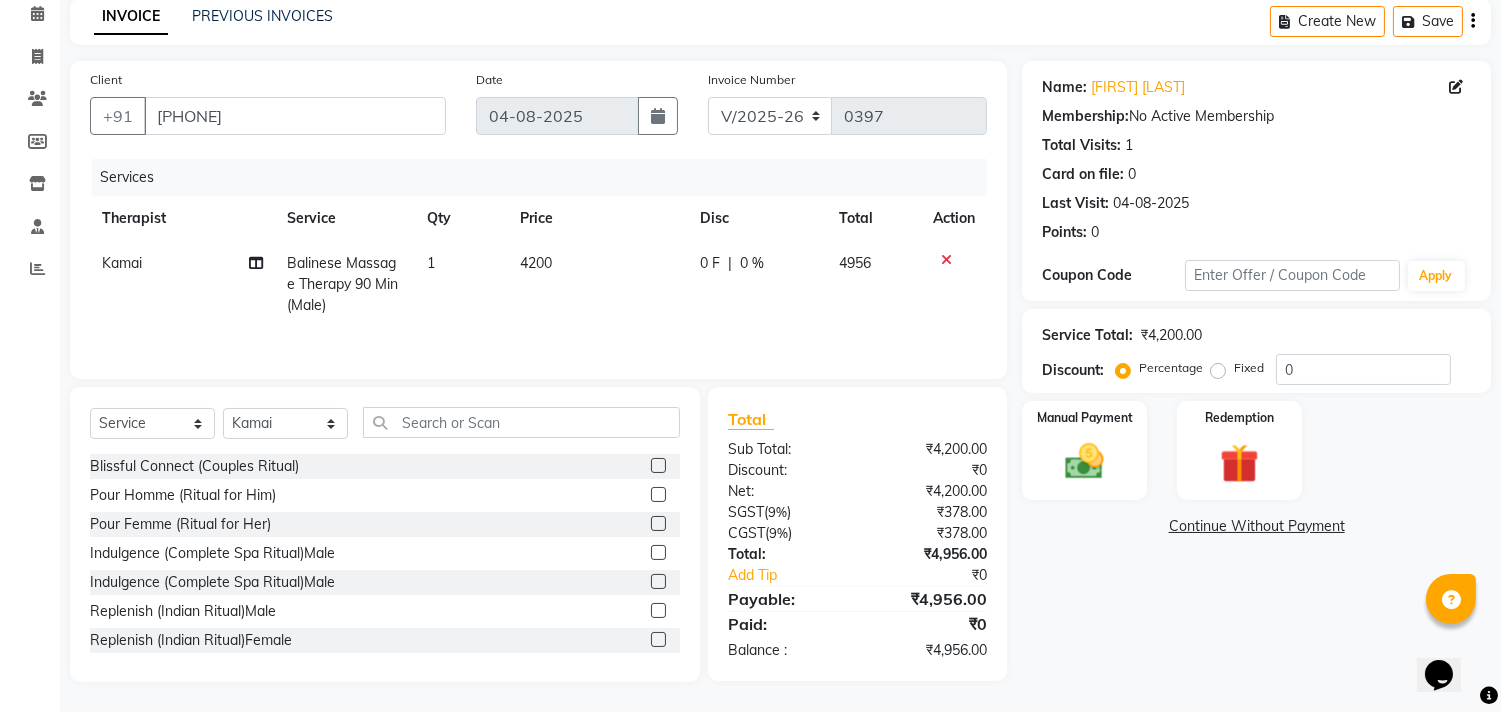 click on "0 %" 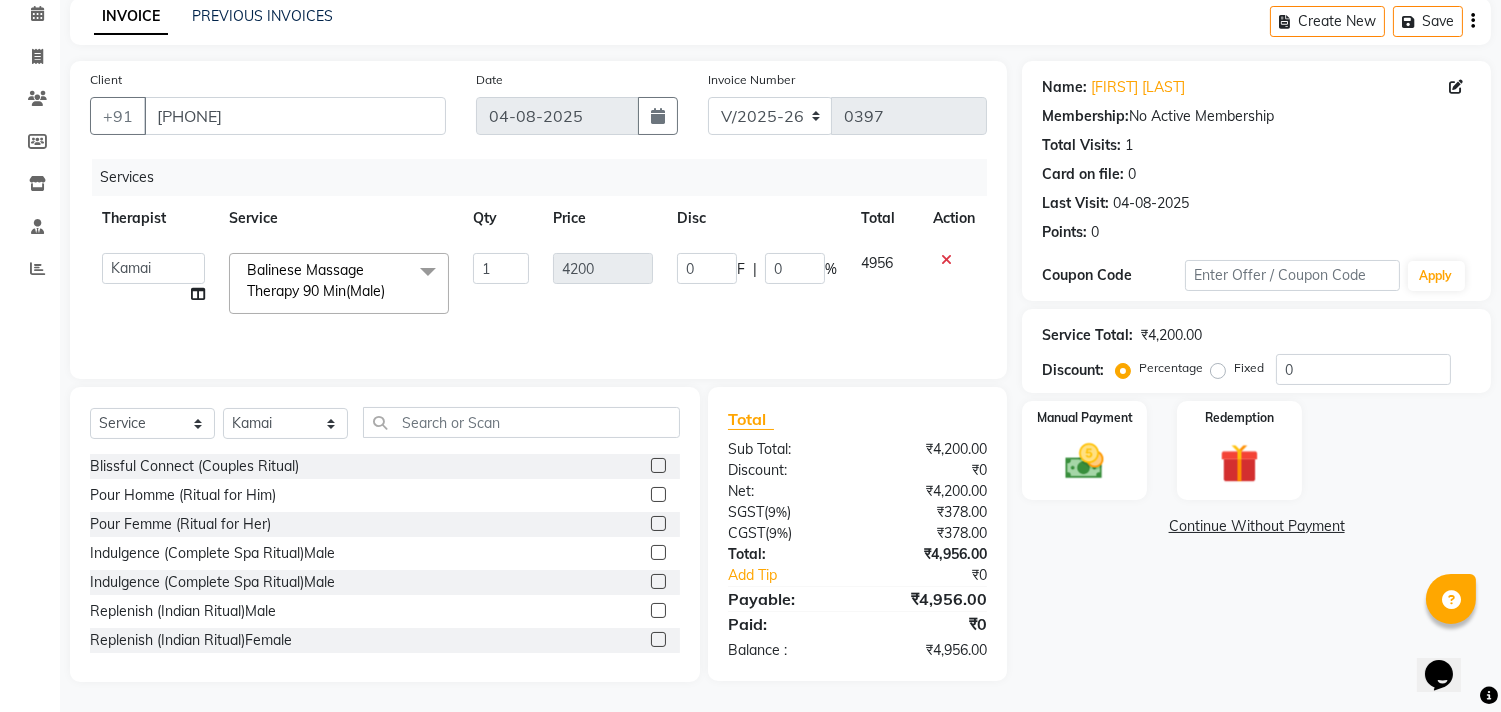 scroll, scrollTop: 88, scrollLeft: 0, axis: vertical 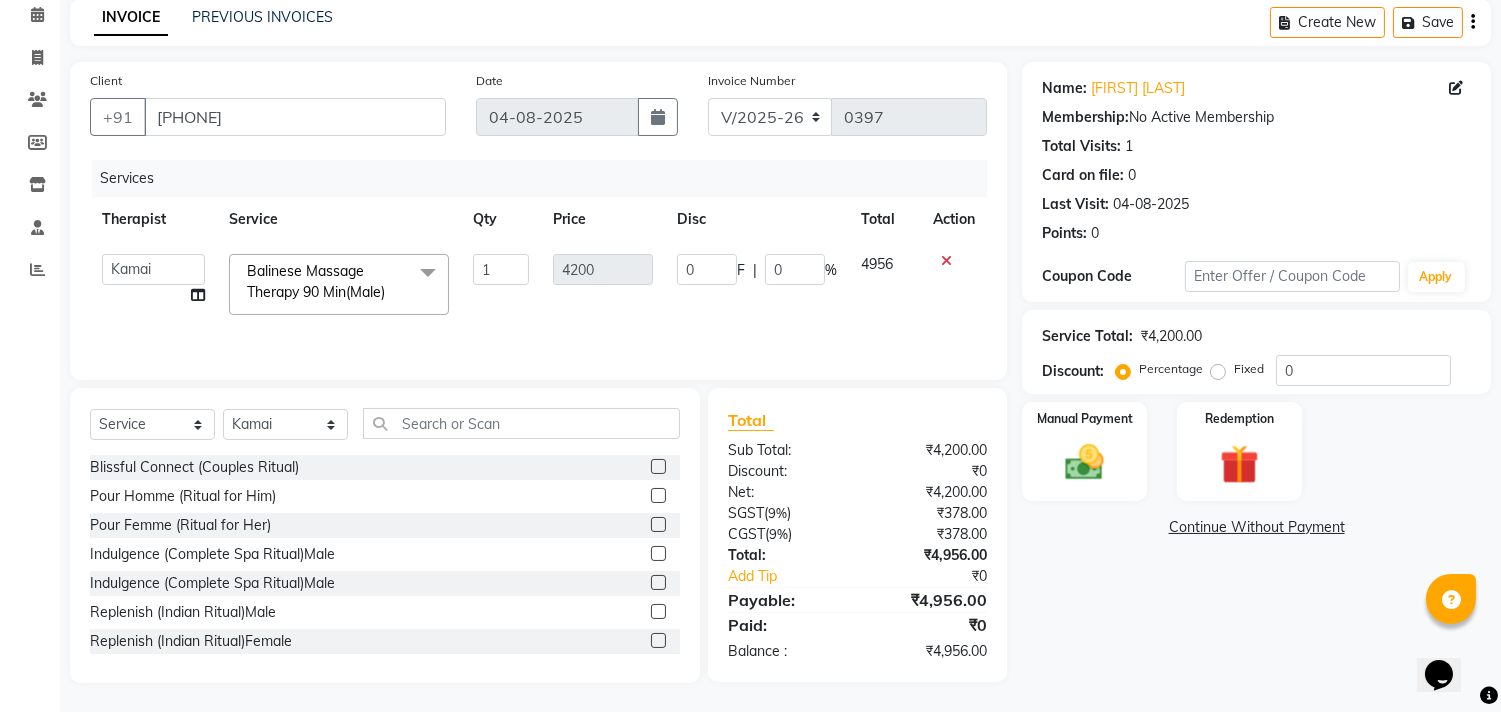 click on "%" 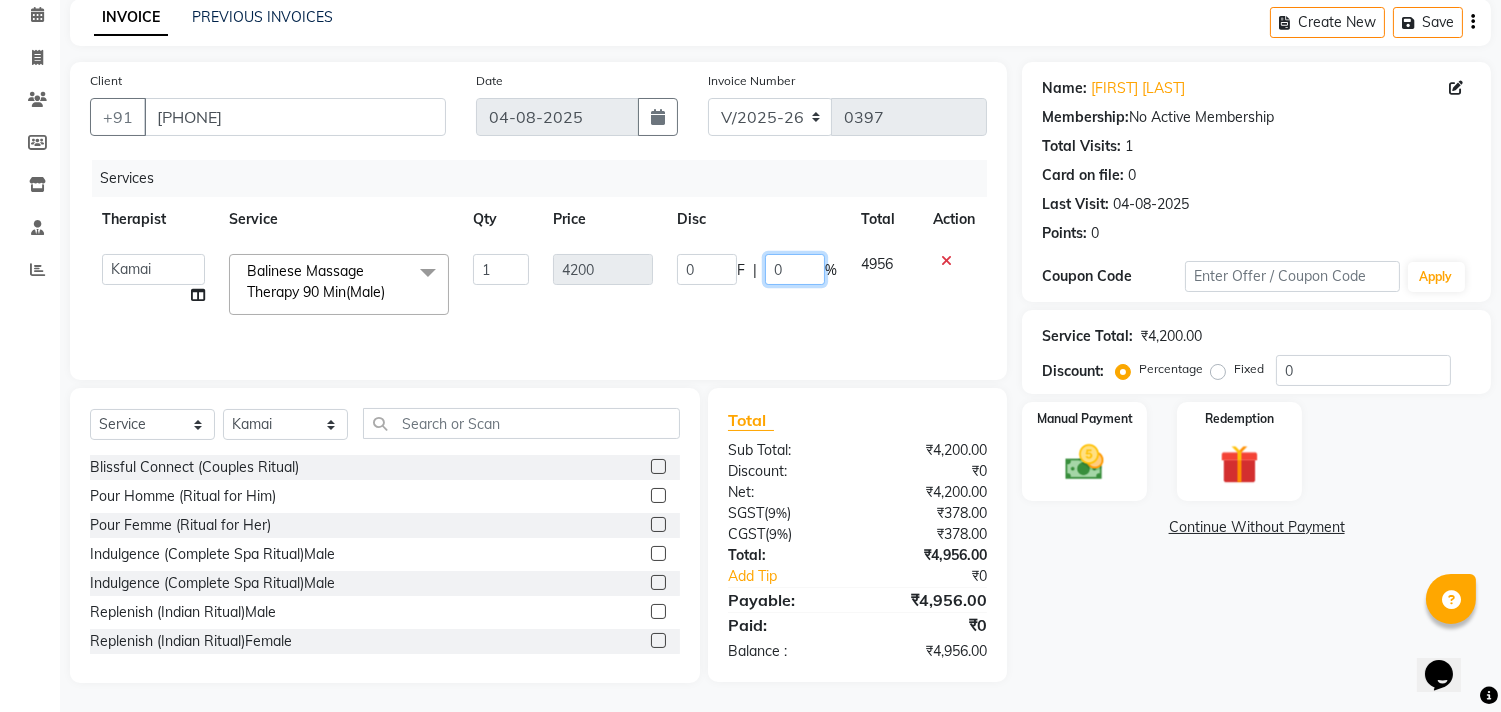 click on "0" 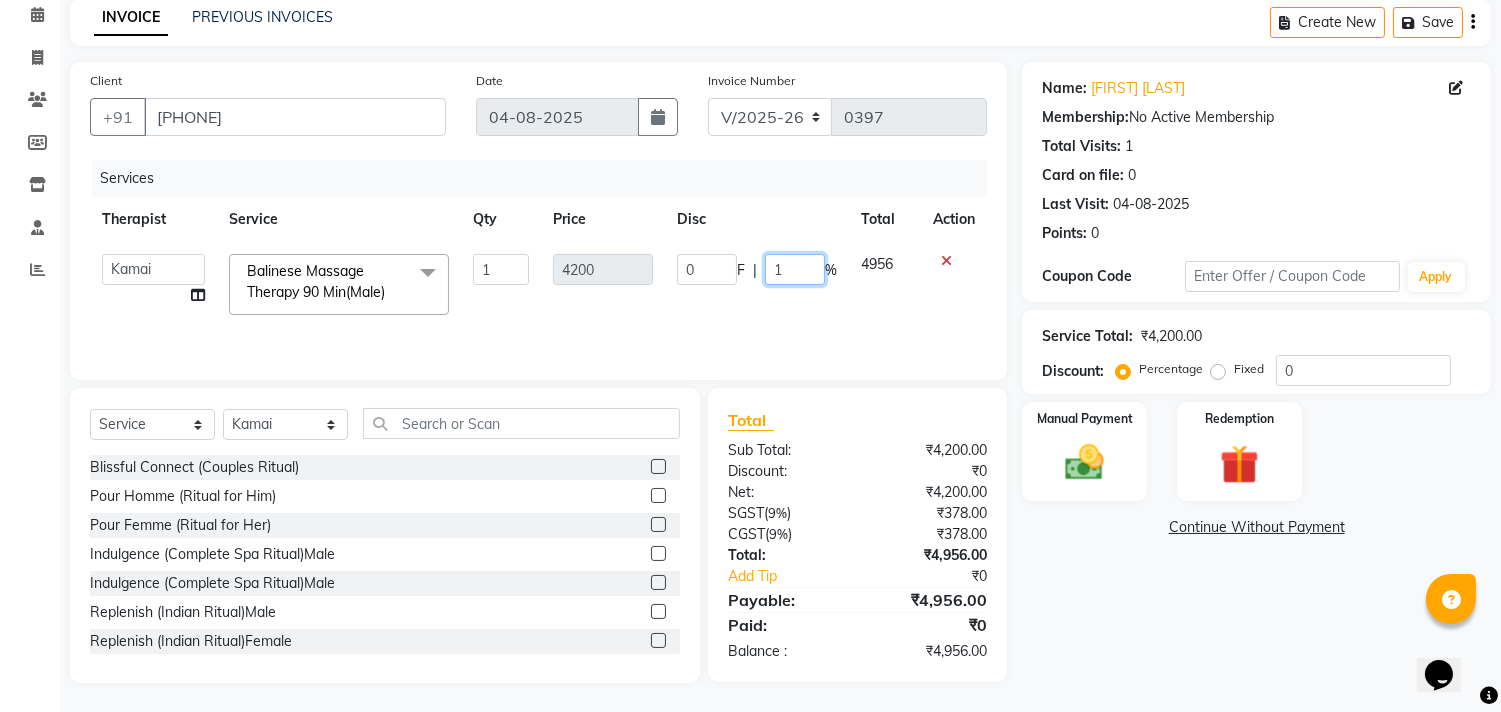 type on "15" 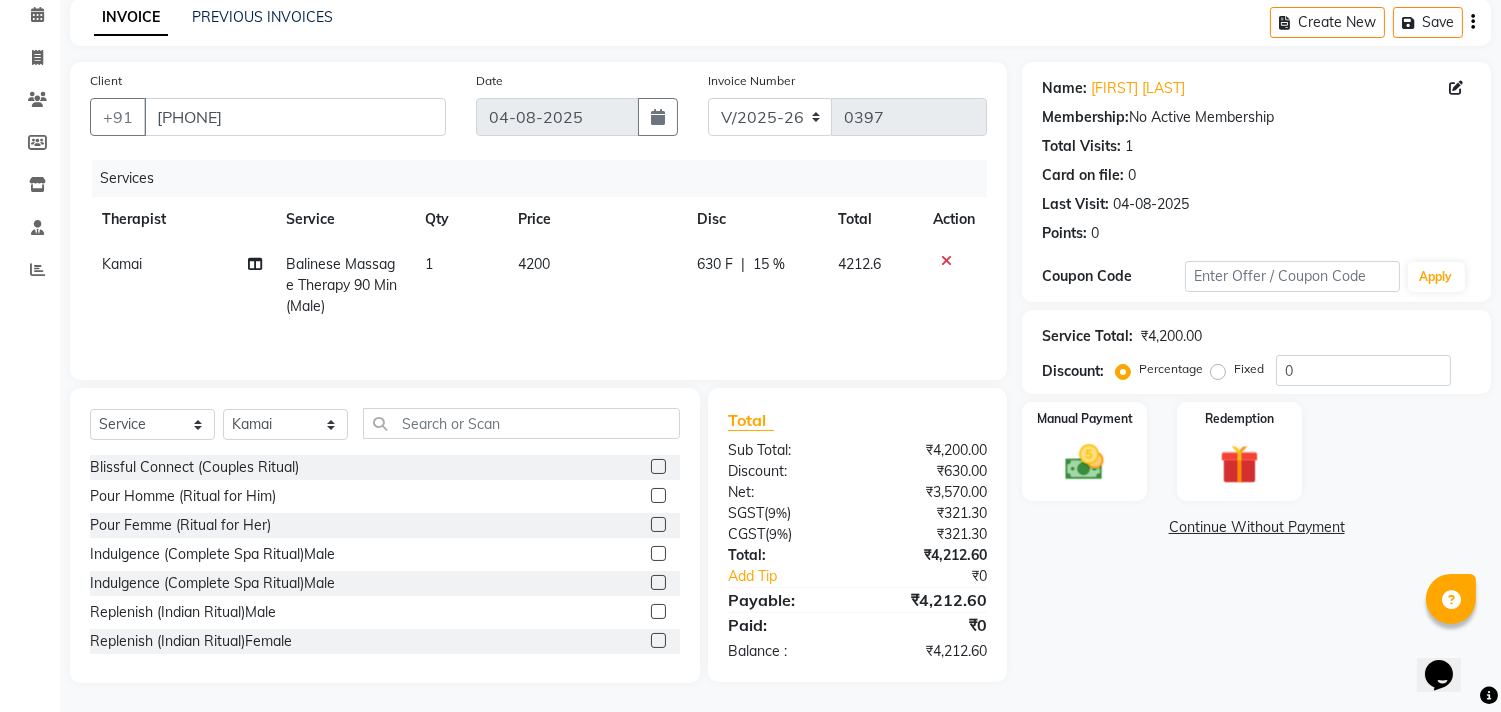 click on "Kamai Balinese Massage Therapy 90 Min(Male) 1 4200 630 F | 15 % 4212.6" 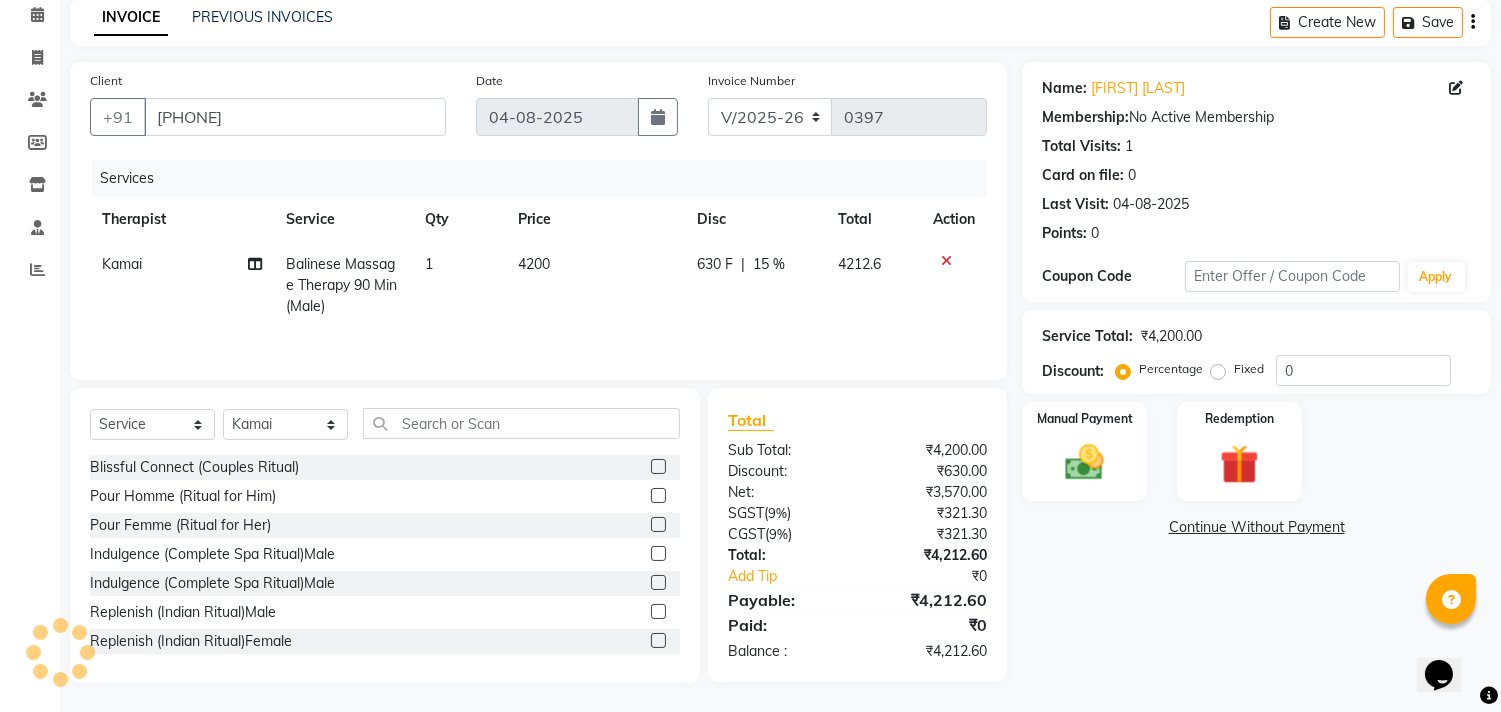 scroll, scrollTop: 91, scrollLeft: 0, axis: vertical 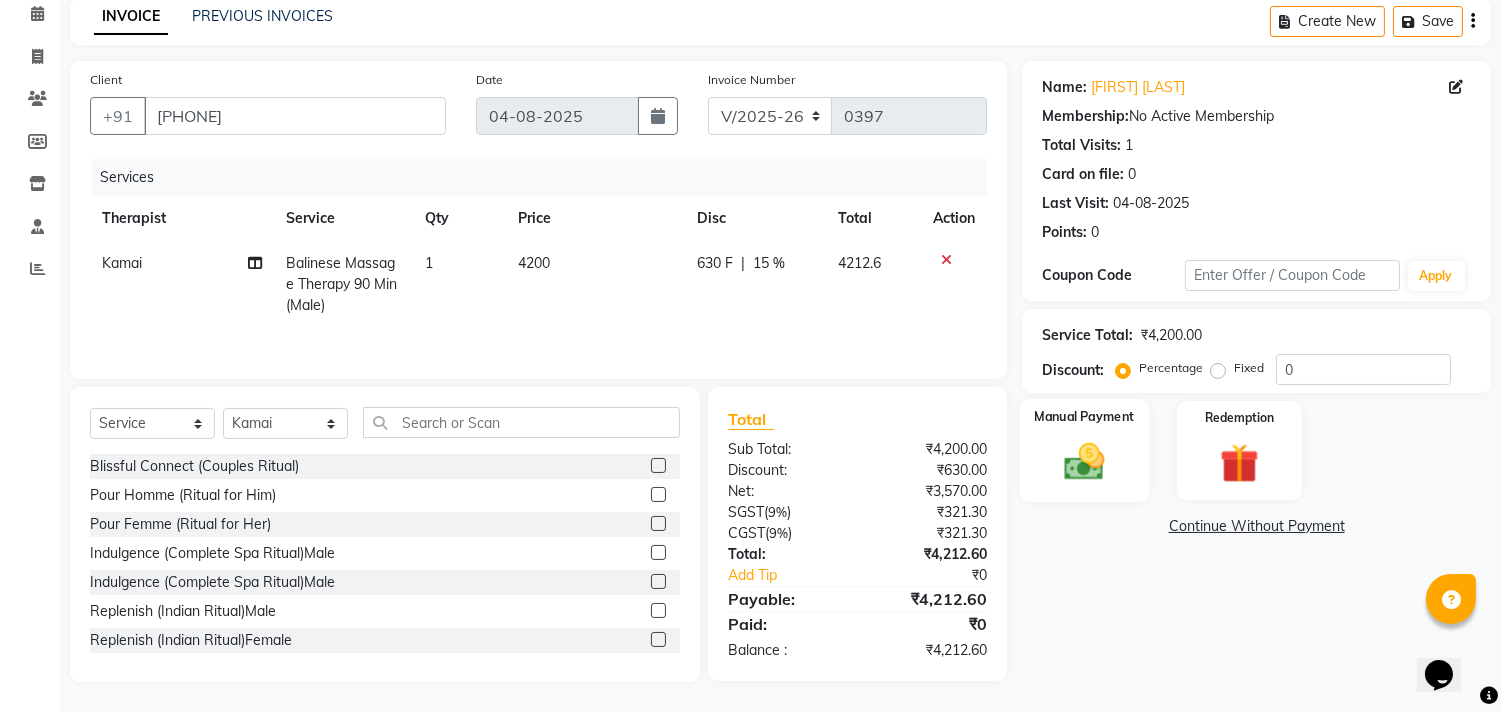 click 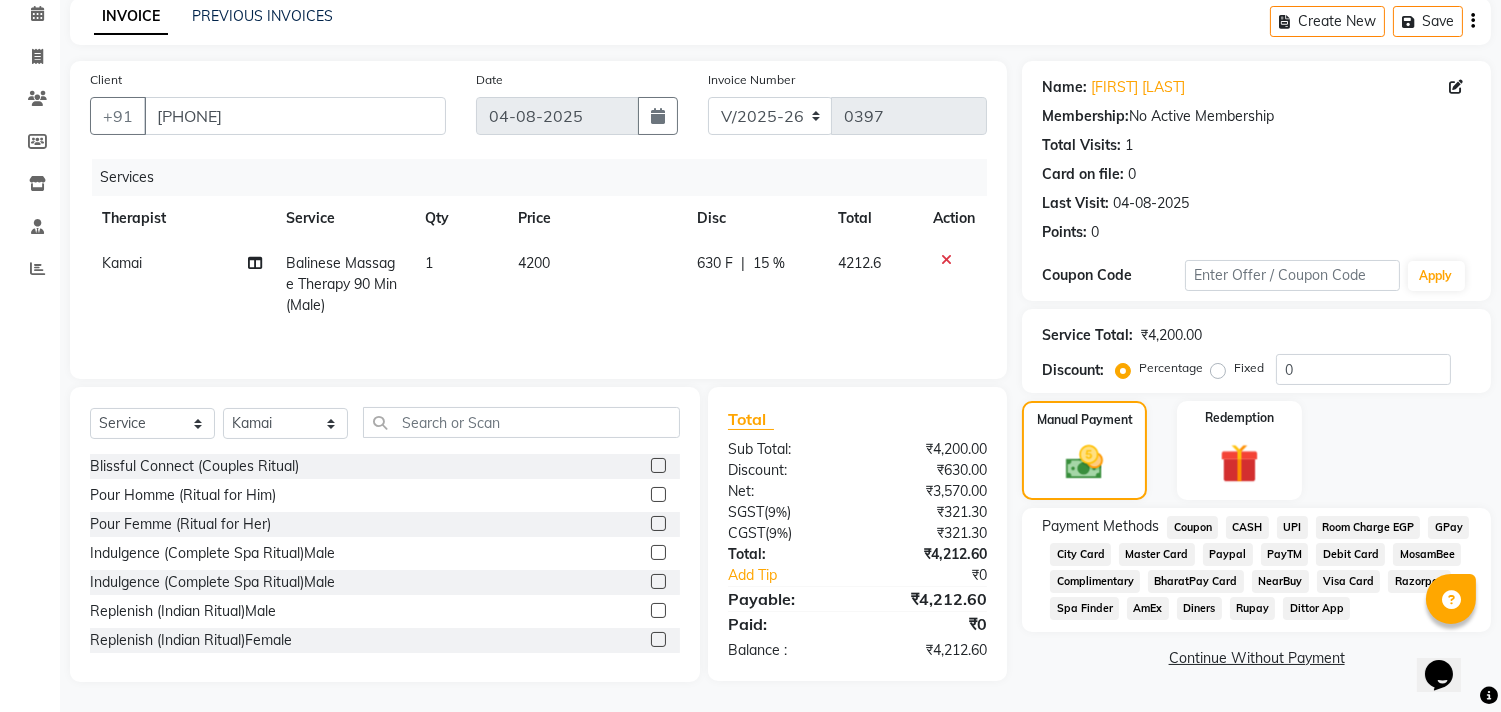 click on "Room Charge EGP" 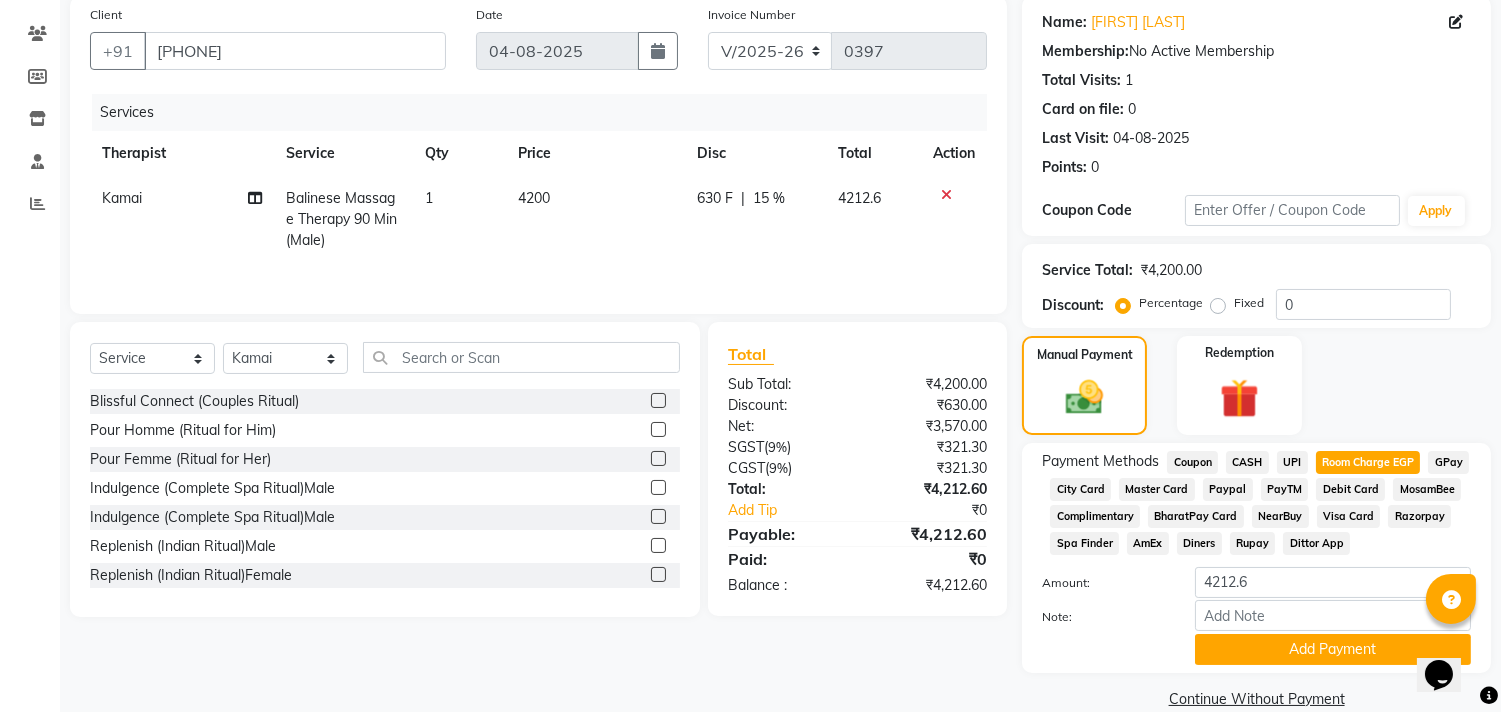 scroll, scrollTop: 186, scrollLeft: 0, axis: vertical 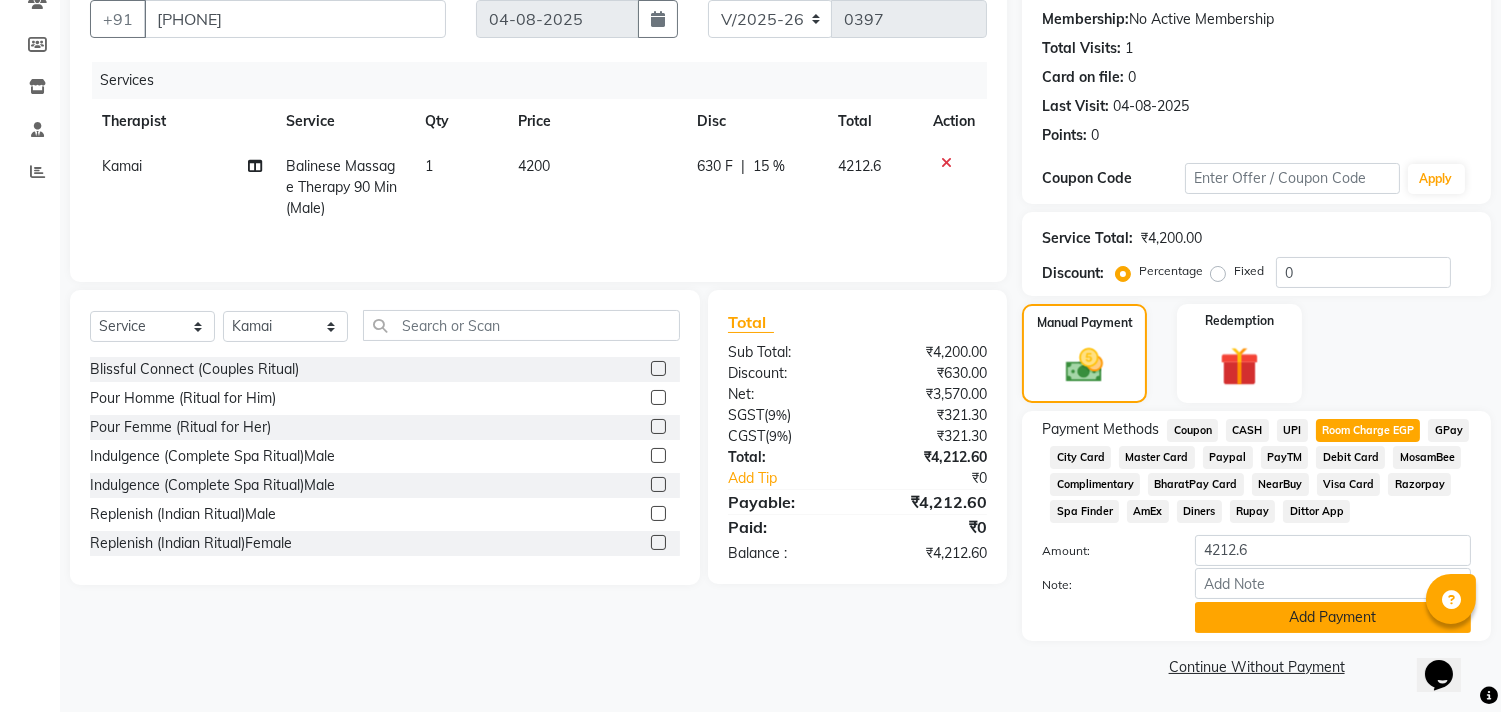 click on "Add Payment" 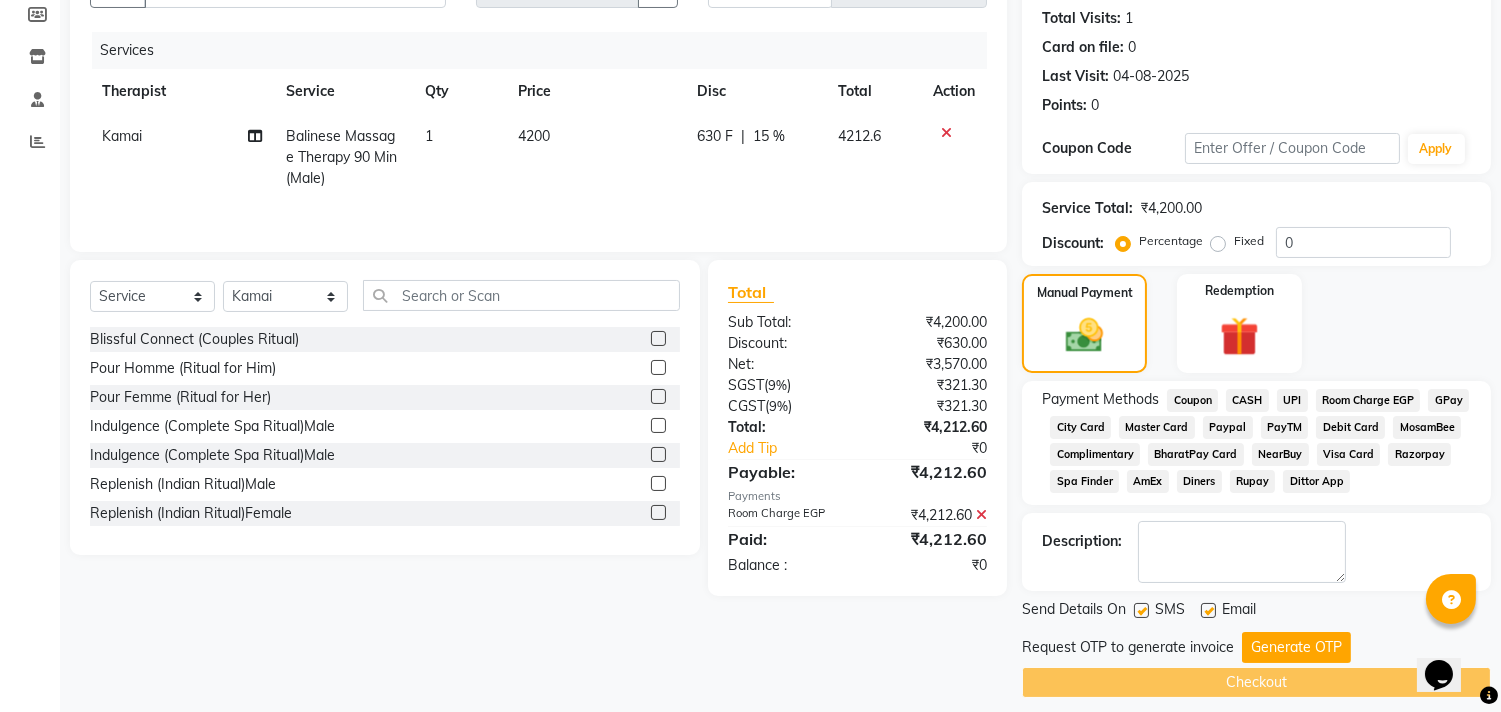 scroll, scrollTop: 232, scrollLeft: 0, axis: vertical 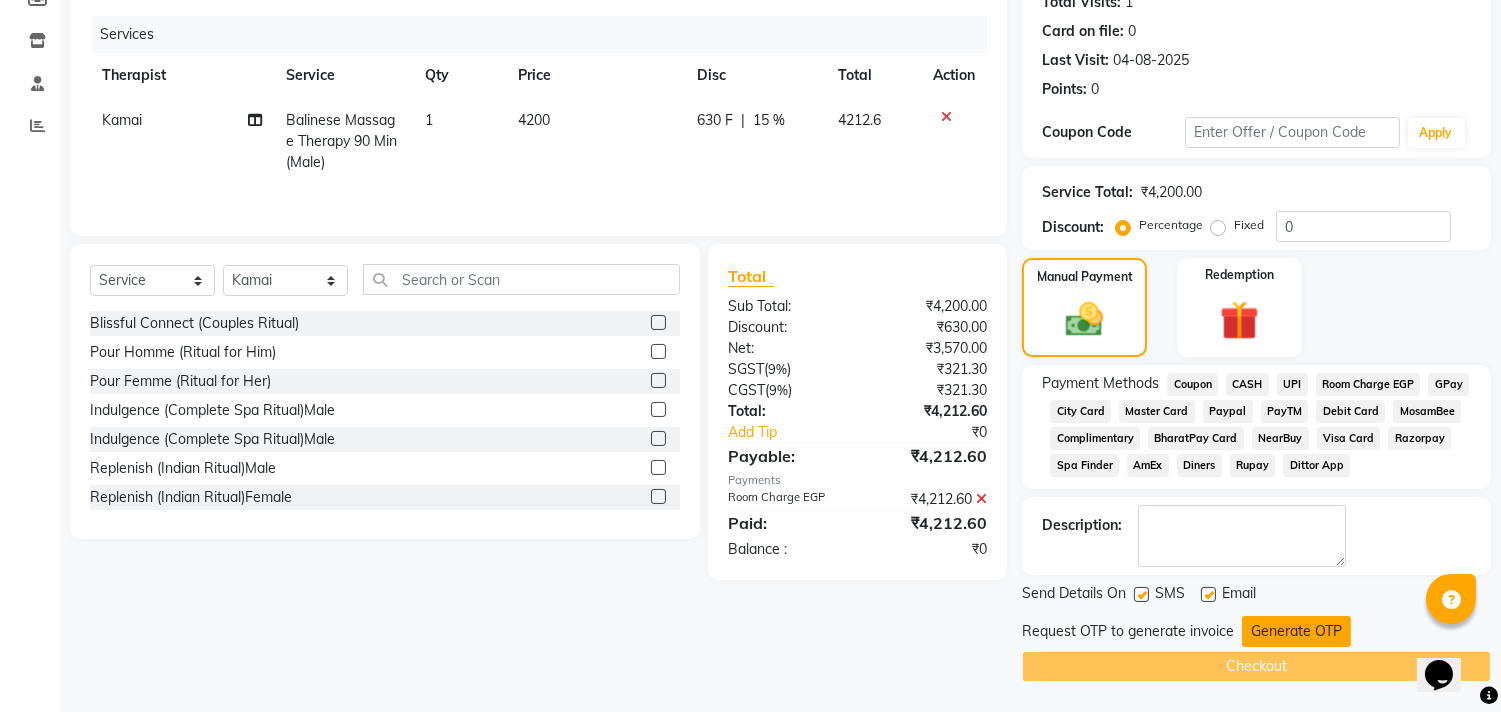 click on "Generate OTP" 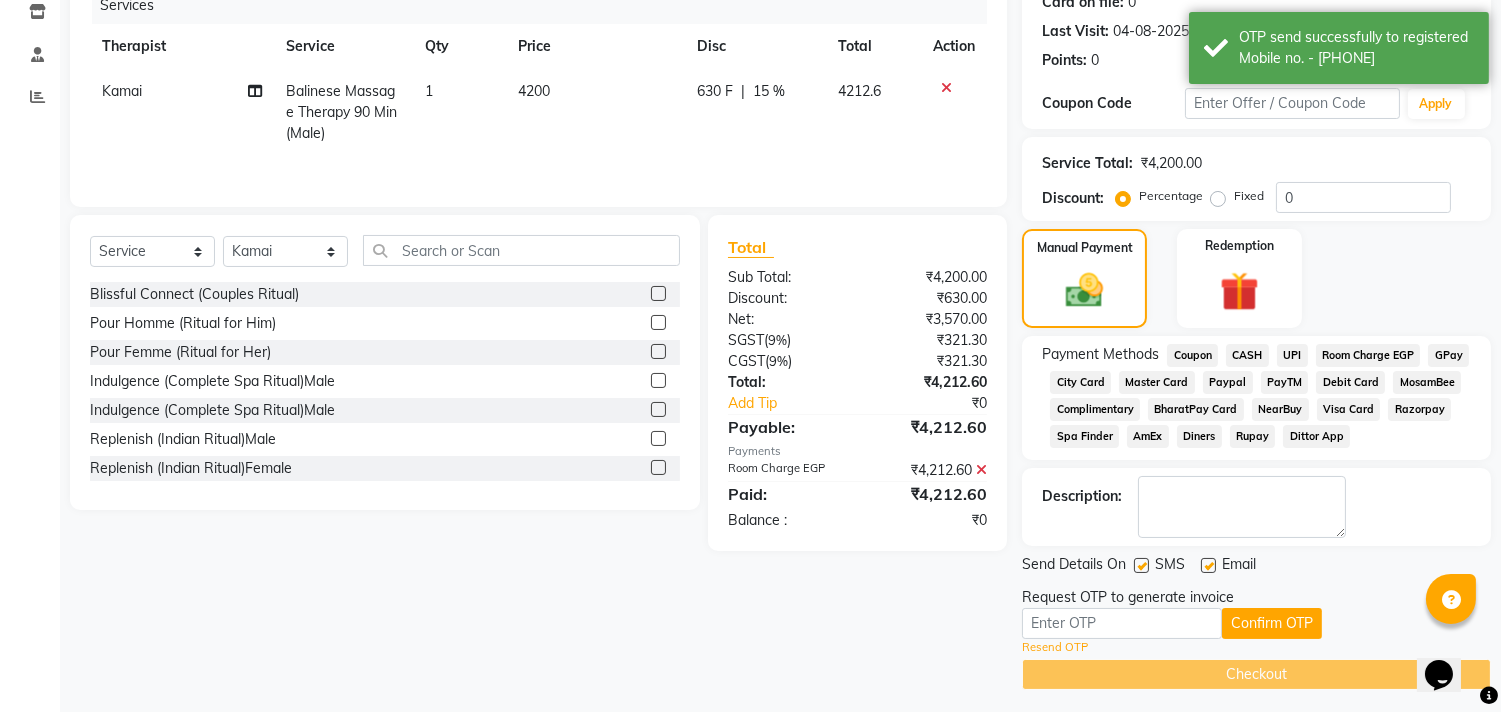 scroll, scrollTop: 270, scrollLeft: 0, axis: vertical 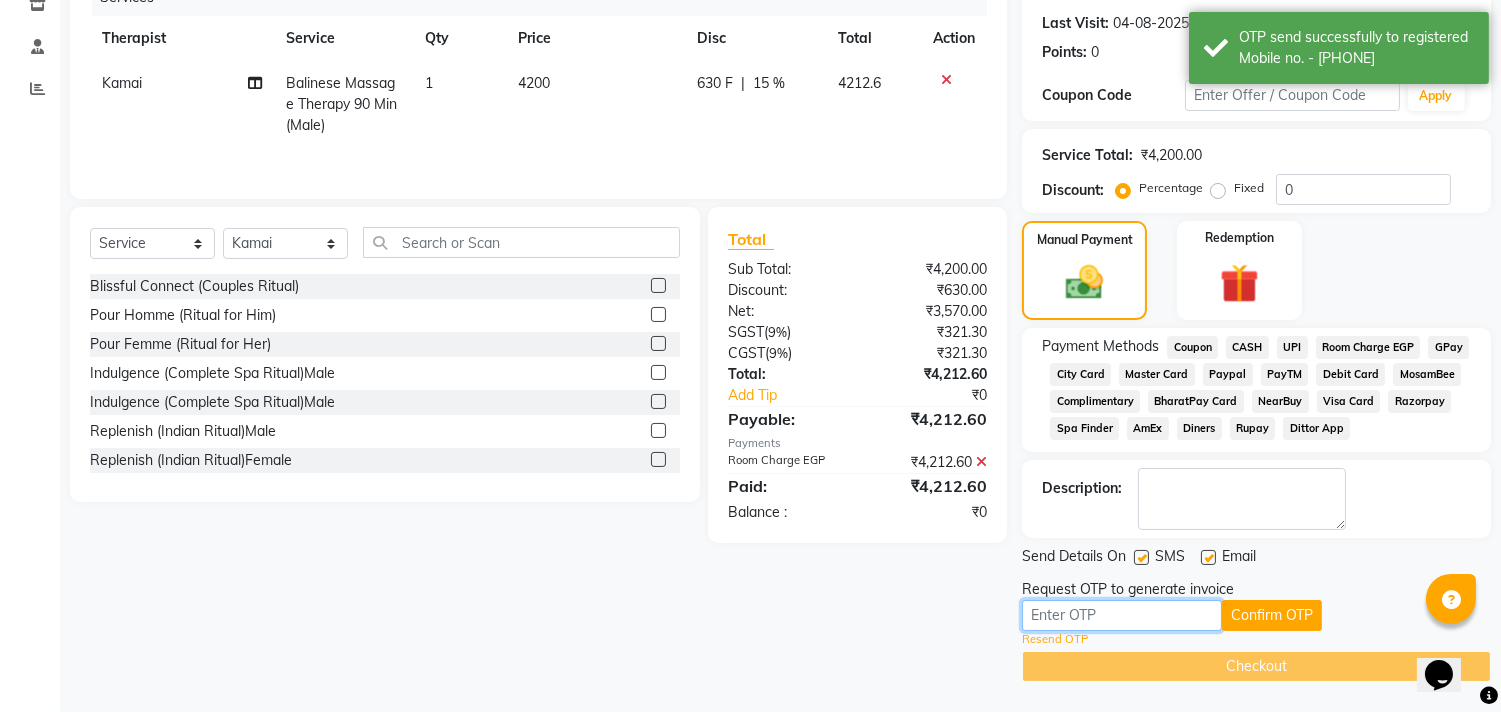 click at bounding box center [1122, 615] 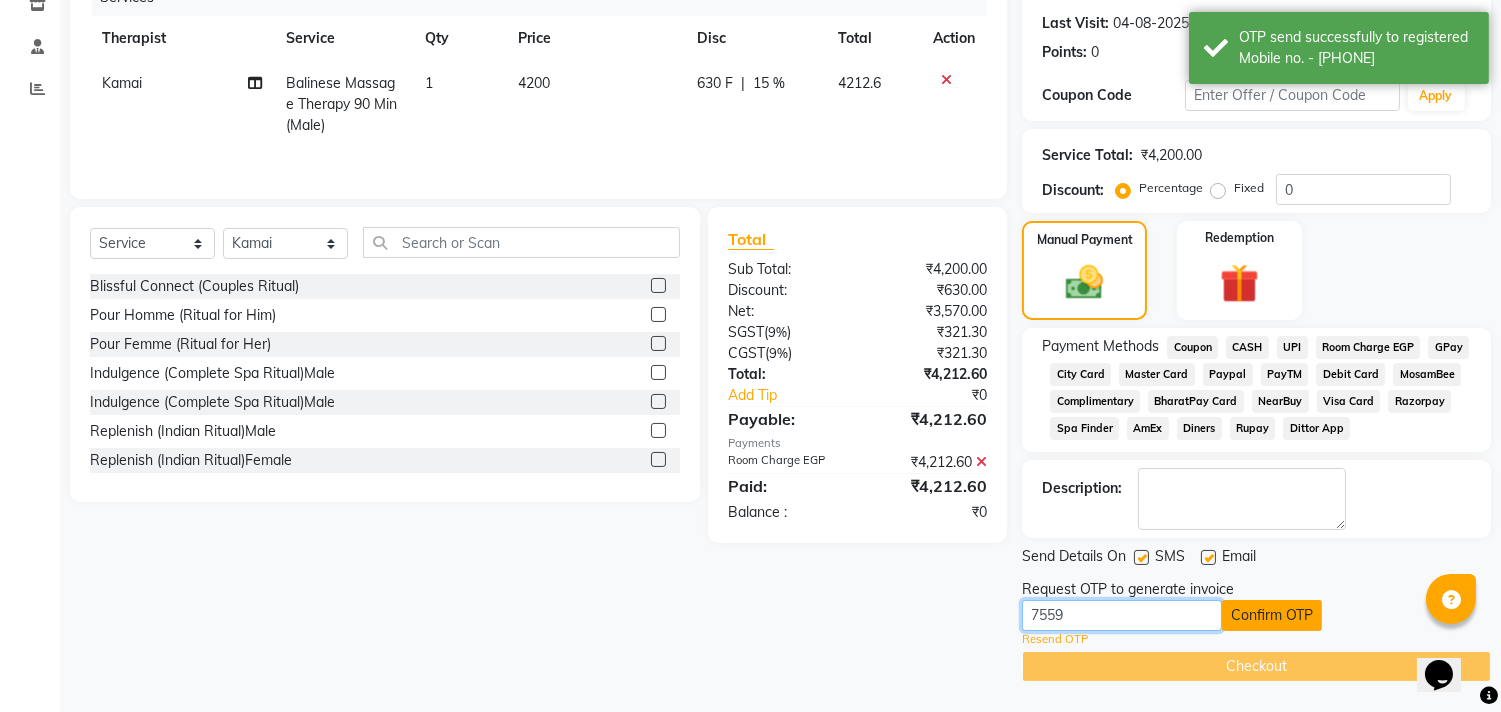 type on "7559" 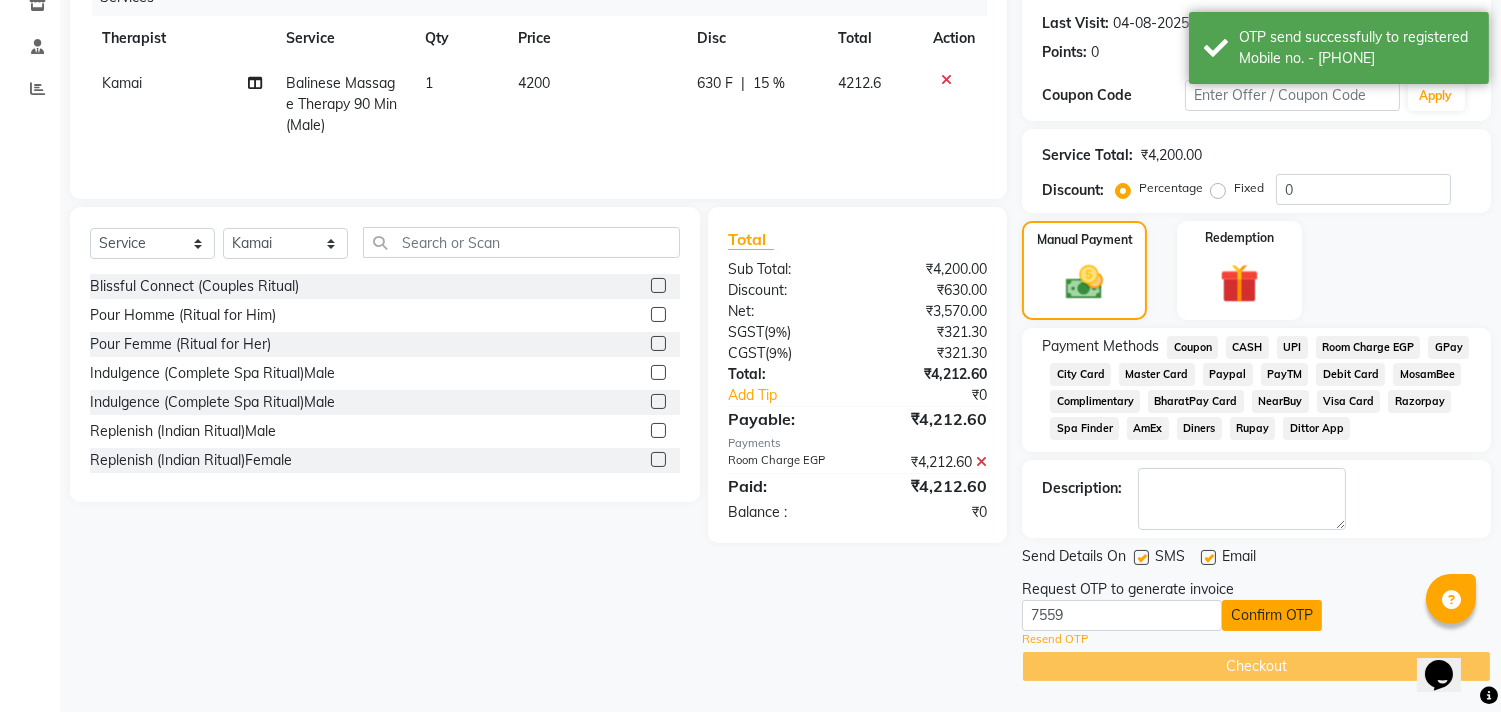 click on "Confirm OTP" 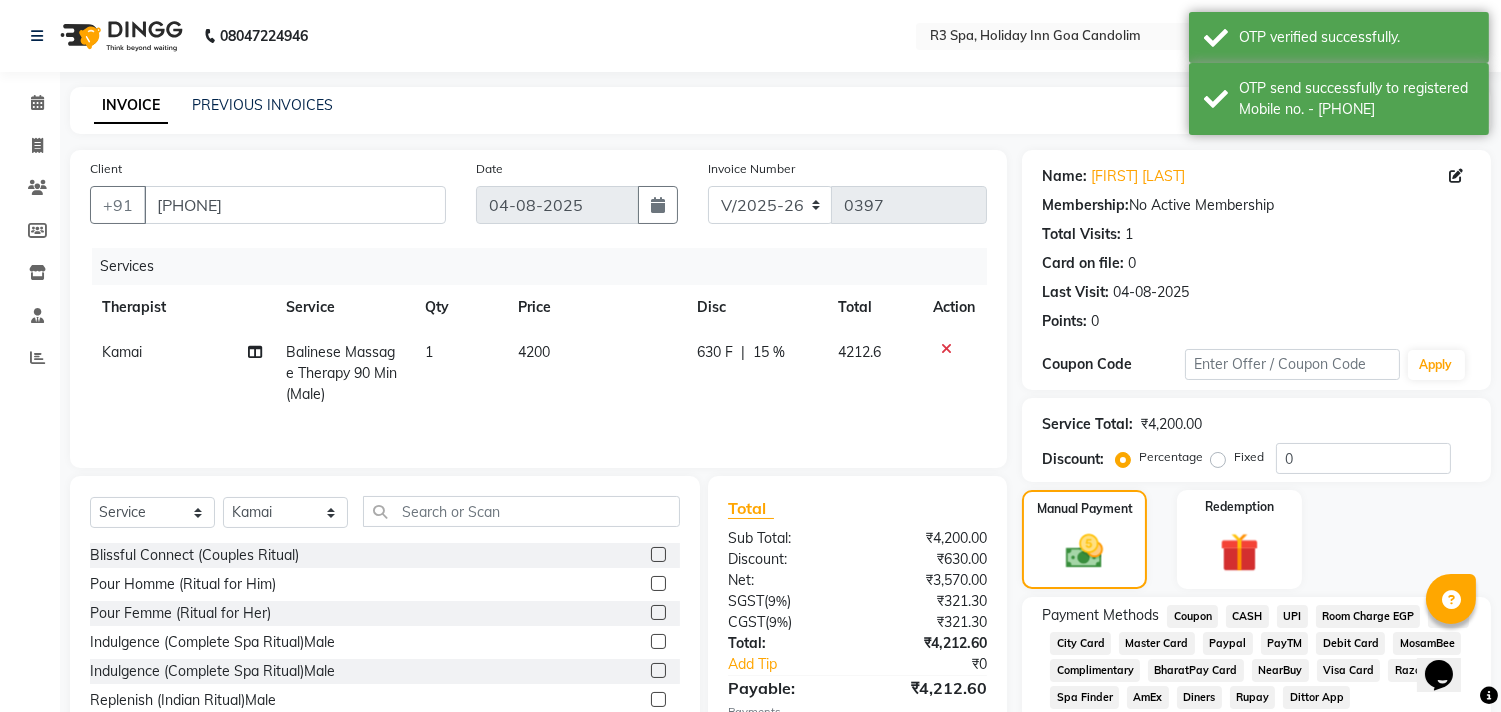 scroll, scrollTop: 193, scrollLeft: 0, axis: vertical 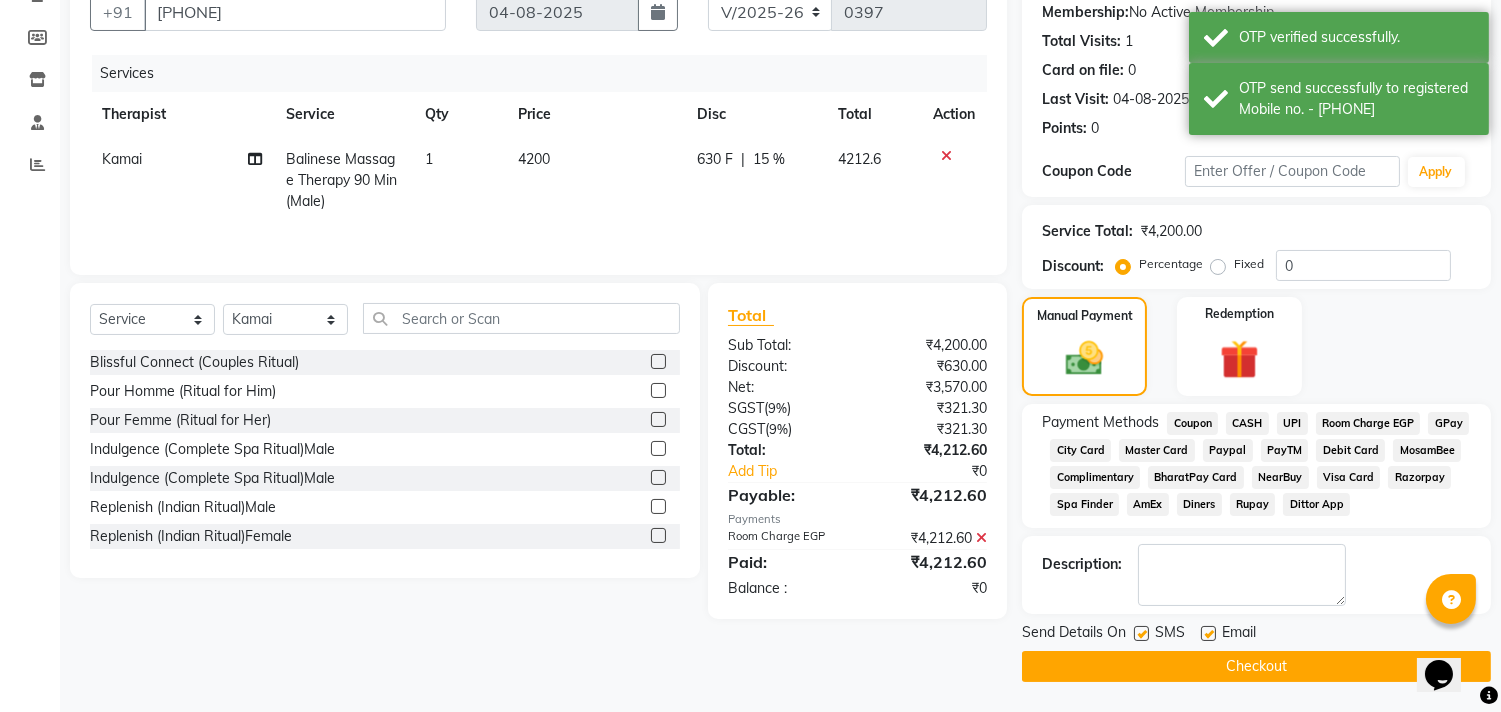 click on "Checkout" 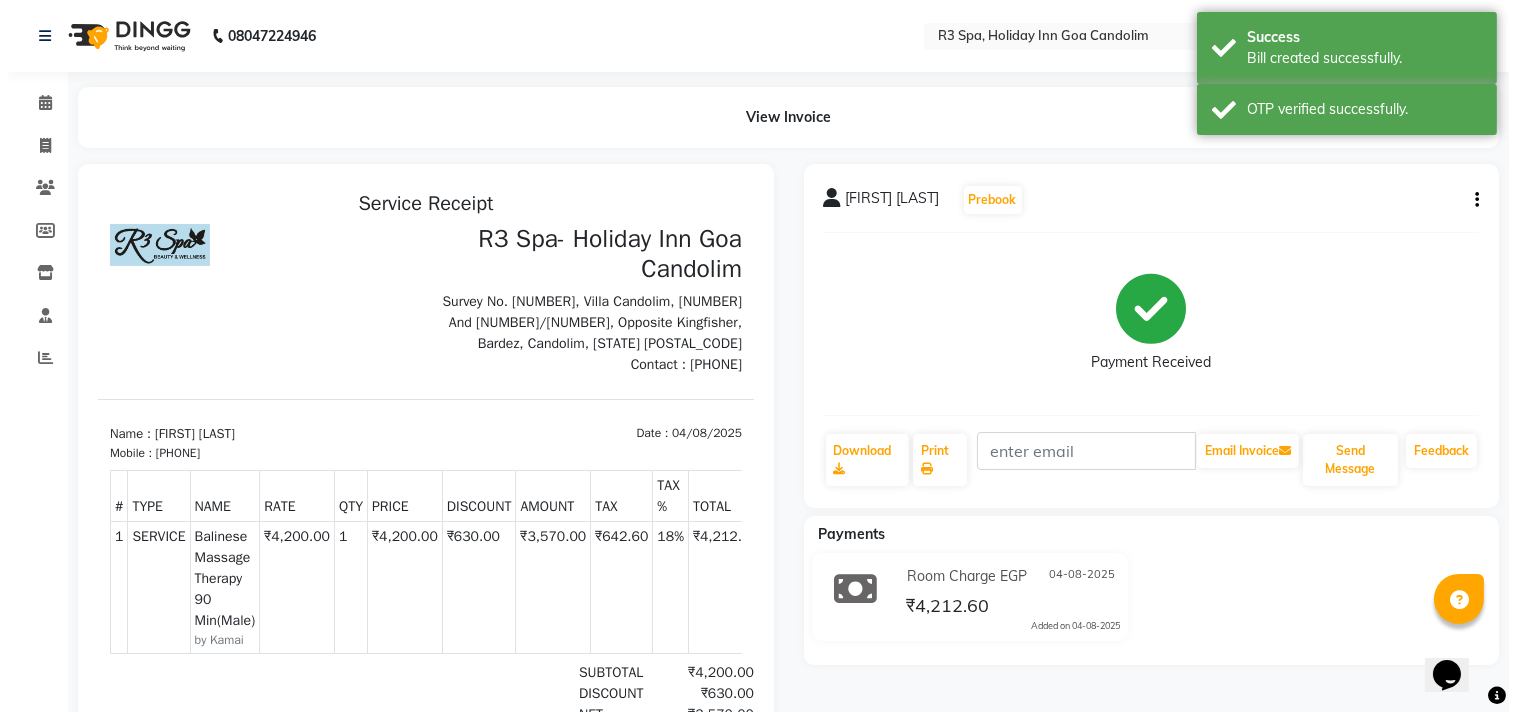 scroll, scrollTop: 0, scrollLeft: 0, axis: both 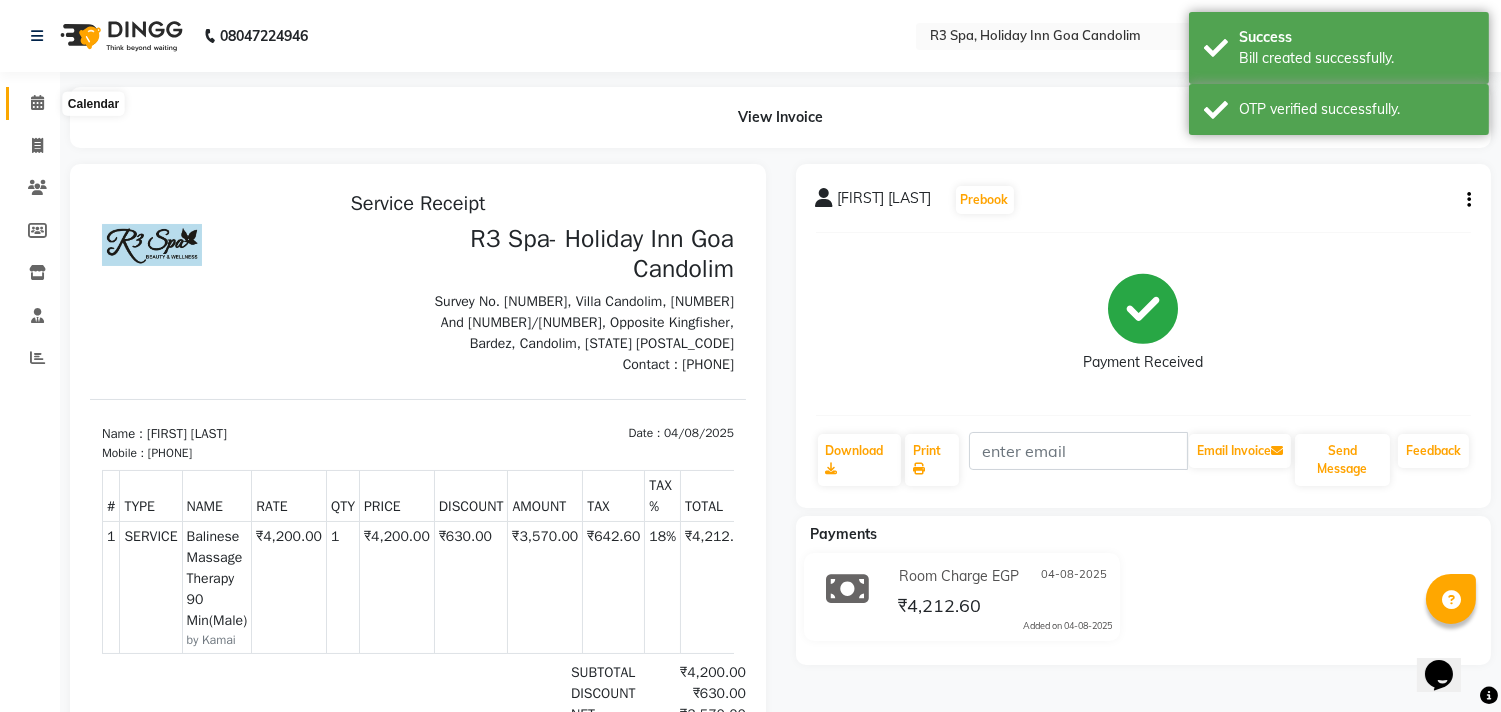 click 